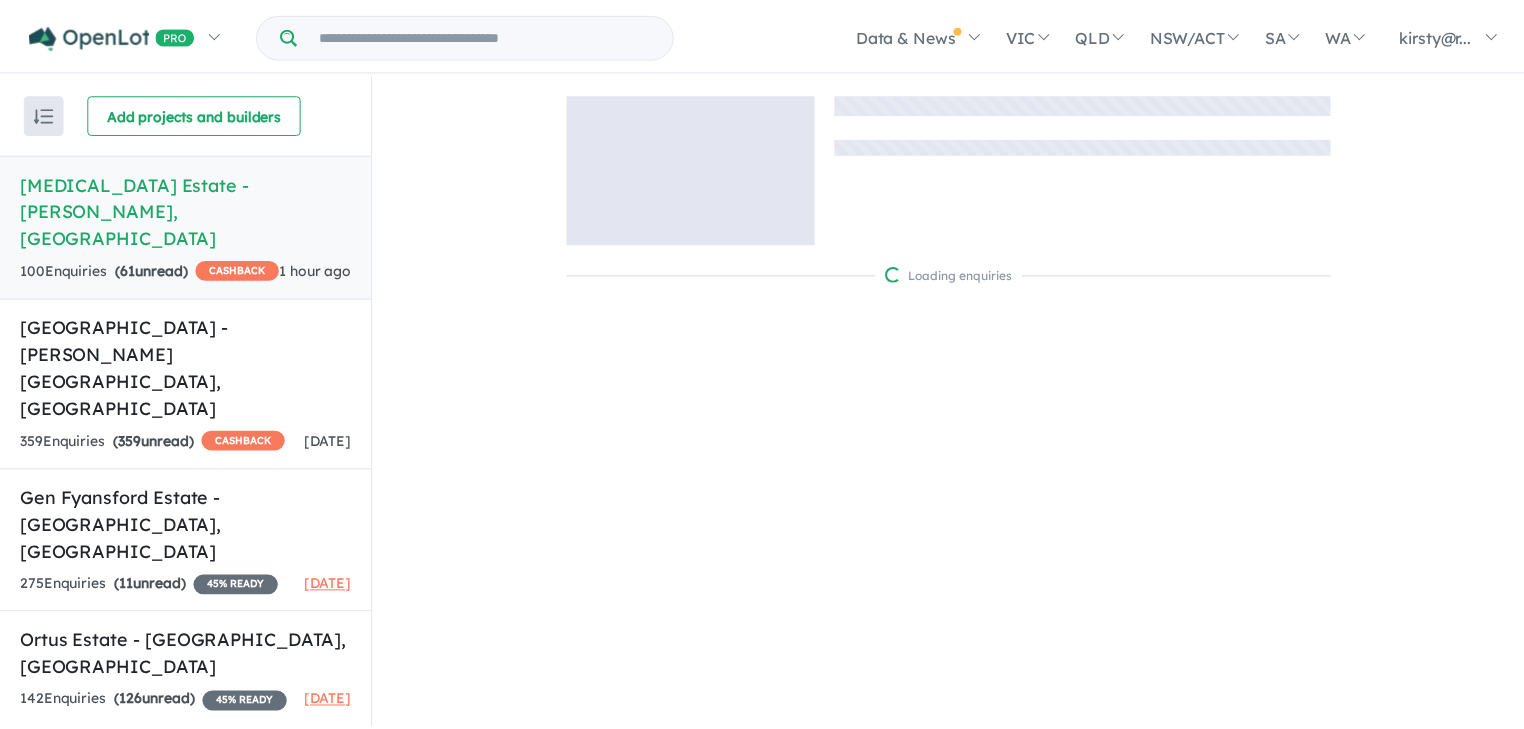 scroll, scrollTop: 0, scrollLeft: 0, axis: both 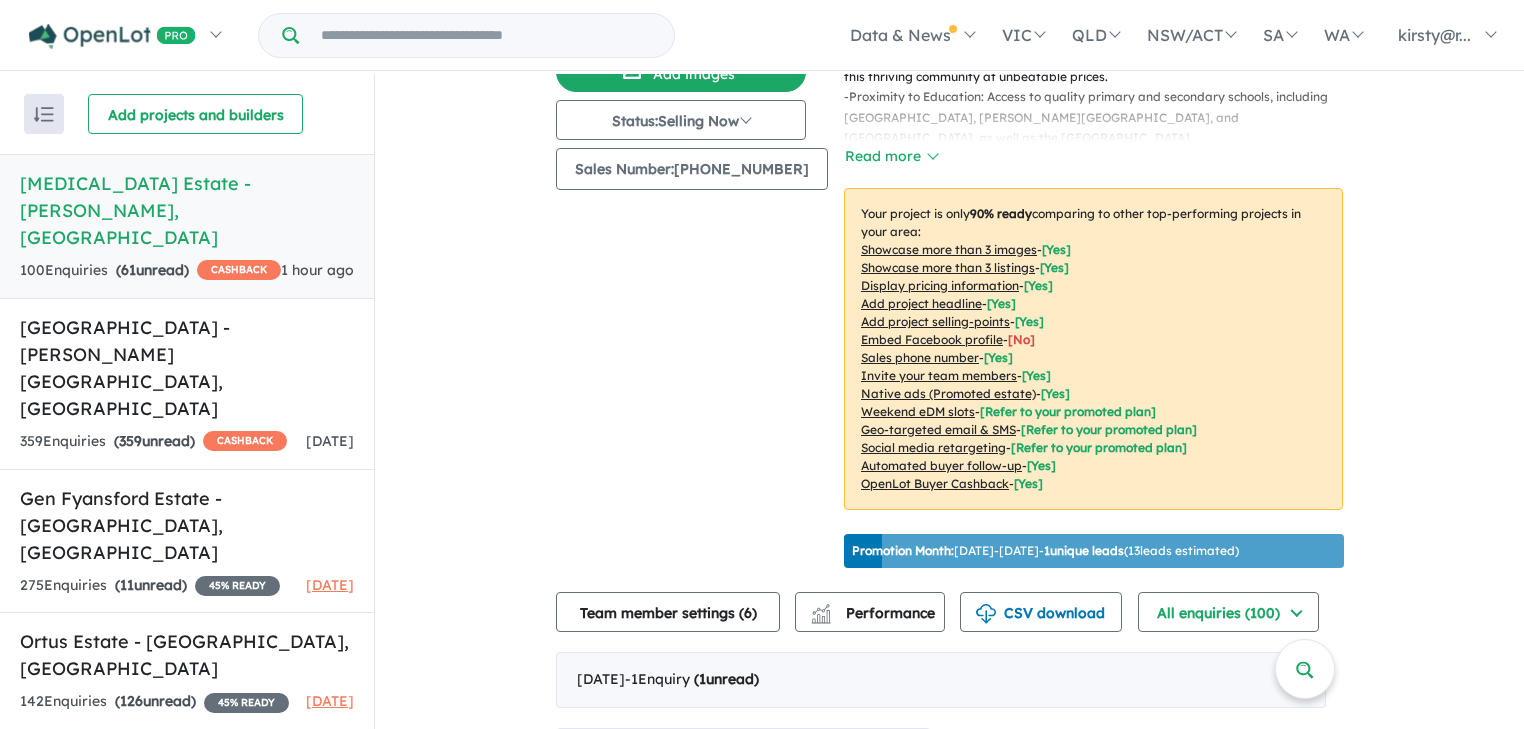 click on "Embed Facebook profile" at bounding box center (932, 339) 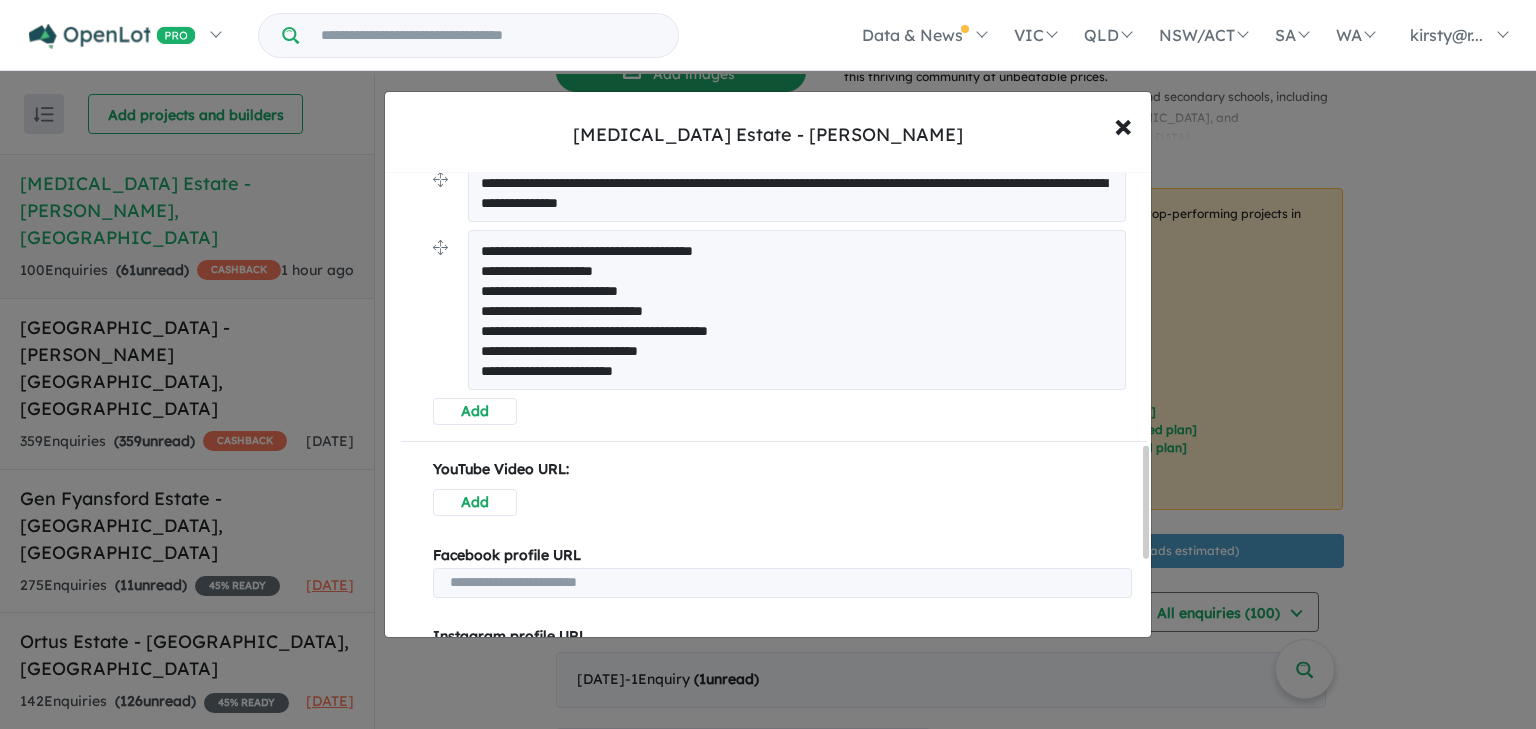 scroll, scrollTop: 1186, scrollLeft: 0, axis: vertical 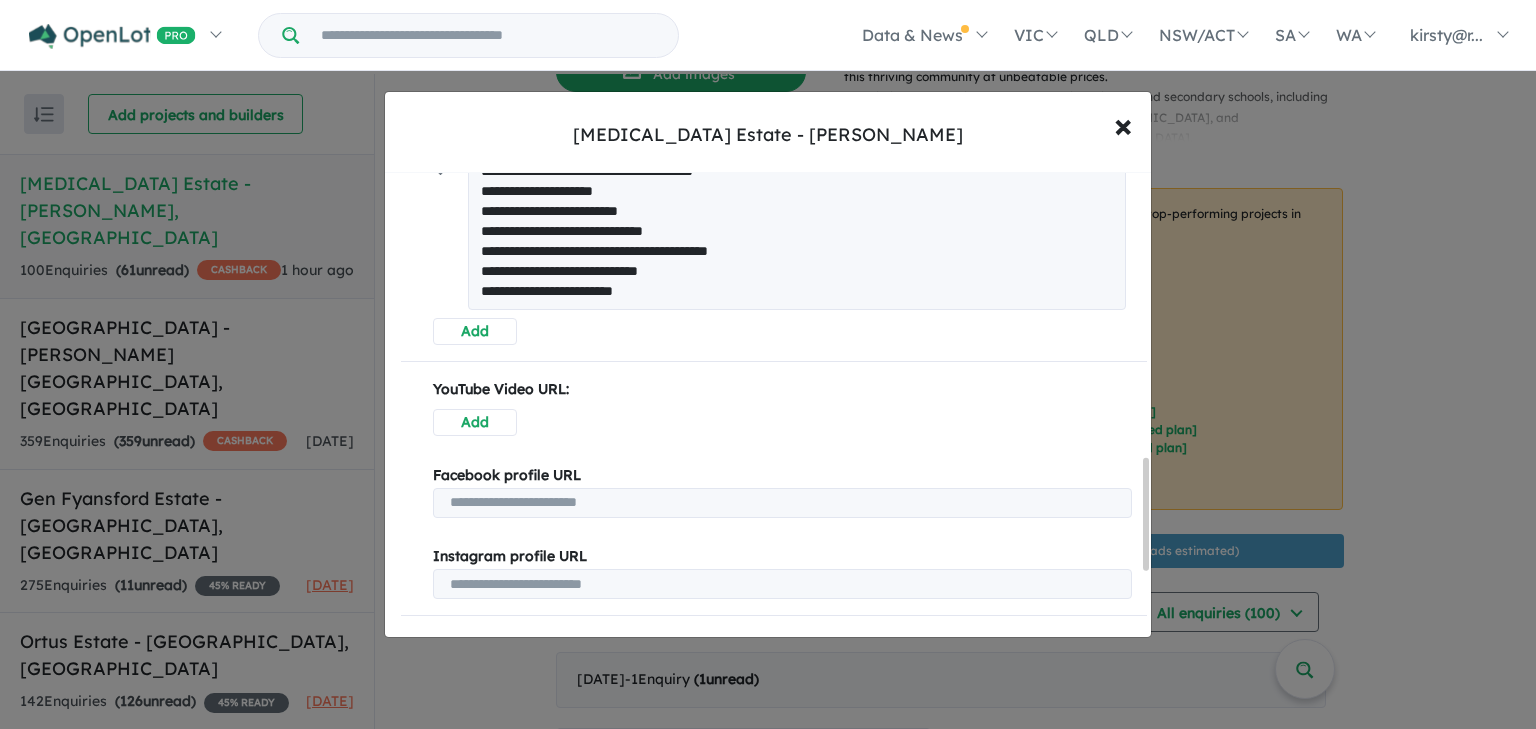 click at bounding box center [782, 503] 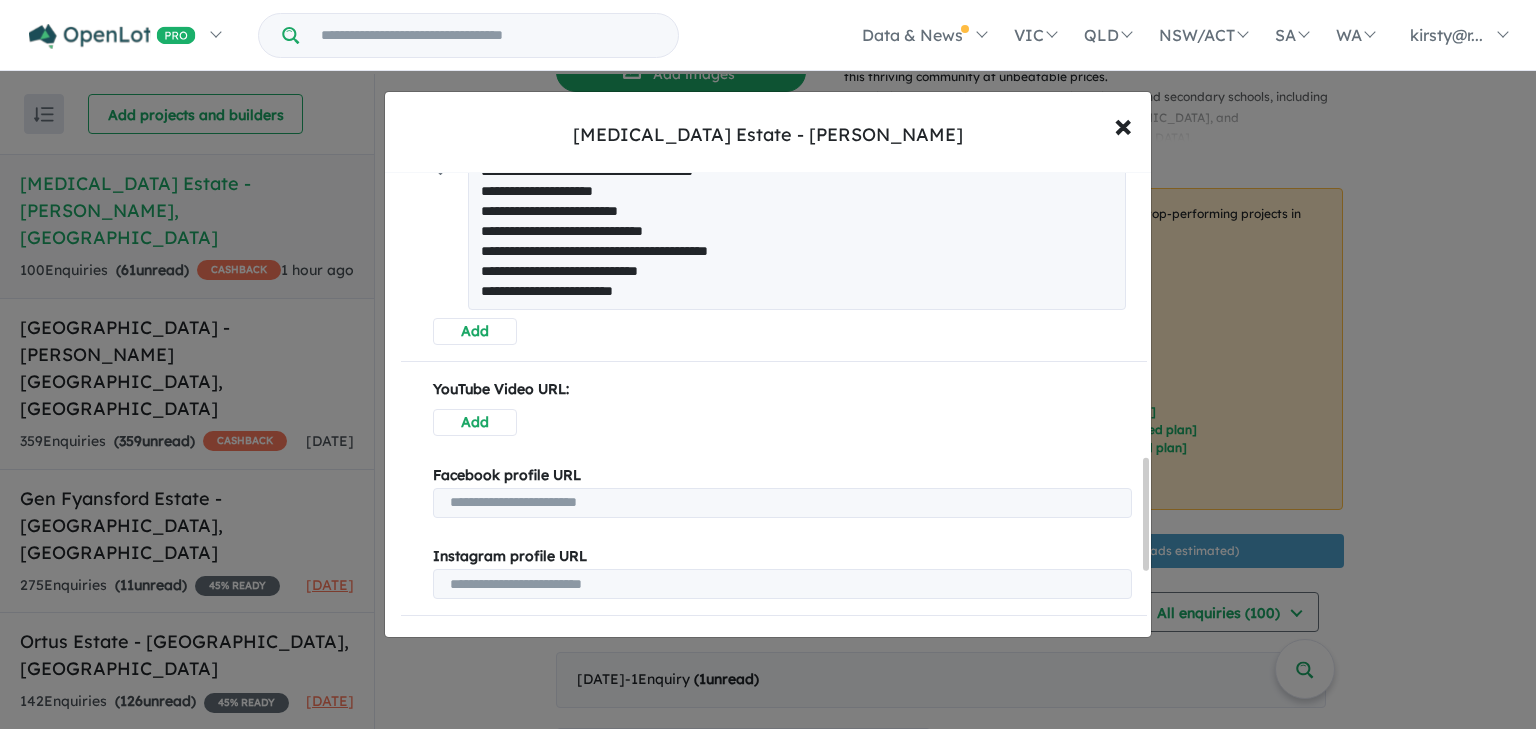 paste on "**********" 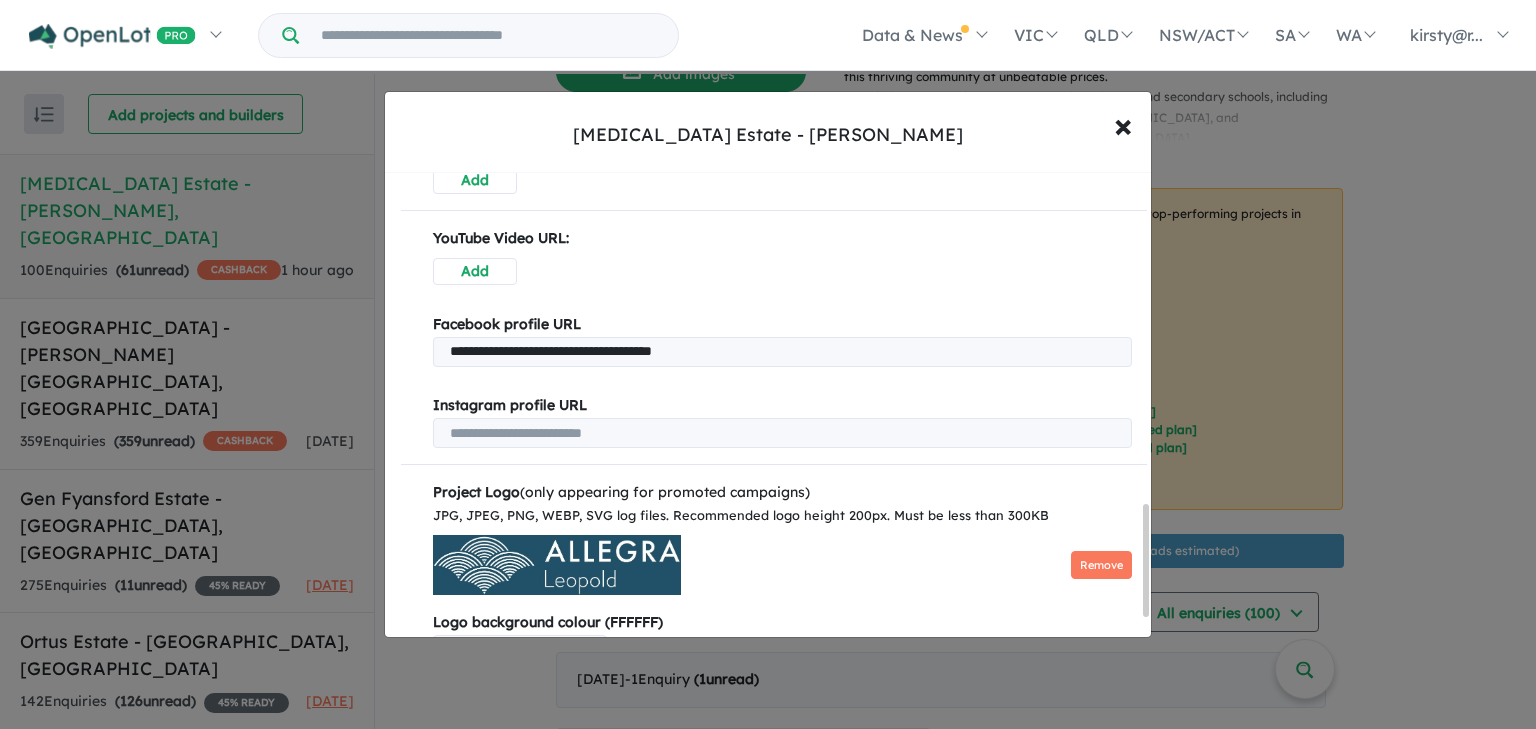 scroll, scrollTop: 1456, scrollLeft: 0, axis: vertical 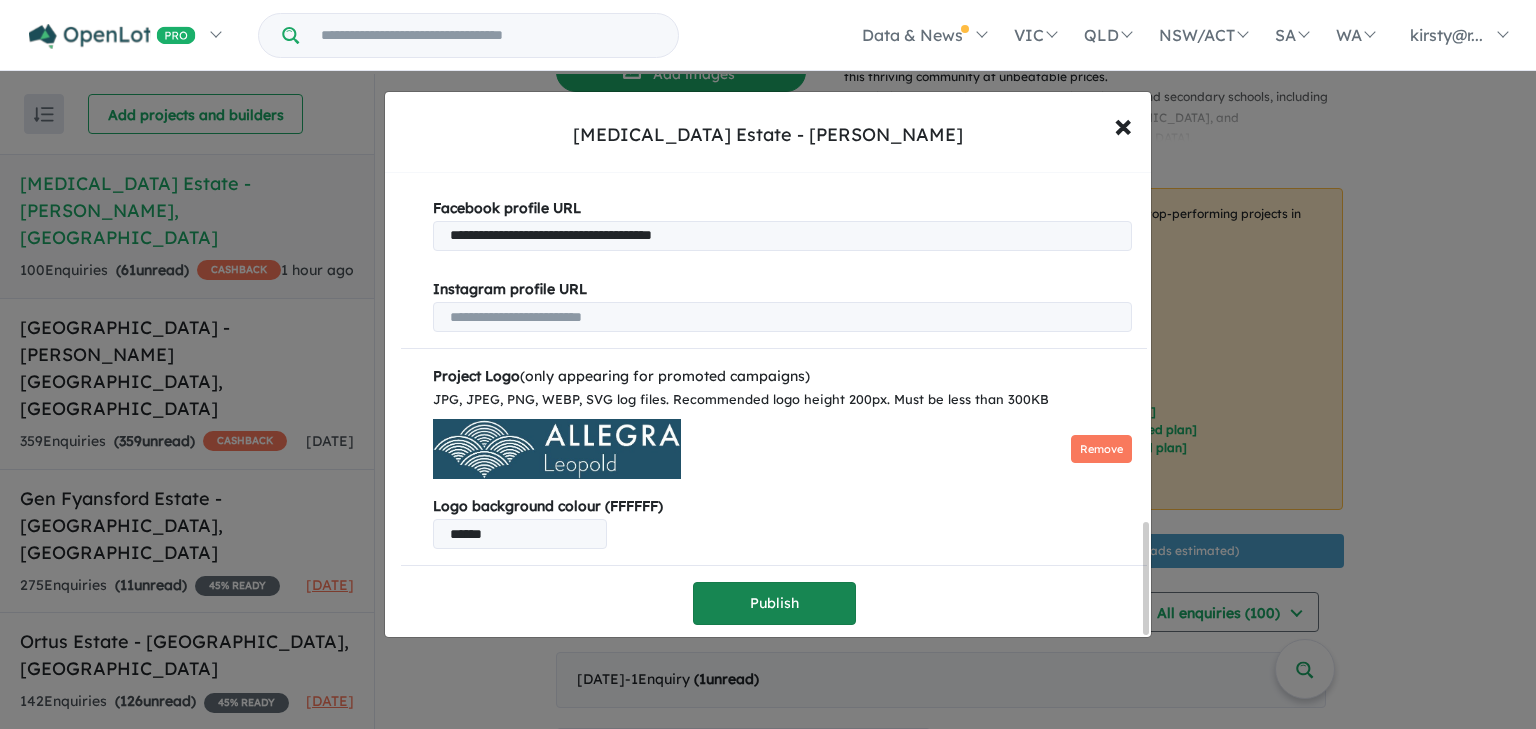 type on "**********" 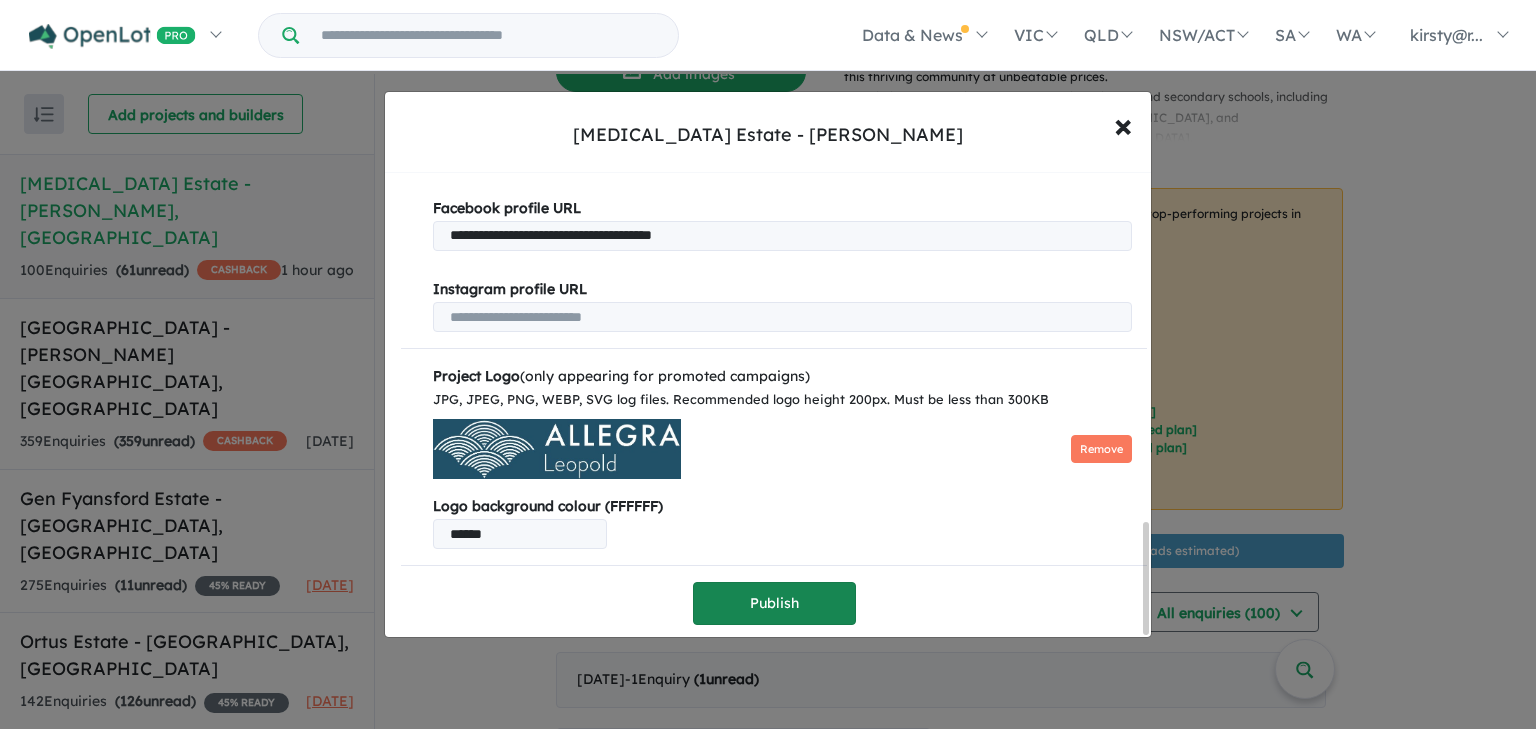 click on "Publish" at bounding box center (774, 603) 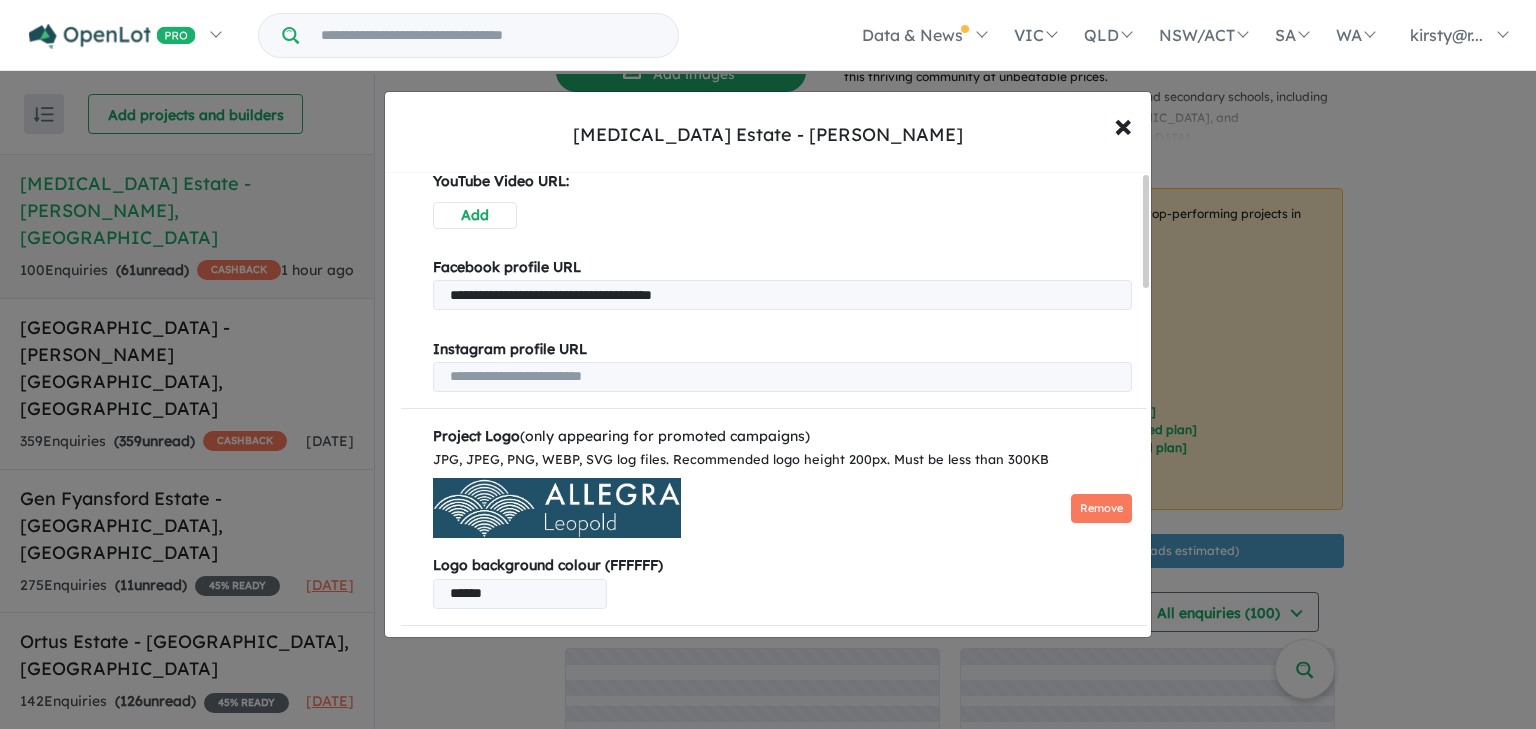 scroll, scrollTop: 0, scrollLeft: 0, axis: both 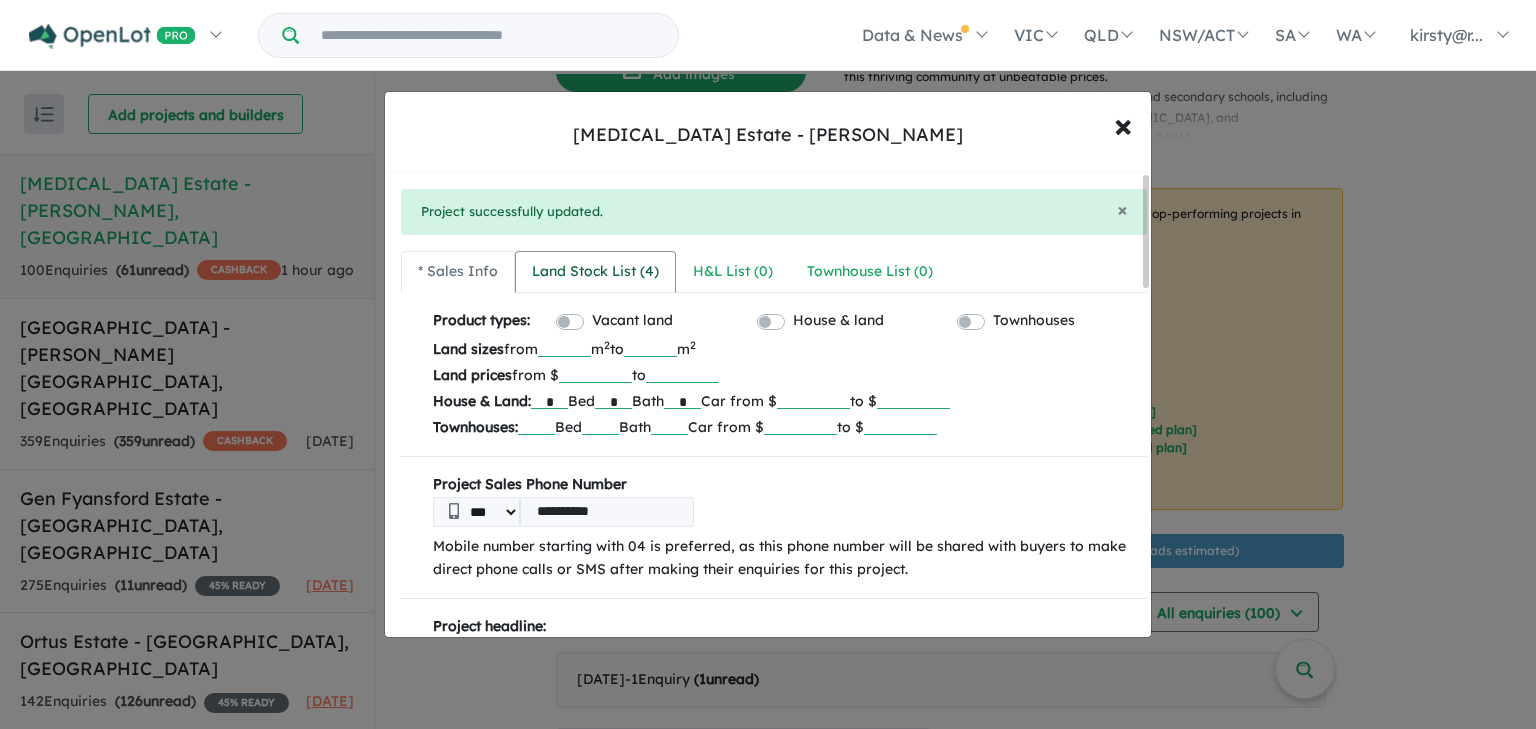 click on "Land Stock List ( 4 )" at bounding box center (595, 272) 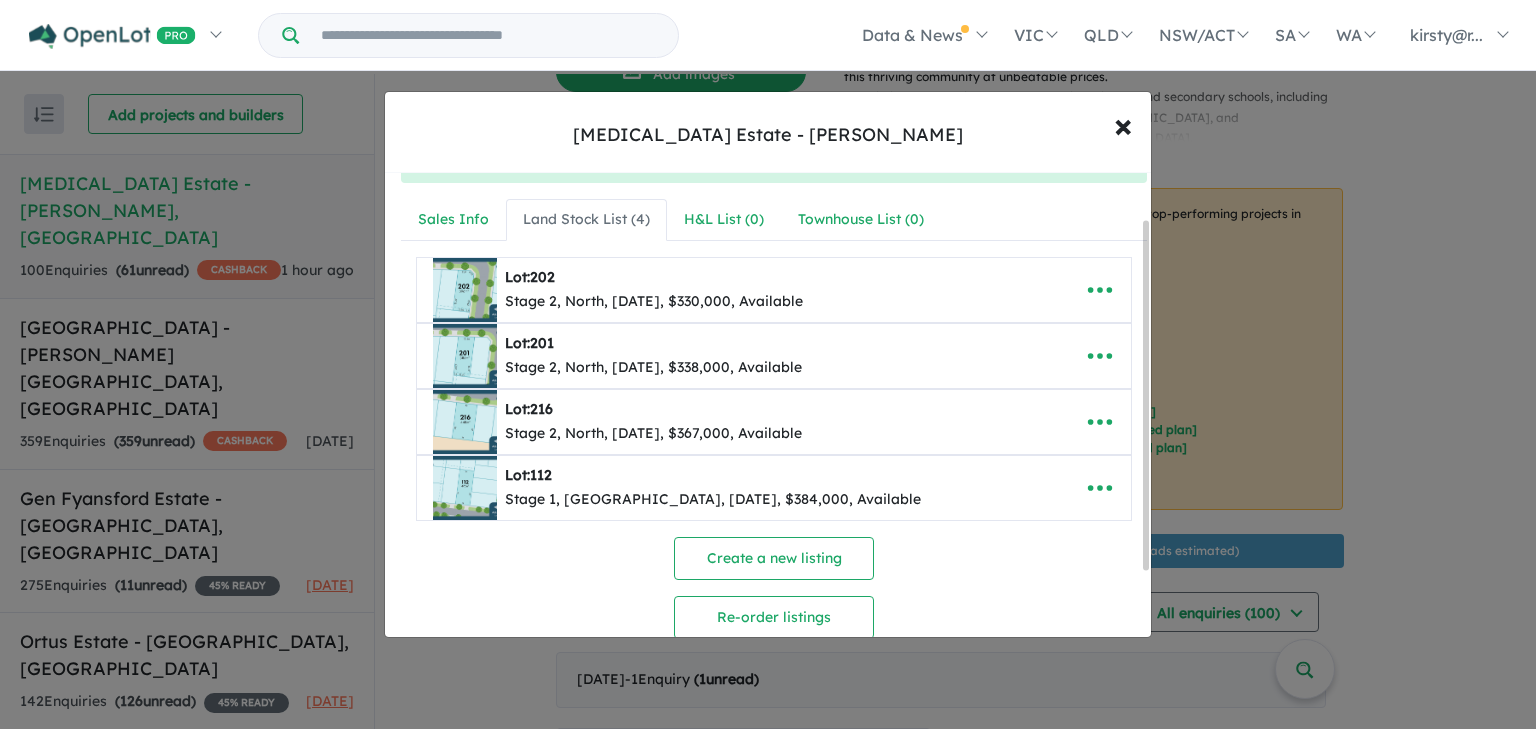 scroll, scrollTop: 80, scrollLeft: 0, axis: vertical 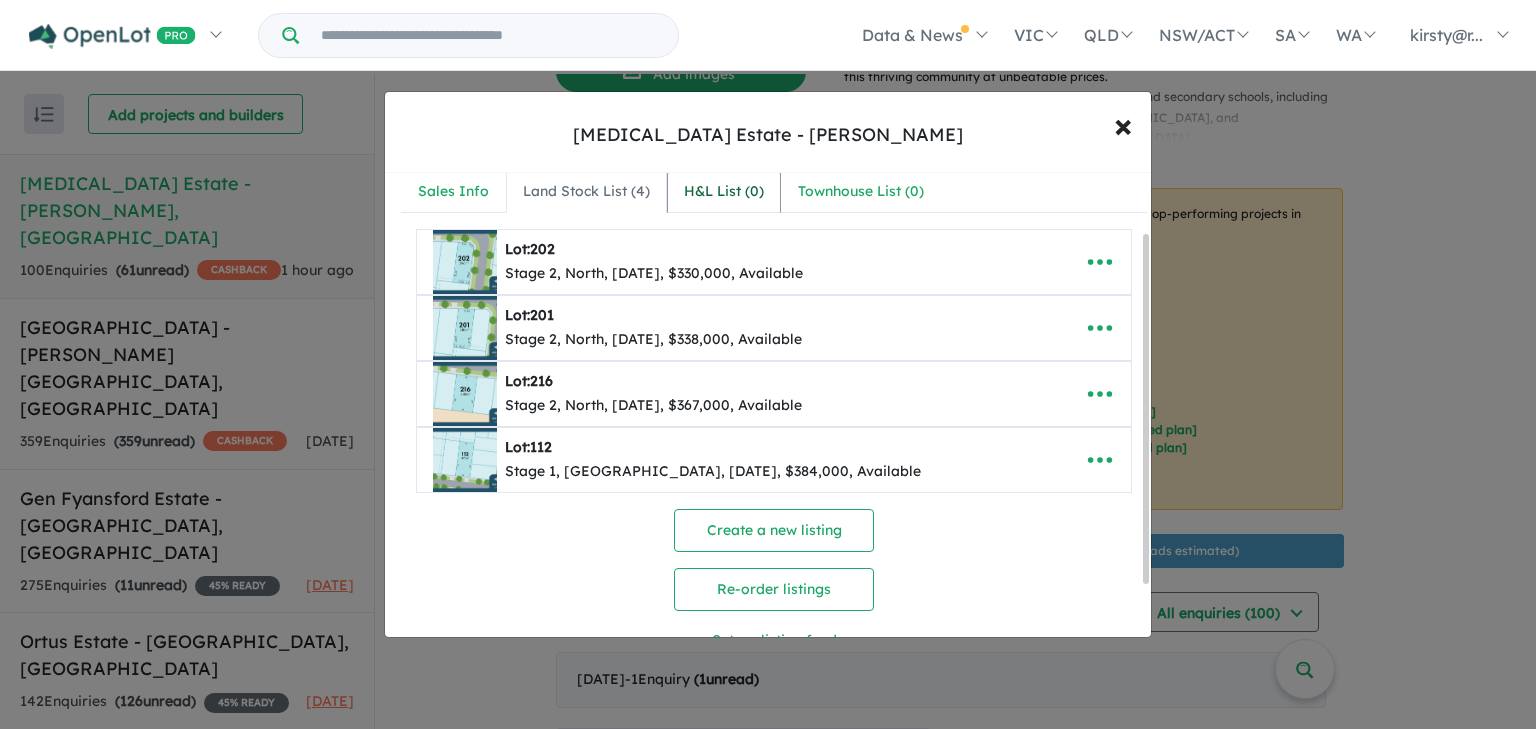 click on "H&L List ( 0 )" at bounding box center [724, 192] 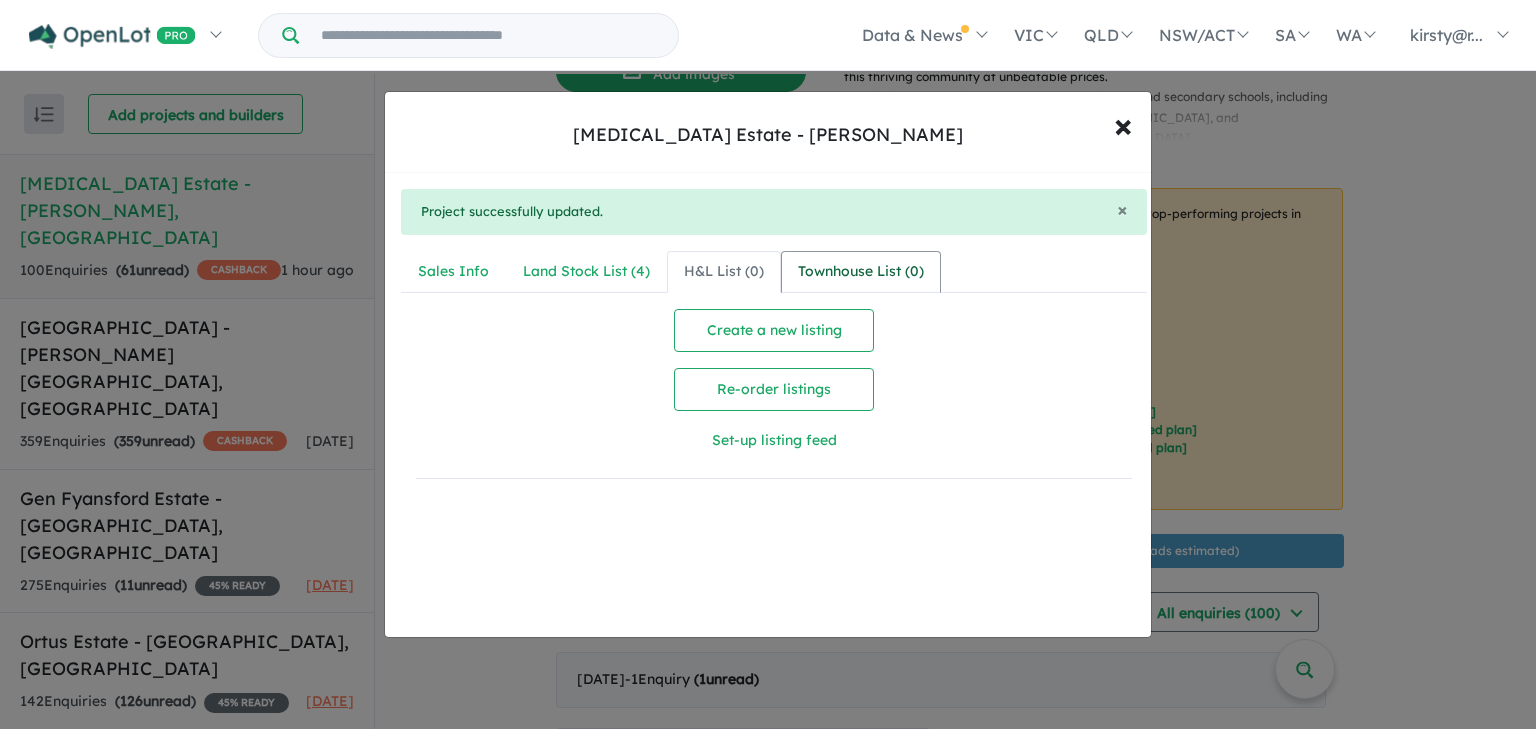 click on "Townhouse List ( 0 )" at bounding box center (861, 272) 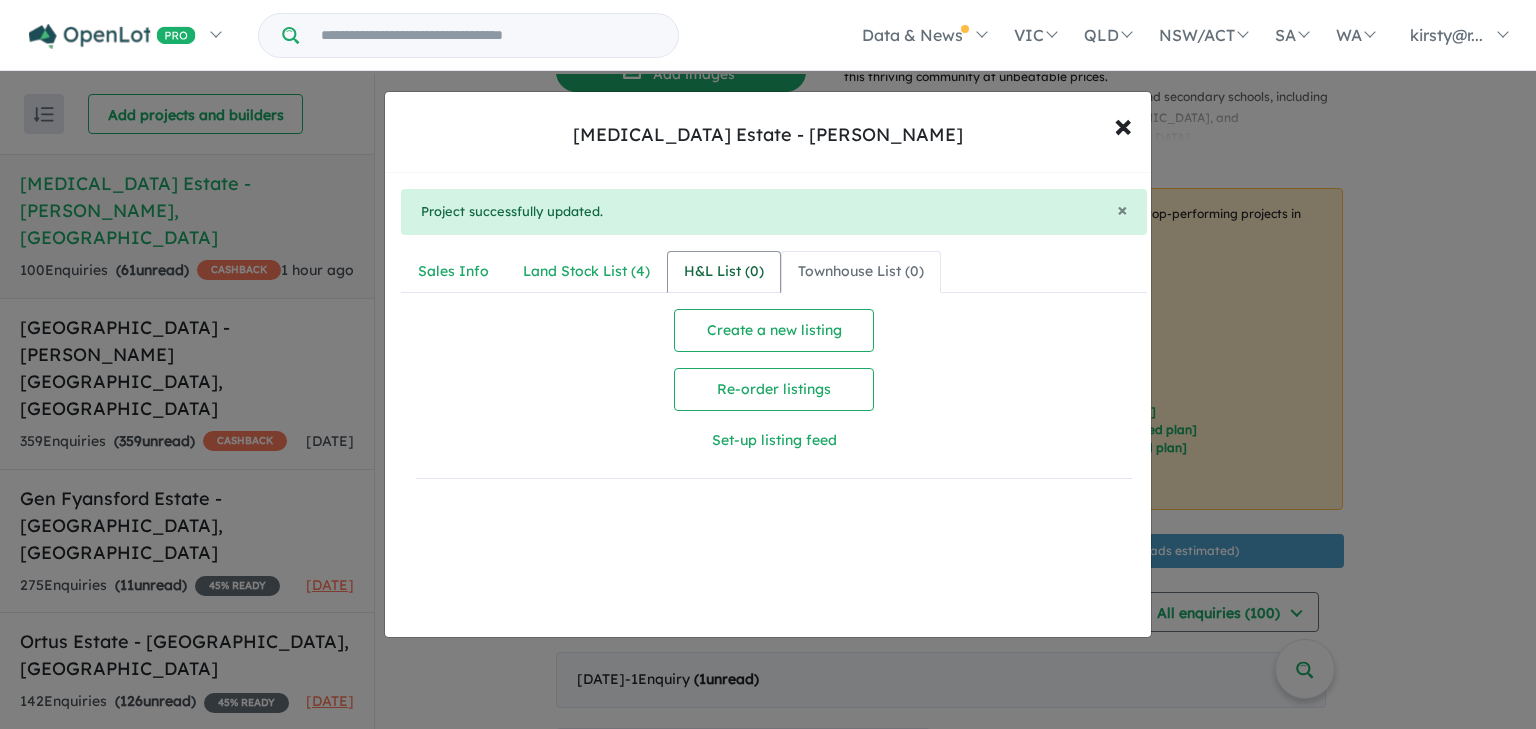 click on "H&L List ( 0 )" at bounding box center (724, 272) 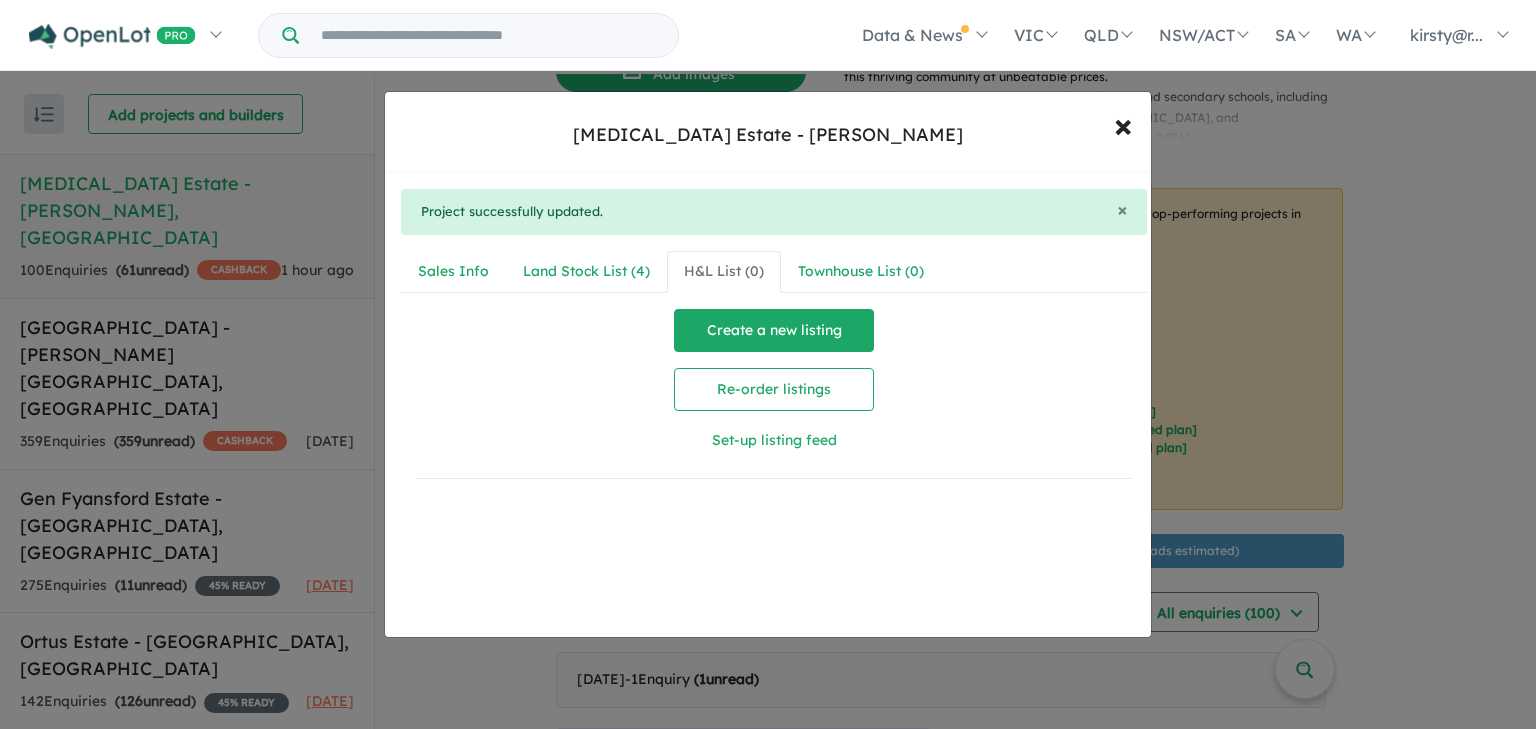 click on "Create a new listing" at bounding box center [774, 330] 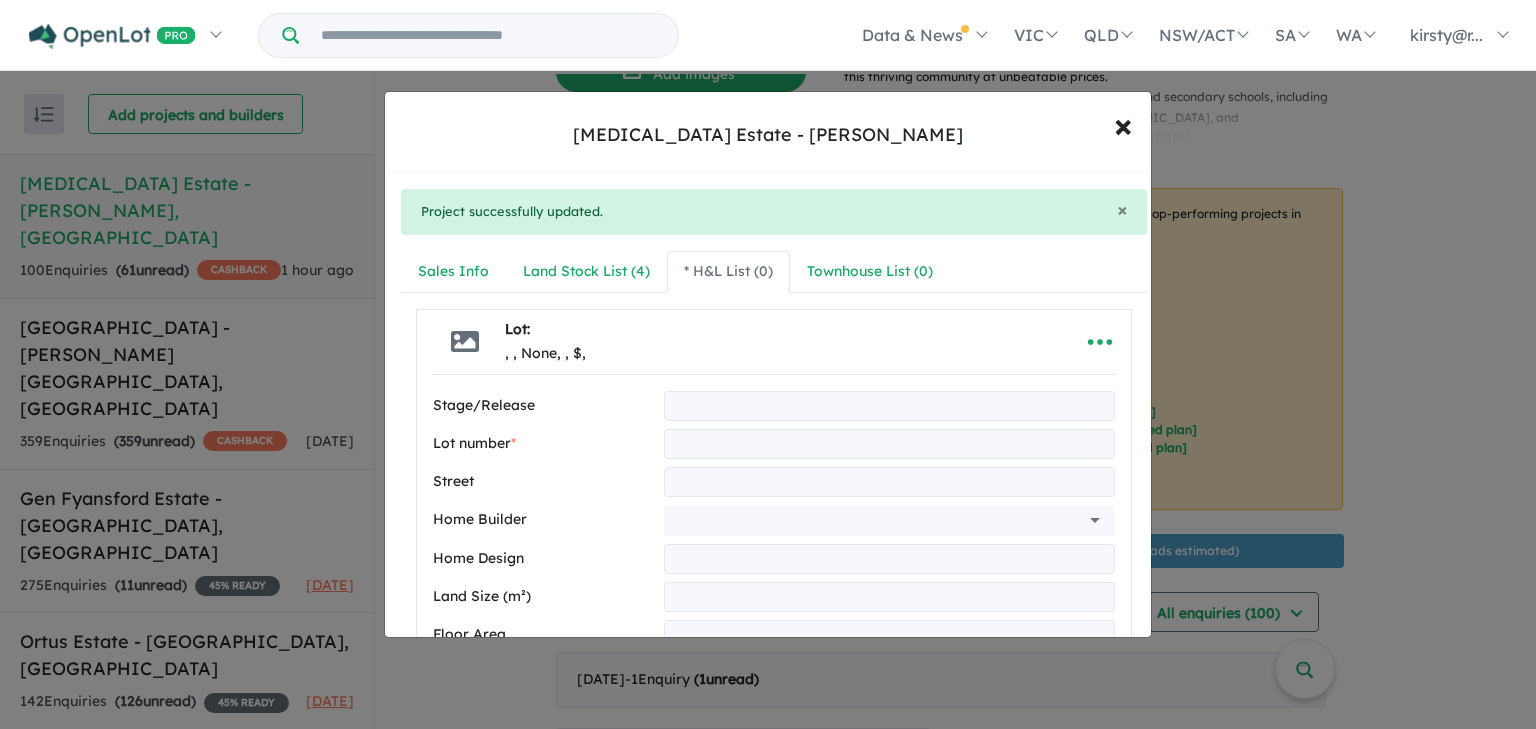 click at bounding box center [889, 406] 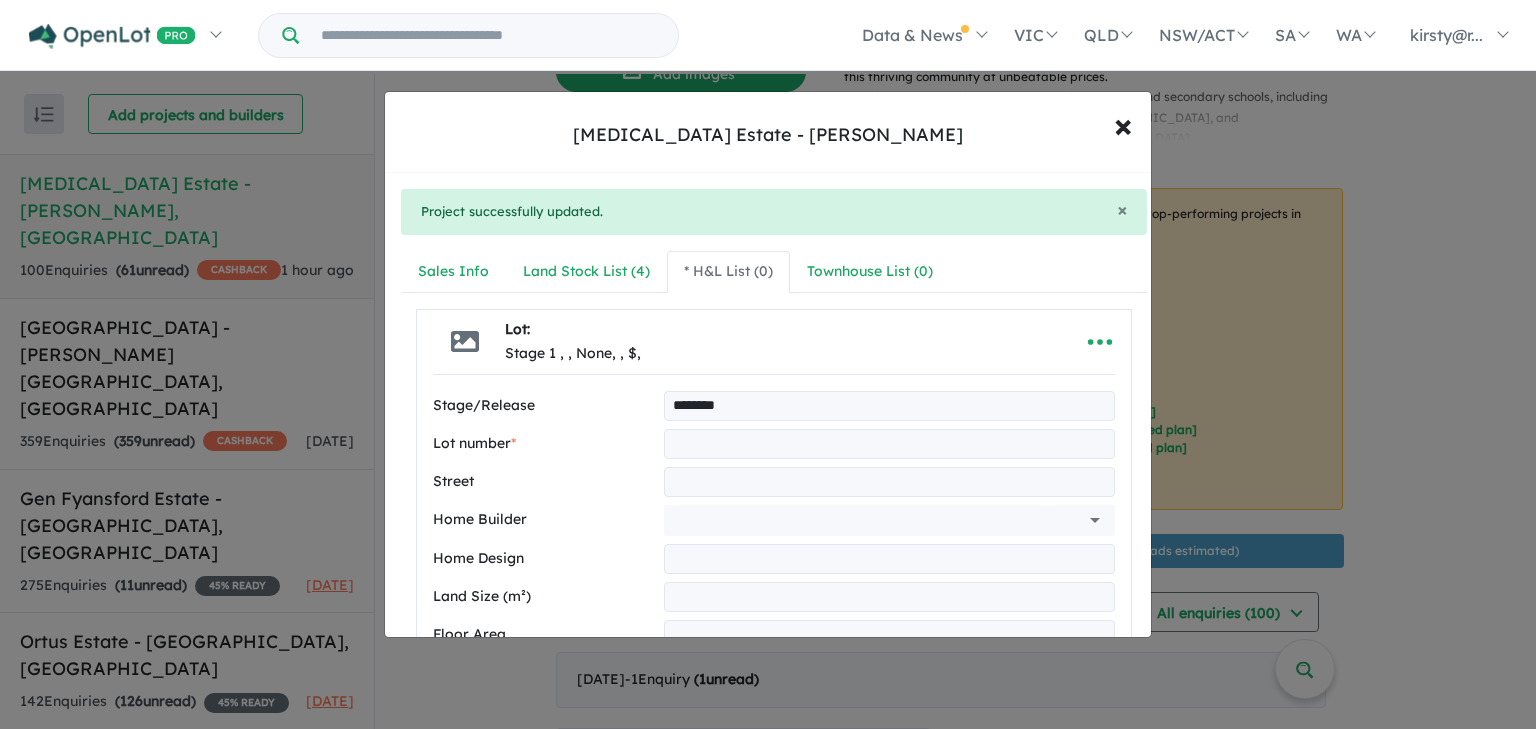 type on "*******" 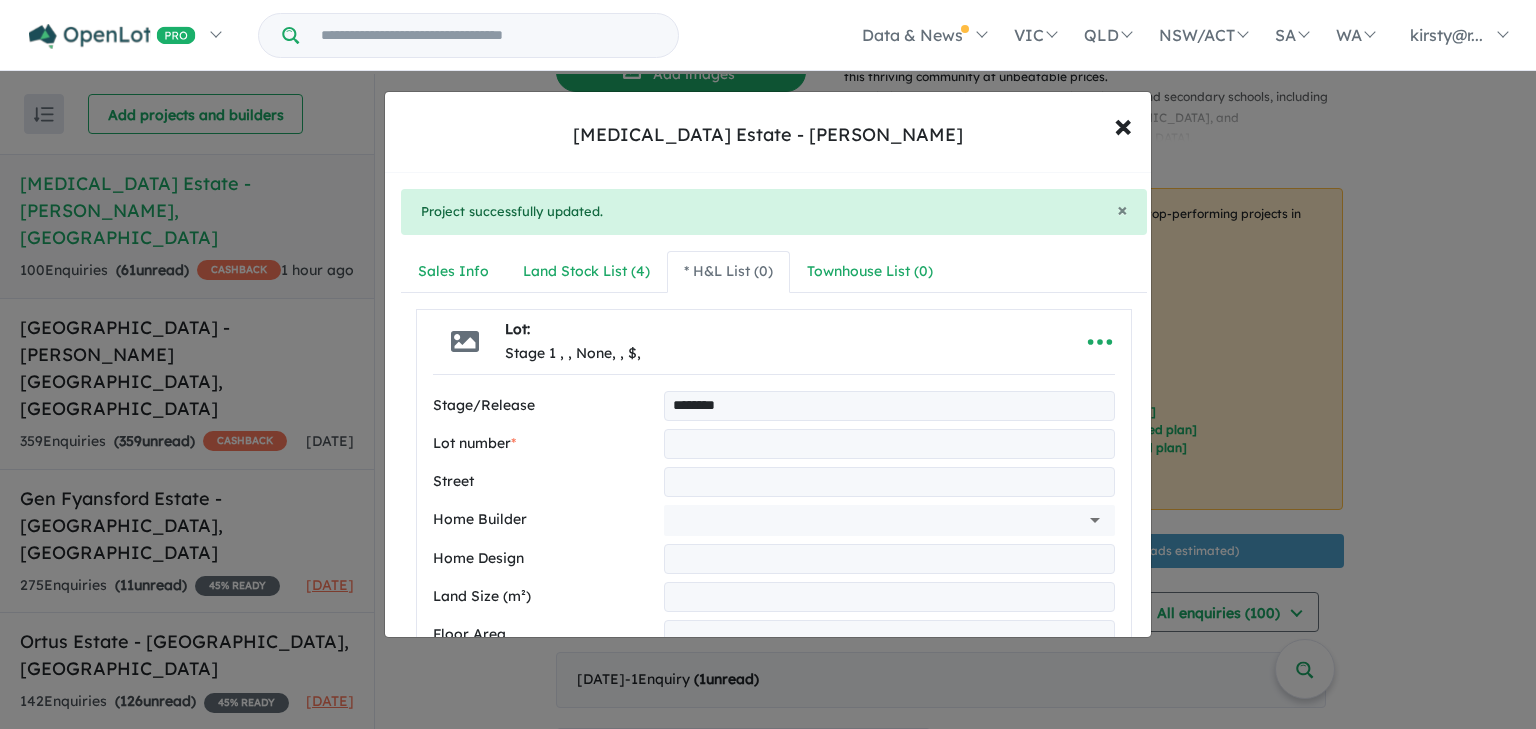 click at bounding box center (889, 444) 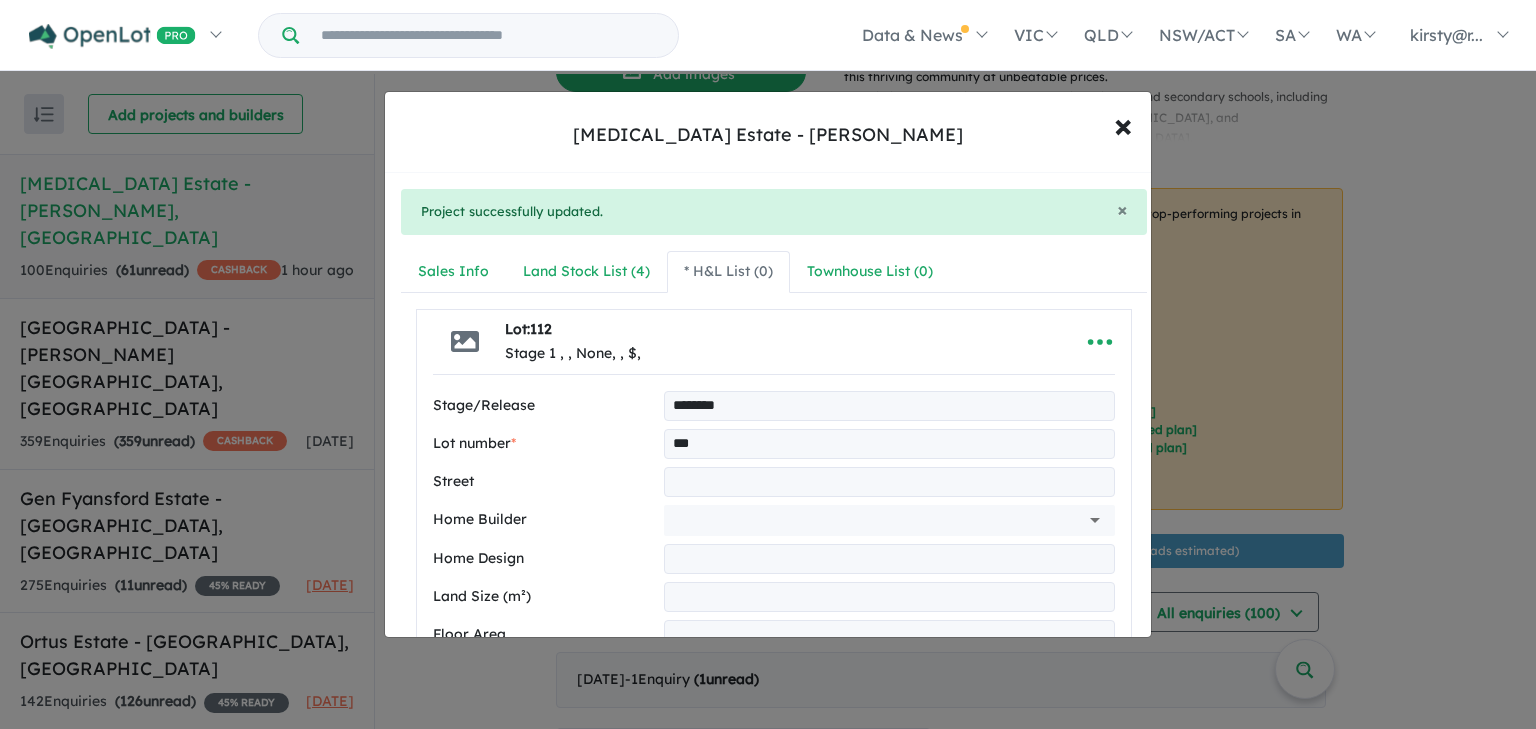 type on "***" 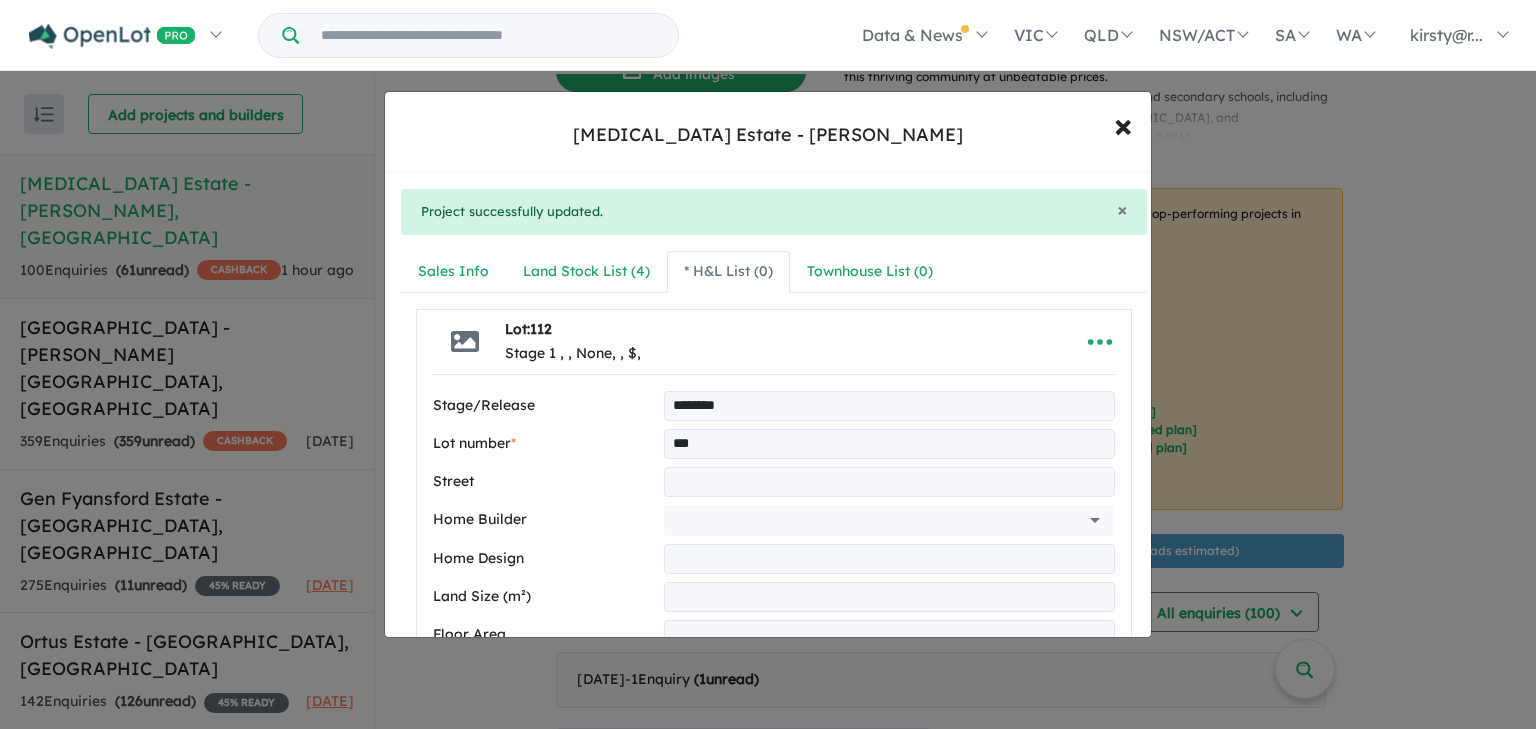 click at bounding box center [889, 482] 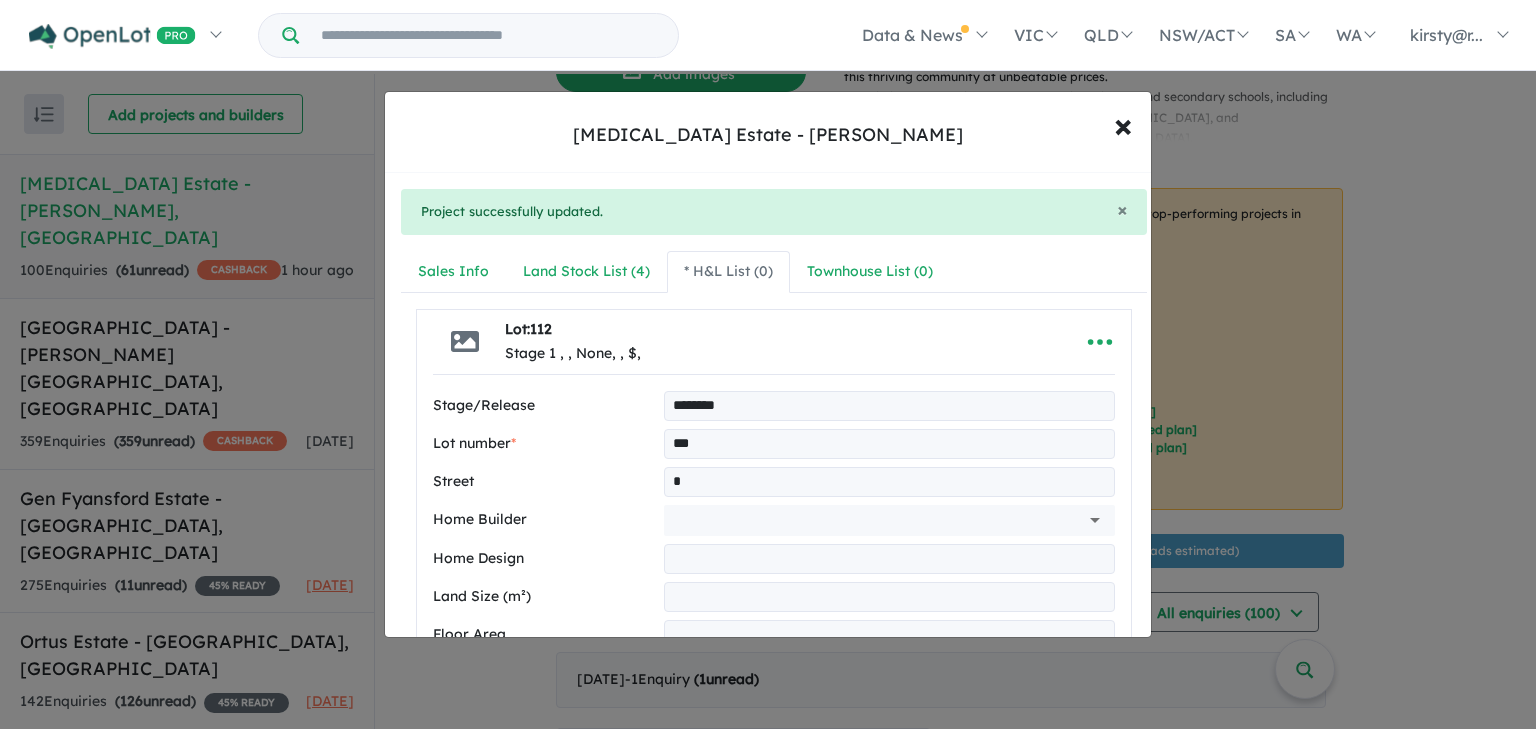 type on "**********" 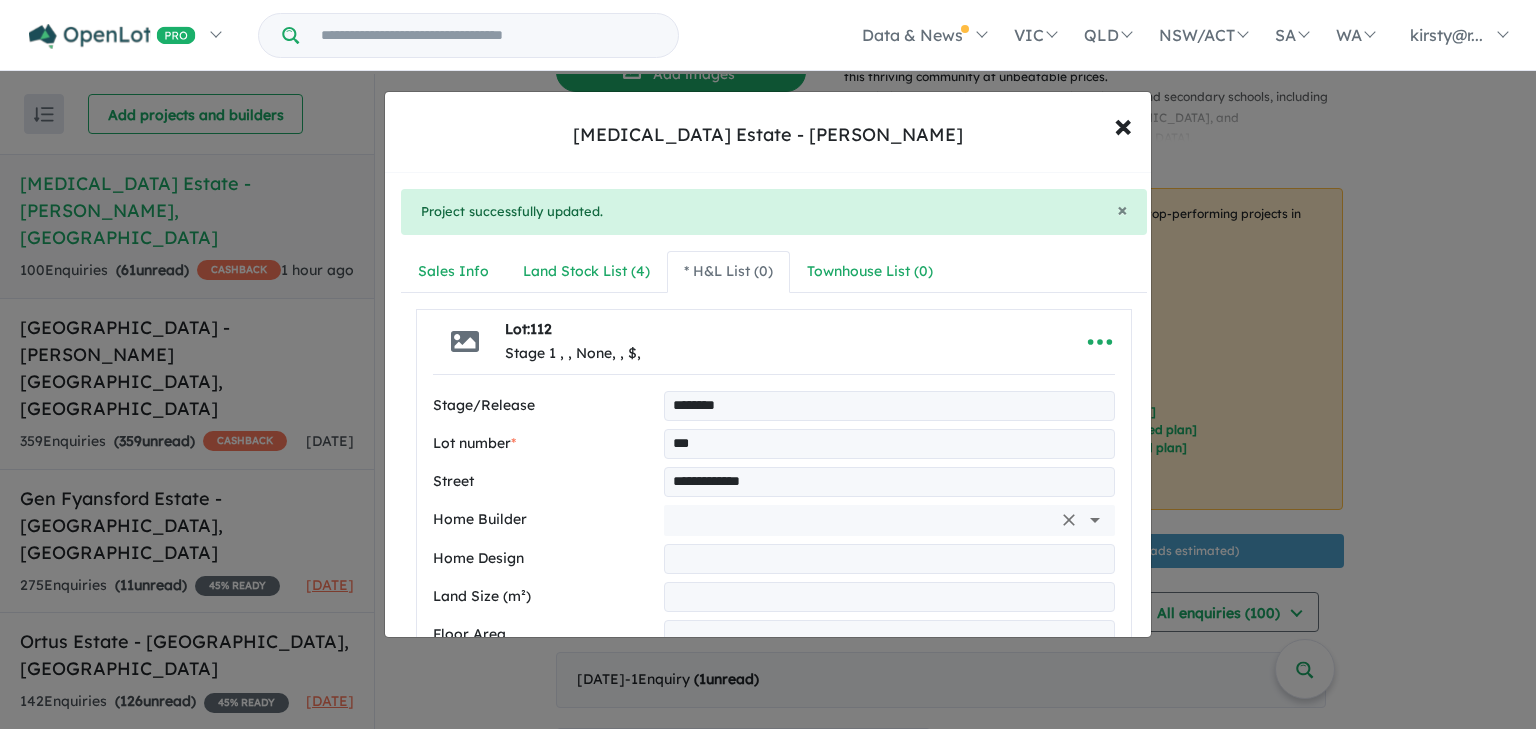 drag, startPoint x: 737, startPoint y: 512, endPoint x: 717, endPoint y: 510, distance: 20.09975 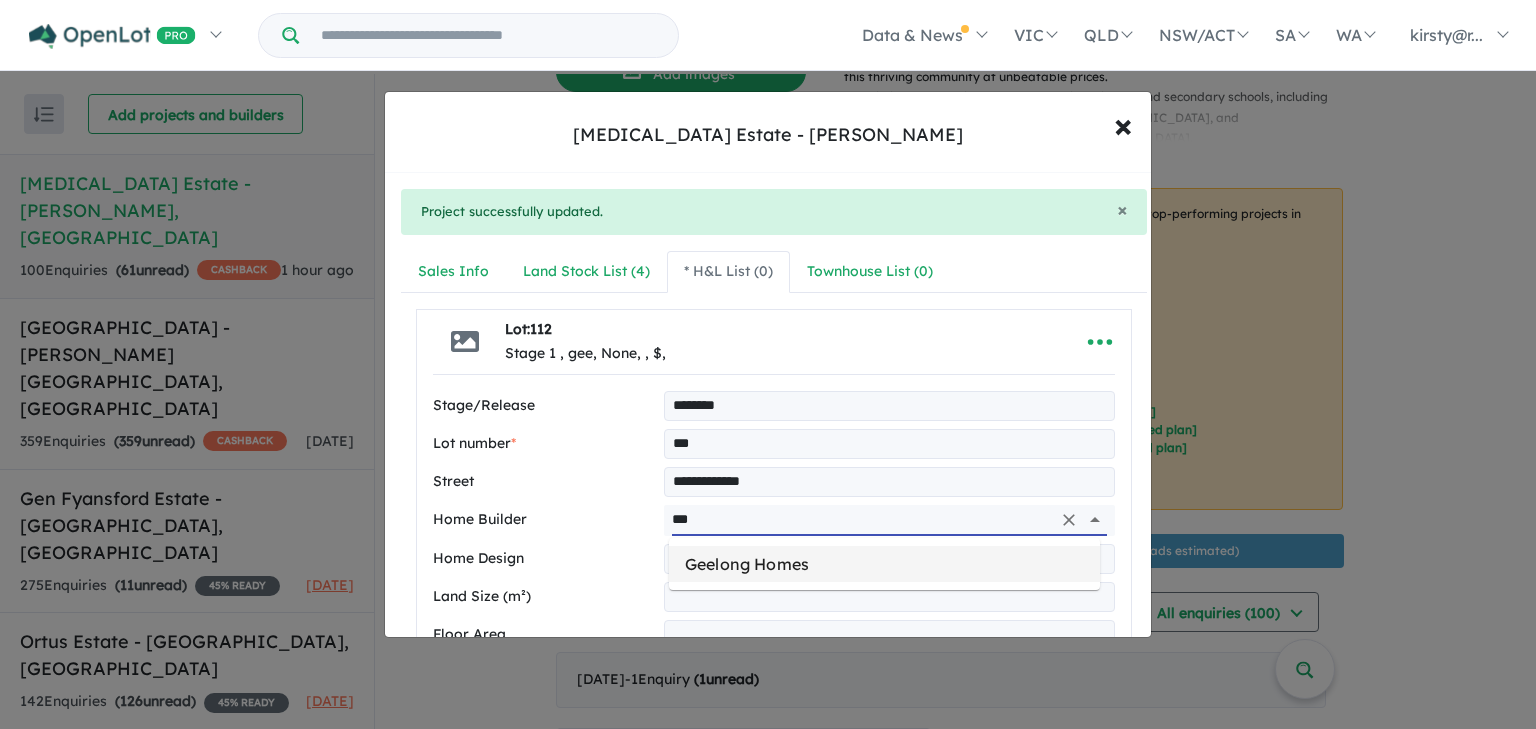 click on "Geelong Homes" at bounding box center (884, 564) 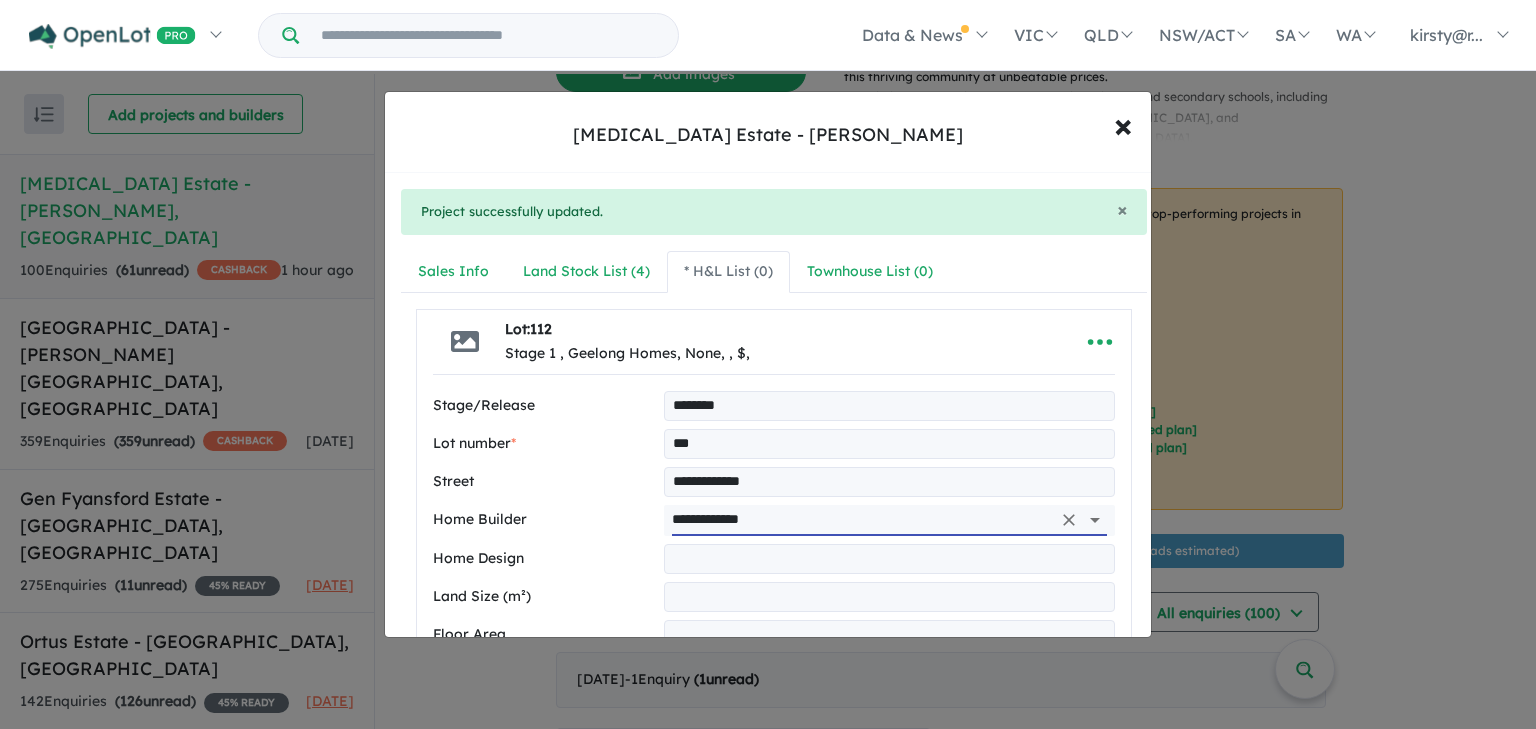 type on "**********" 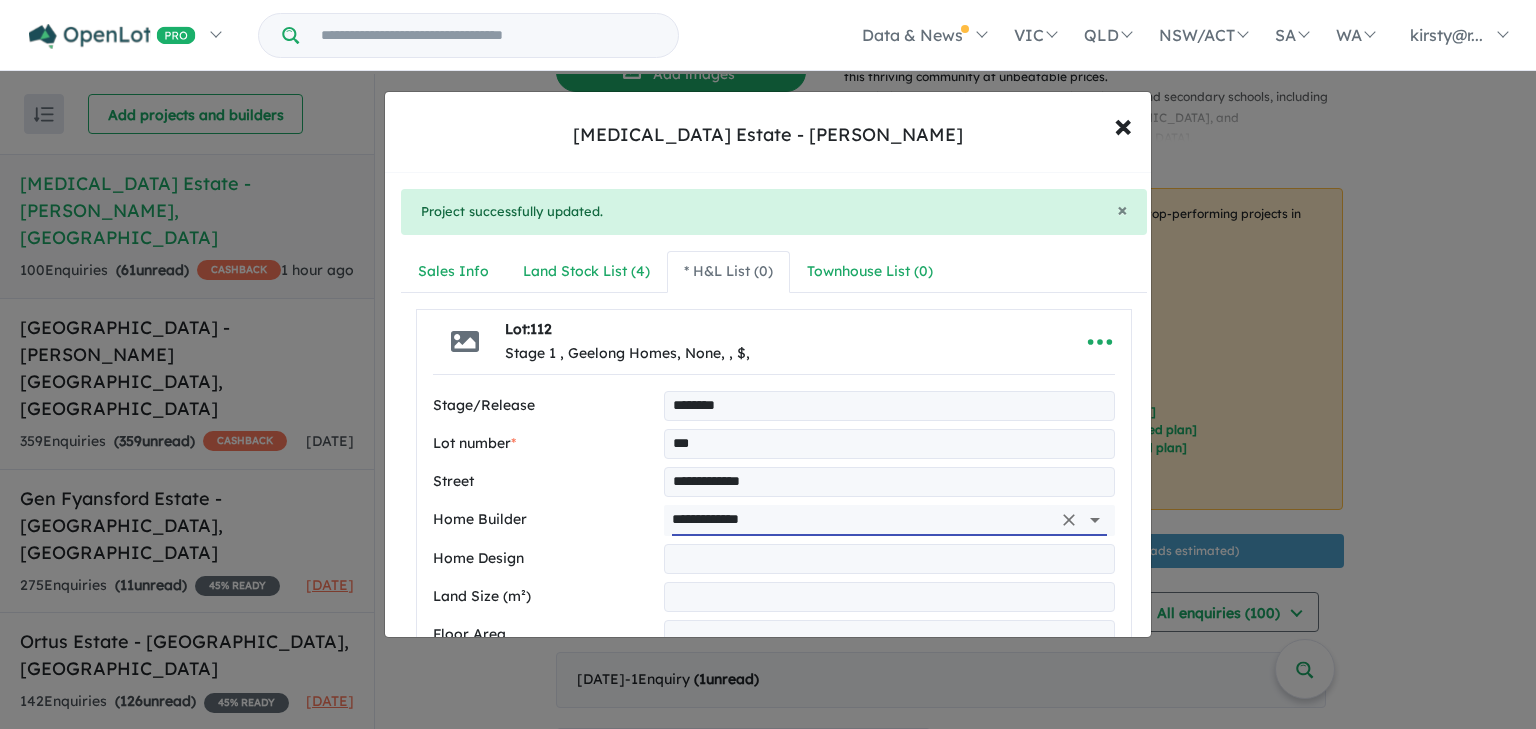 click at bounding box center (889, 559) 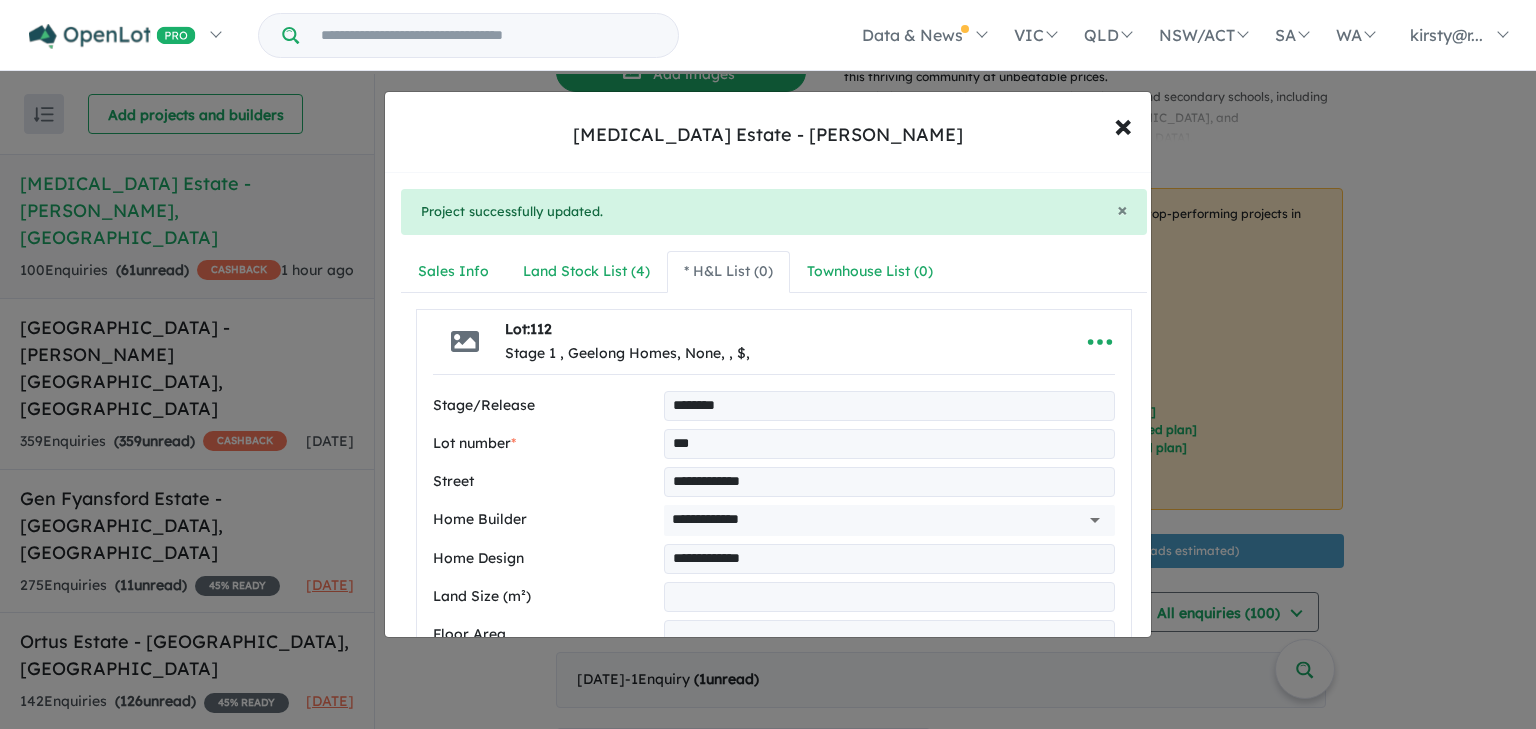 type on "**********" 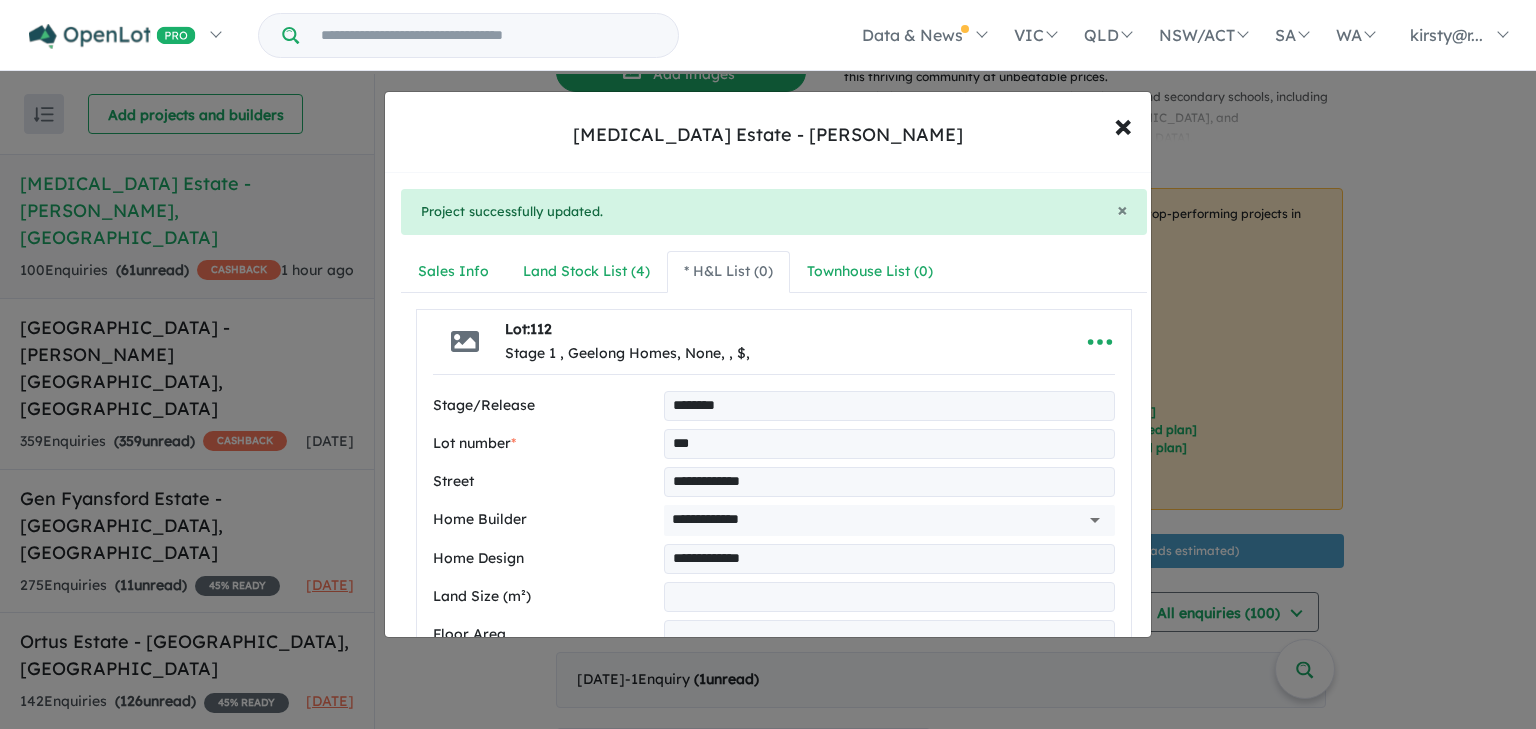 click at bounding box center [889, 597] 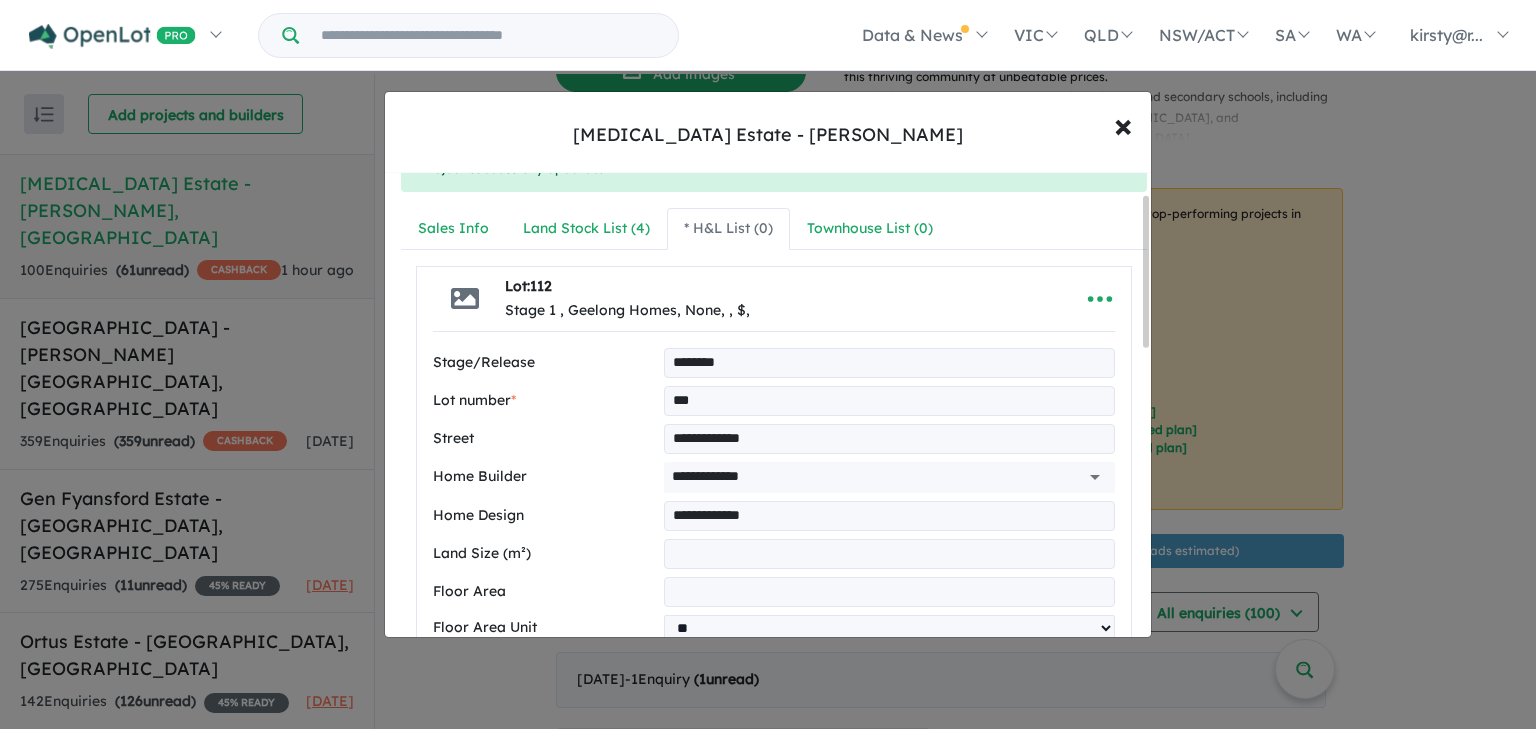 scroll, scrollTop: 80, scrollLeft: 0, axis: vertical 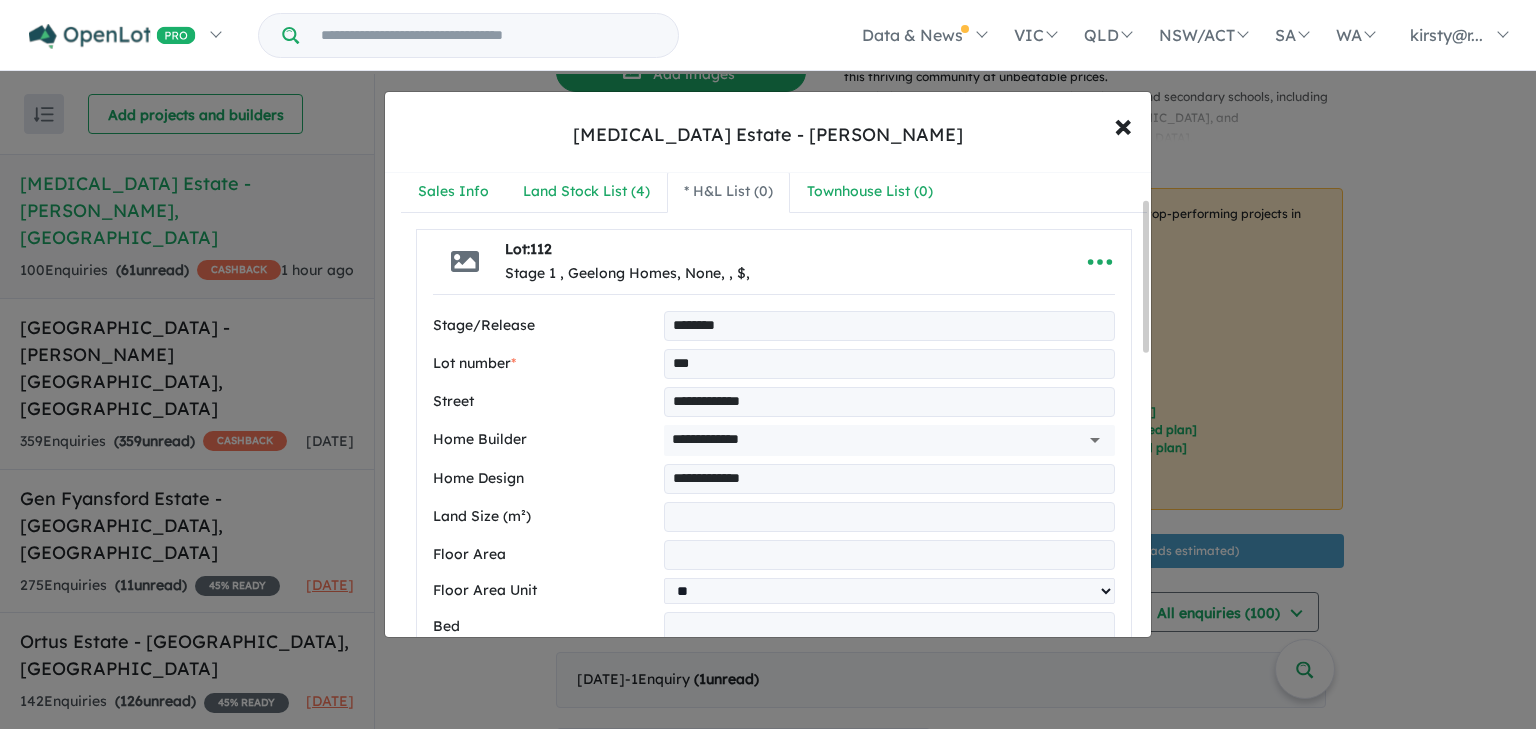 type on "***" 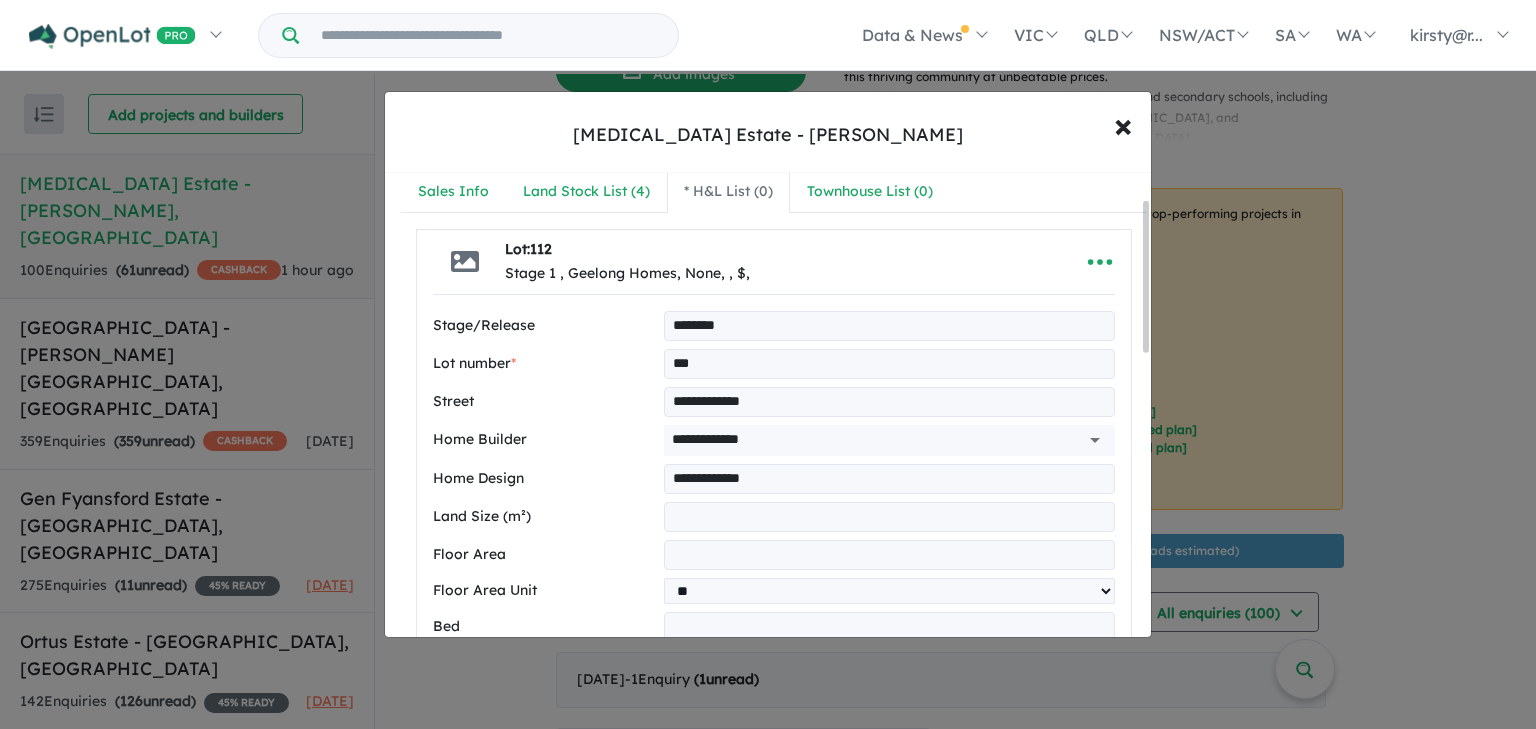 click at bounding box center (889, 555) 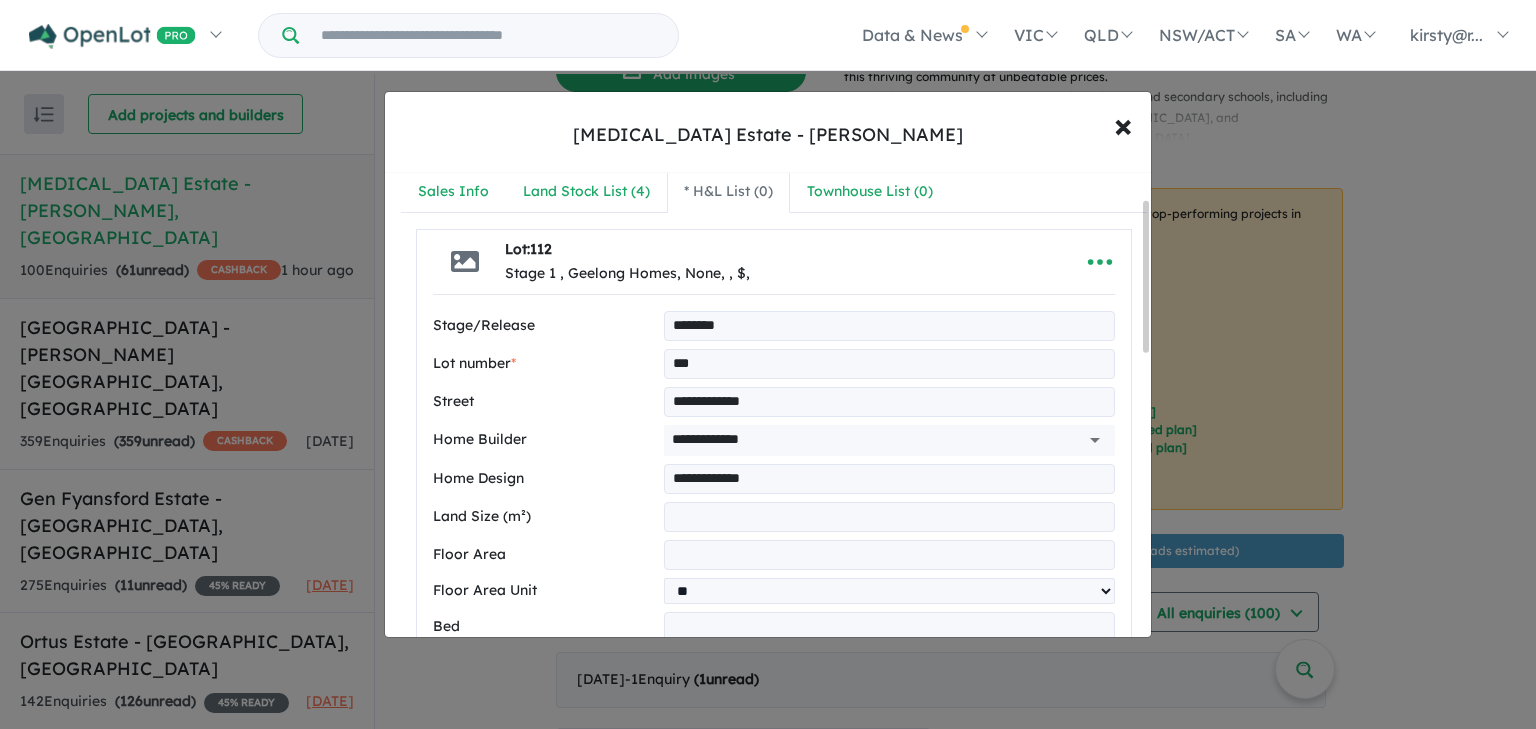 type on "**" 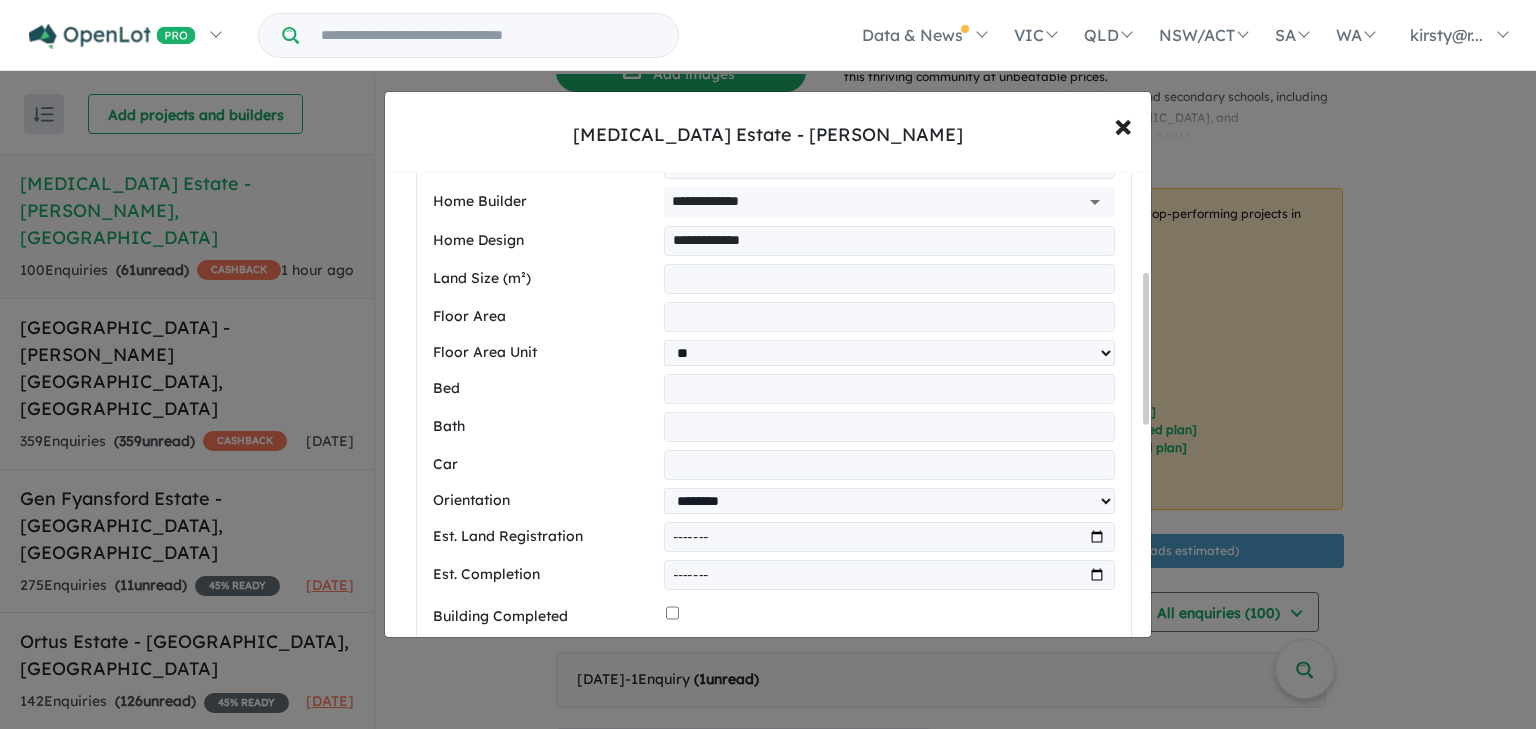 scroll, scrollTop: 320, scrollLeft: 0, axis: vertical 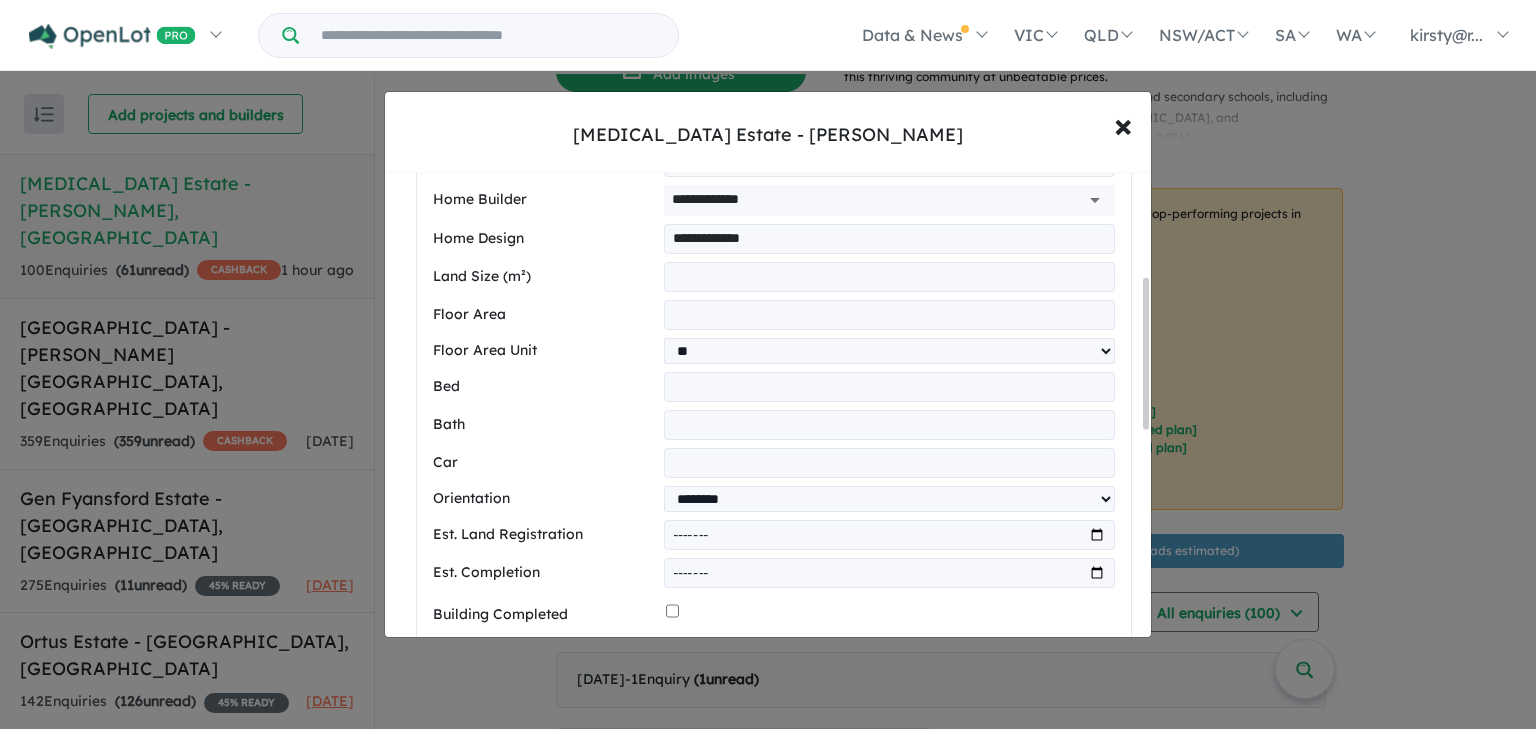 click at bounding box center [889, 387] 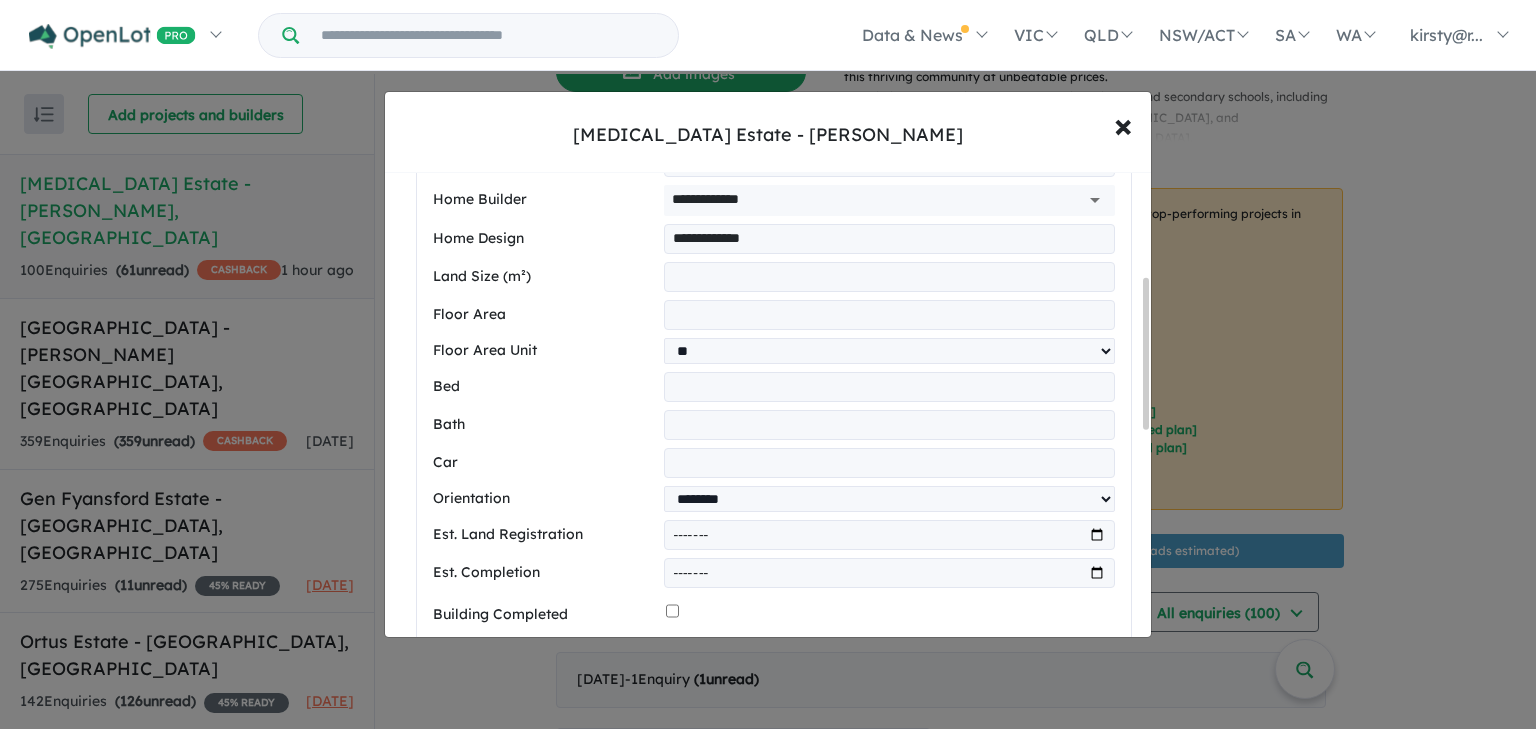 type on "*" 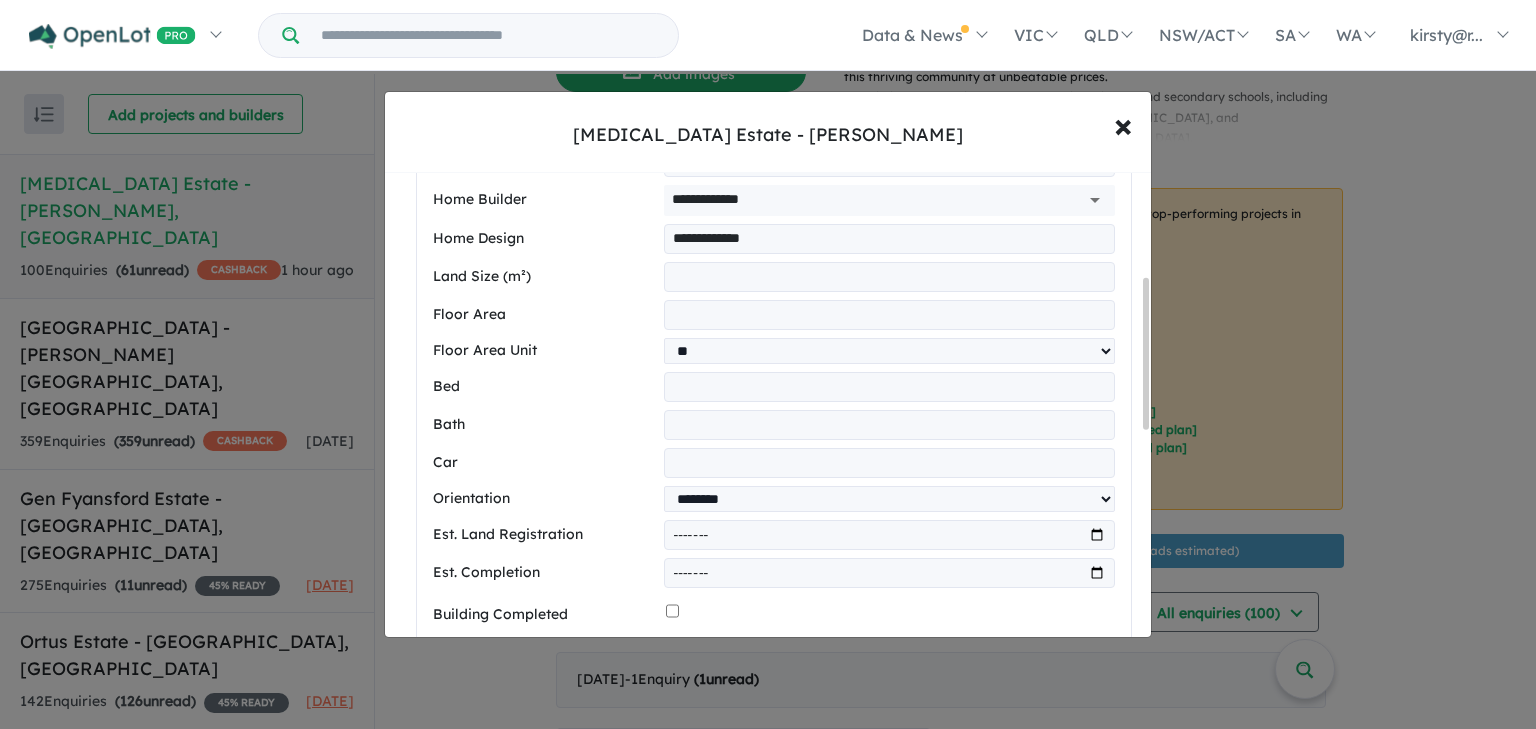 click at bounding box center (889, 425) 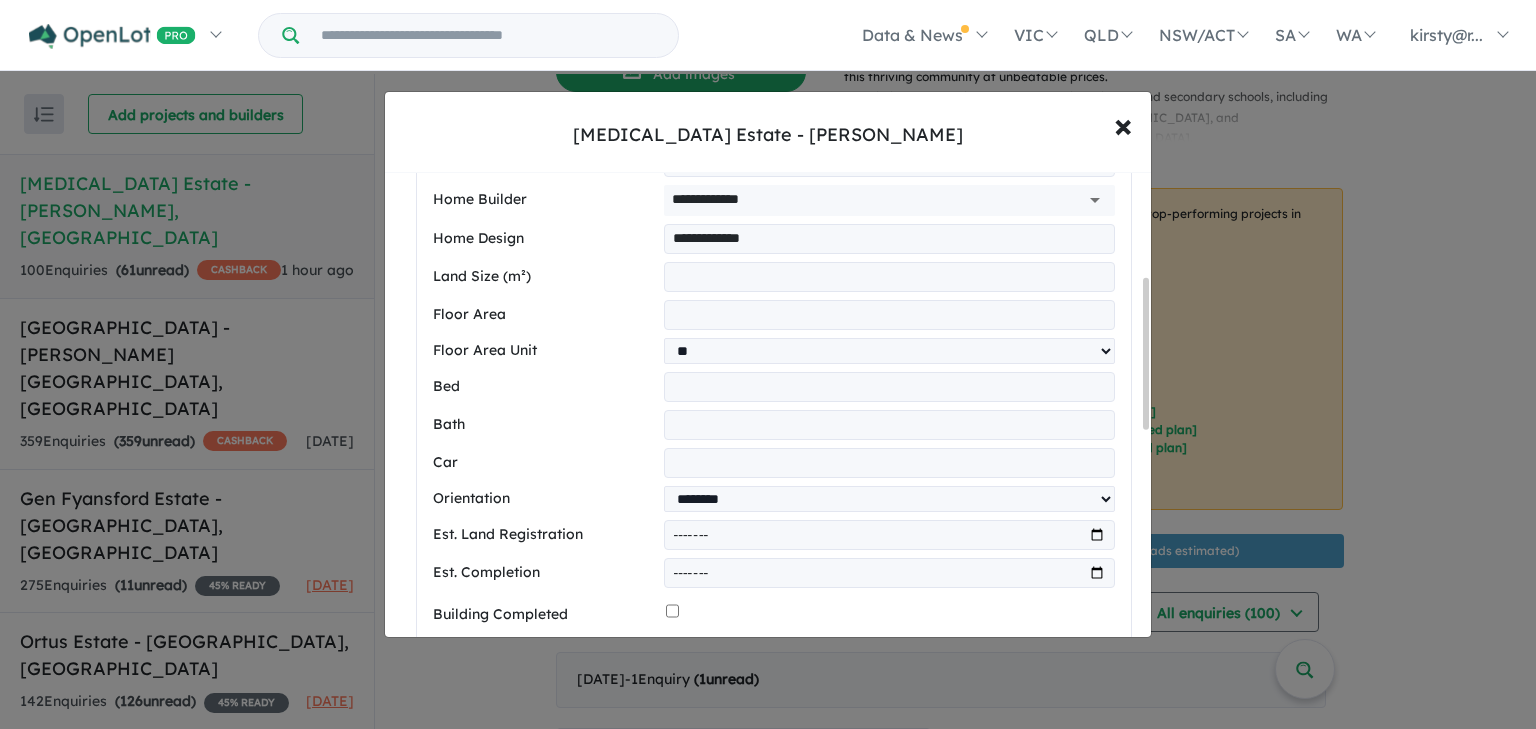 type on "*" 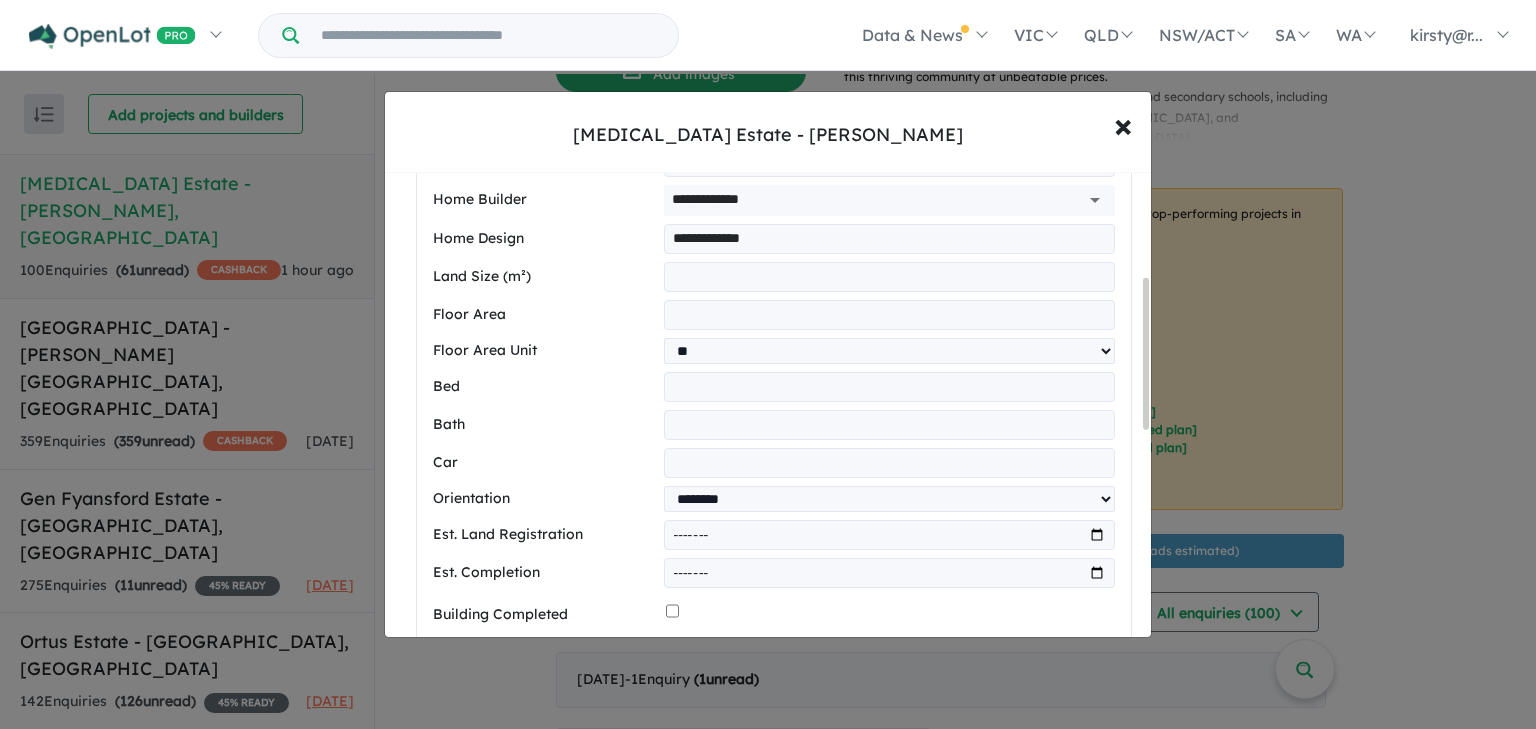 click at bounding box center (889, 463) 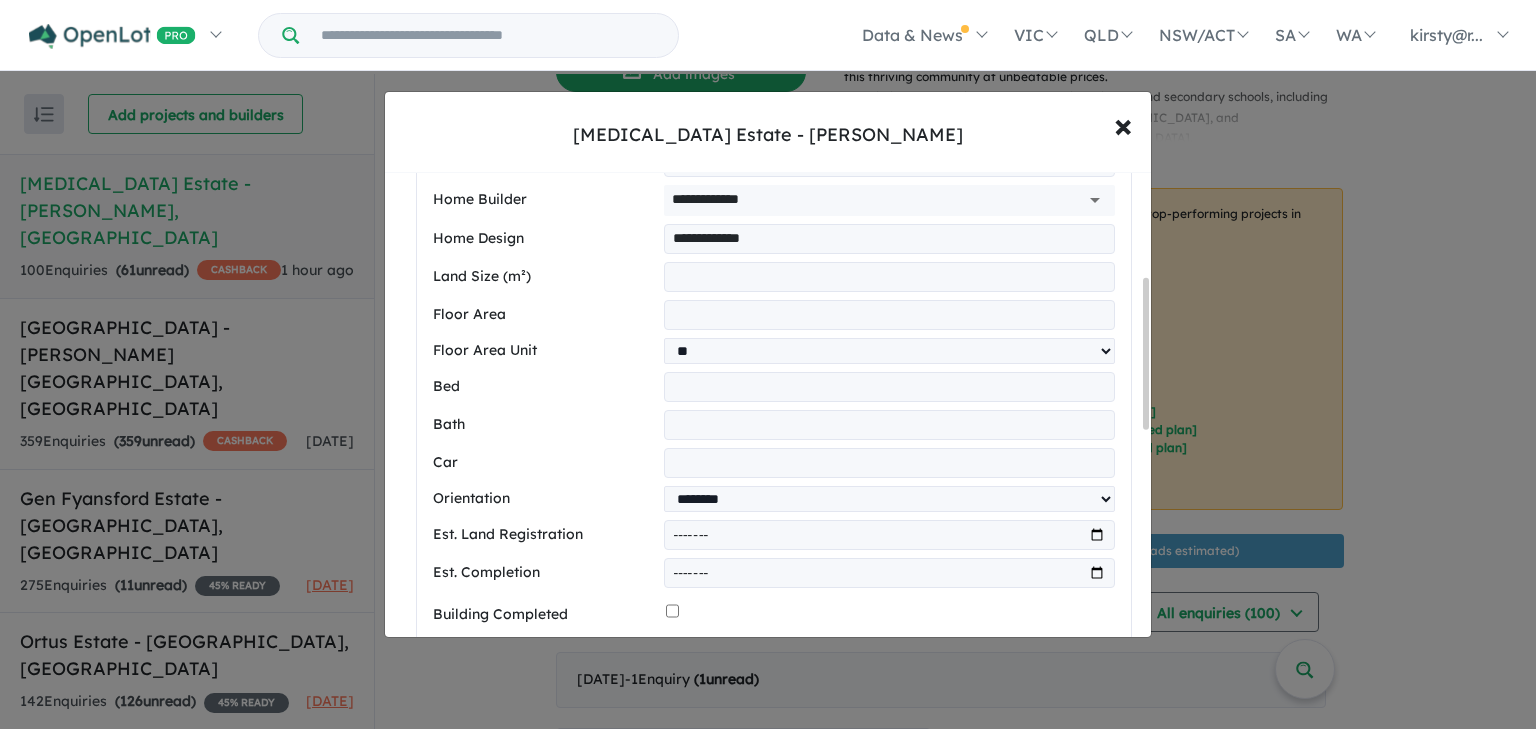 type on "*" 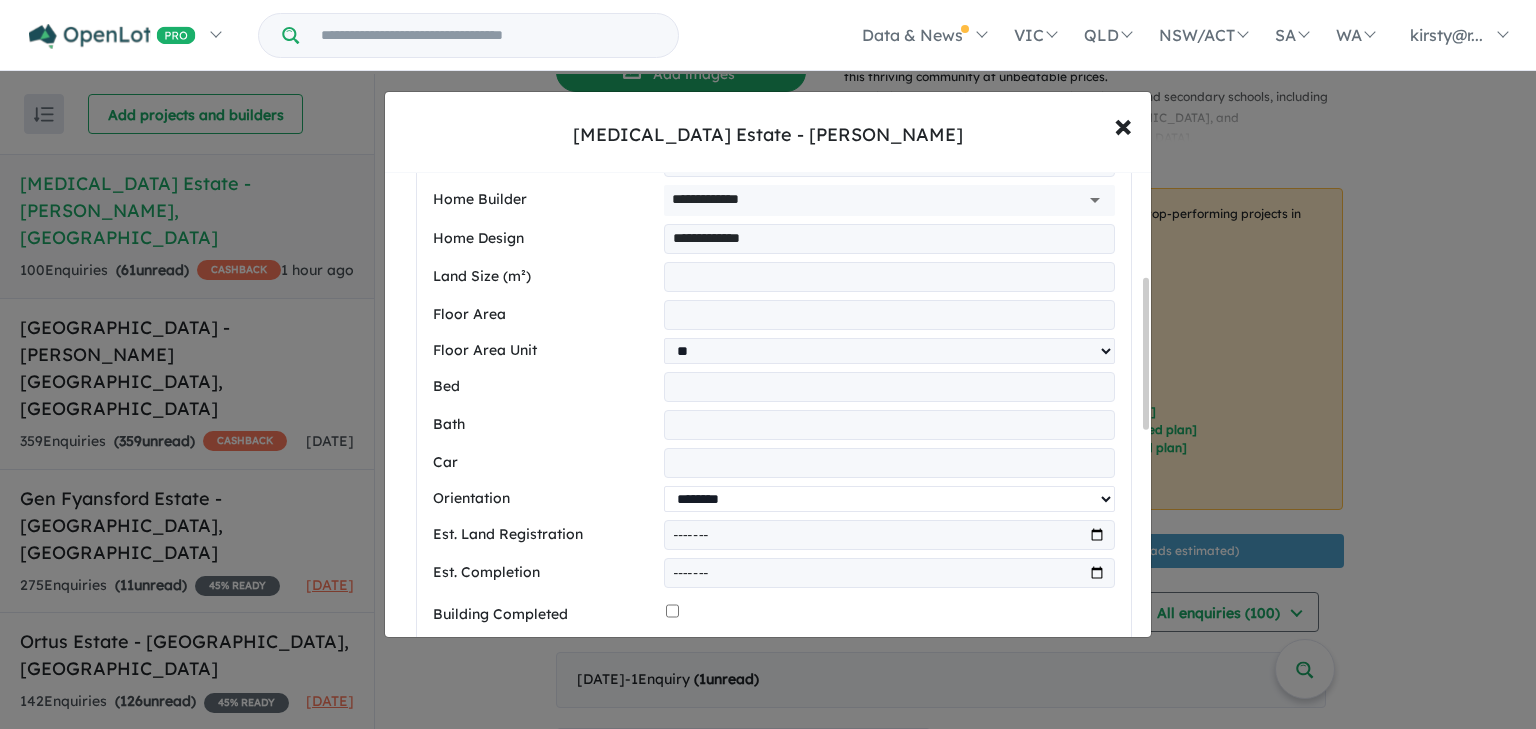 click on "**********" at bounding box center (889, 499) 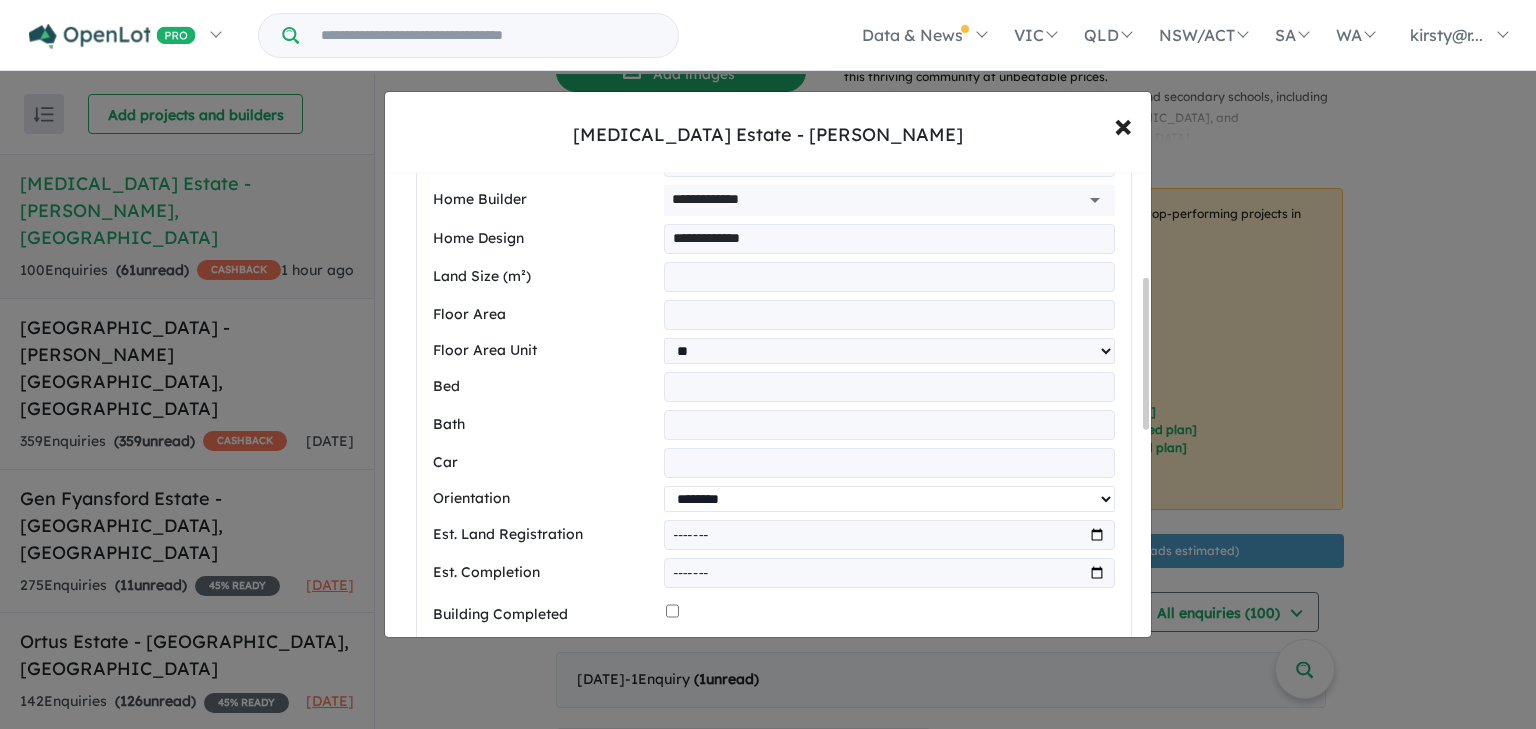 click on "**********" at bounding box center (889, 499) 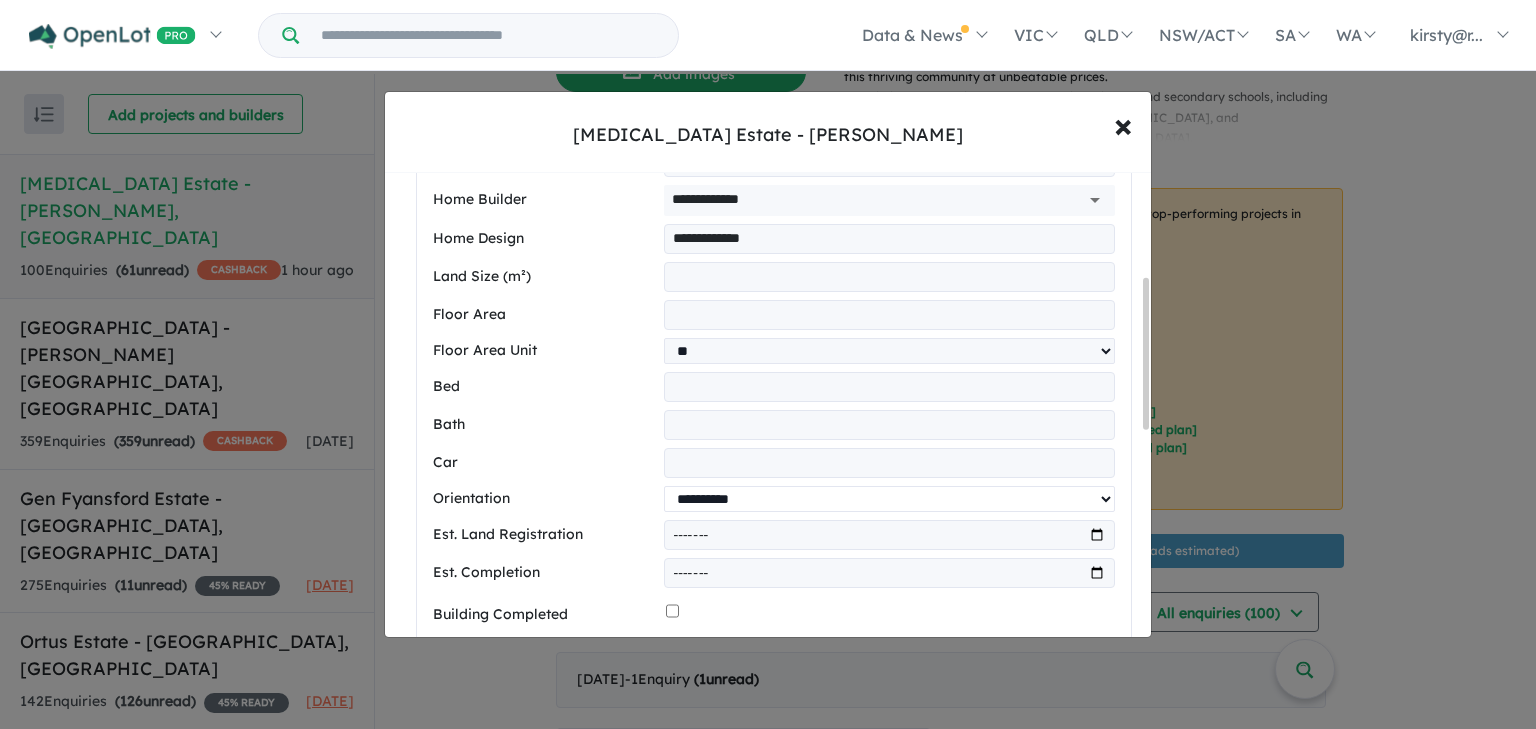 click on "**********" at bounding box center [889, 499] 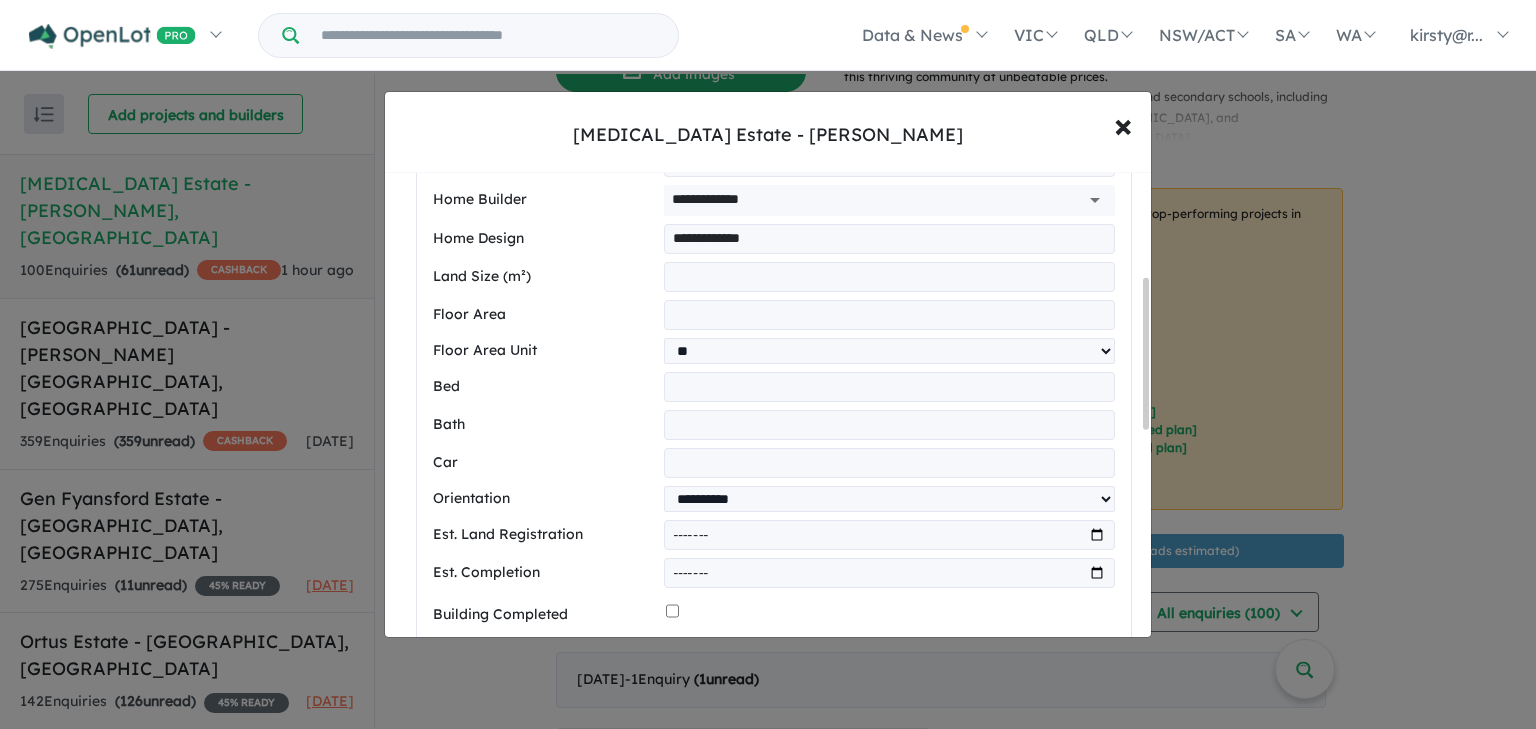 click on "**********" at bounding box center [774, 559] 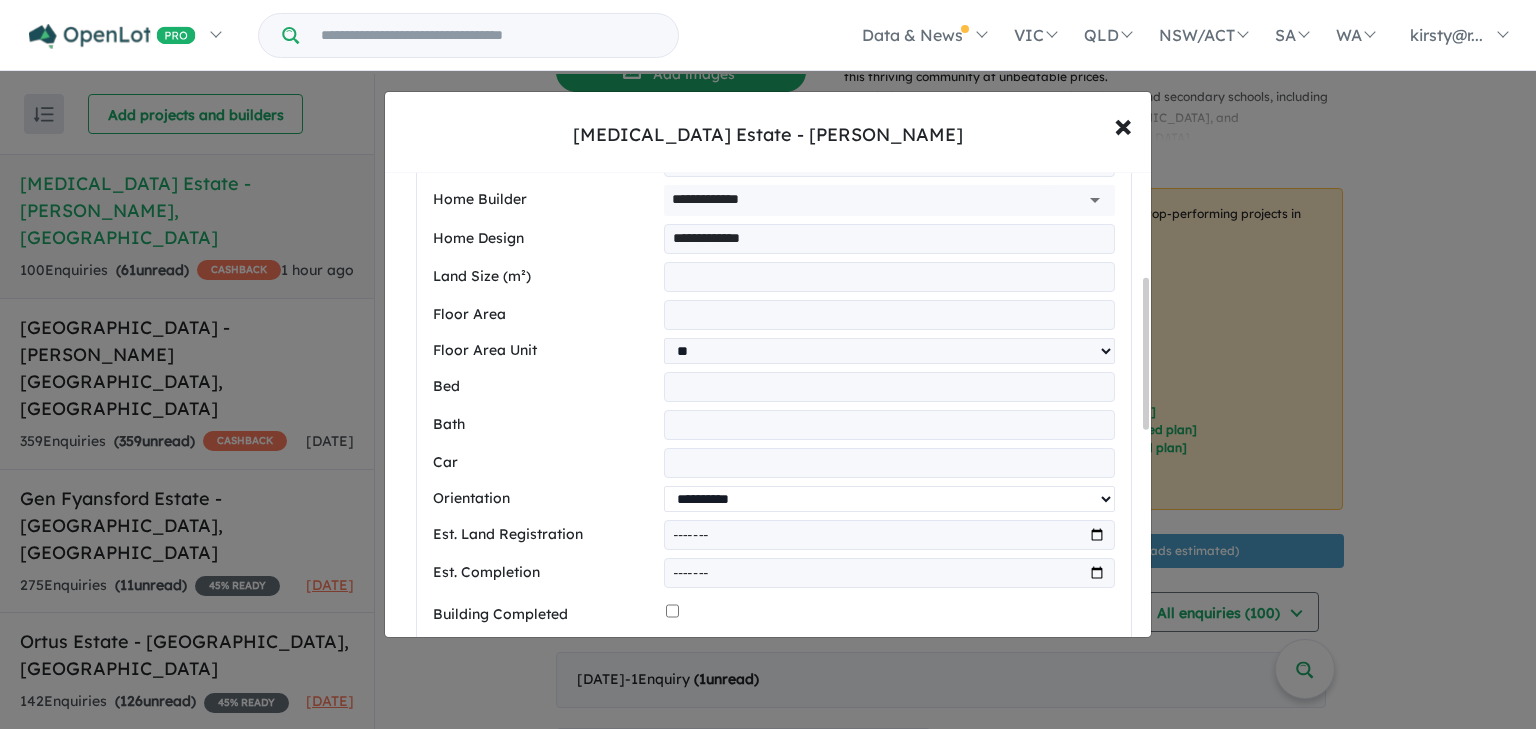 click on "**********" at bounding box center (889, 499) 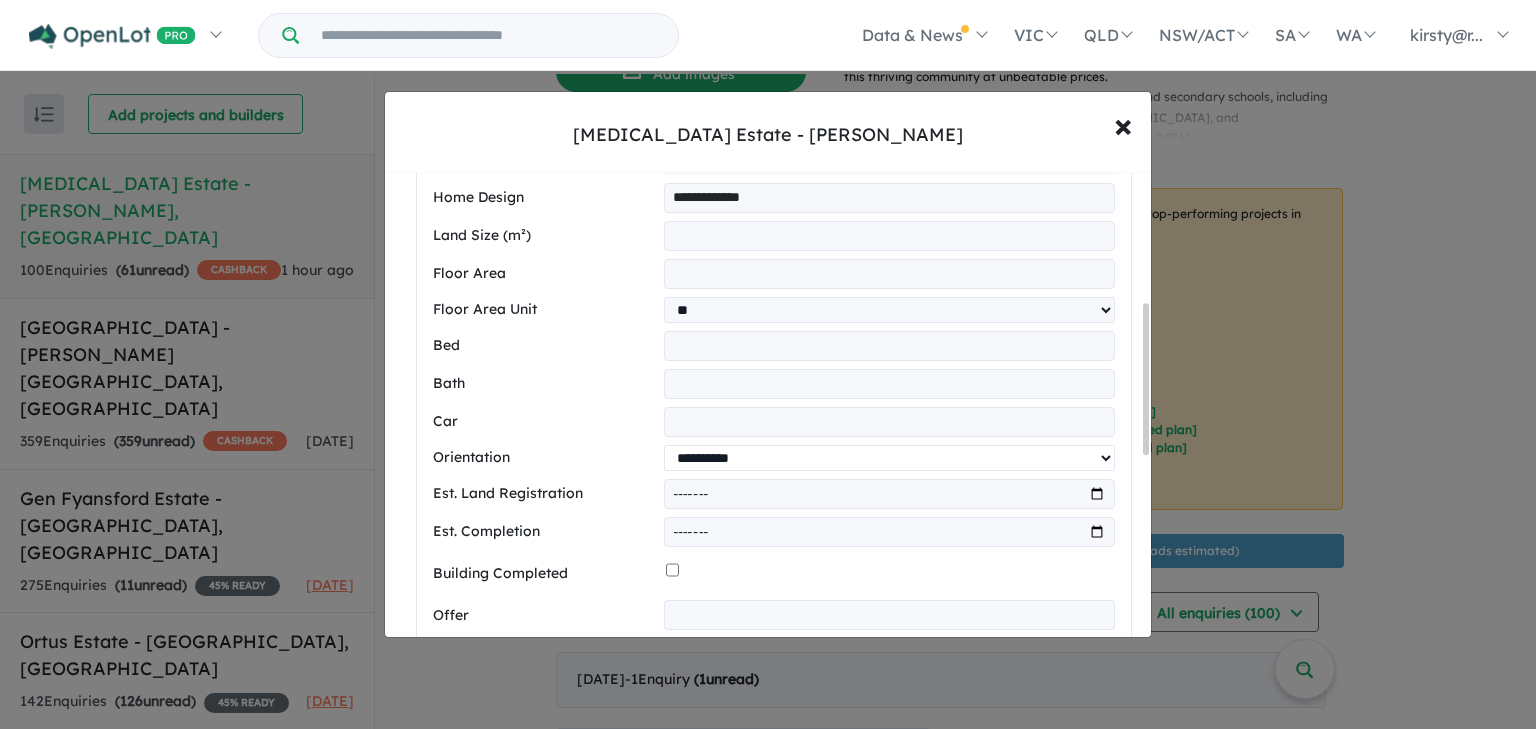 scroll, scrollTop: 400, scrollLeft: 0, axis: vertical 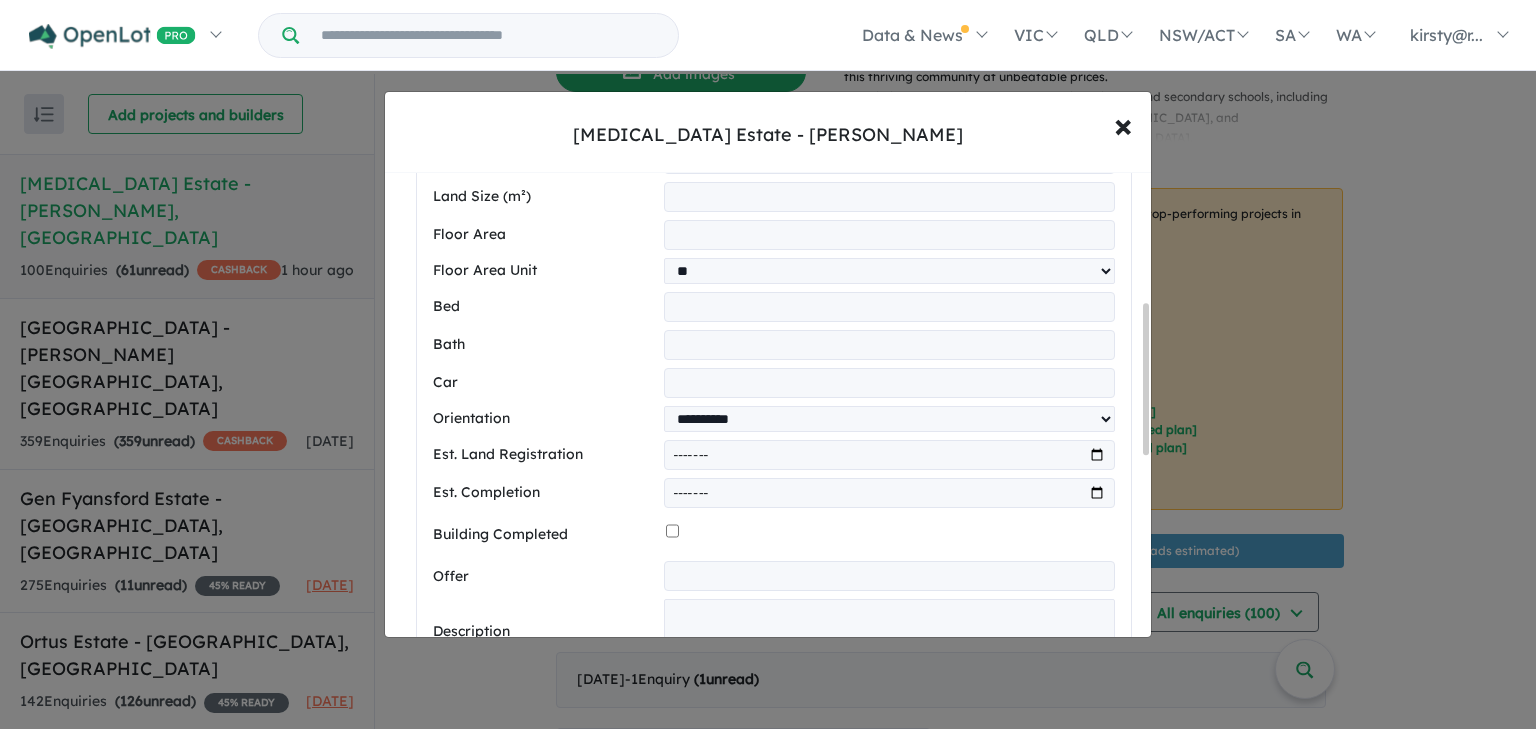 click at bounding box center (889, 455) 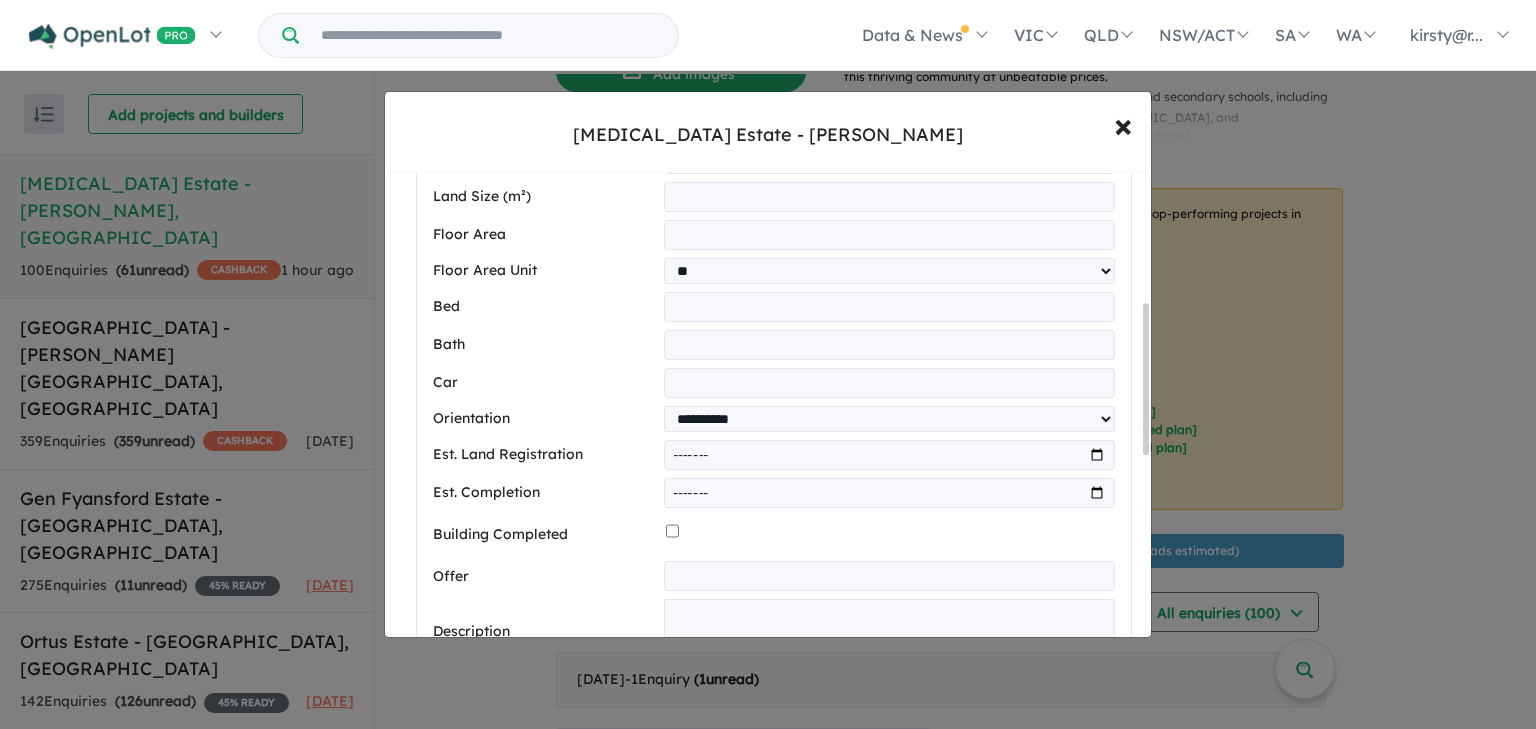 type on "*******" 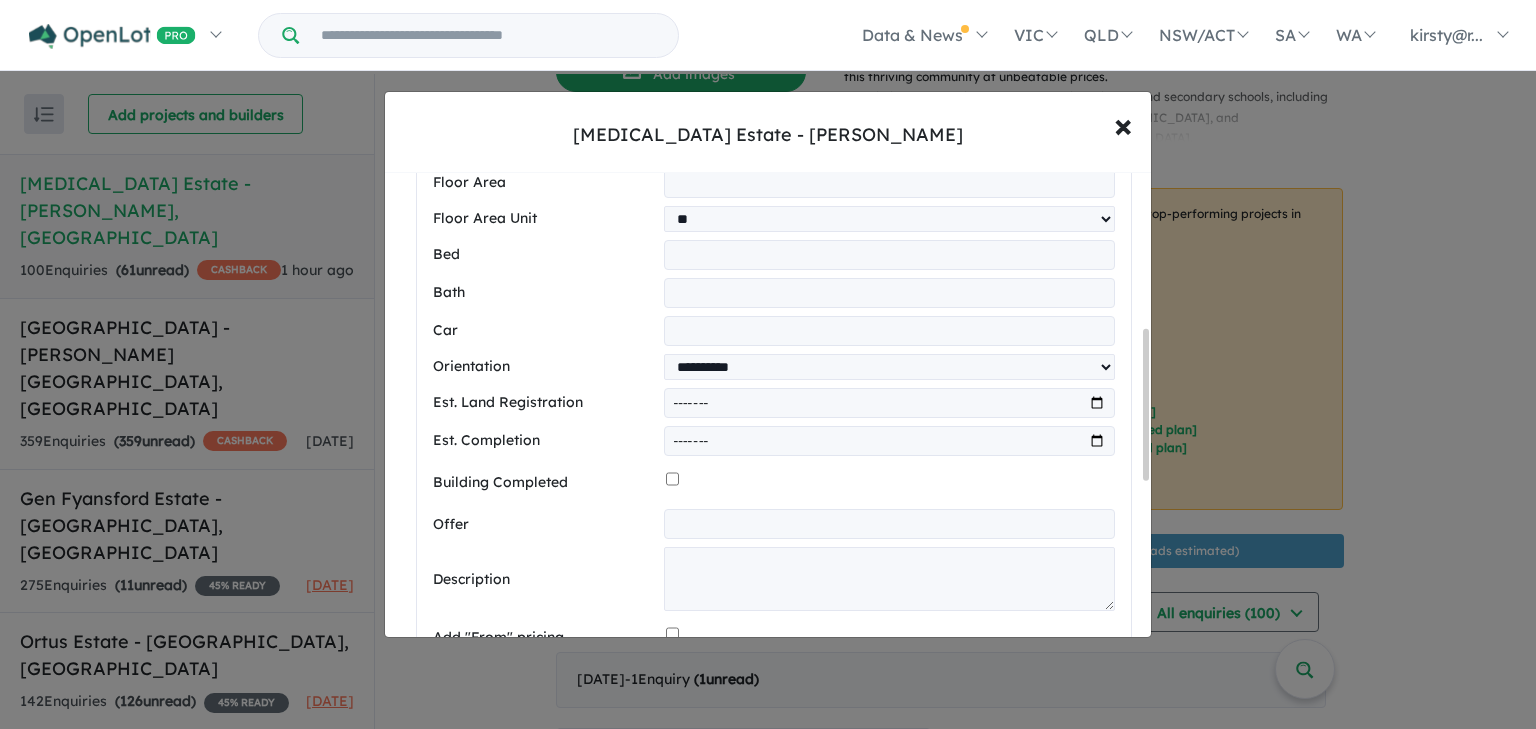 scroll, scrollTop: 480, scrollLeft: 0, axis: vertical 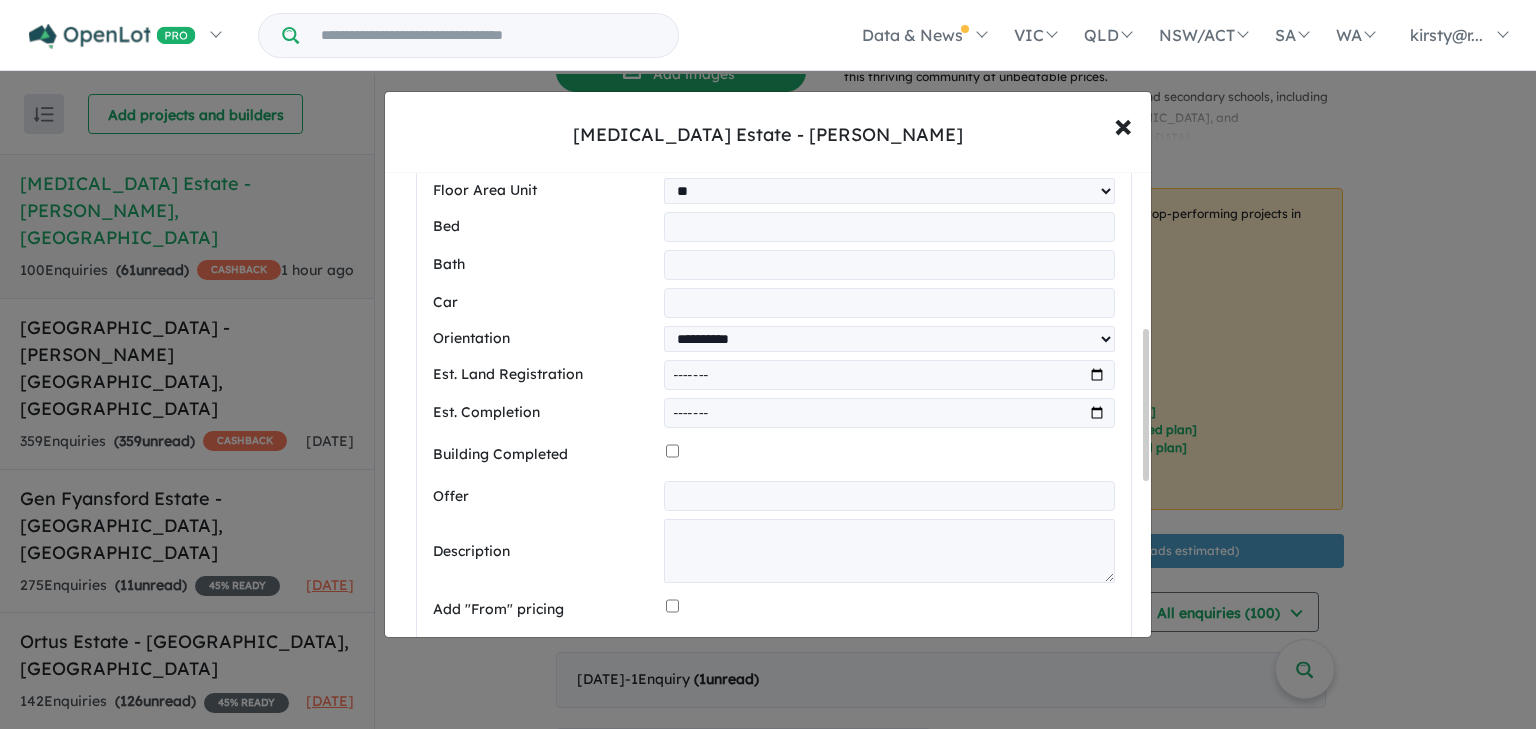 click at bounding box center [889, 496] 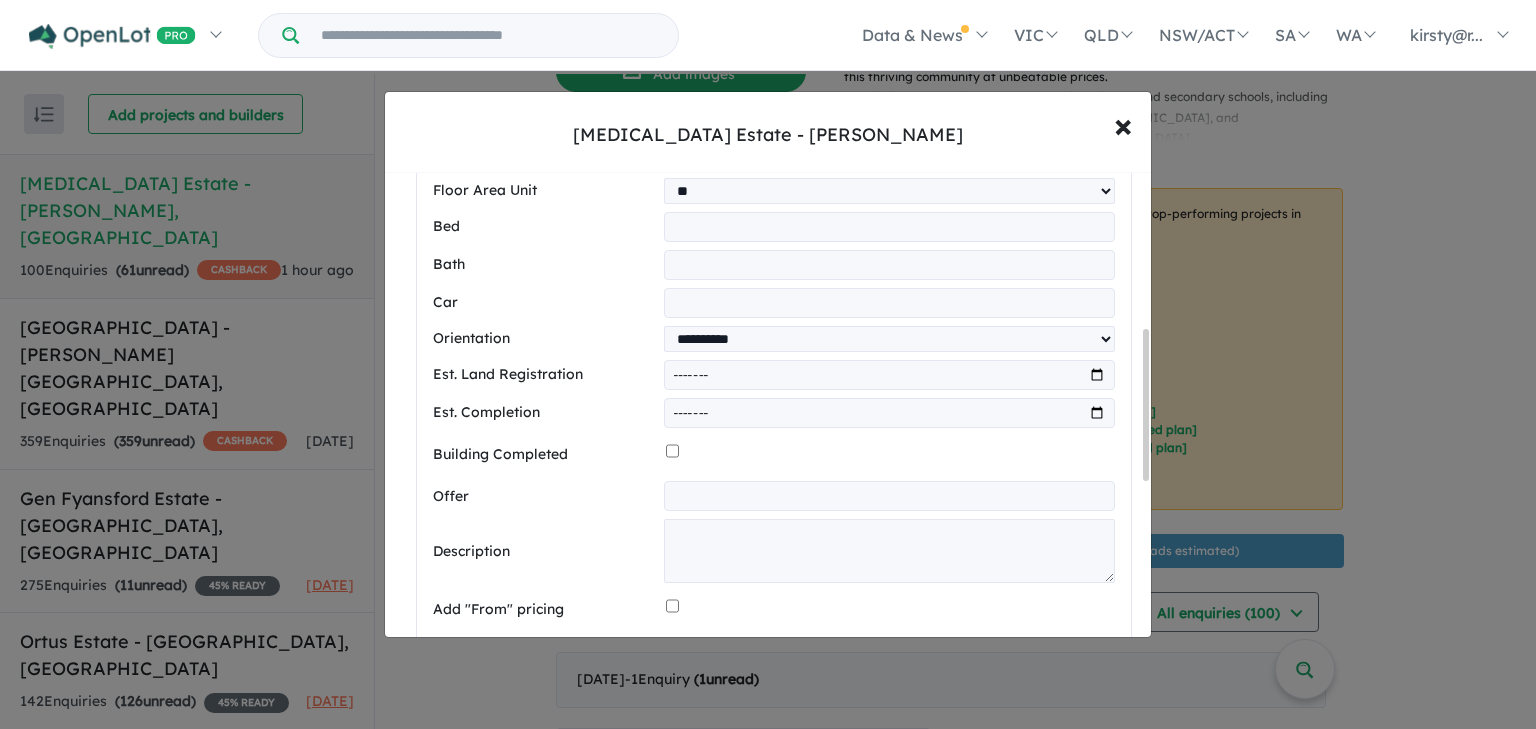 click at bounding box center (889, 496) 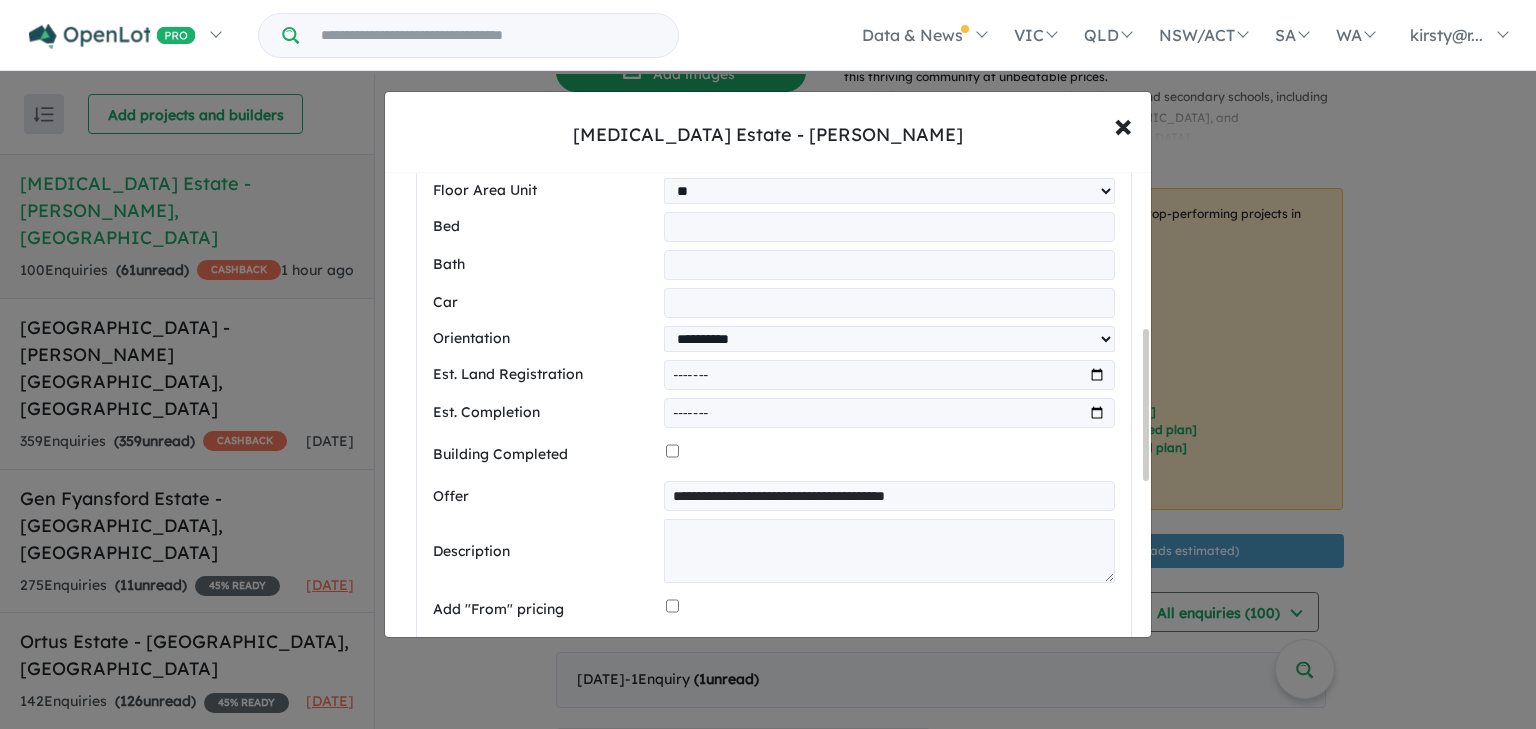 drag, startPoint x: 804, startPoint y: 501, endPoint x: 958, endPoint y: 507, distance: 154.11684 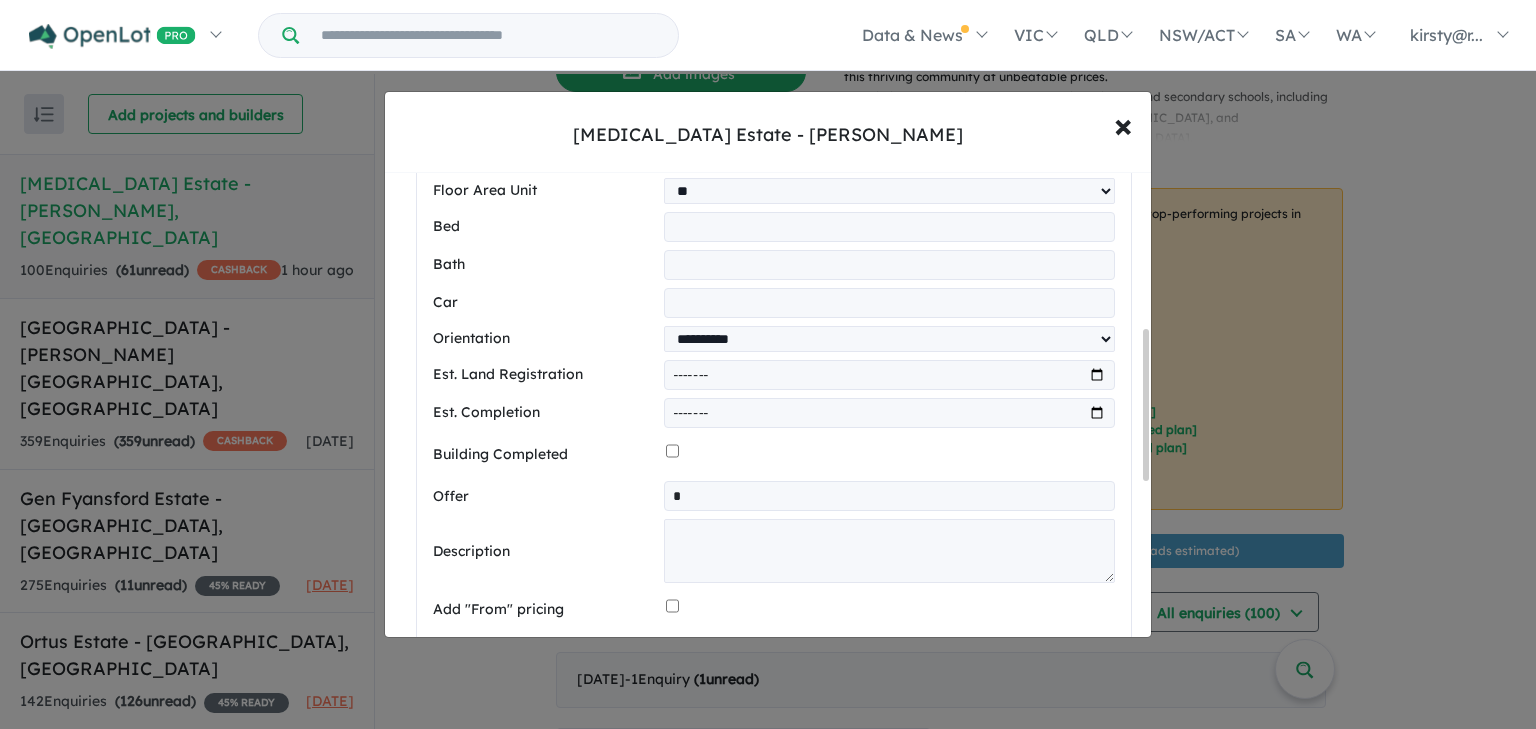 type on "**********" 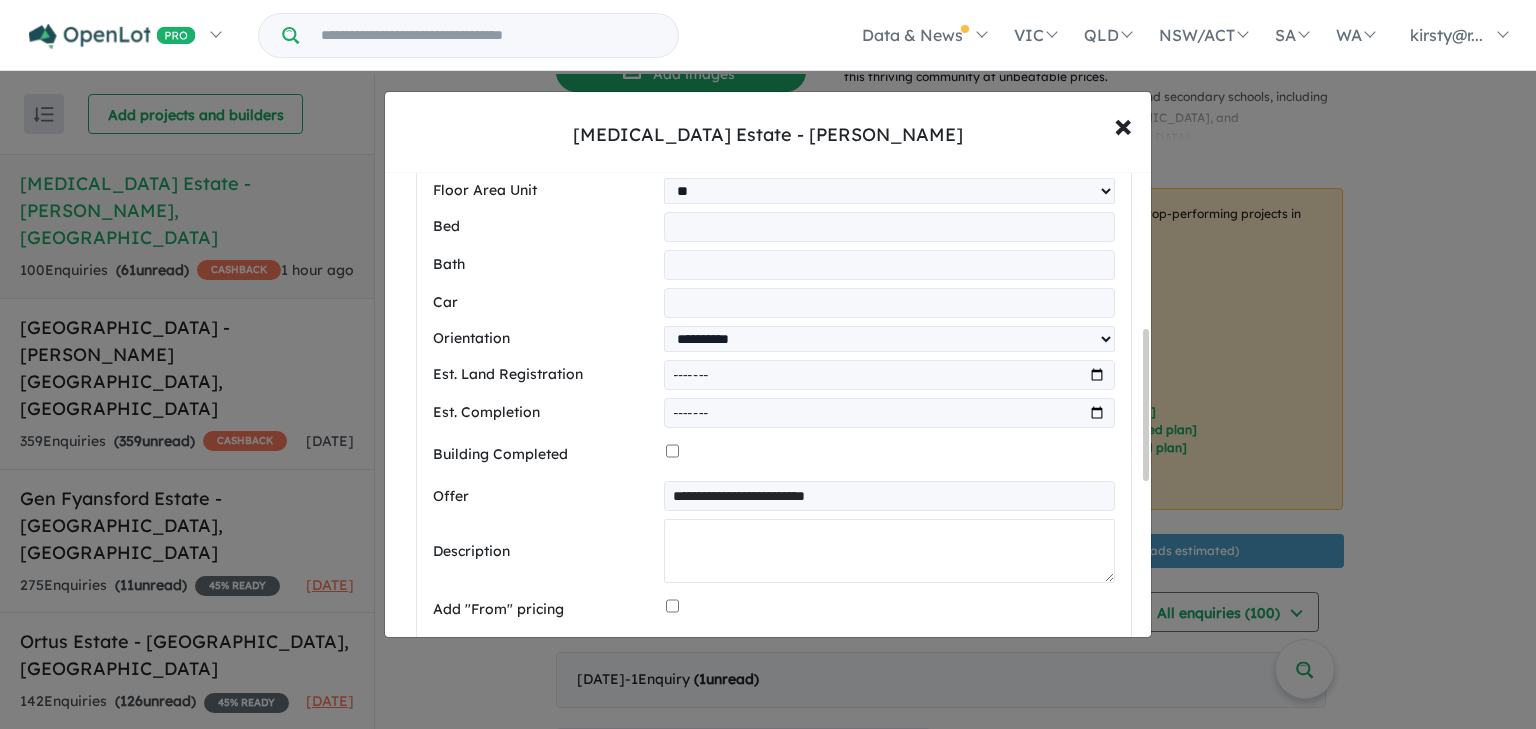 click at bounding box center (889, 551) 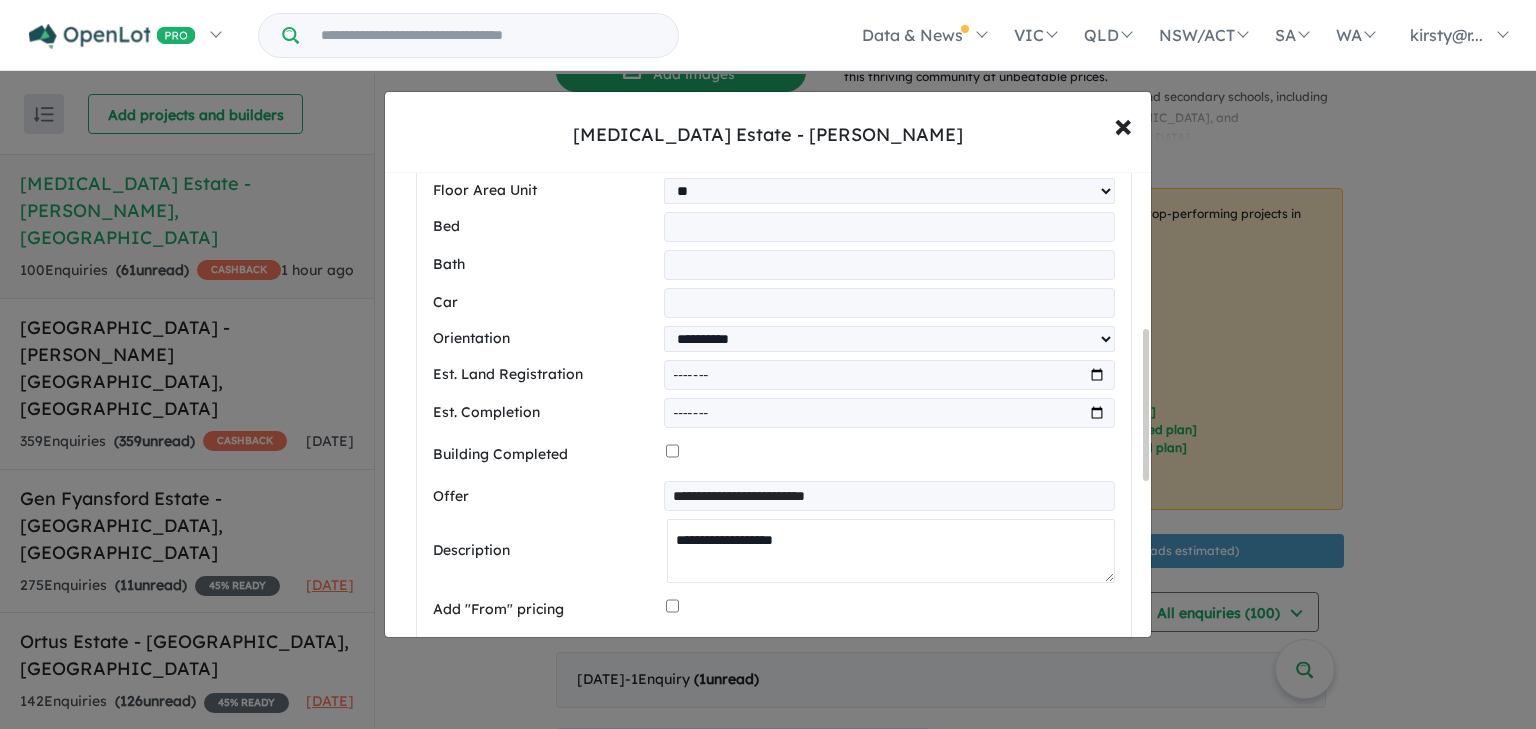 paste on "**********" 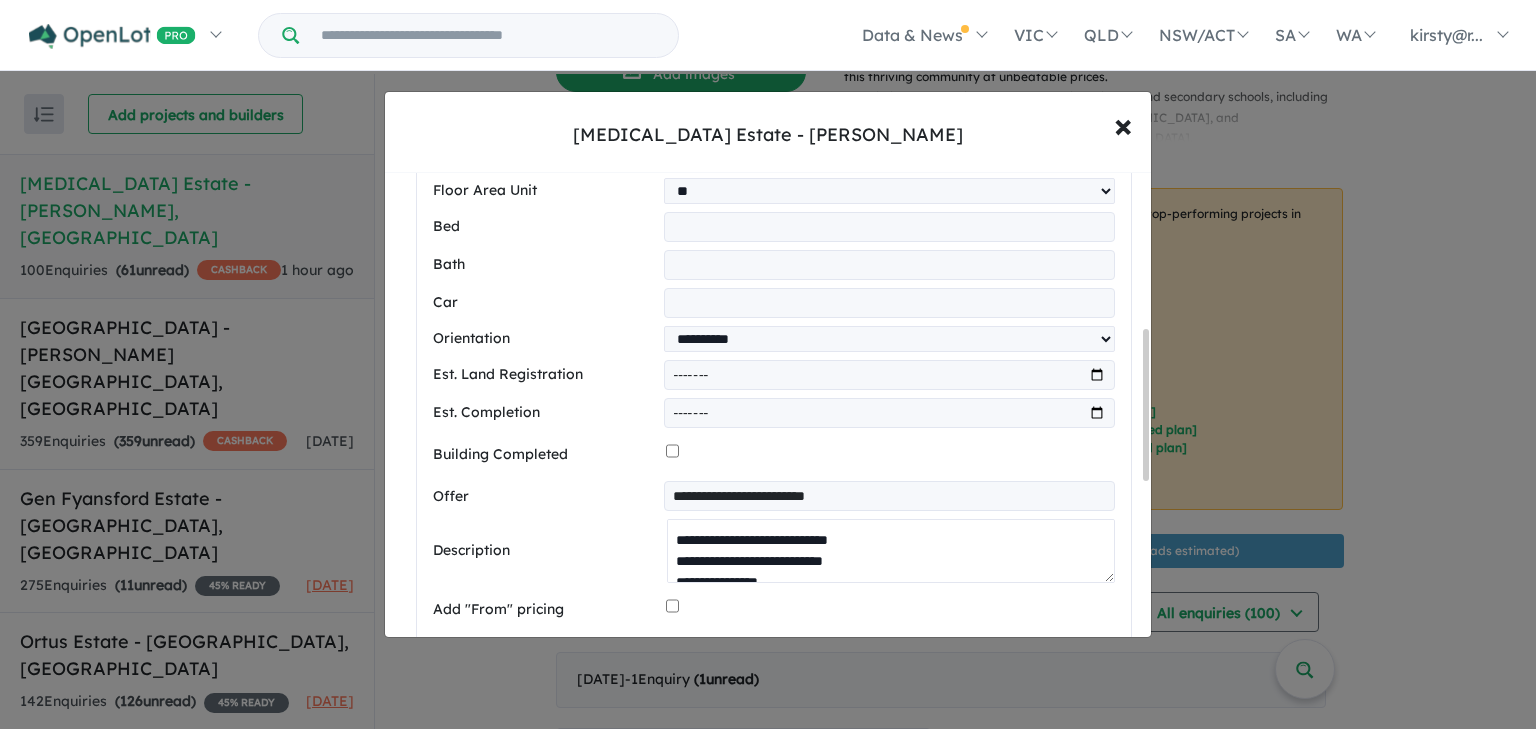 scroll, scrollTop: 72, scrollLeft: 0, axis: vertical 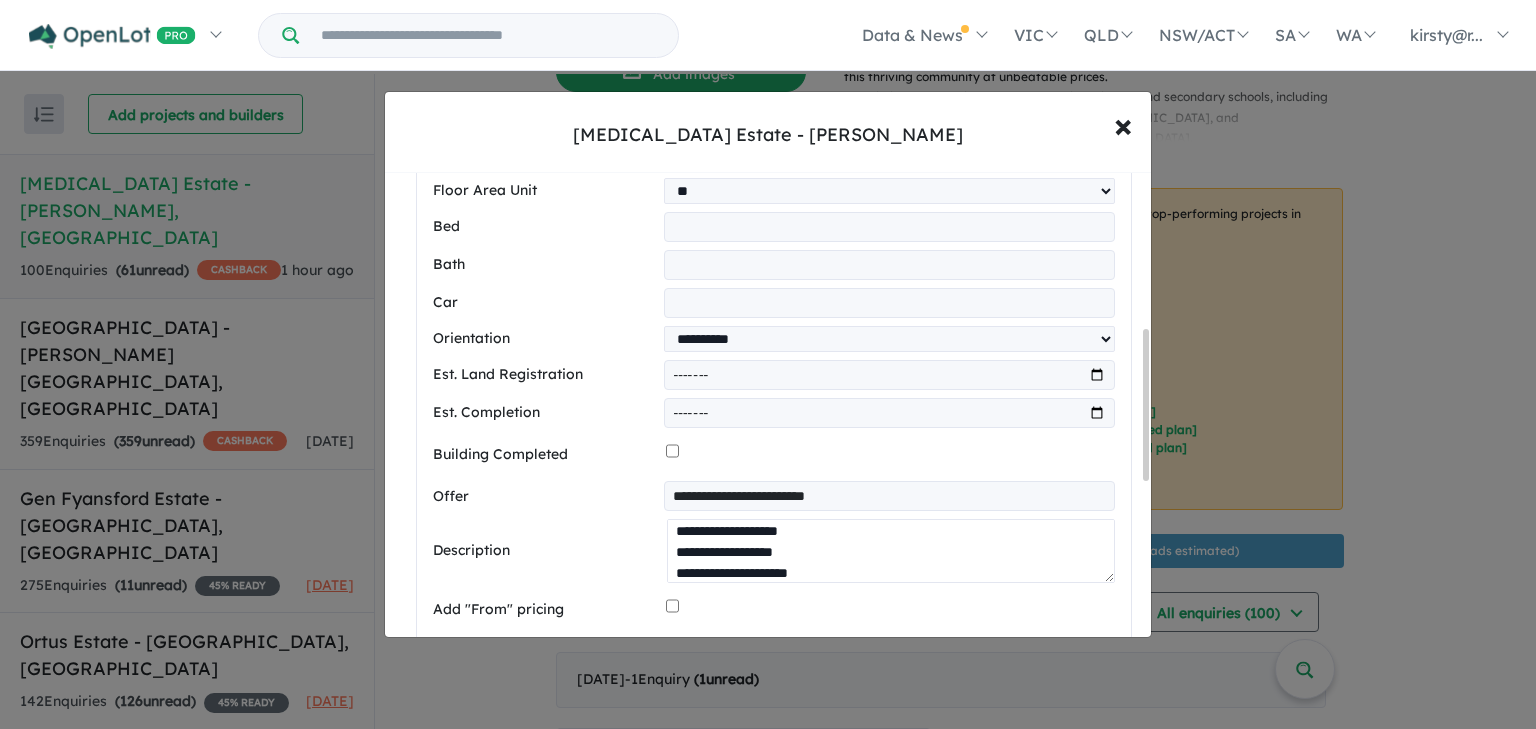 click on "**********" at bounding box center [891, 551] 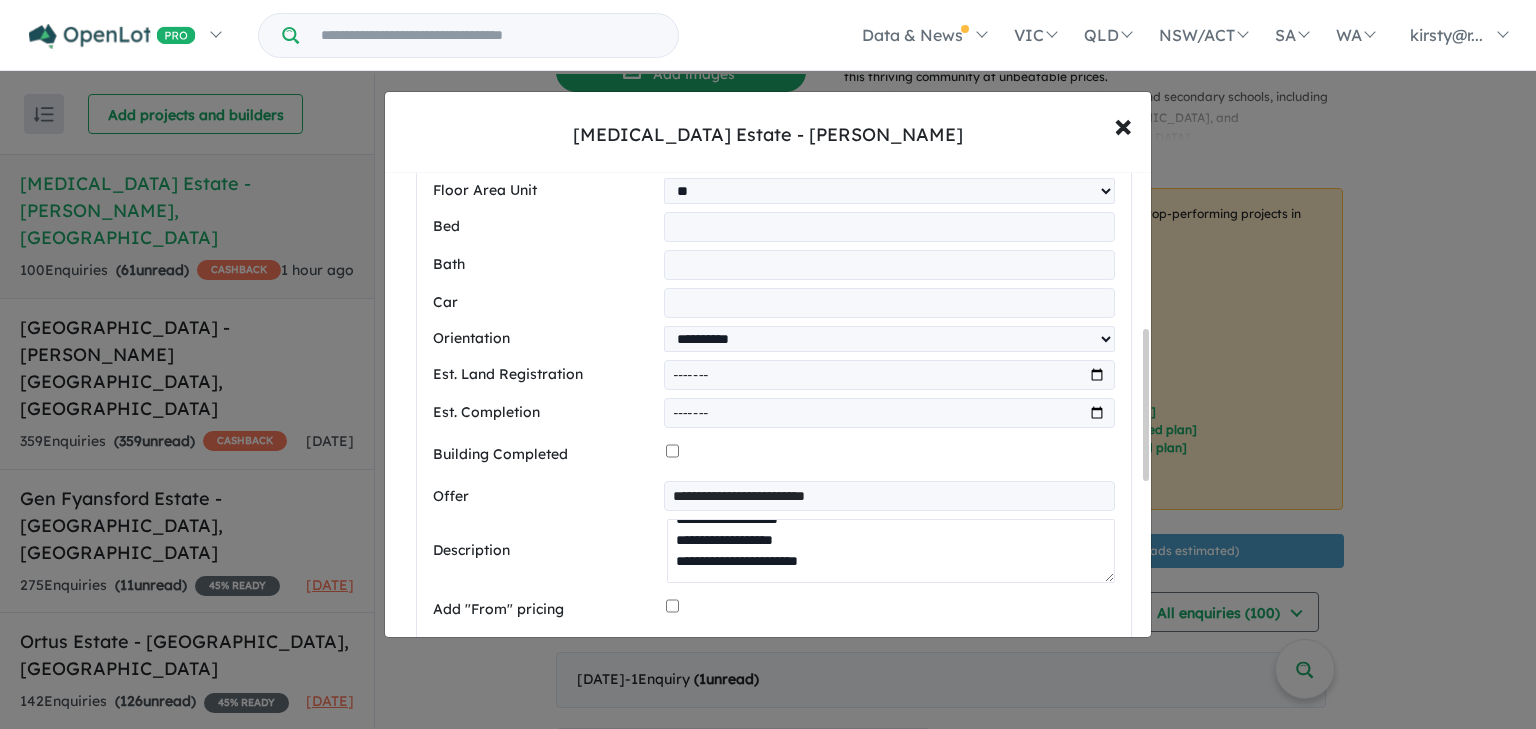 paste on "**********" 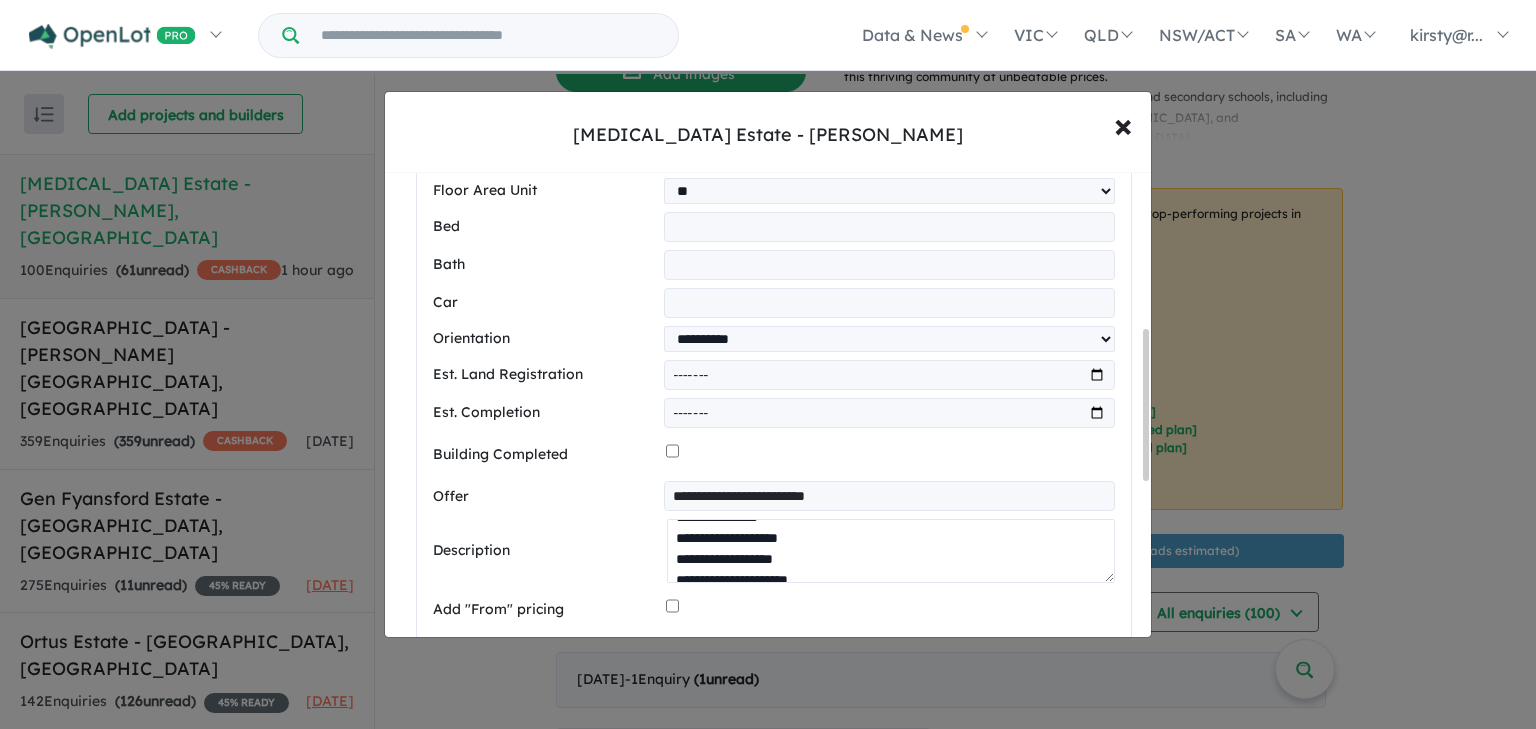 scroll, scrollTop: 0, scrollLeft: 0, axis: both 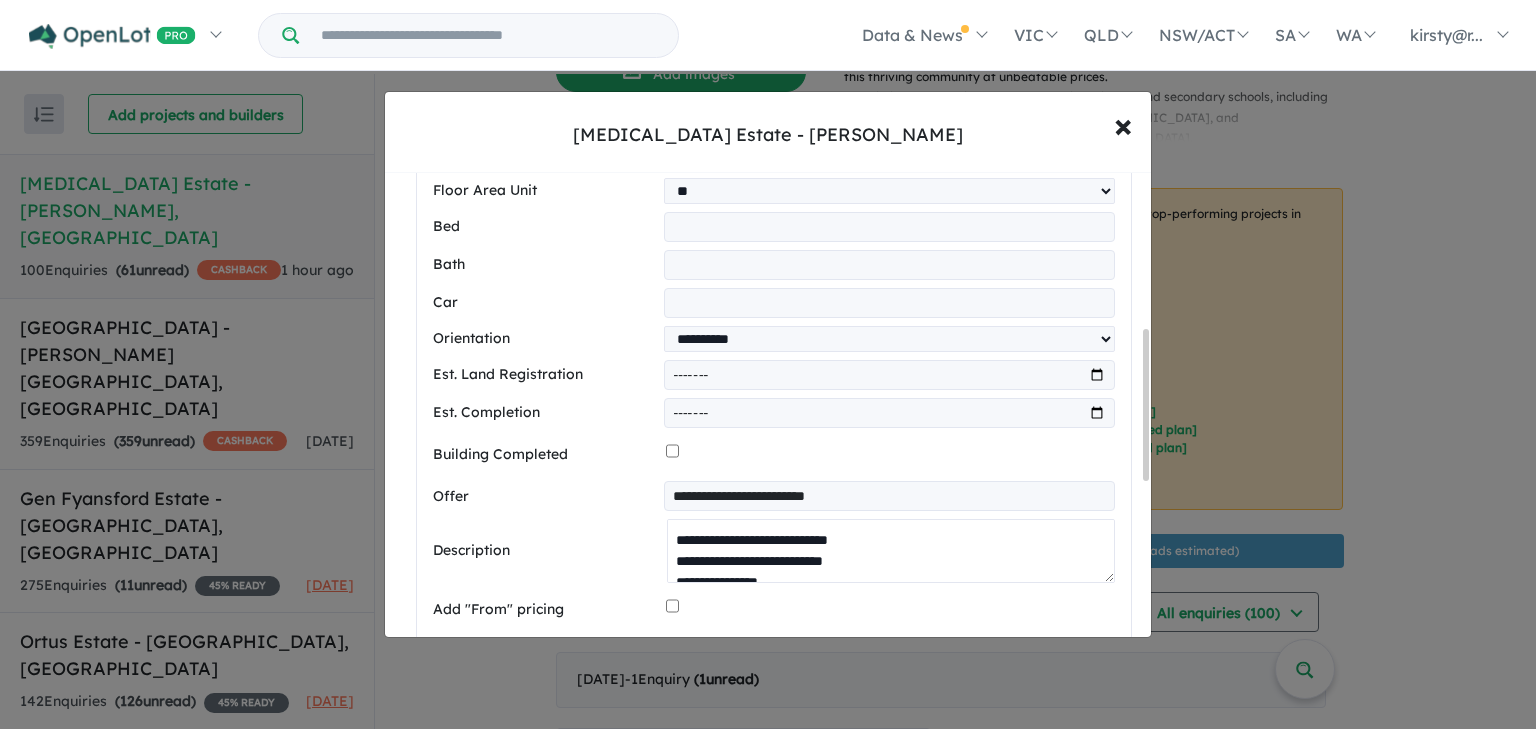 drag, startPoint x: 801, startPoint y: 547, endPoint x: 898, endPoint y: 544, distance: 97.04638 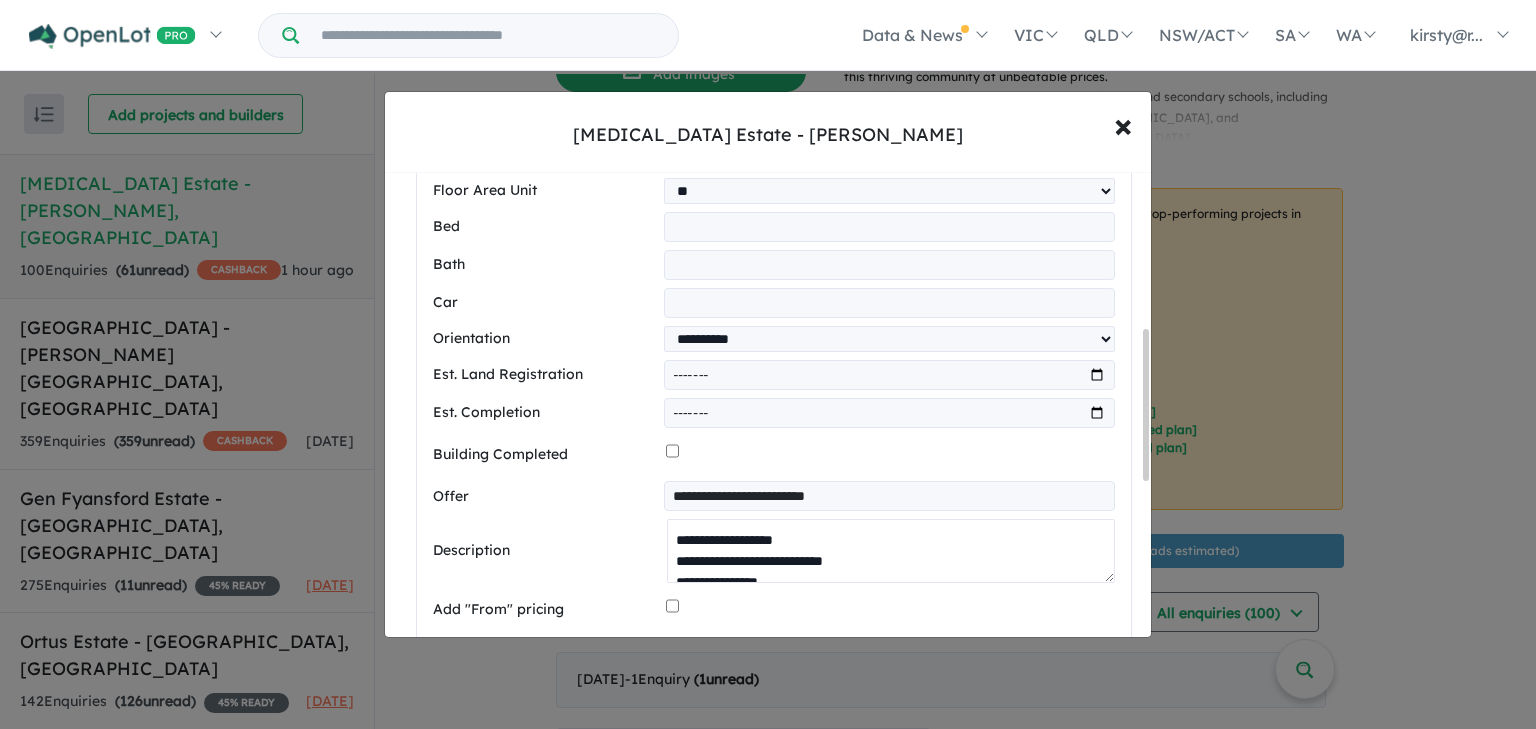 click on "**********" at bounding box center (891, 551) 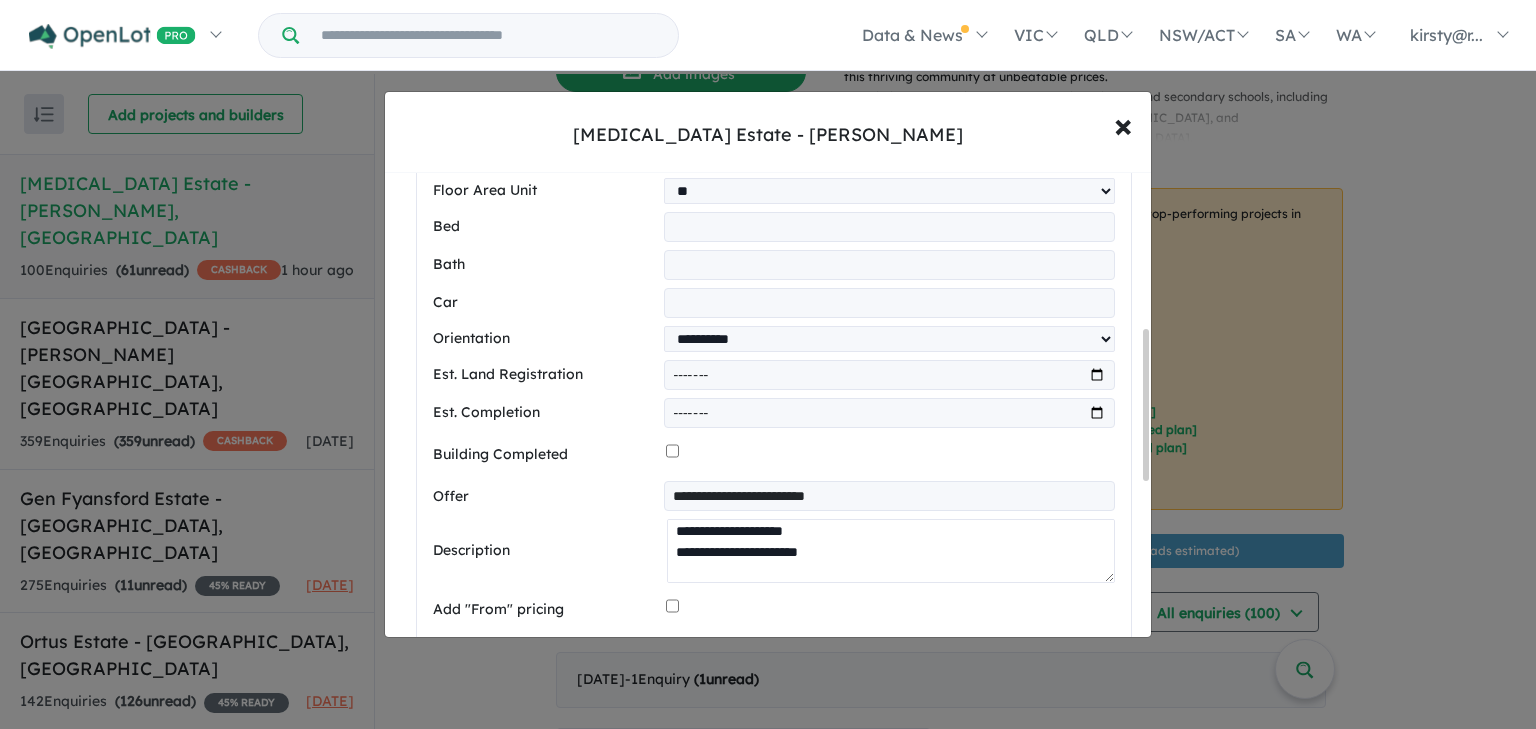 scroll, scrollTop: 114, scrollLeft: 0, axis: vertical 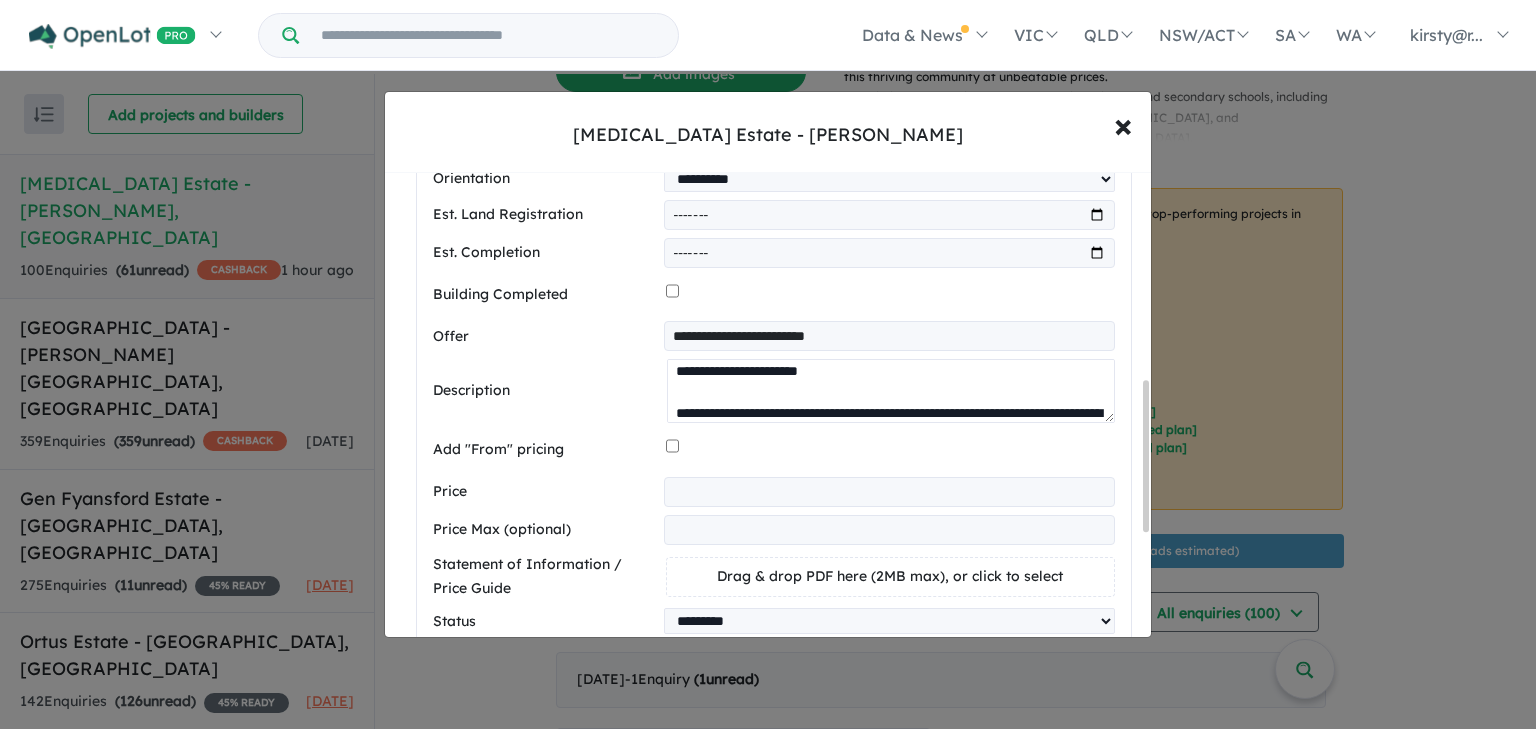 type on "**********" 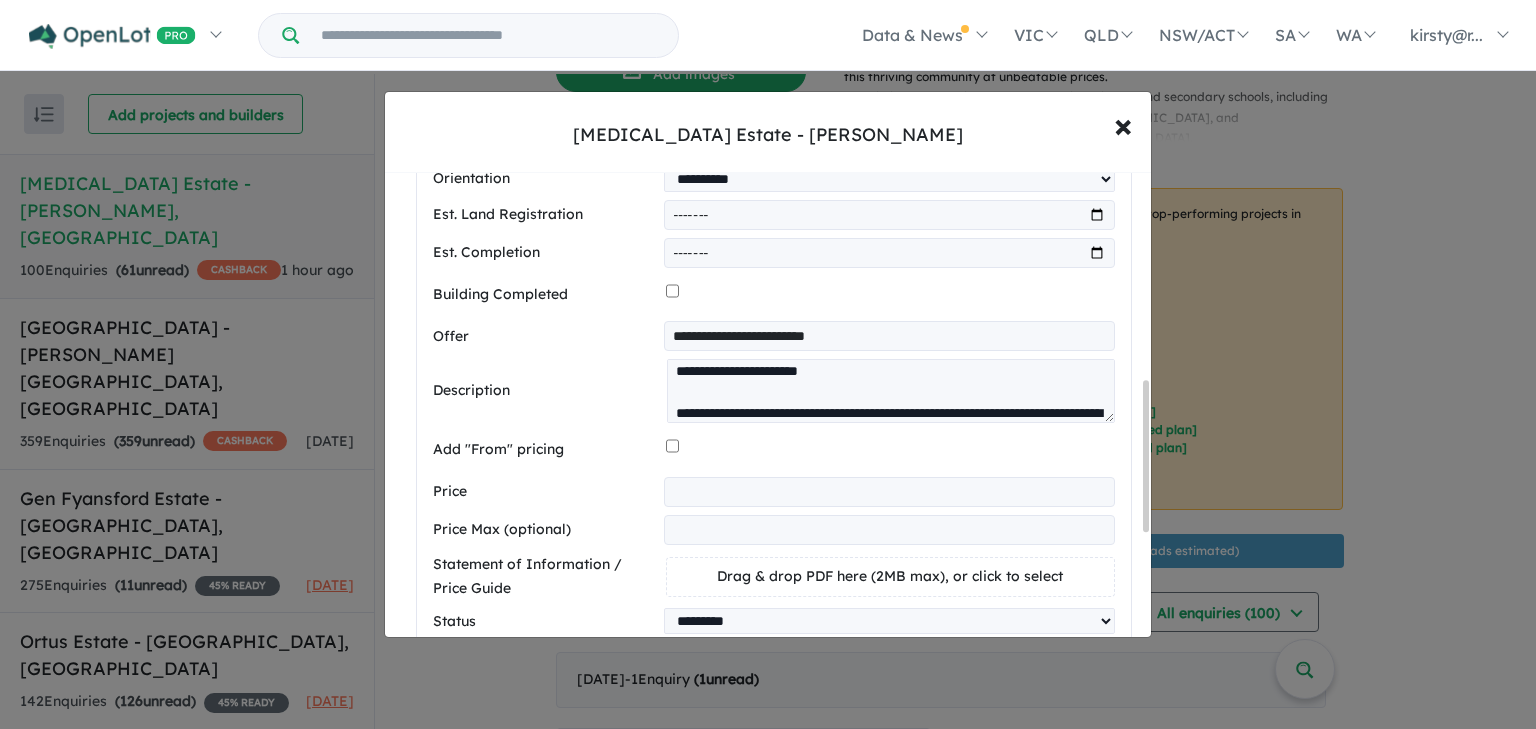 click at bounding box center [889, 492] 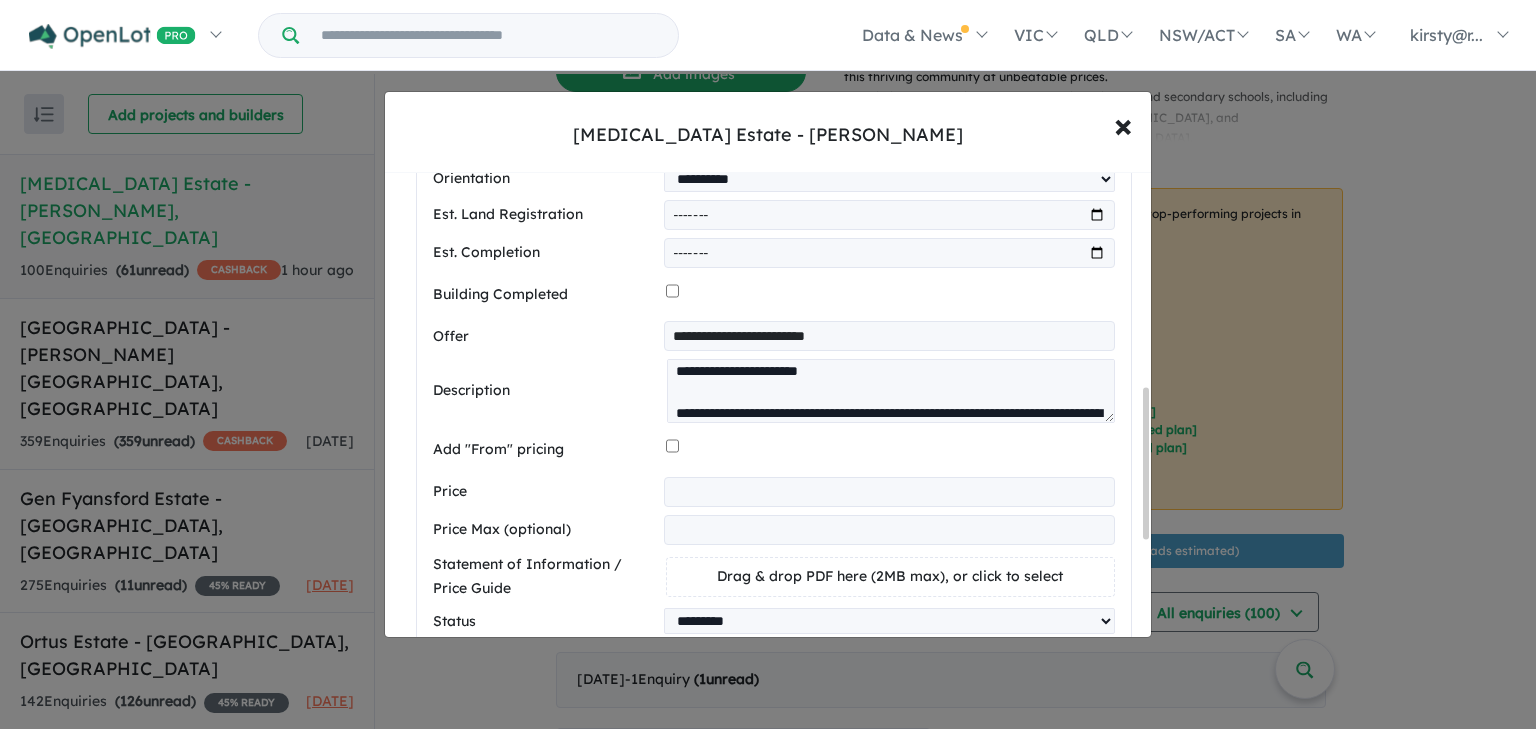 scroll, scrollTop: 800, scrollLeft: 0, axis: vertical 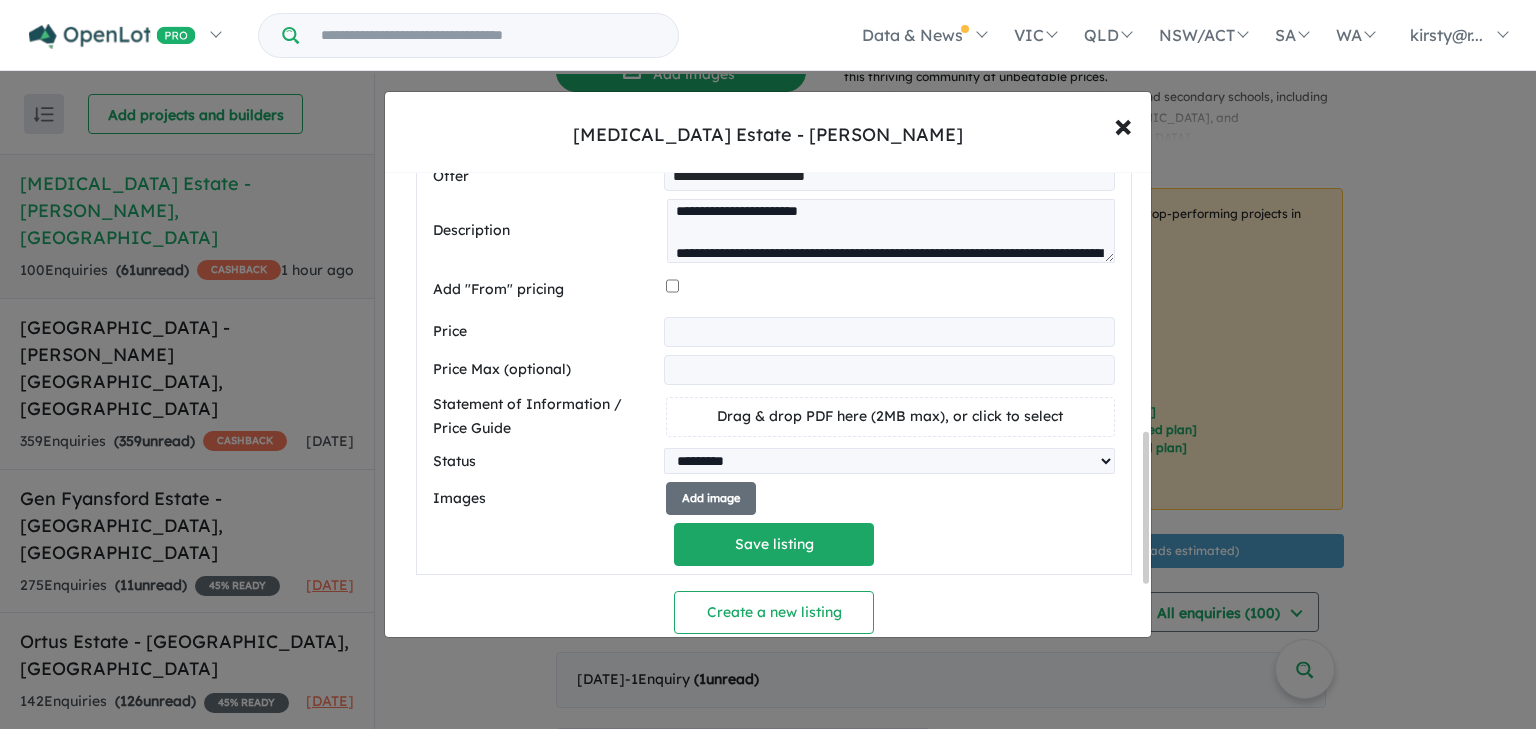 type on "******" 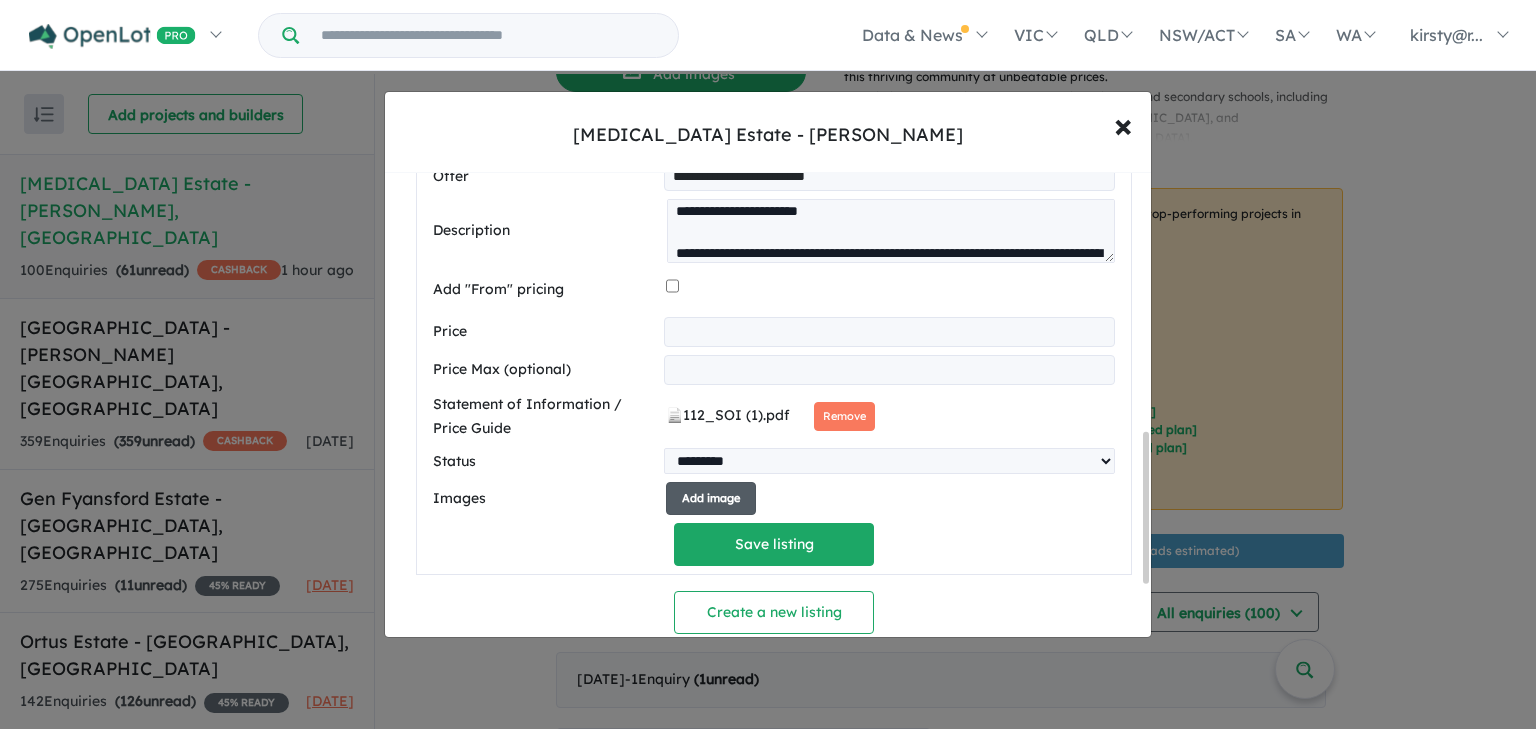 click on "Add image" at bounding box center (711, 498) 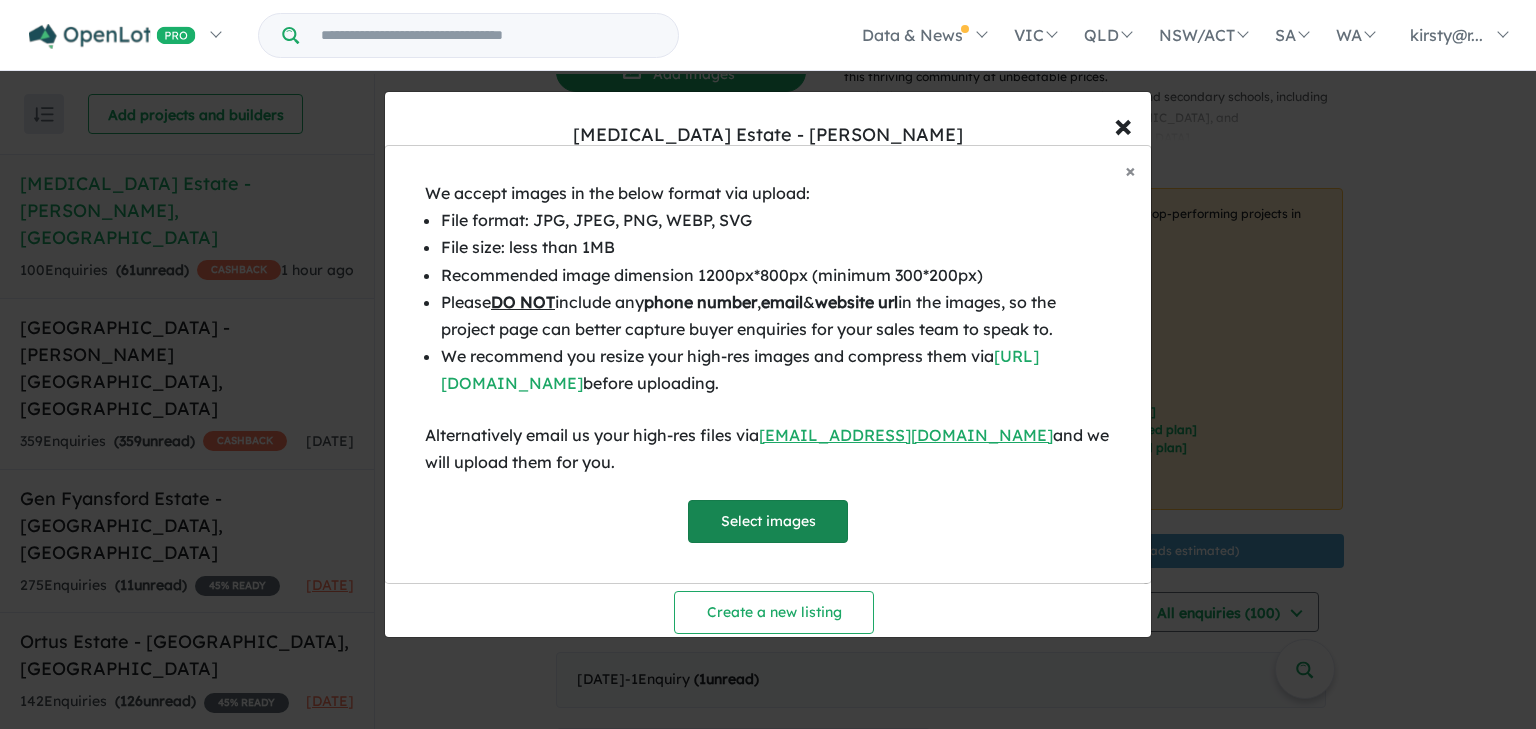 click on "Select images" at bounding box center [768, 521] 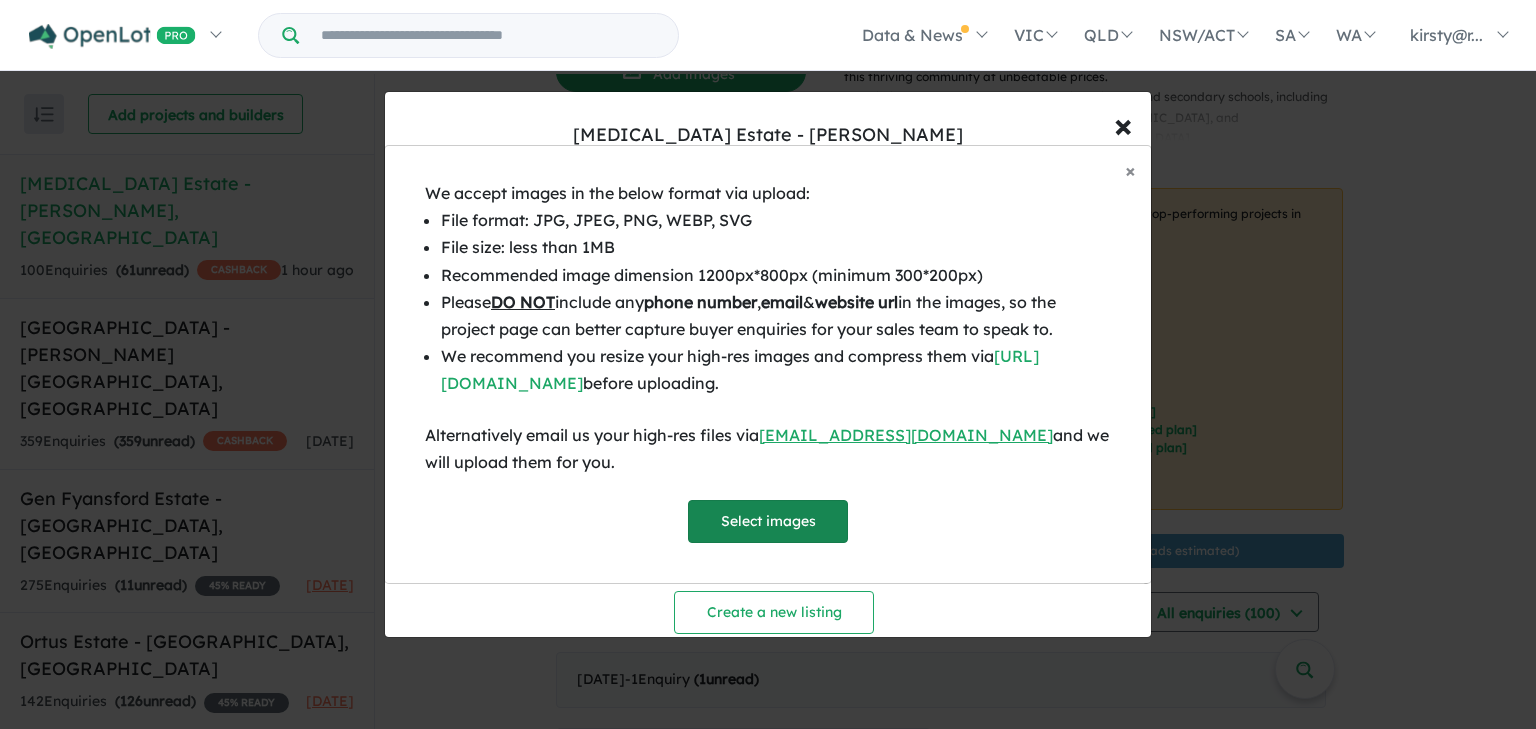 click on "Select images" at bounding box center (768, 521) 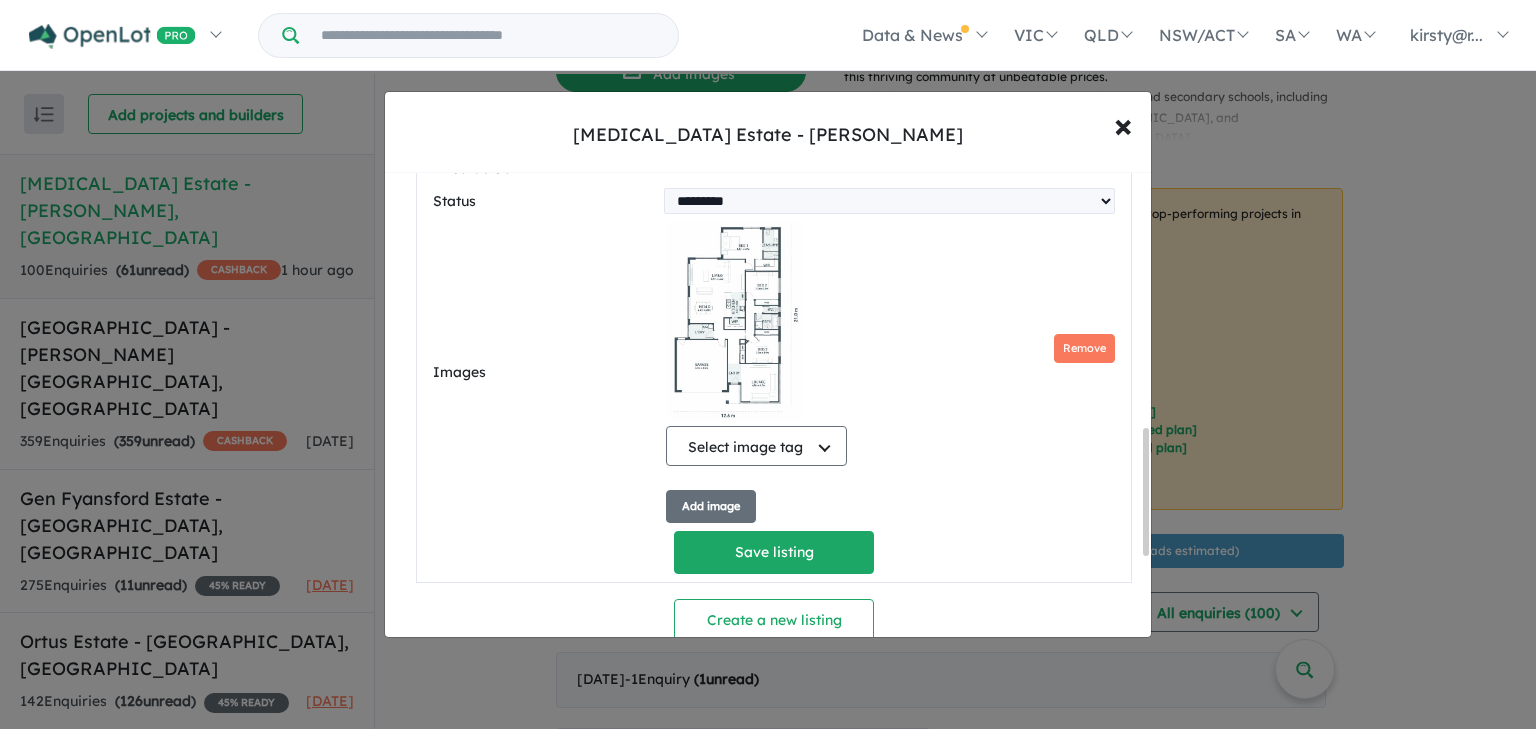 scroll, scrollTop: 928, scrollLeft: 0, axis: vertical 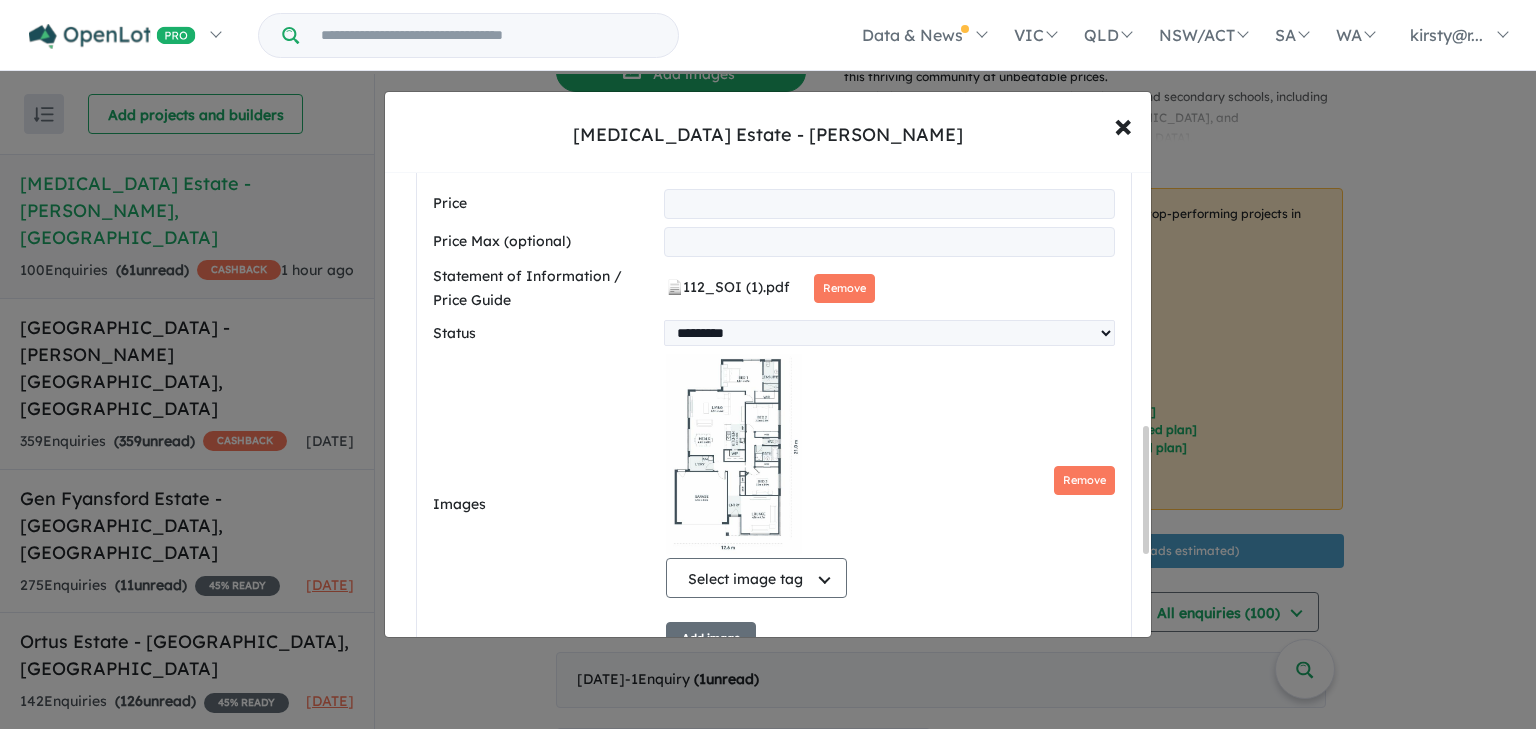 click at bounding box center [734, 454] 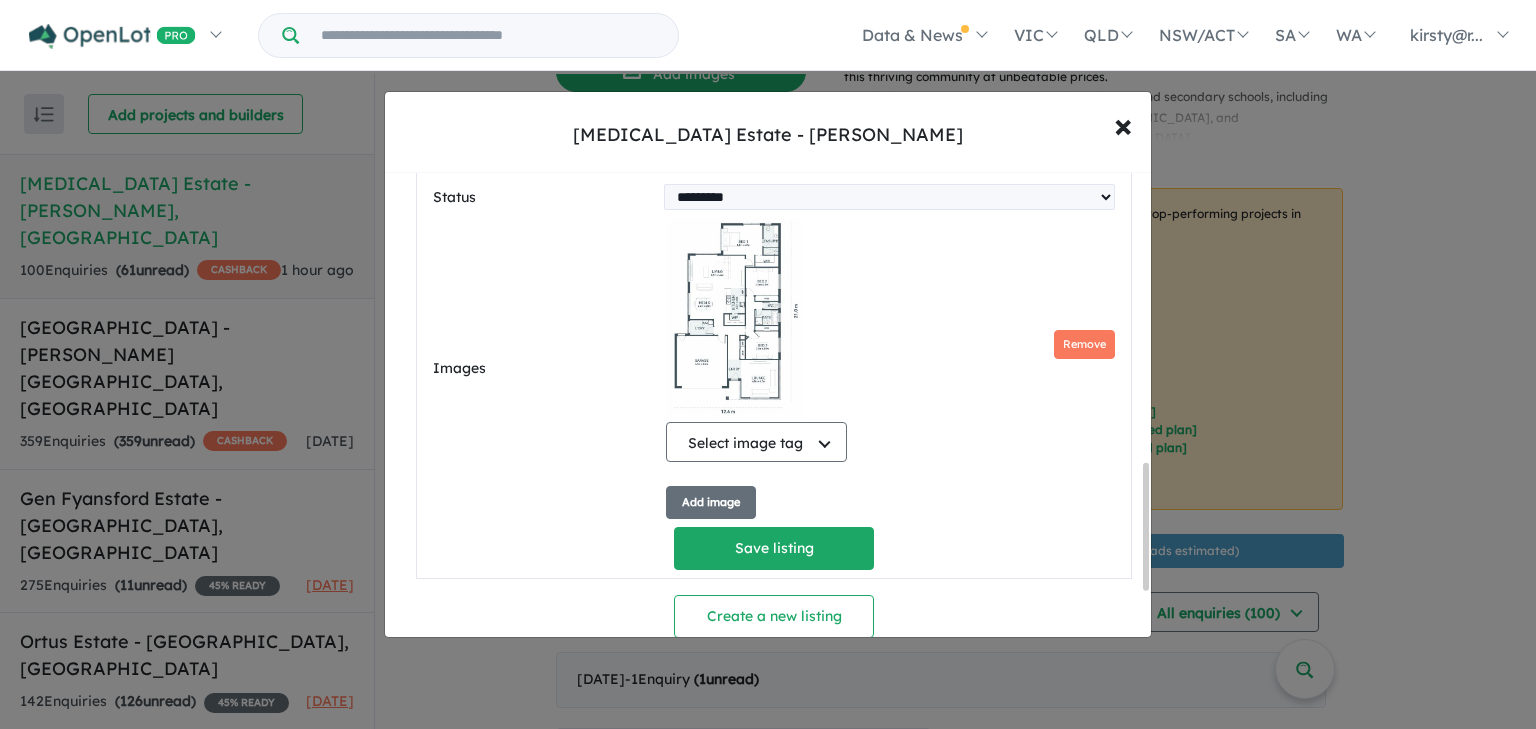 scroll, scrollTop: 1168, scrollLeft: 0, axis: vertical 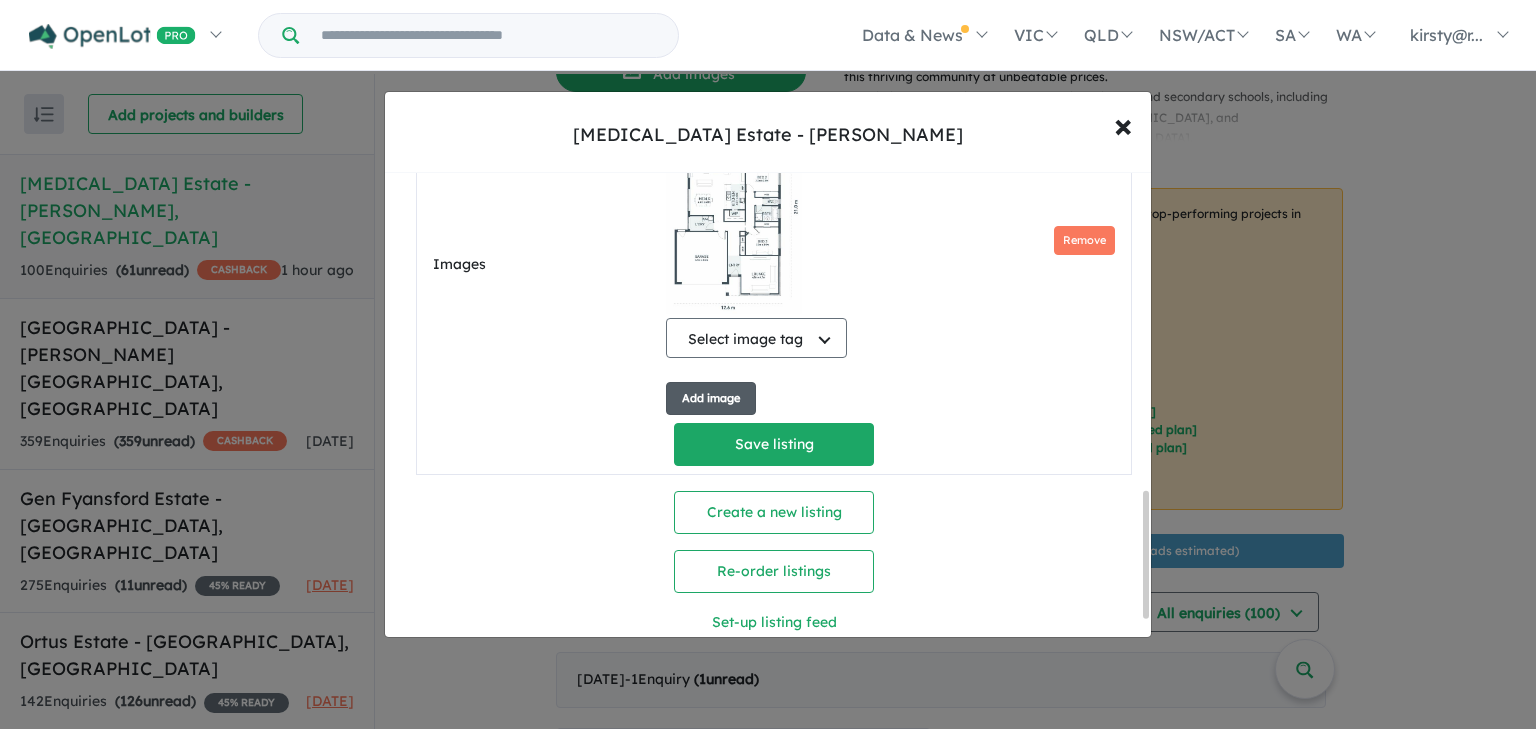 click on "Add image" at bounding box center [711, 398] 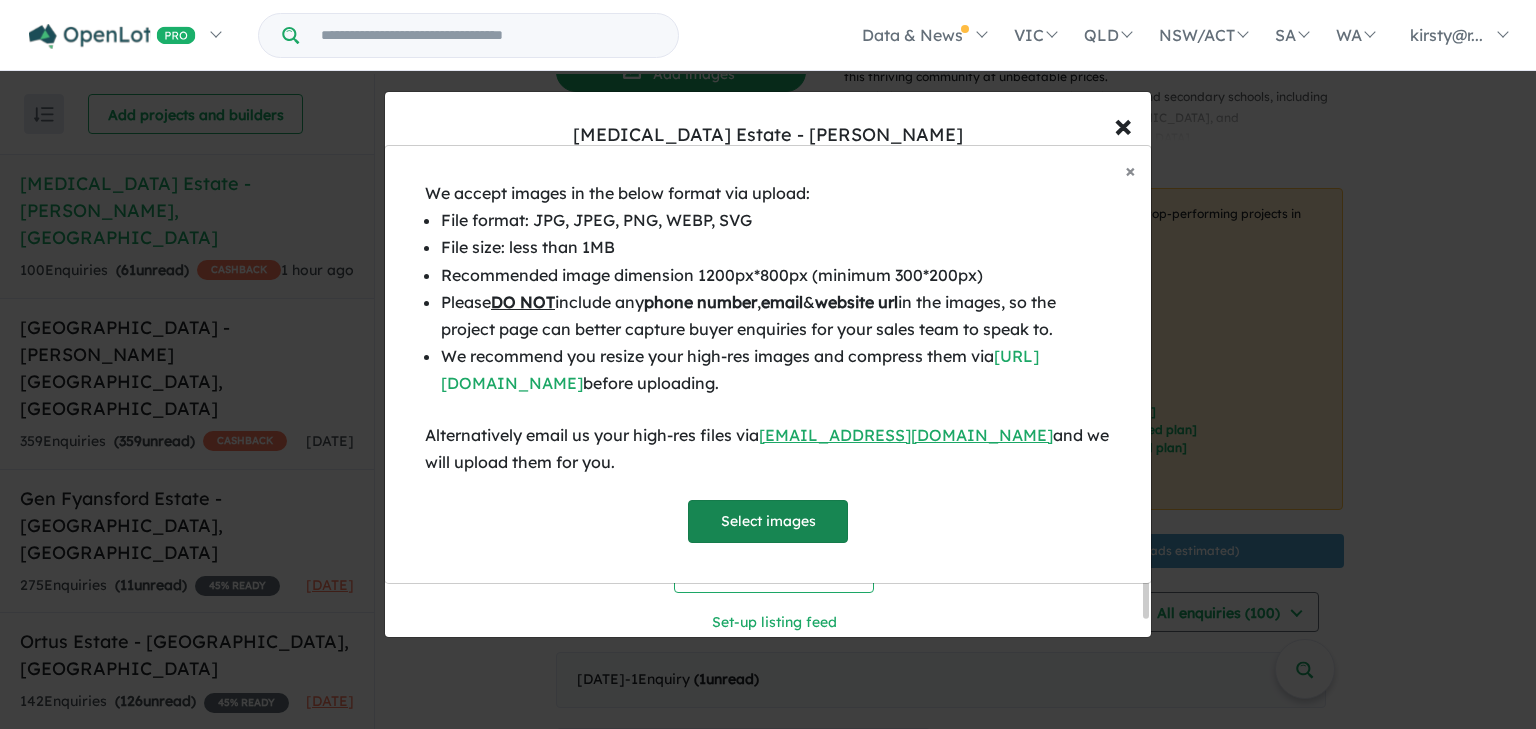 click on "Select images" at bounding box center [768, 521] 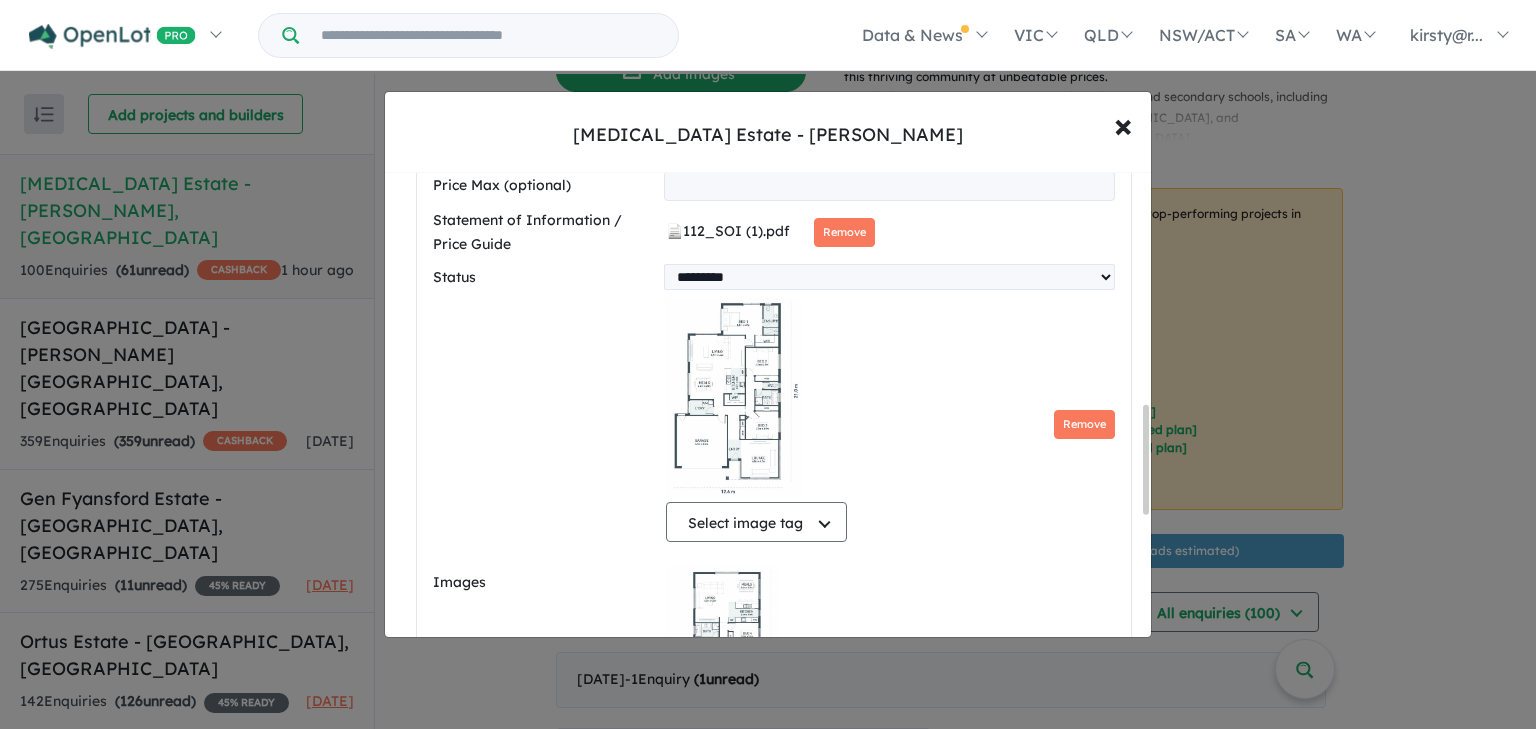 scroll, scrollTop: 981, scrollLeft: 0, axis: vertical 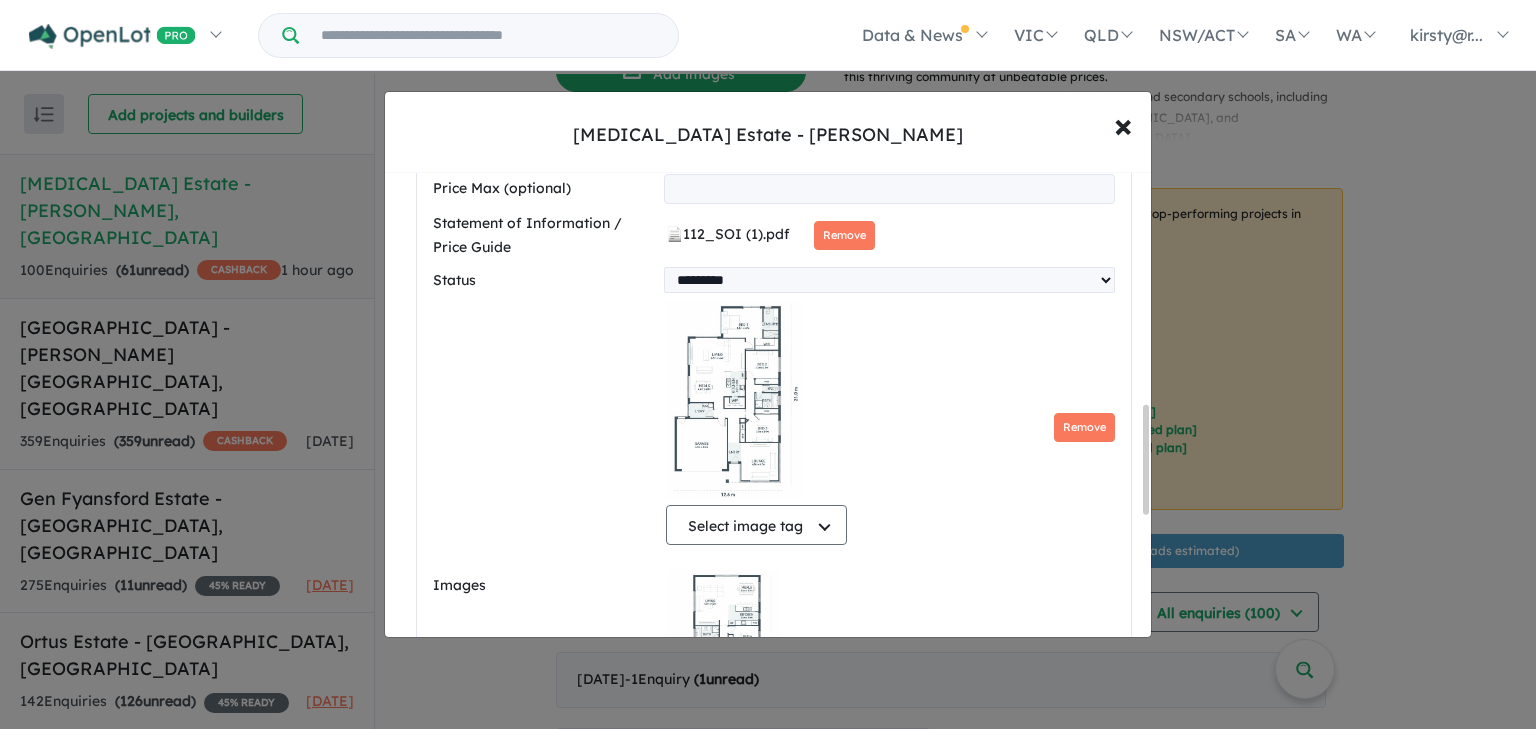 click on "Select image tag Select image tag Floorplan Aerial Location Map Masterplan Lifestyle Amenities Park Playground Release Map Promotion/Offer Construction Progress Render Streetscape External Façade Kitchen Study Hallway Living Dining Bedroom Ensuite Bathroom Landscaping Backyard Other Remove" at bounding box center (890, 427) 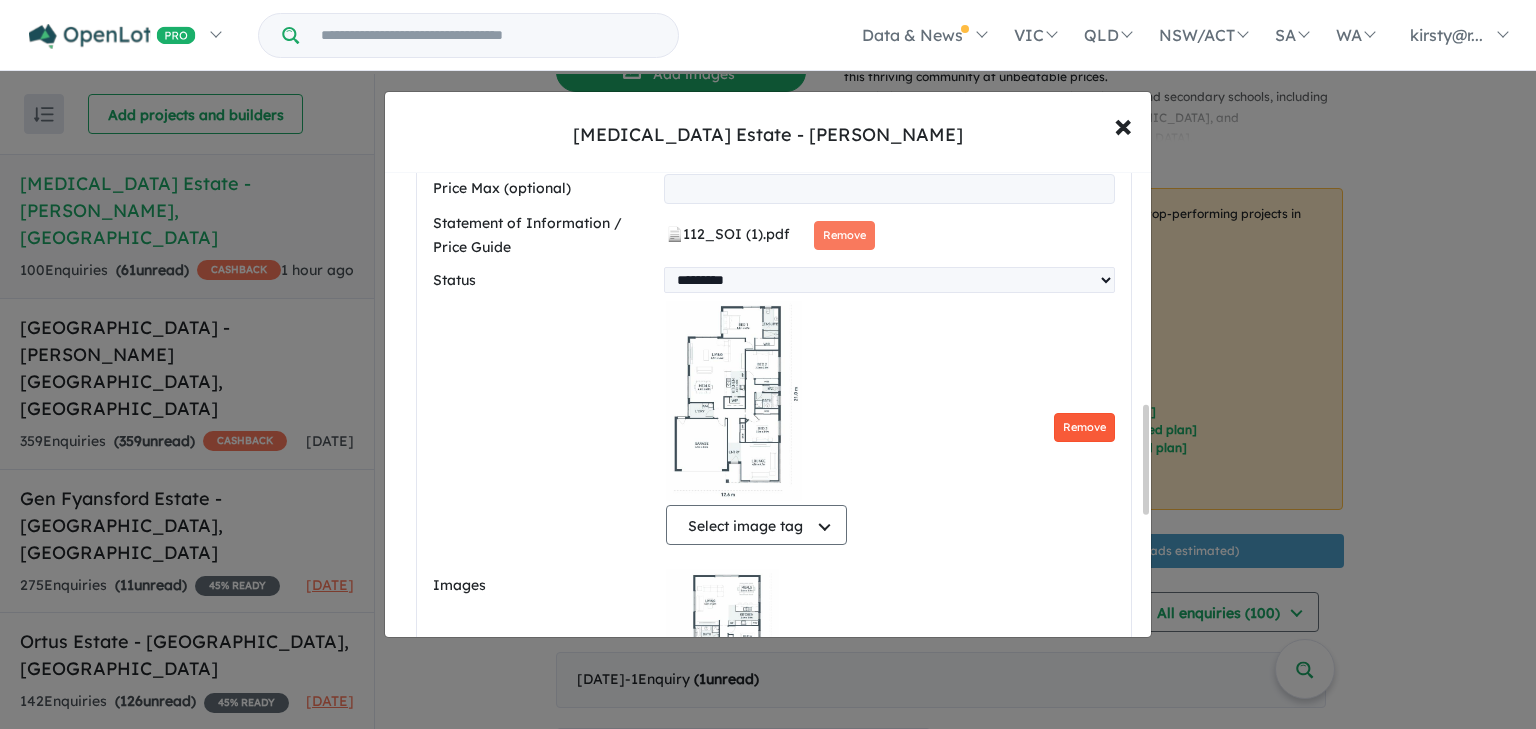 click on "Remove" at bounding box center [1084, 427] 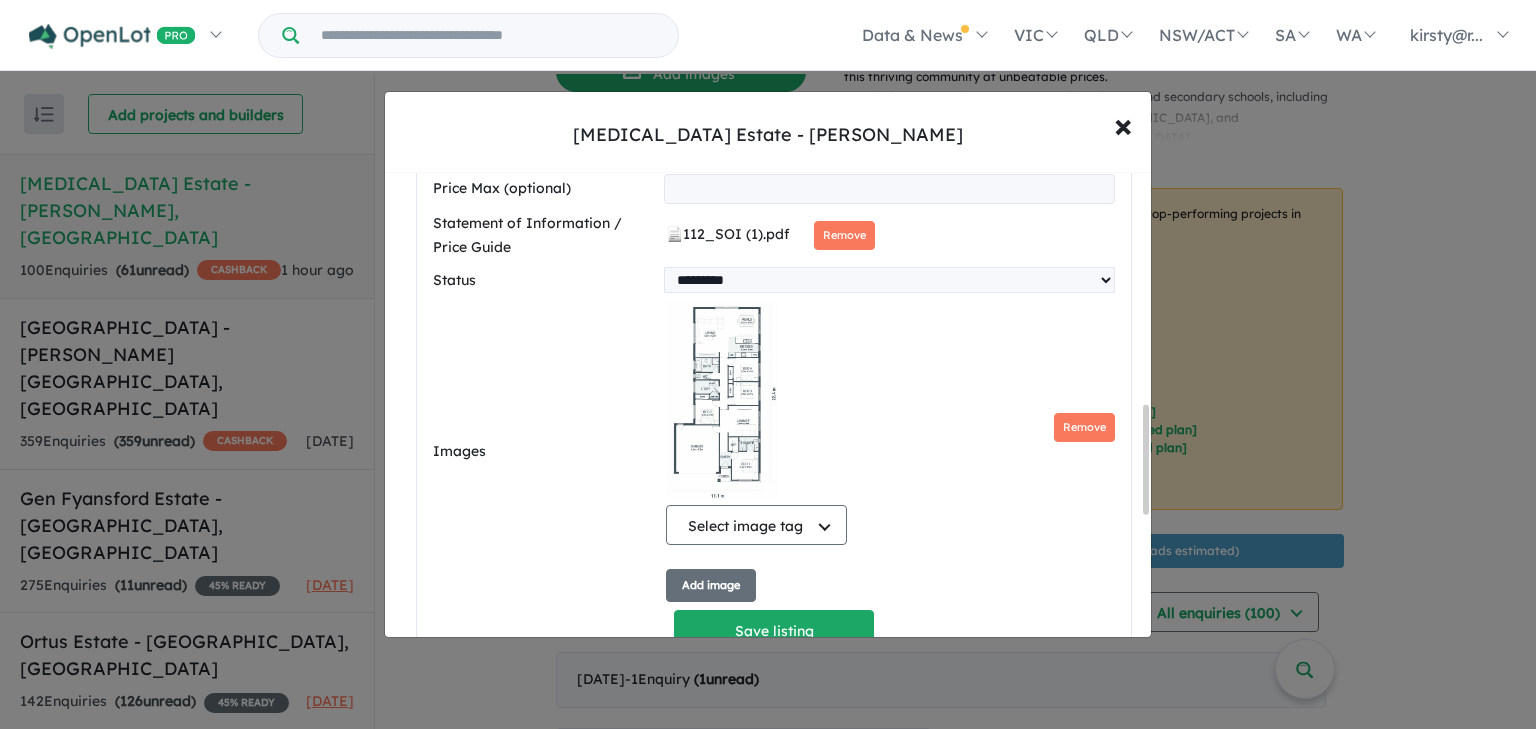 click at bounding box center [722, 401] 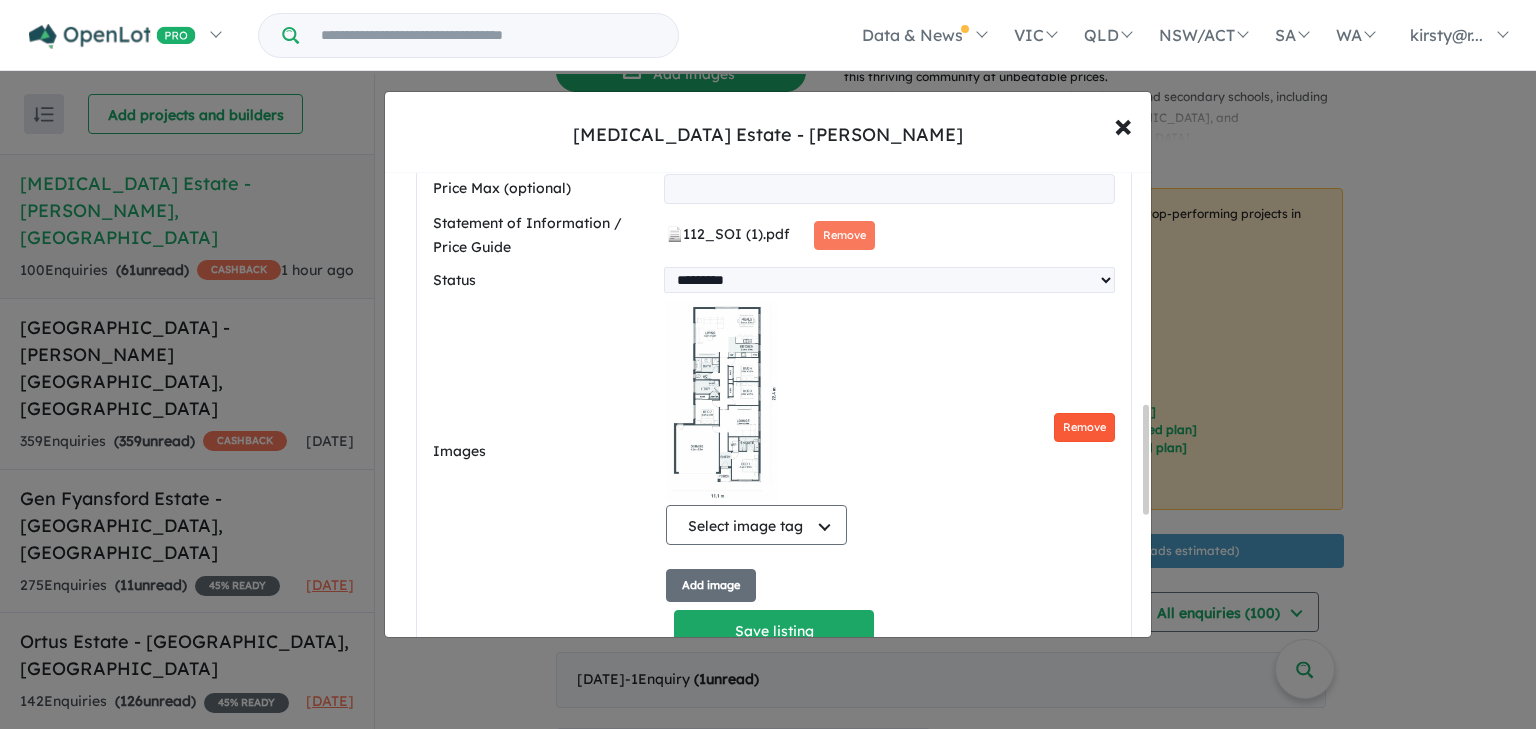click on "Remove" at bounding box center [1084, 427] 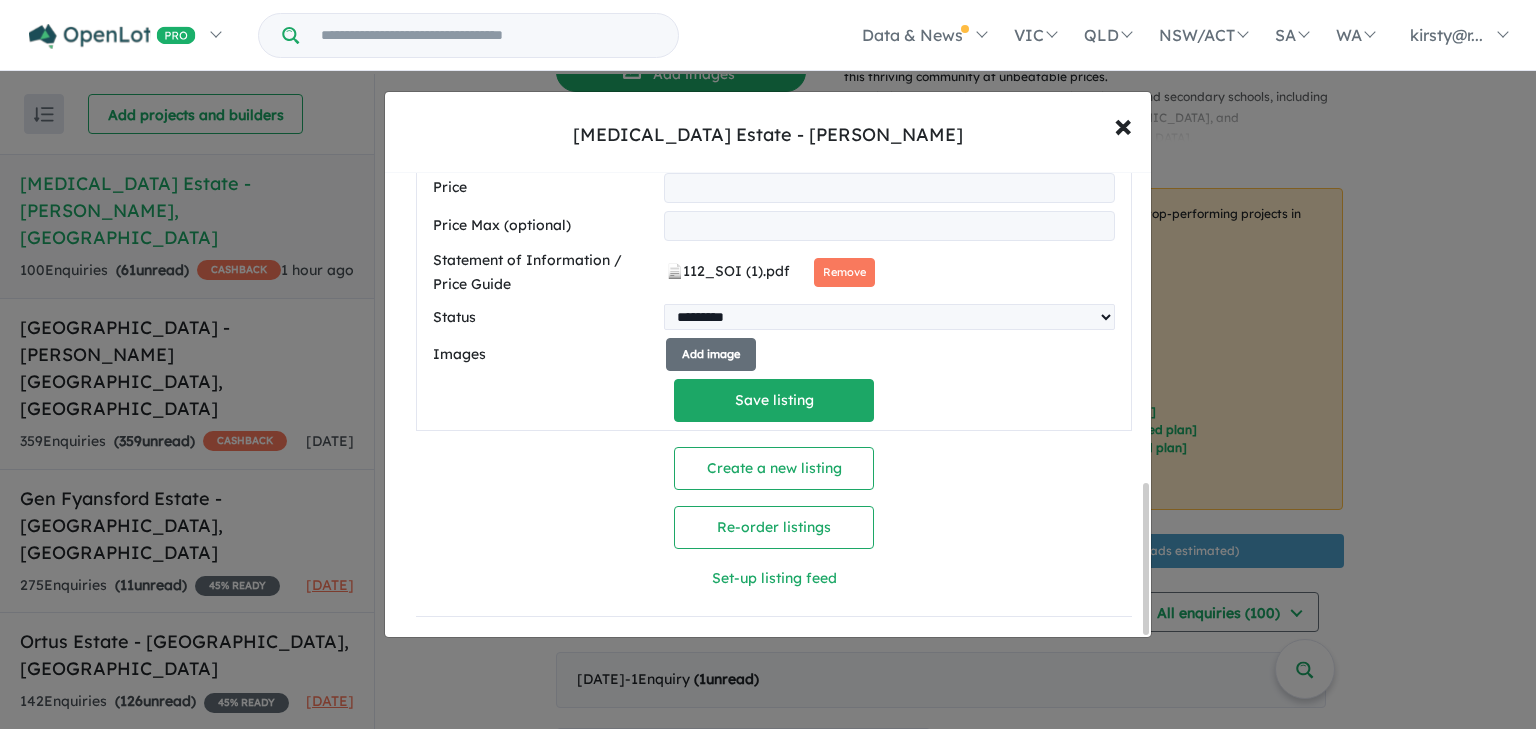 scroll, scrollTop: 960, scrollLeft: 0, axis: vertical 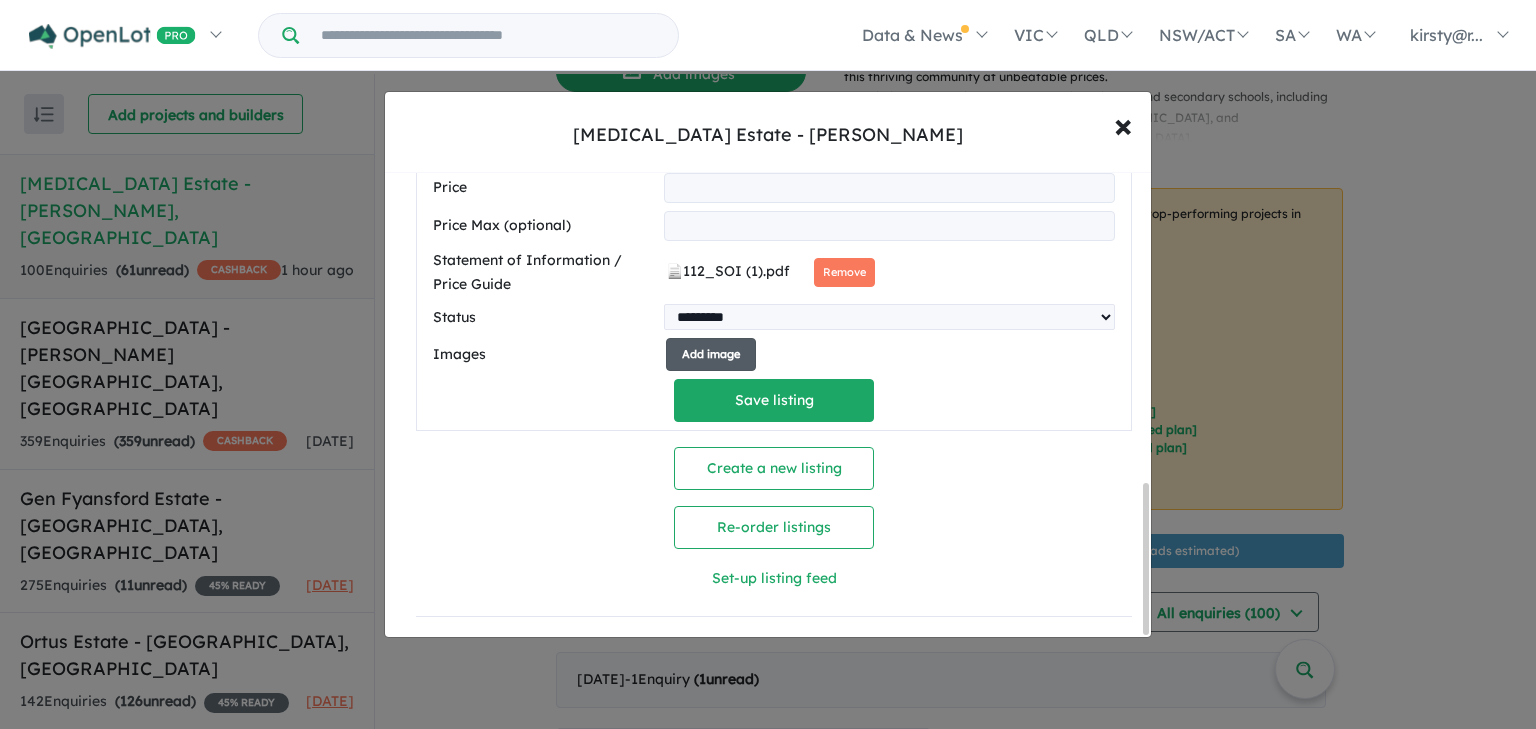 click on "Add image" at bounding box center [711, 354] 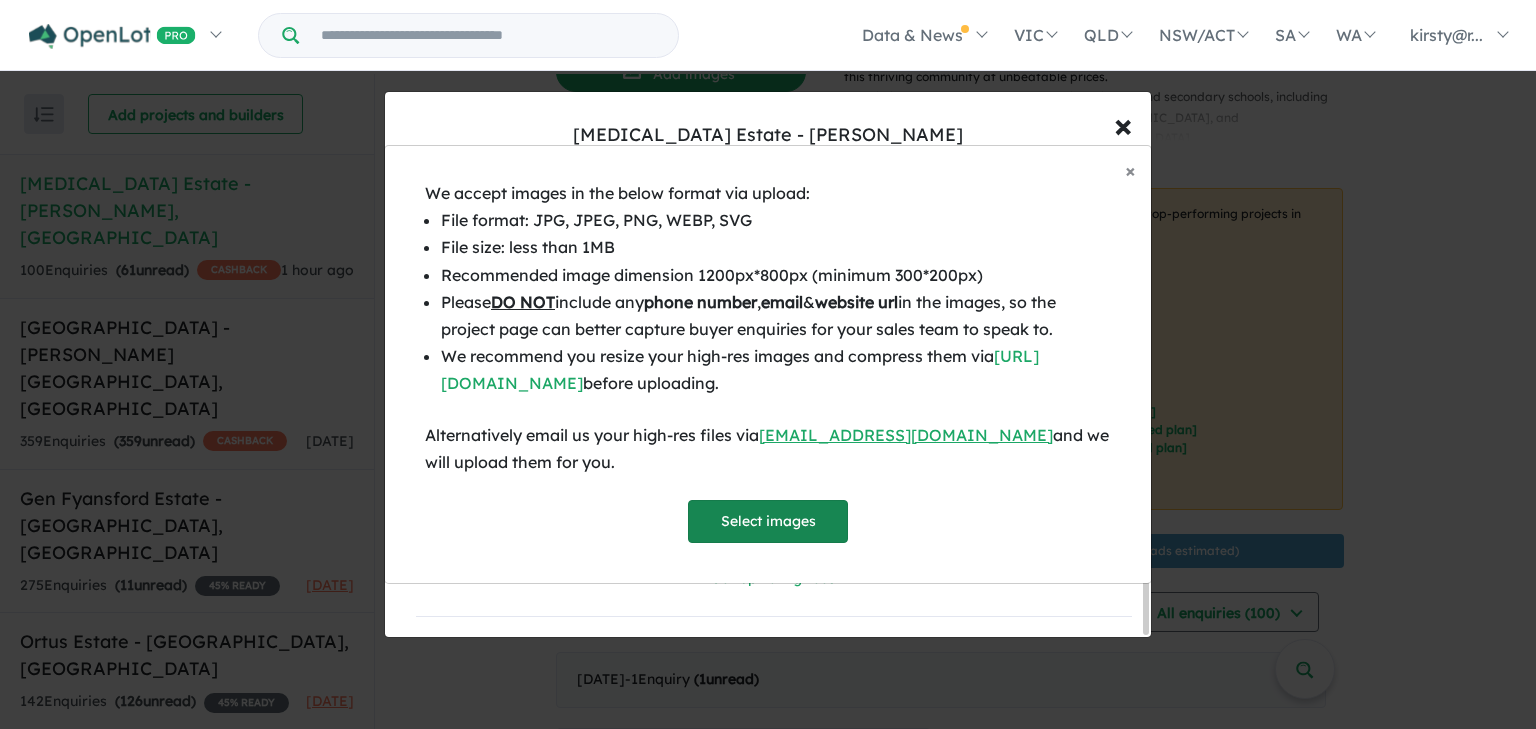 click on "Select images" at bounding box center [768, 521] 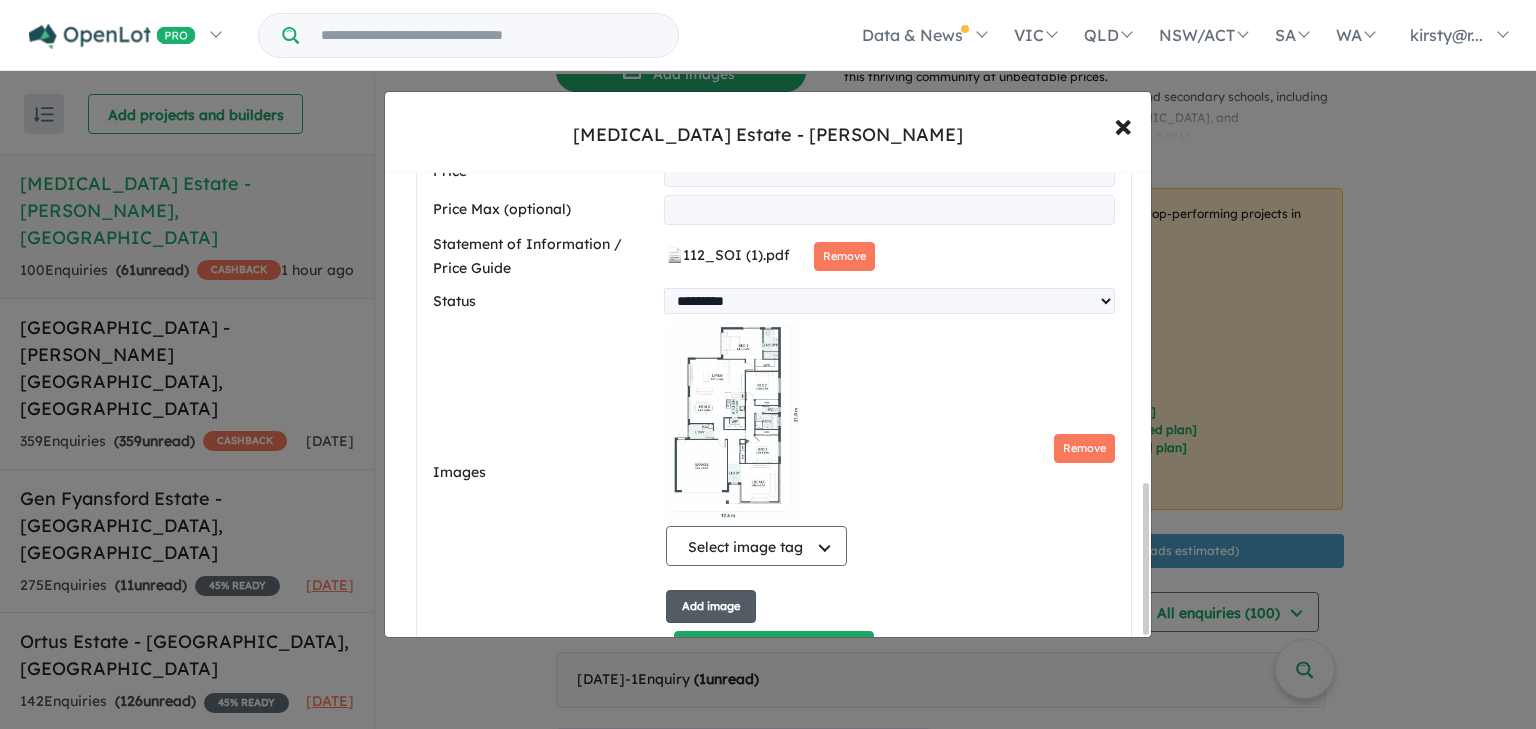 click on "Add image" at bounding box center [711, 606] 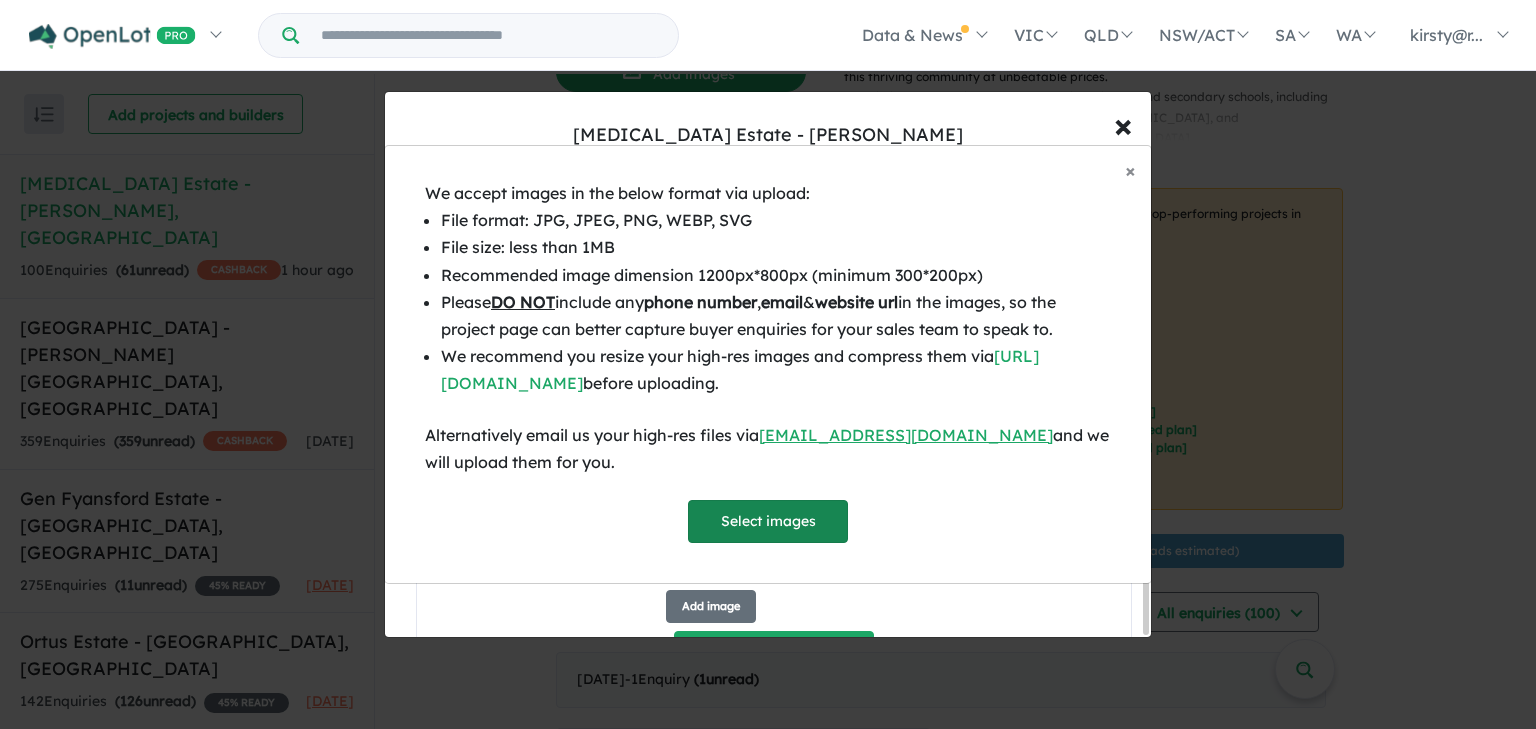 click on "Select images" at bounding box center [768, 521] 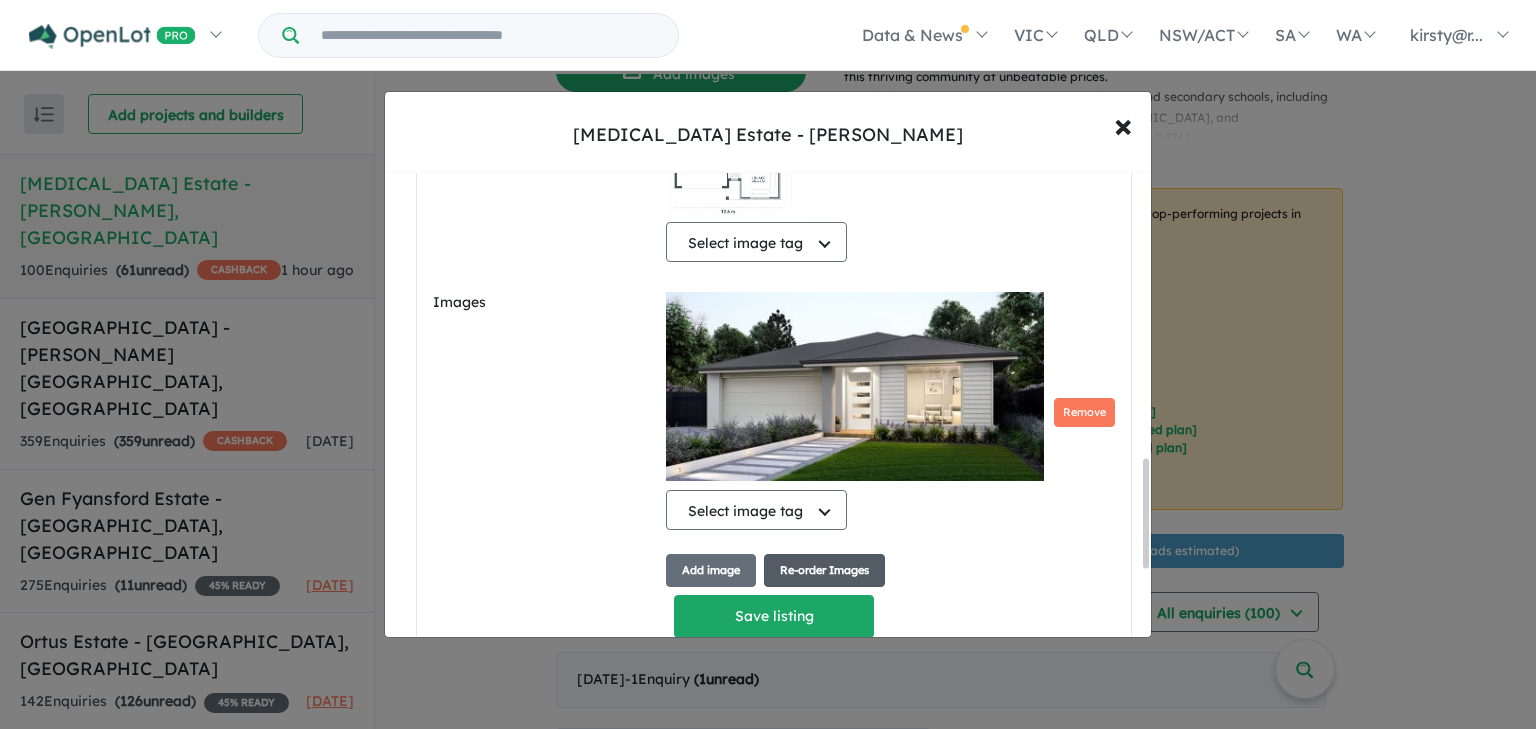 scroll, scrollTop: 1352, scrollLeft: 0, axis: vertical 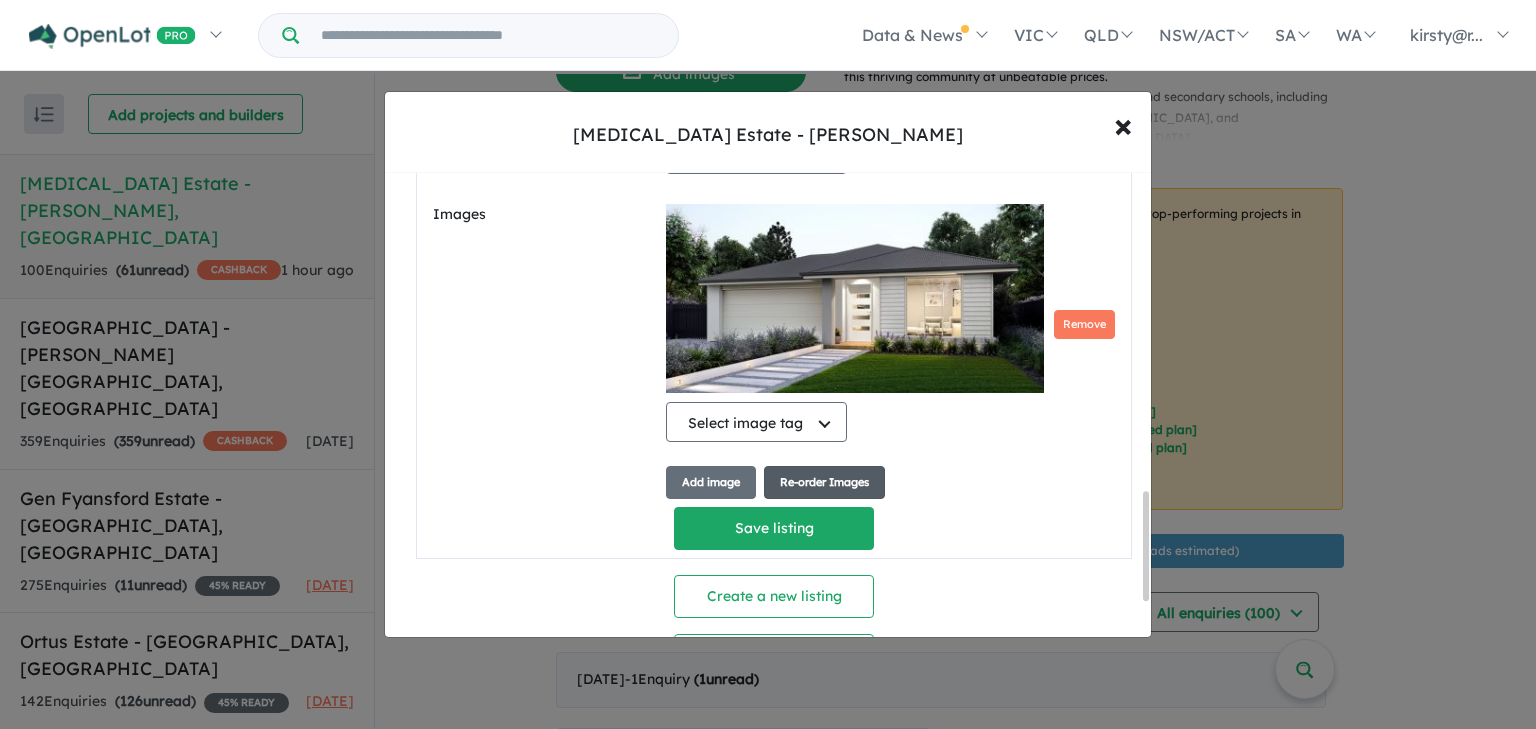 click on "Re-order Images" at bounding box center (824, 482) 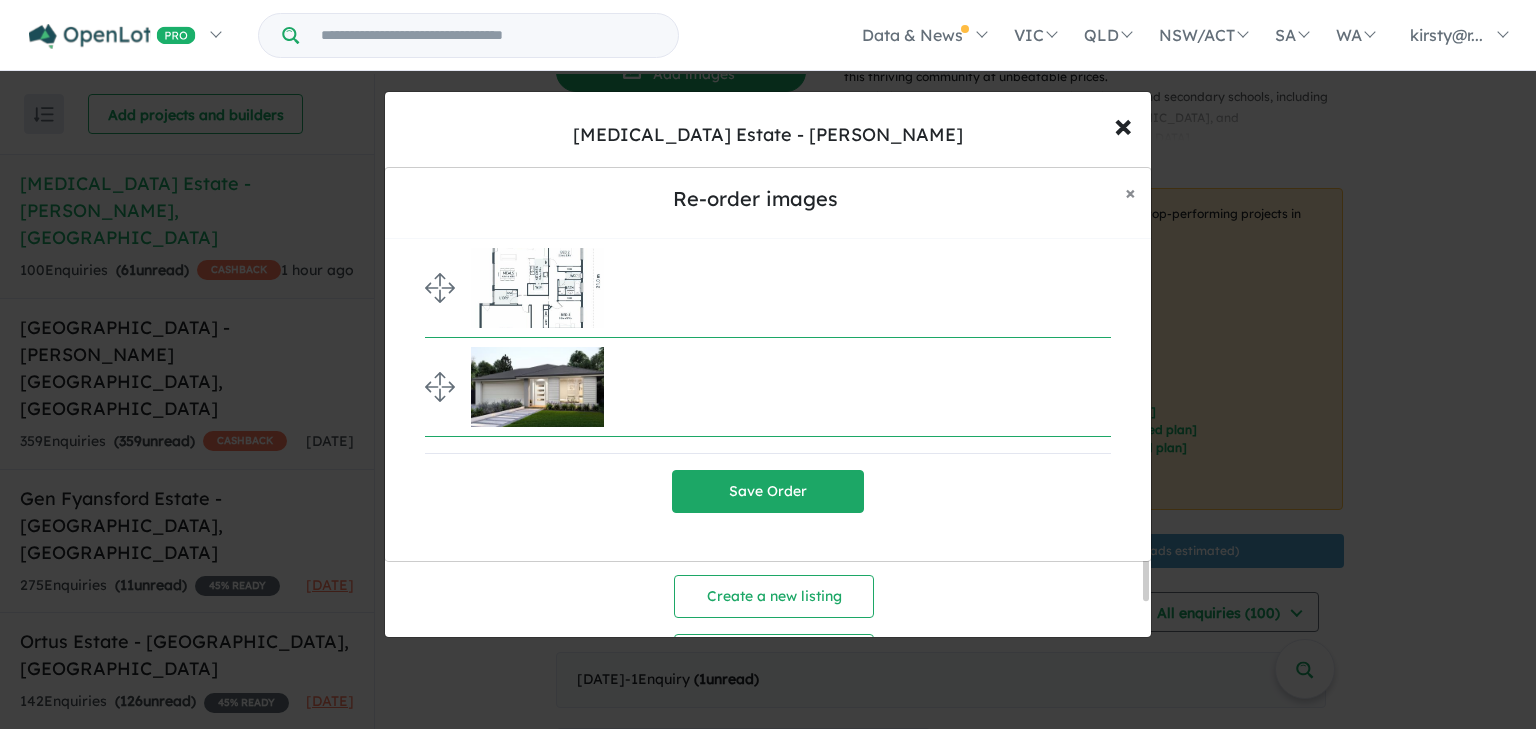 click at bounding box center [783, 387] 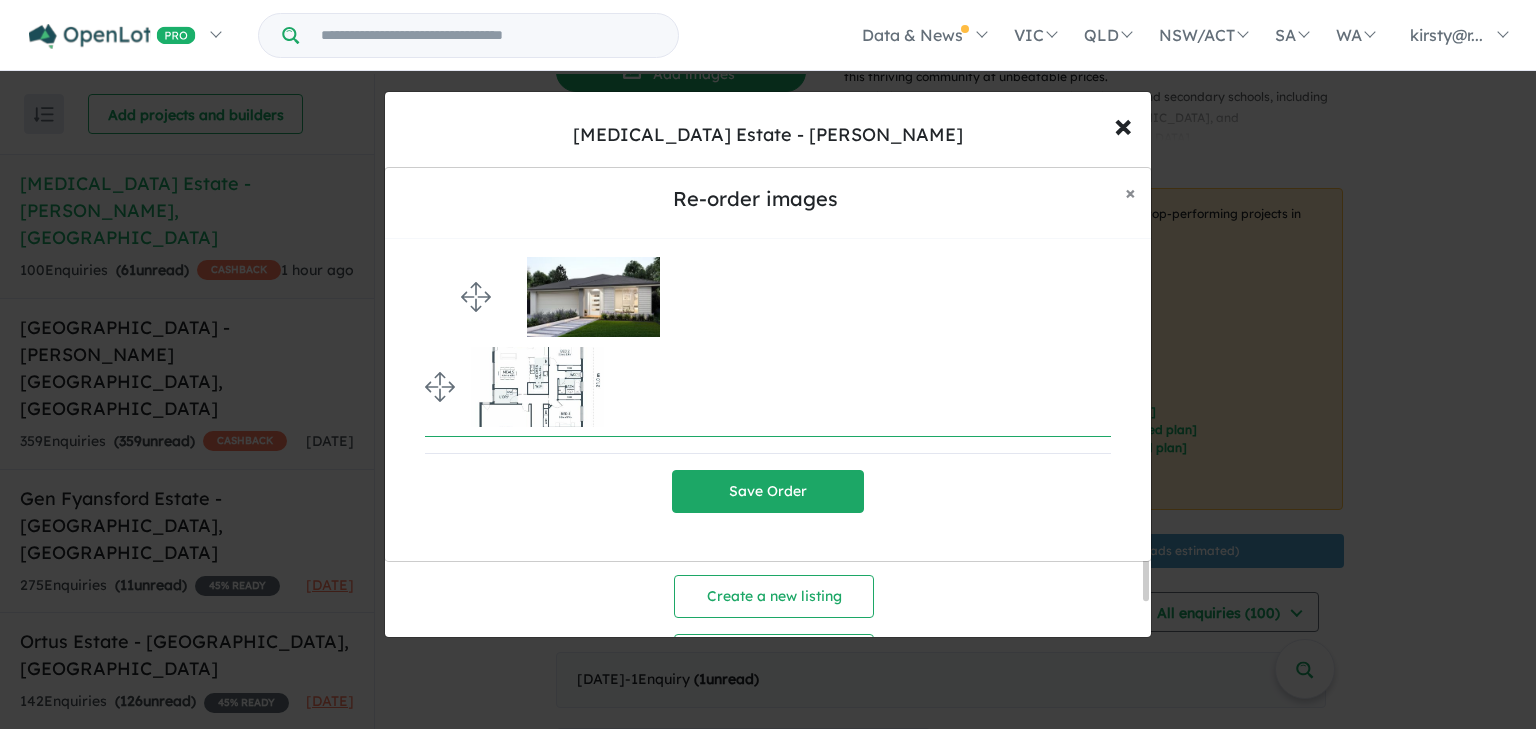 drag, startPoint x: 448, startPoint y: 388, endPoint x: 465, endPoint y: 263, distance: 126.1507 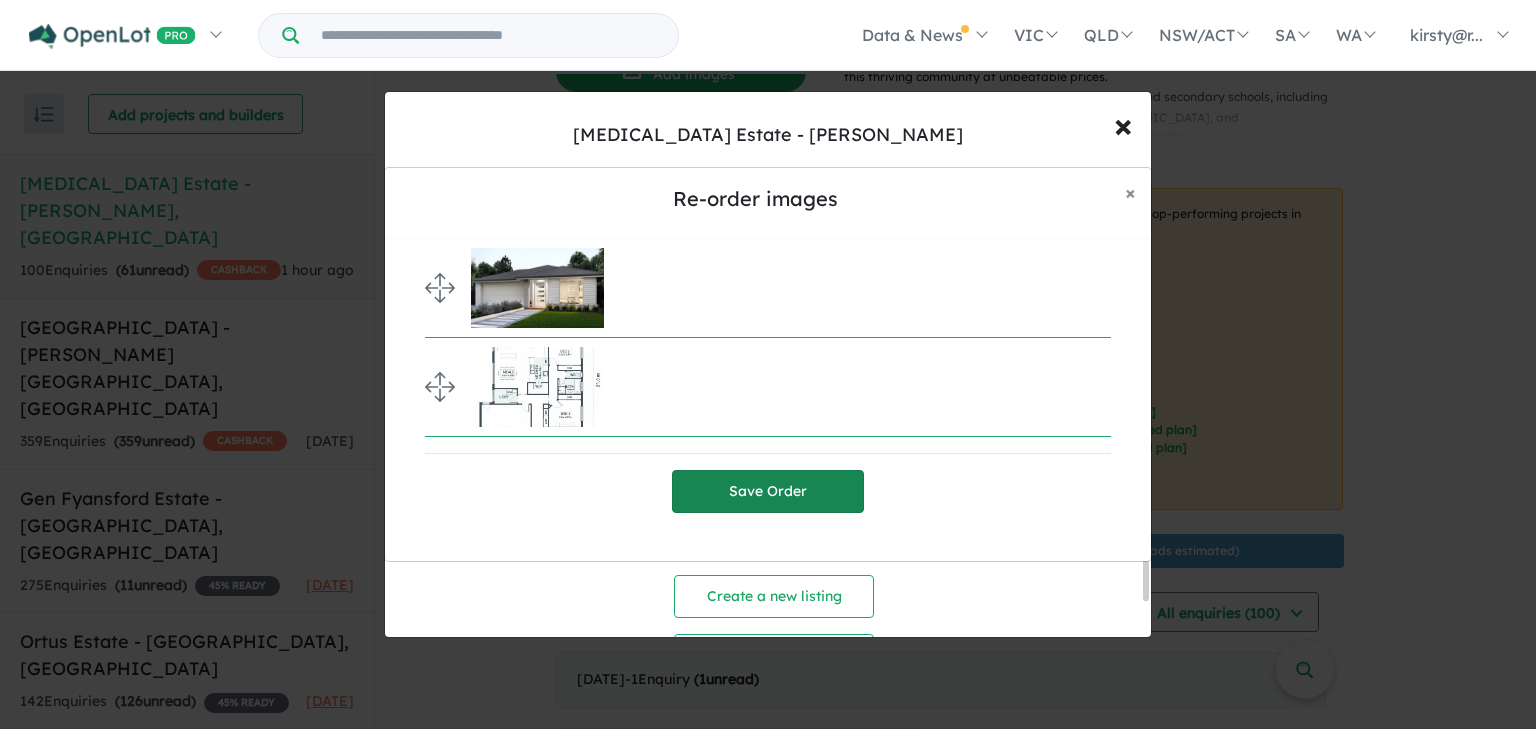 click on "Save Order" at bounding box center [768, 491] 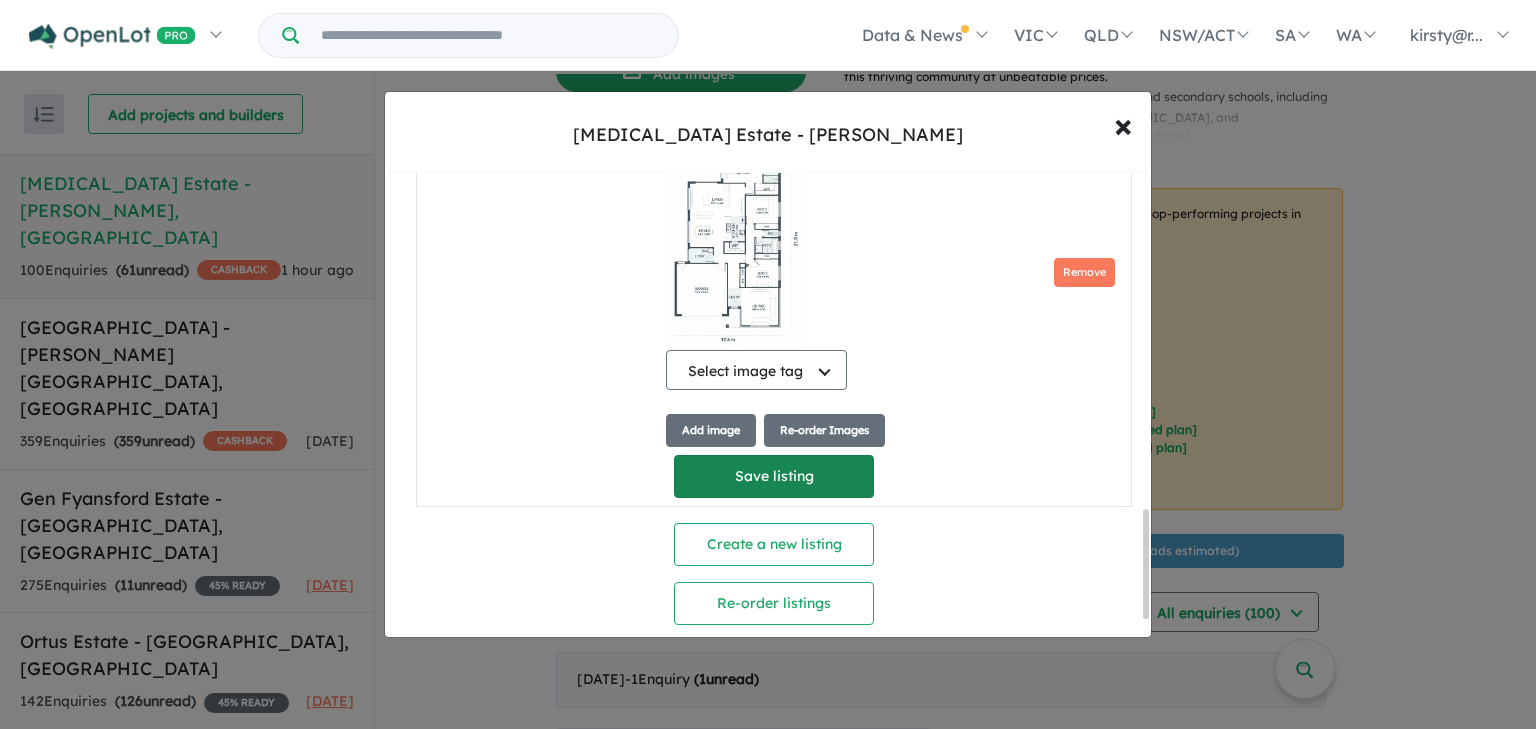 scroll, scrollTop: 1432, scrollLeft: 0, axis: vertical 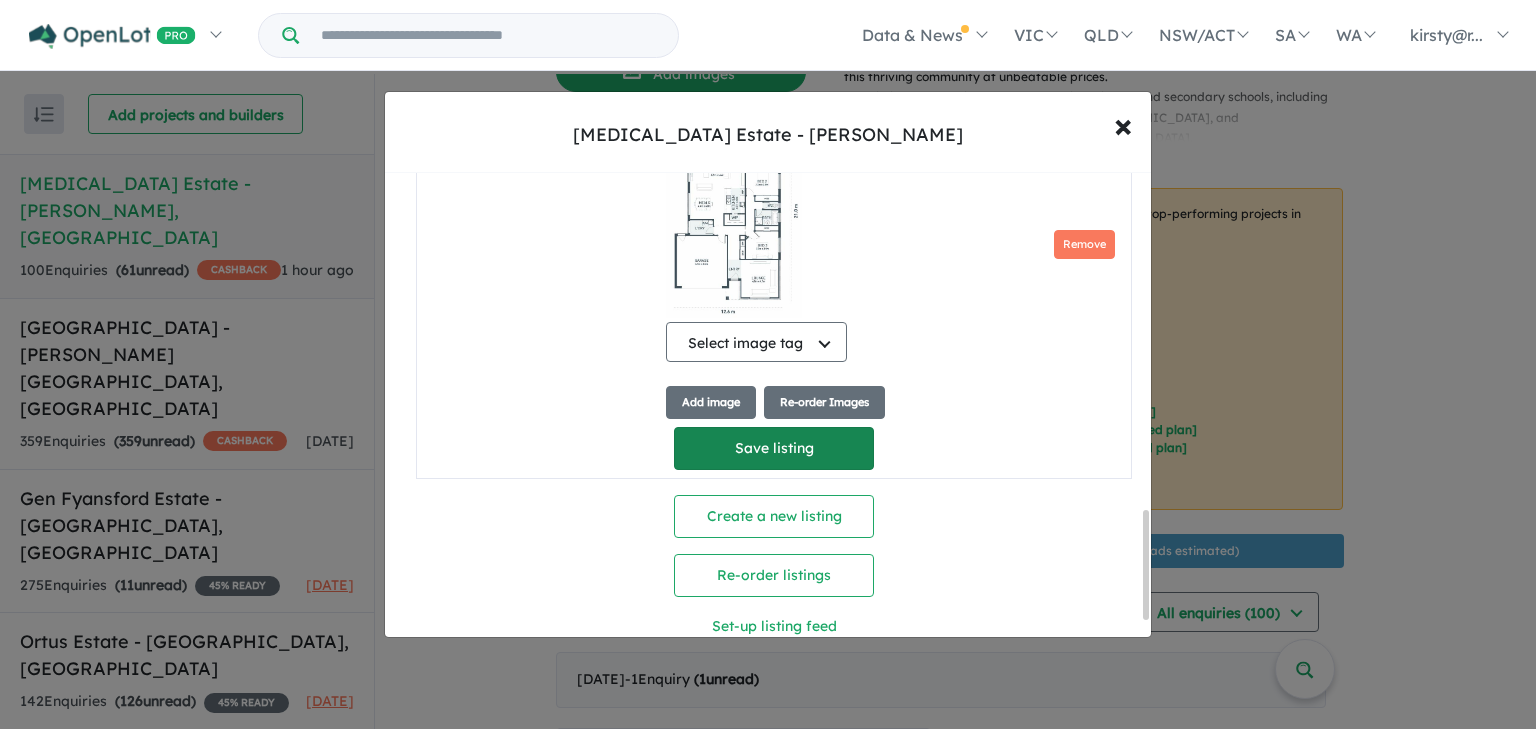 click on "Save listing" at bounding box center [774, 448] 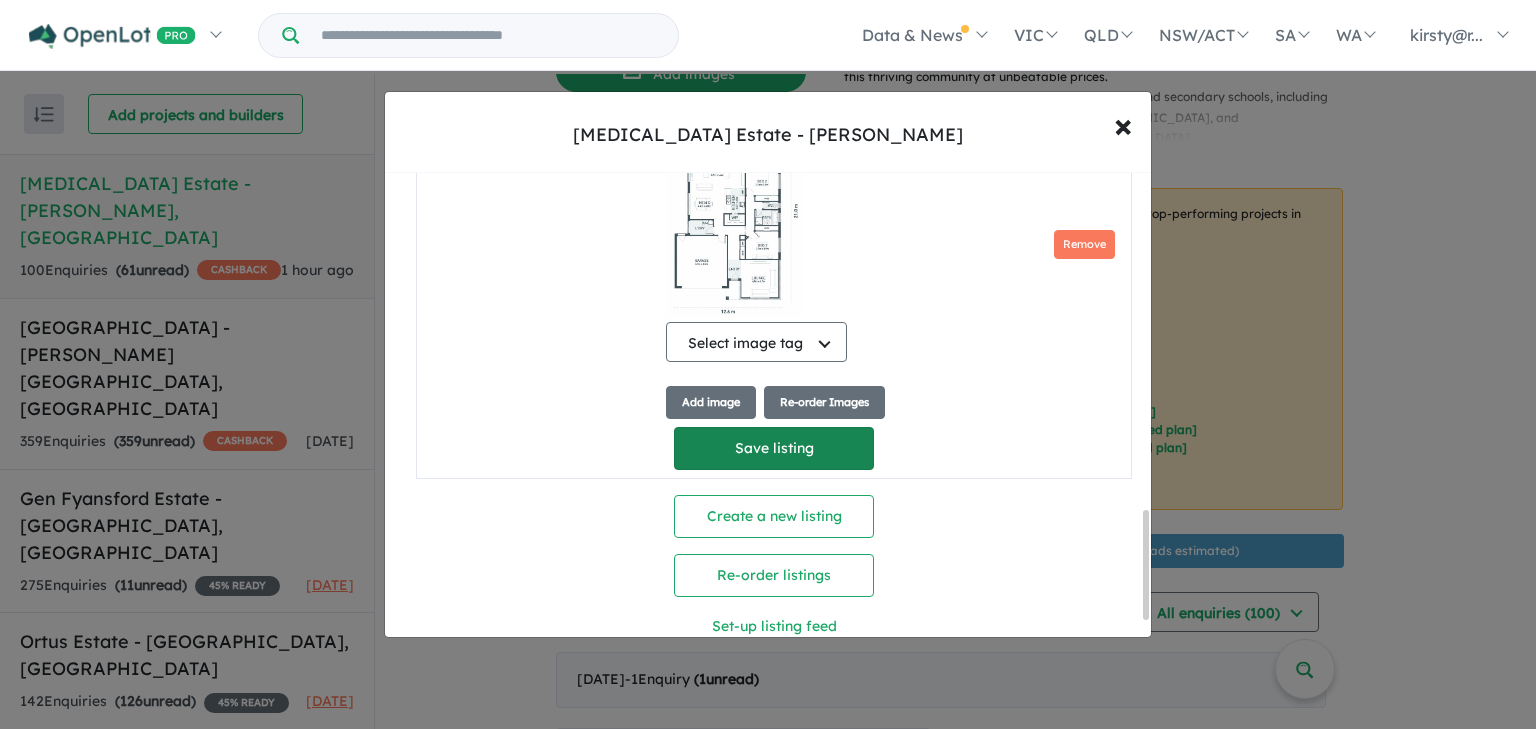 scroll, scrollTop: 0, scrollLeft: 0, axis: both 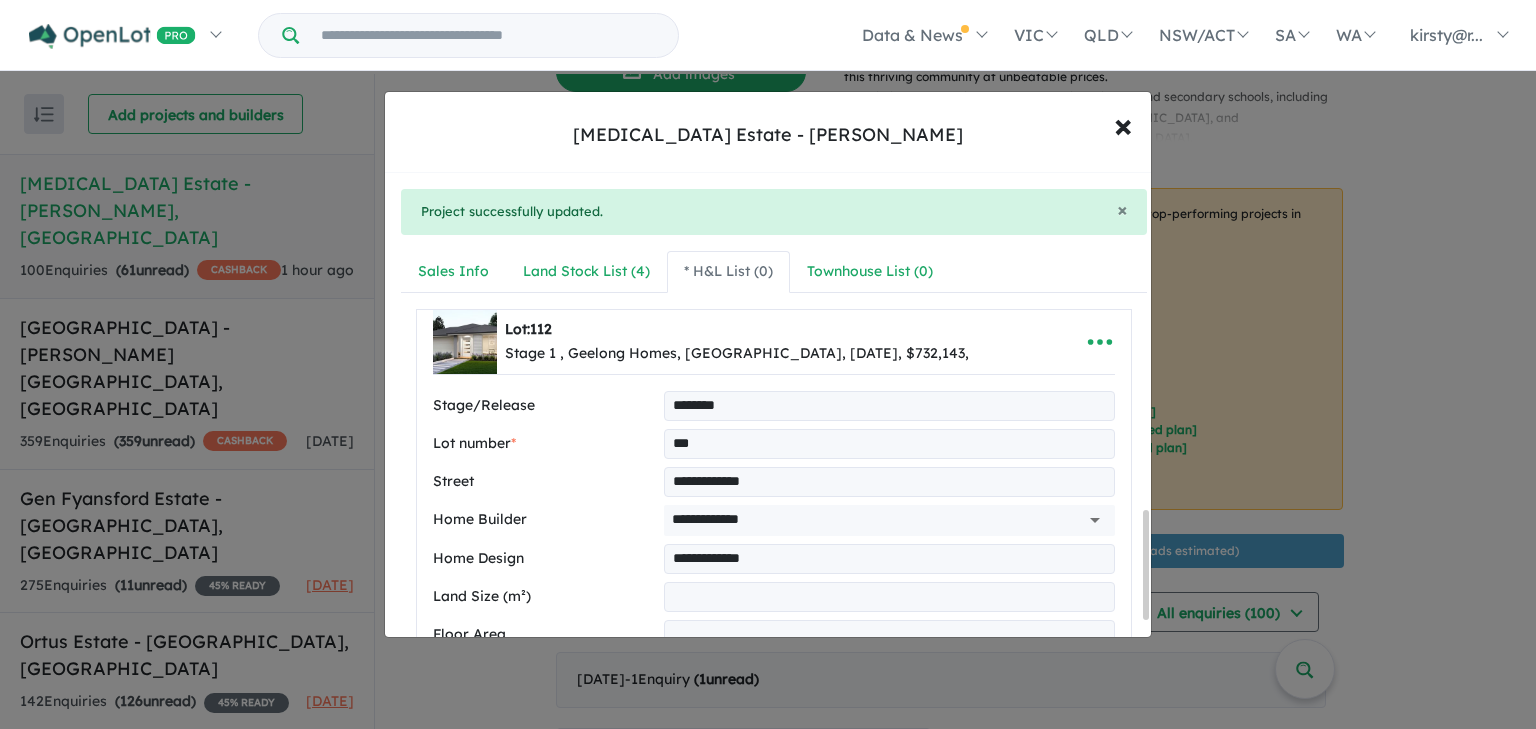 select on "**********" 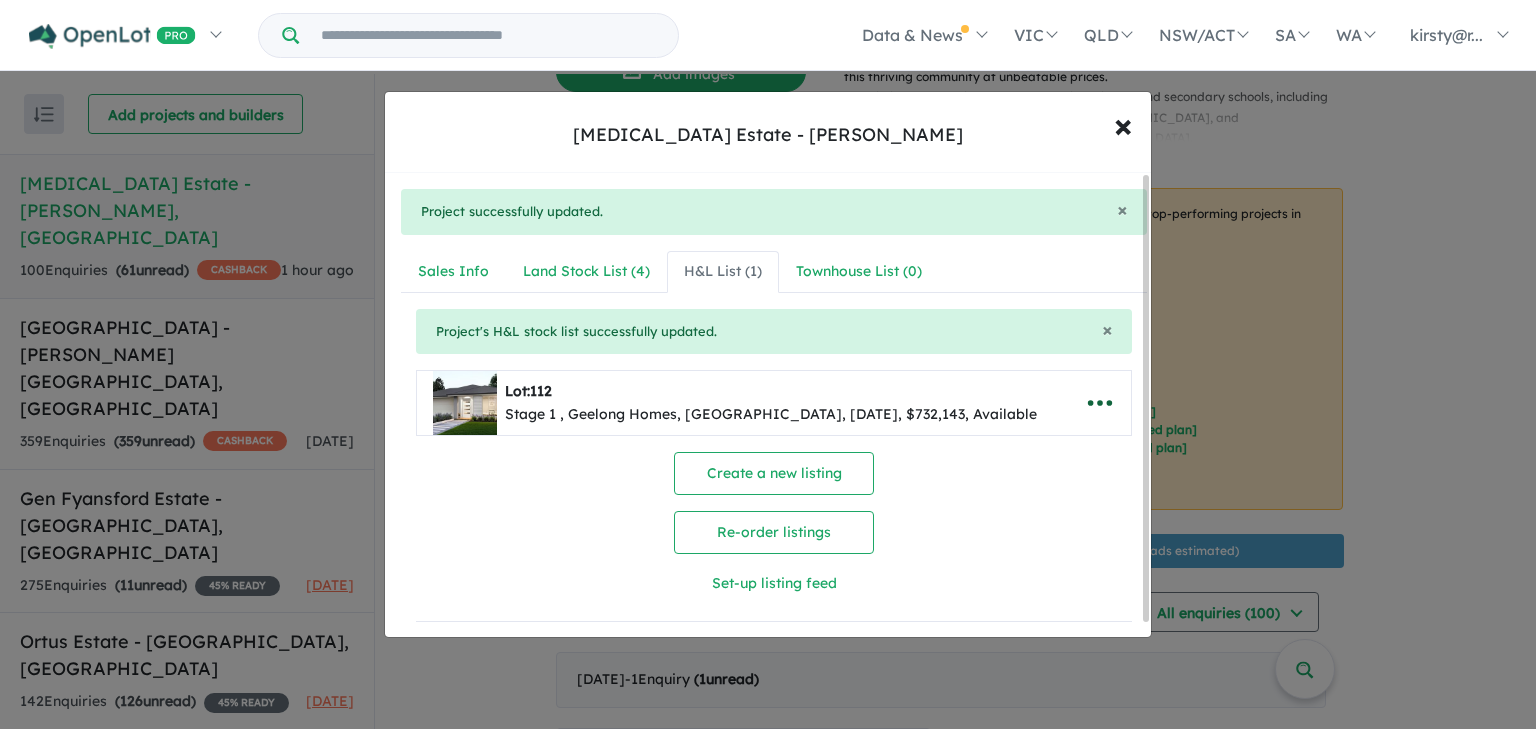 click 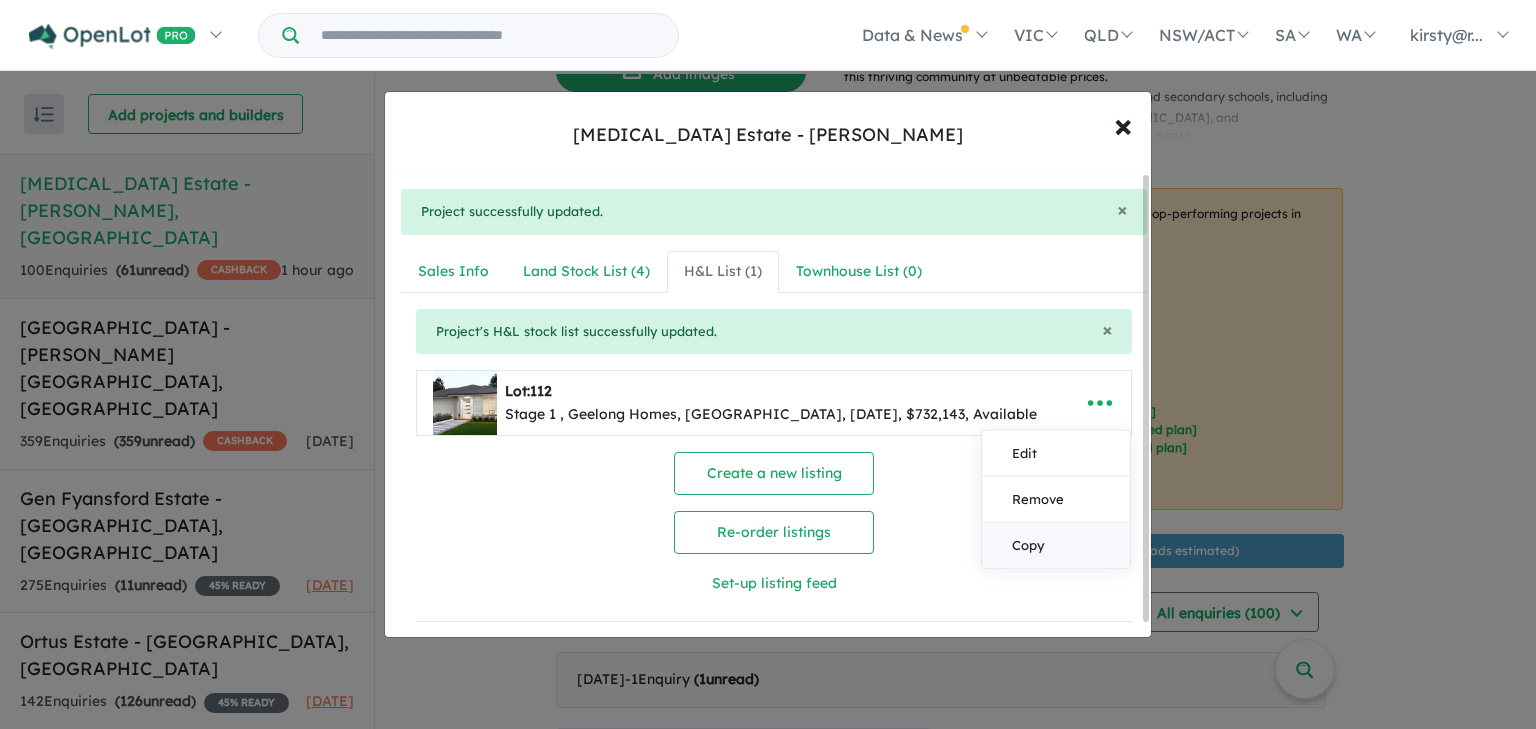 click on "Copy" at bounding box center (1056, 545) 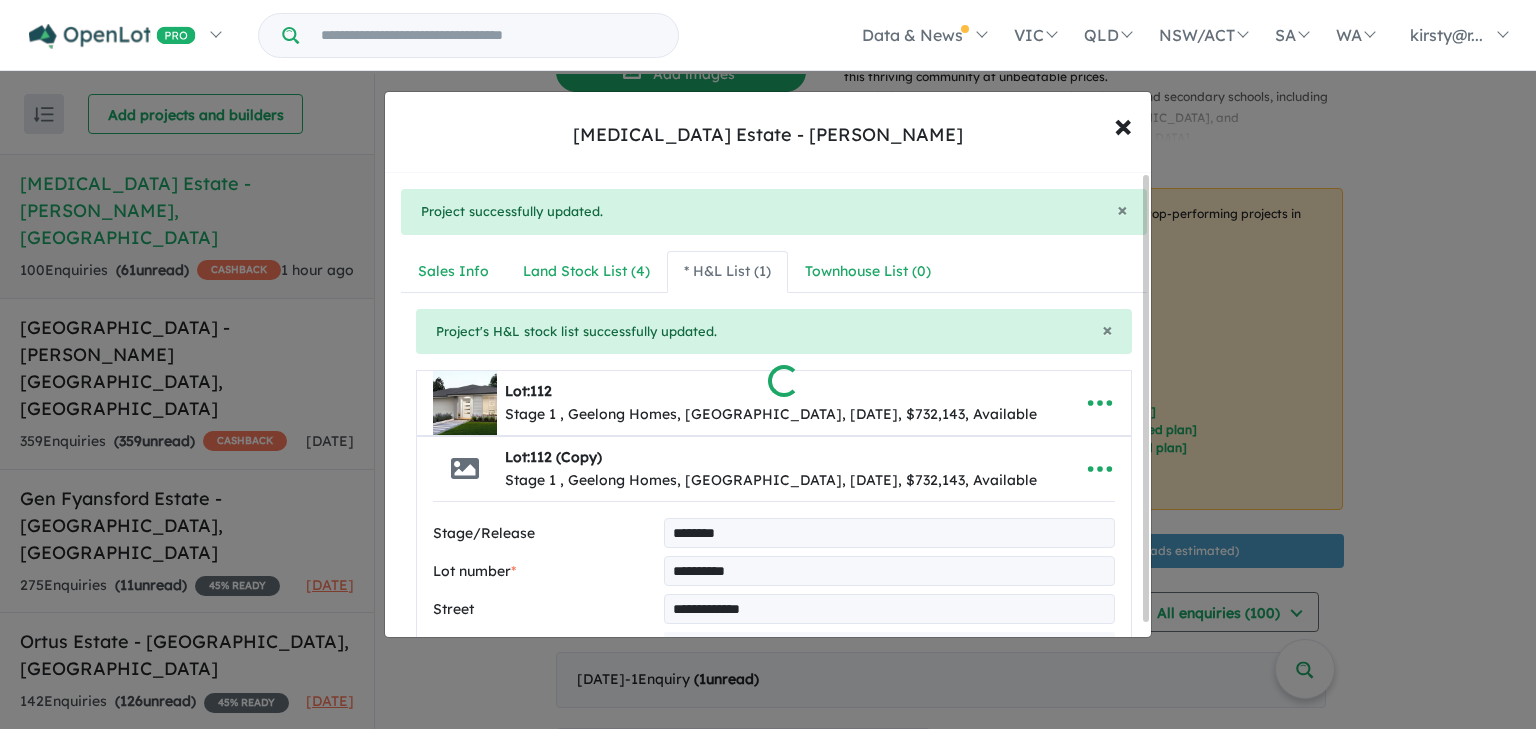 select on "**********" 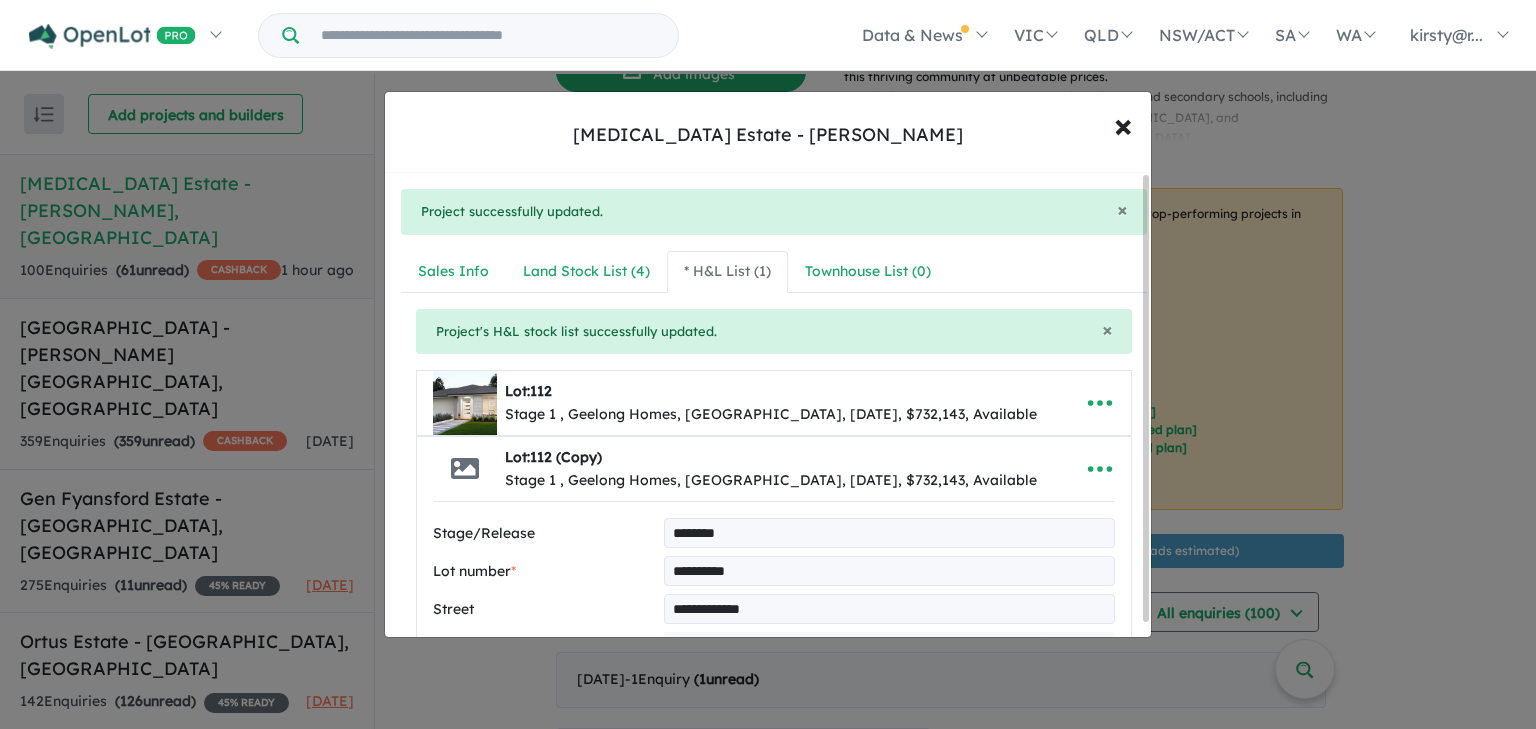 drag, startPoint x: 773, startPoint y: 571, endPoint x: 689, endPoint y: 566, distance: 84.14868 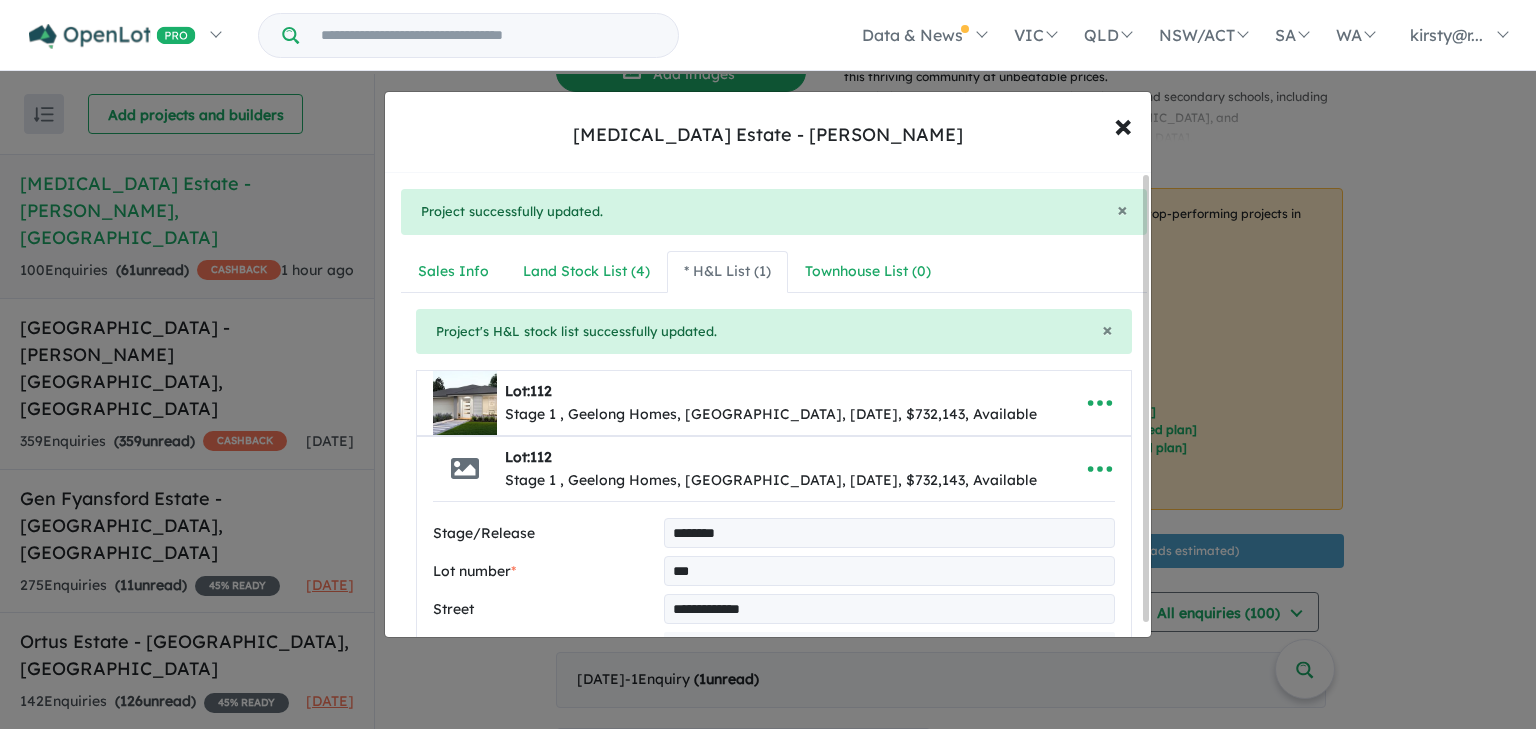 type on "***" 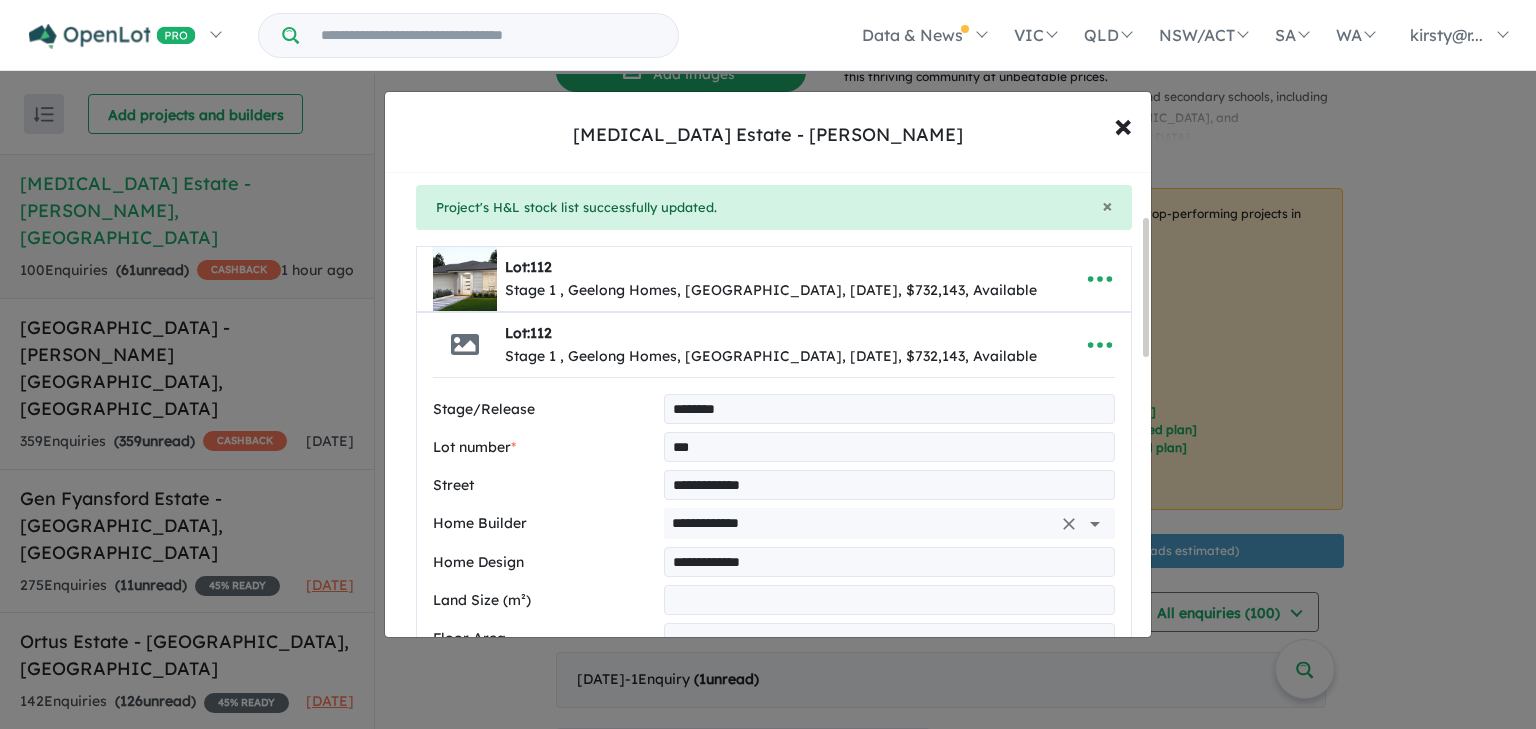 scroll, scrollTop: 160, scrollLeft: 0, axis: vertical 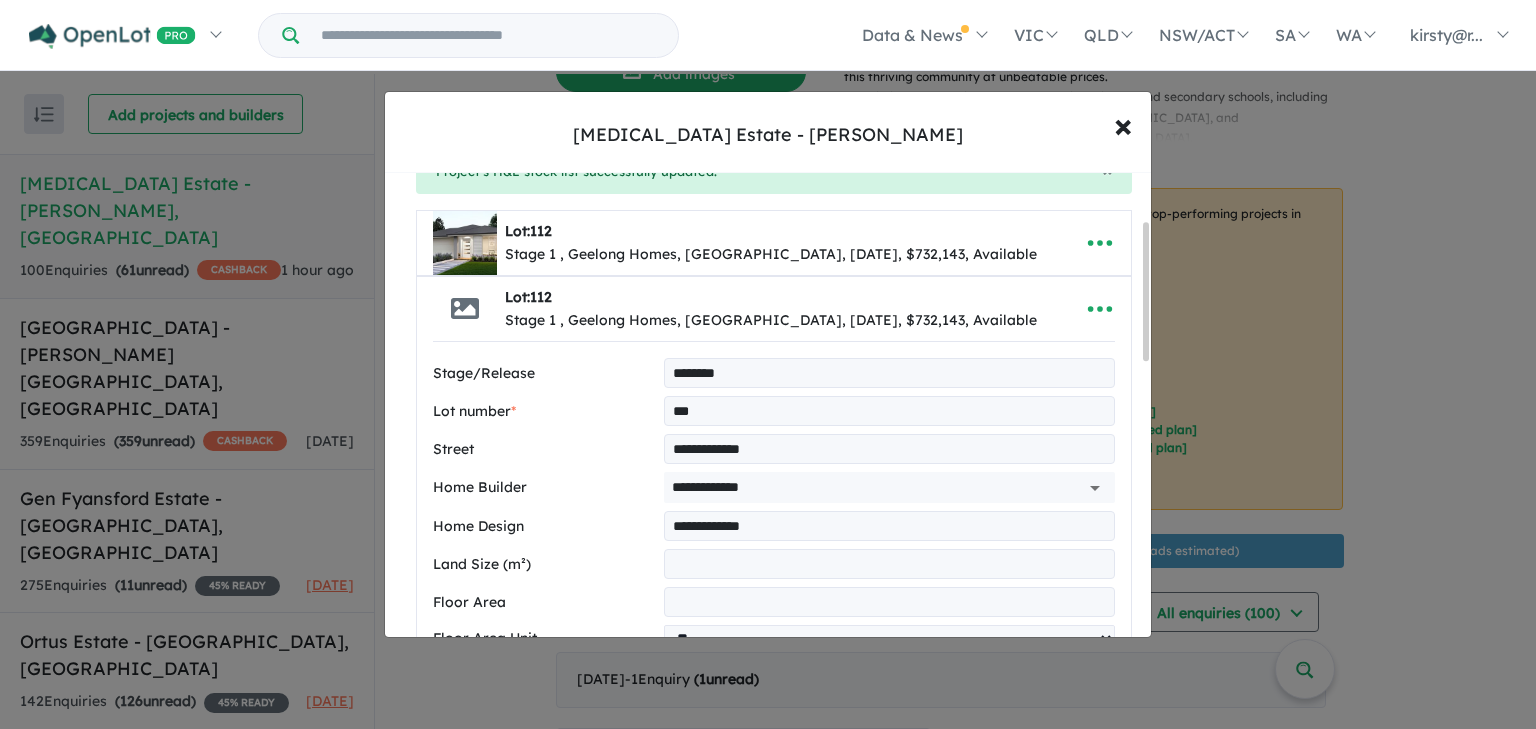 drag, startPoint x: 840, startPoint y: 520, endPoint x: 491, endPoint y: 527, distance: 349.0702 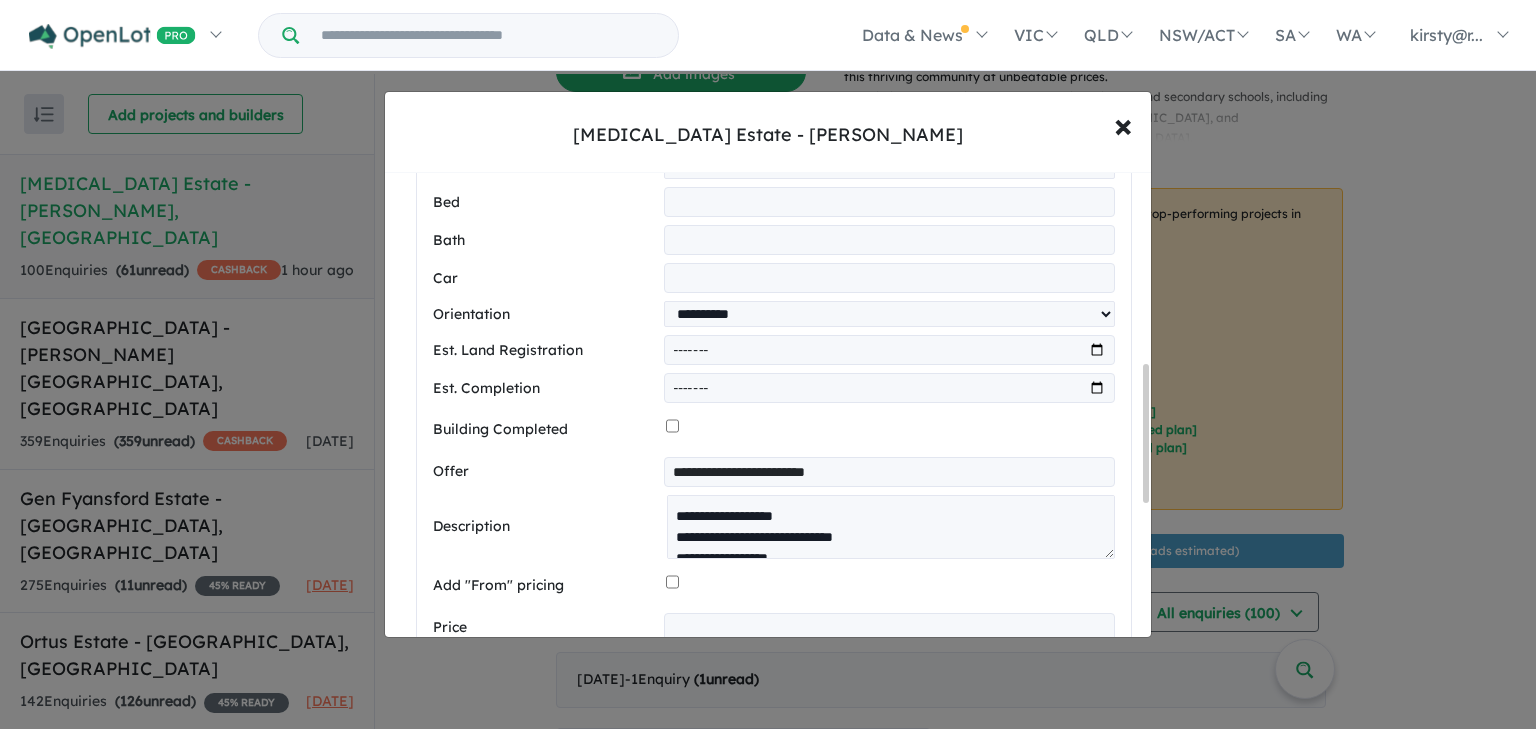 scroll, scrollTop: 640, scrollLeft: 0, axis: vertical 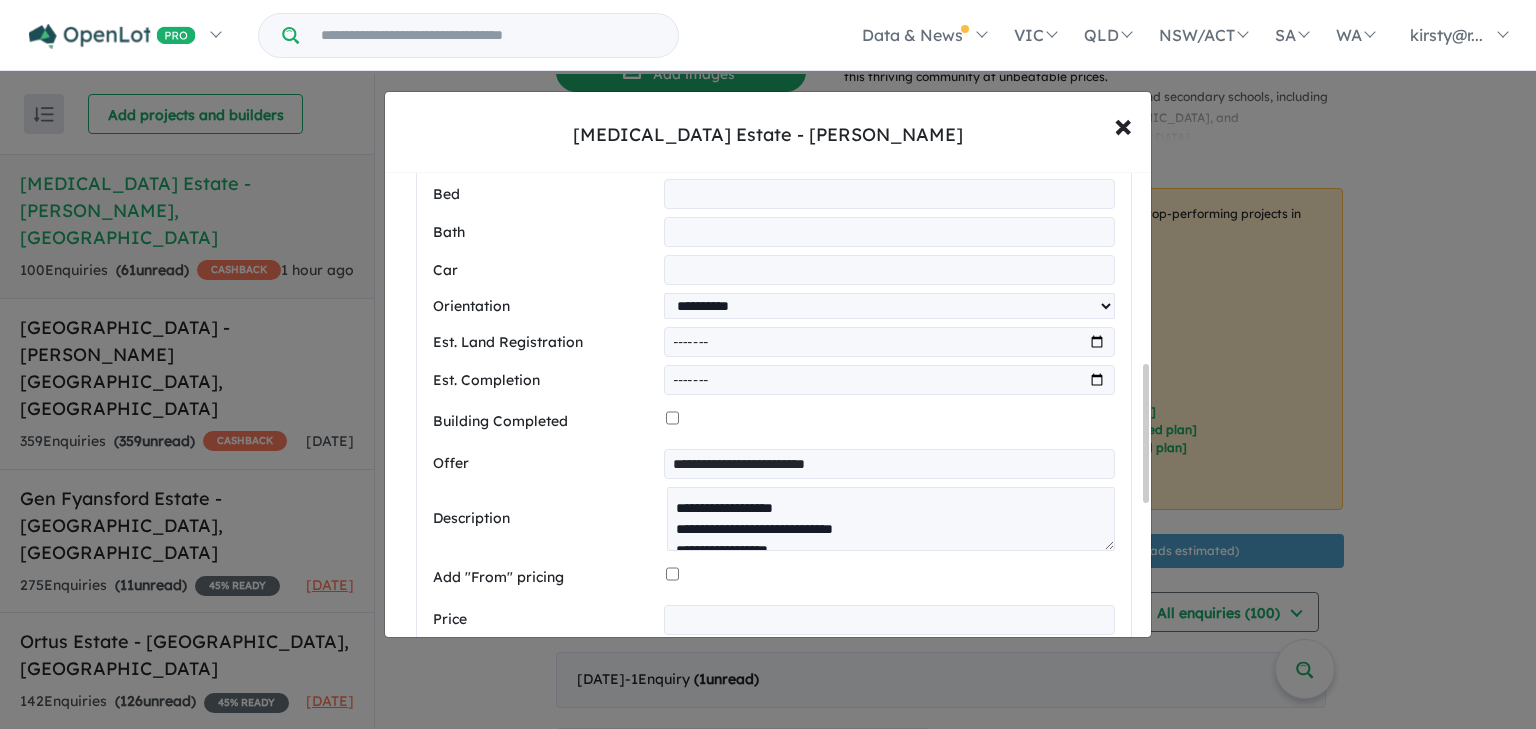 type on "**********" 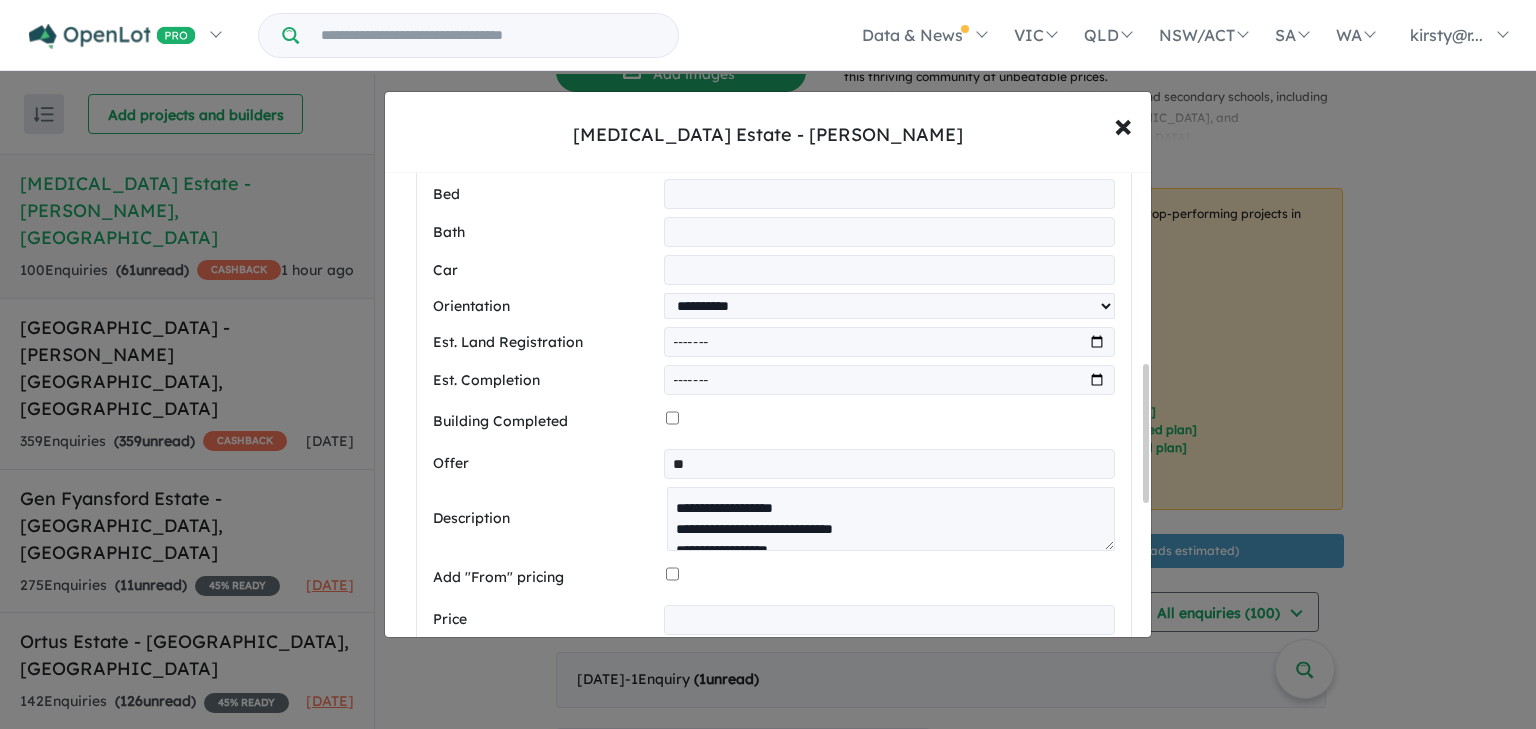 type on "**********" 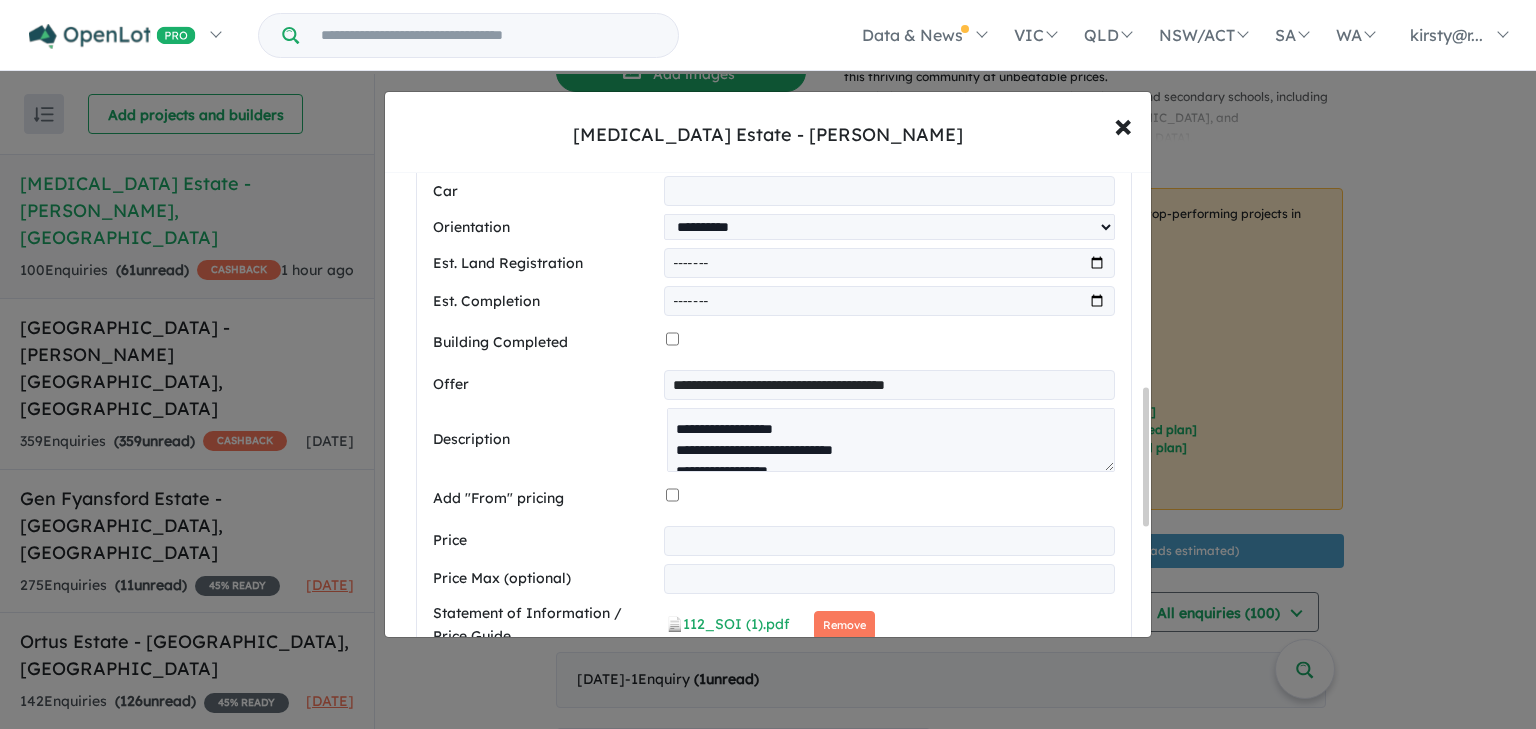 scroll, scrollTop: 720, scrollLeft: 0, axis: vertical 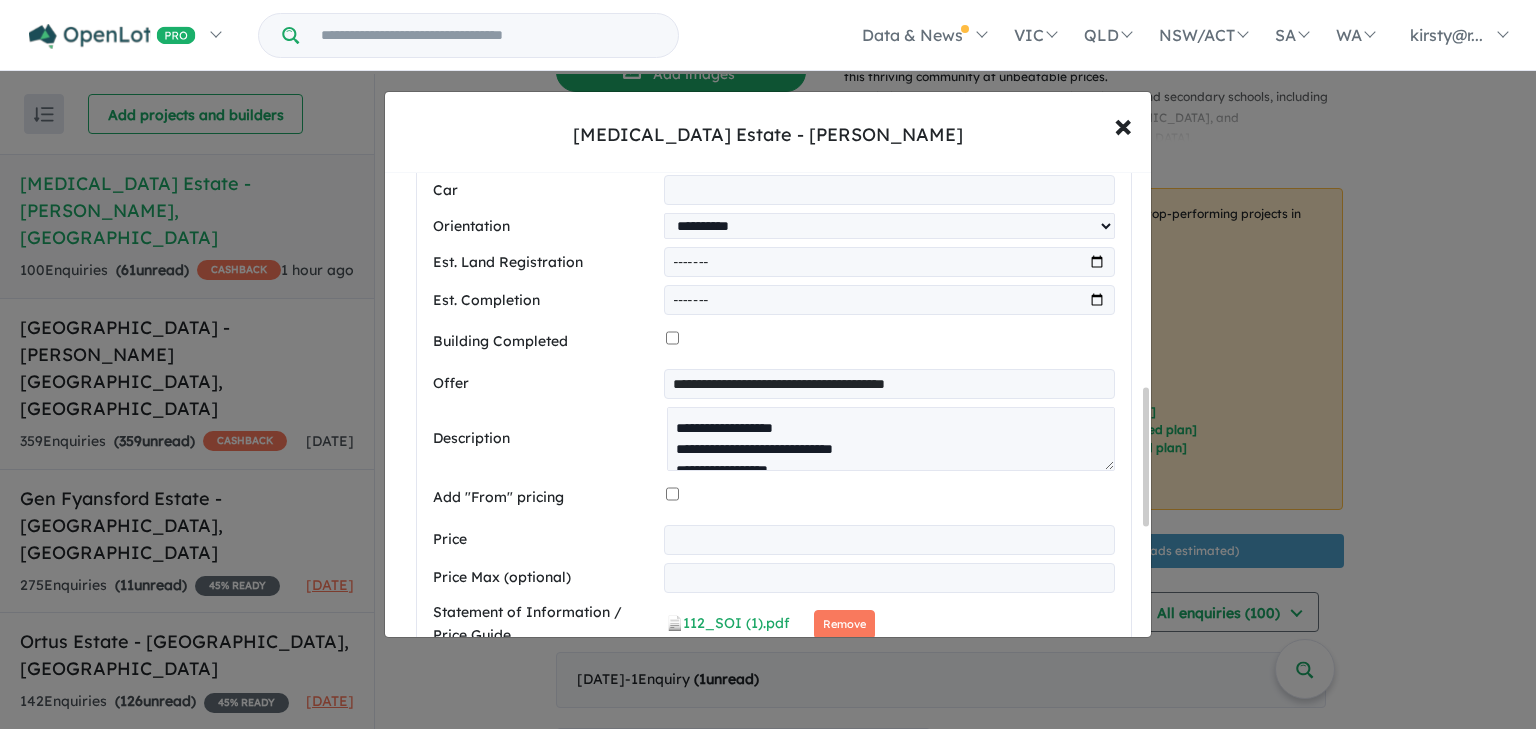 click on "******" at bounding box center [889, 540] 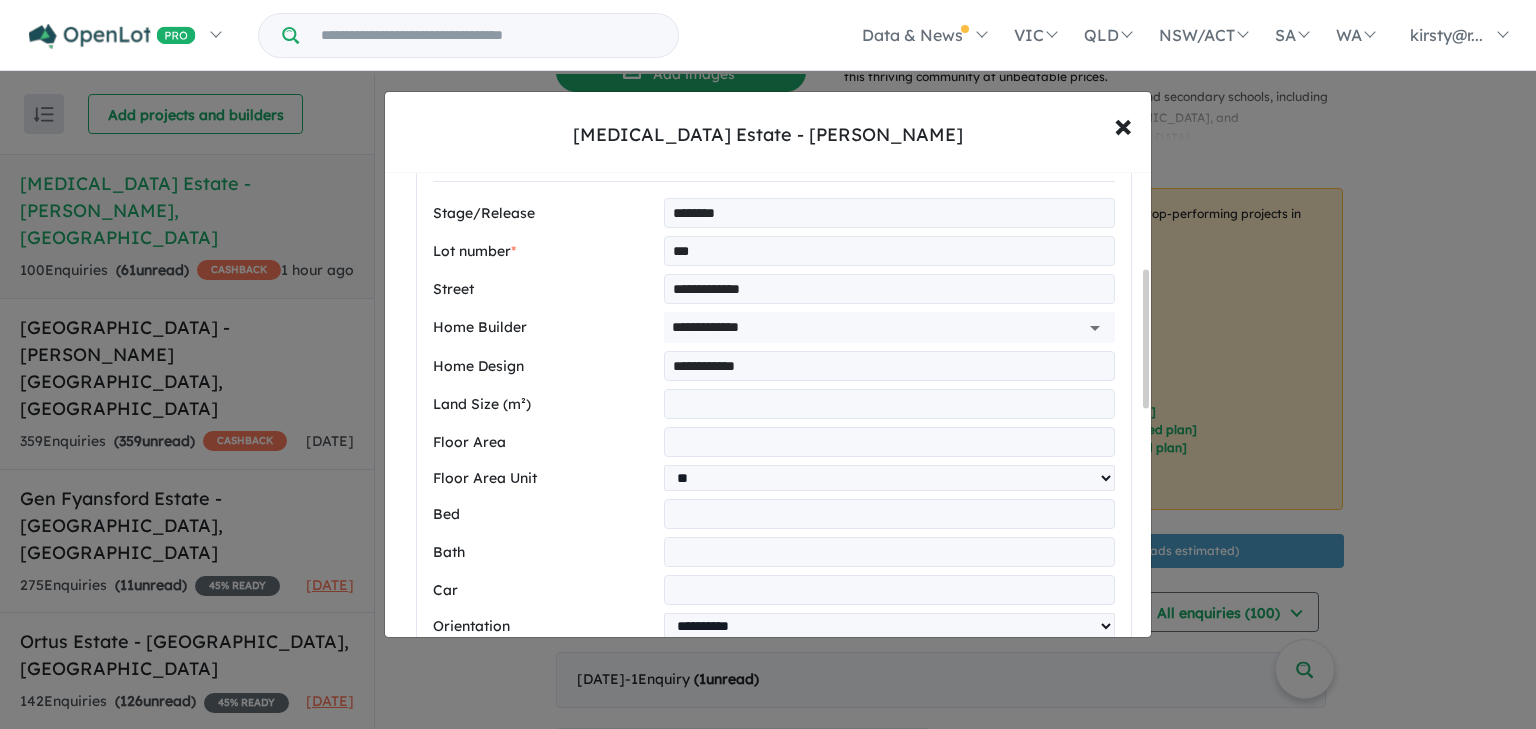 scroll, scrollTop: 320, scrollLeft: 0, axis: vertical 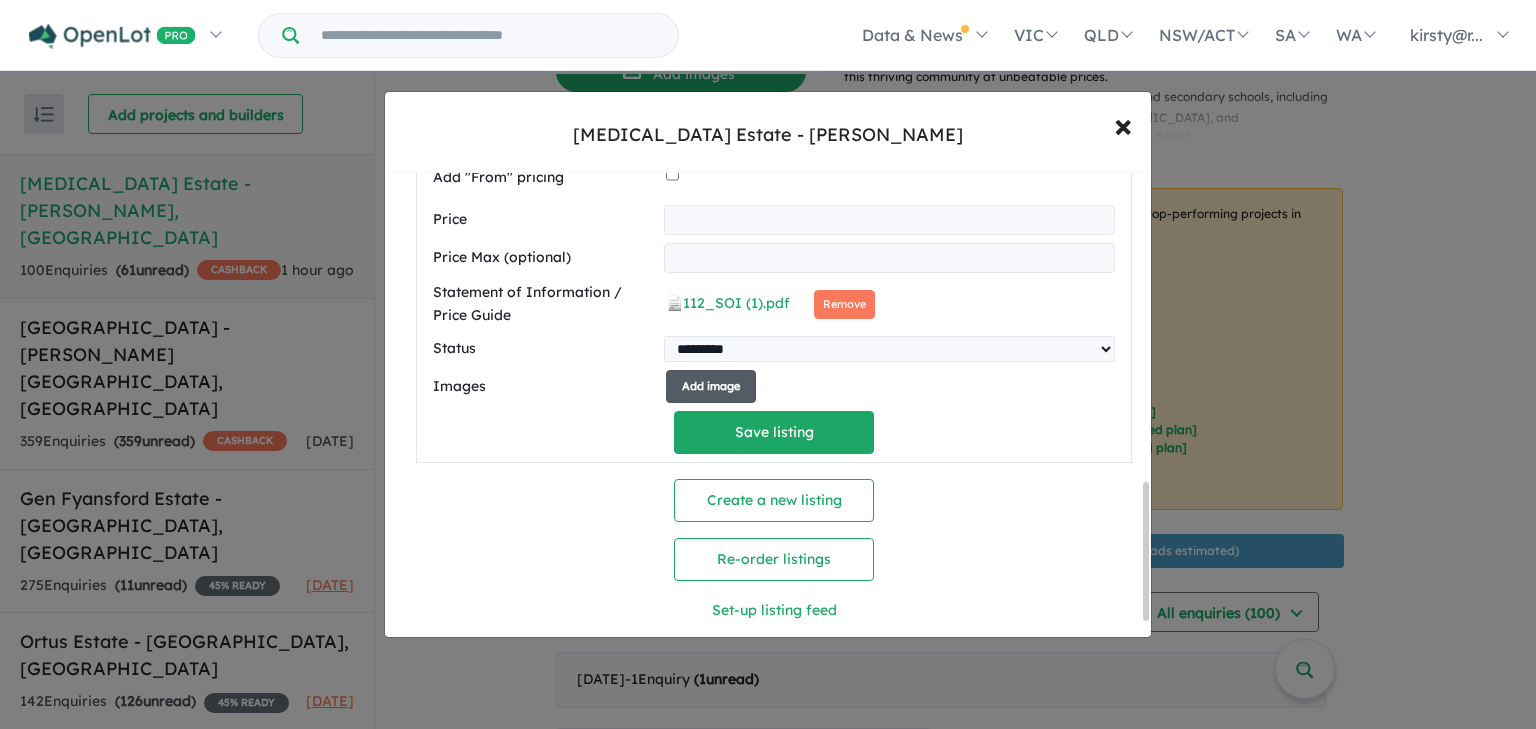 click on "Add image" at bounding box center [711, 386] 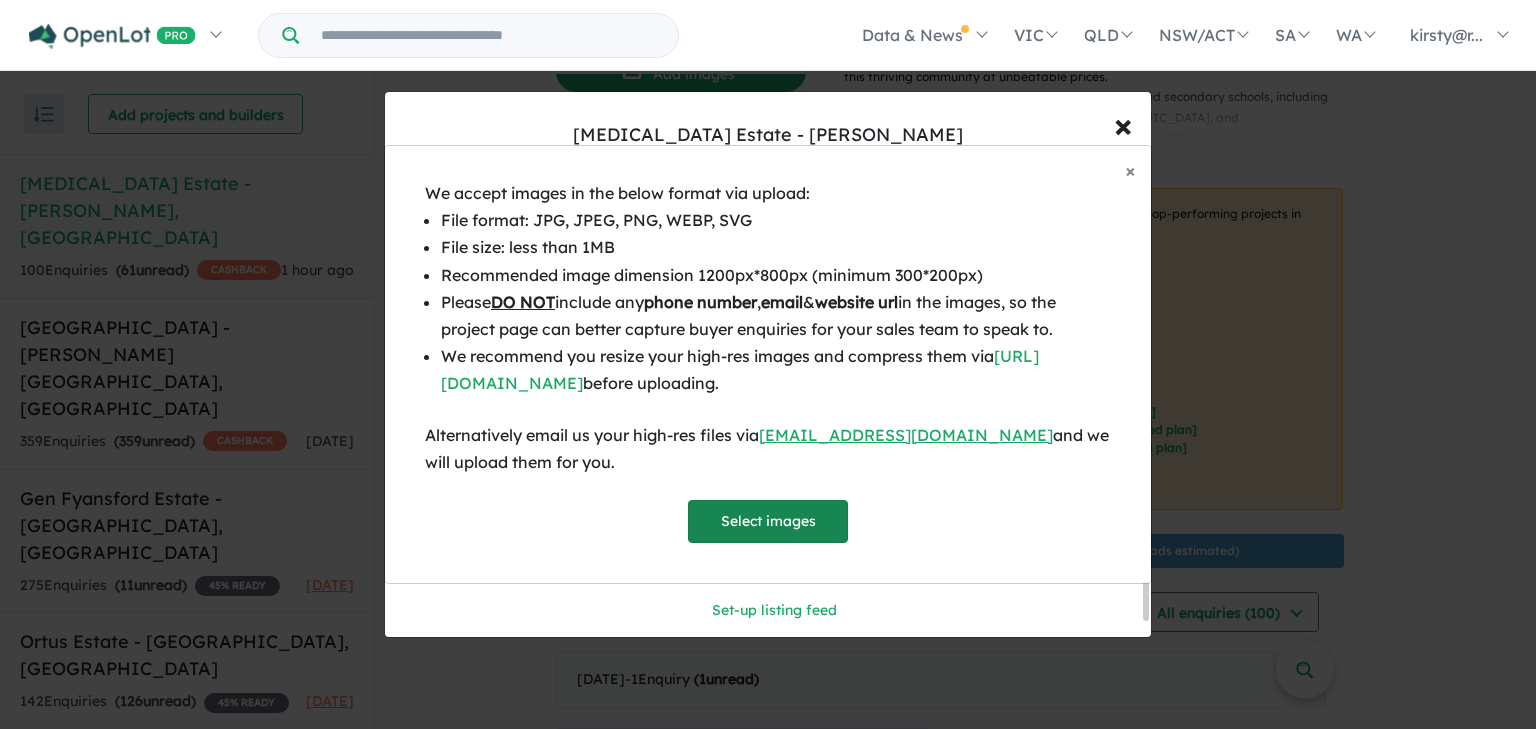 click on "Select images" at bounding box center [768, 521] 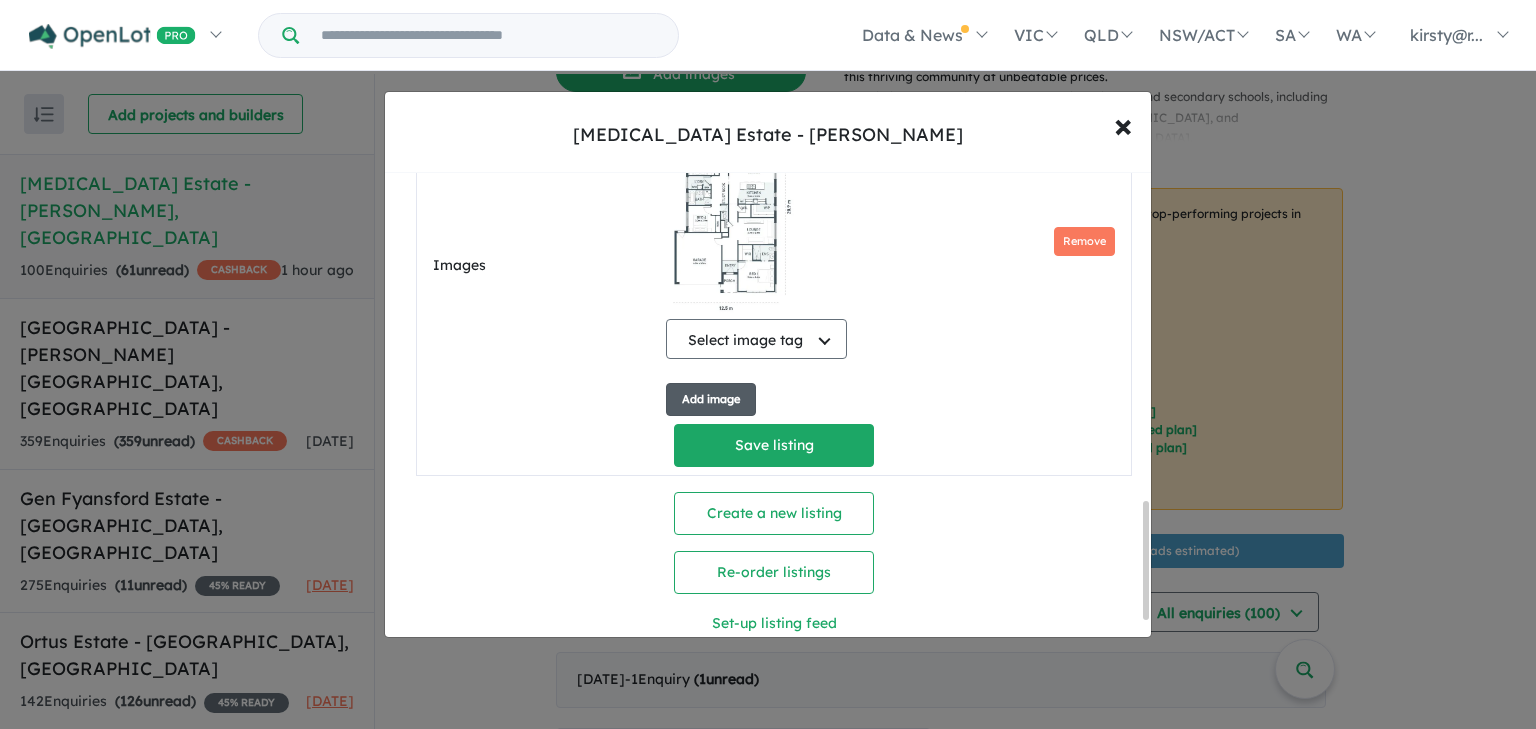 click on "Add image" at bounding box center [711, 399] 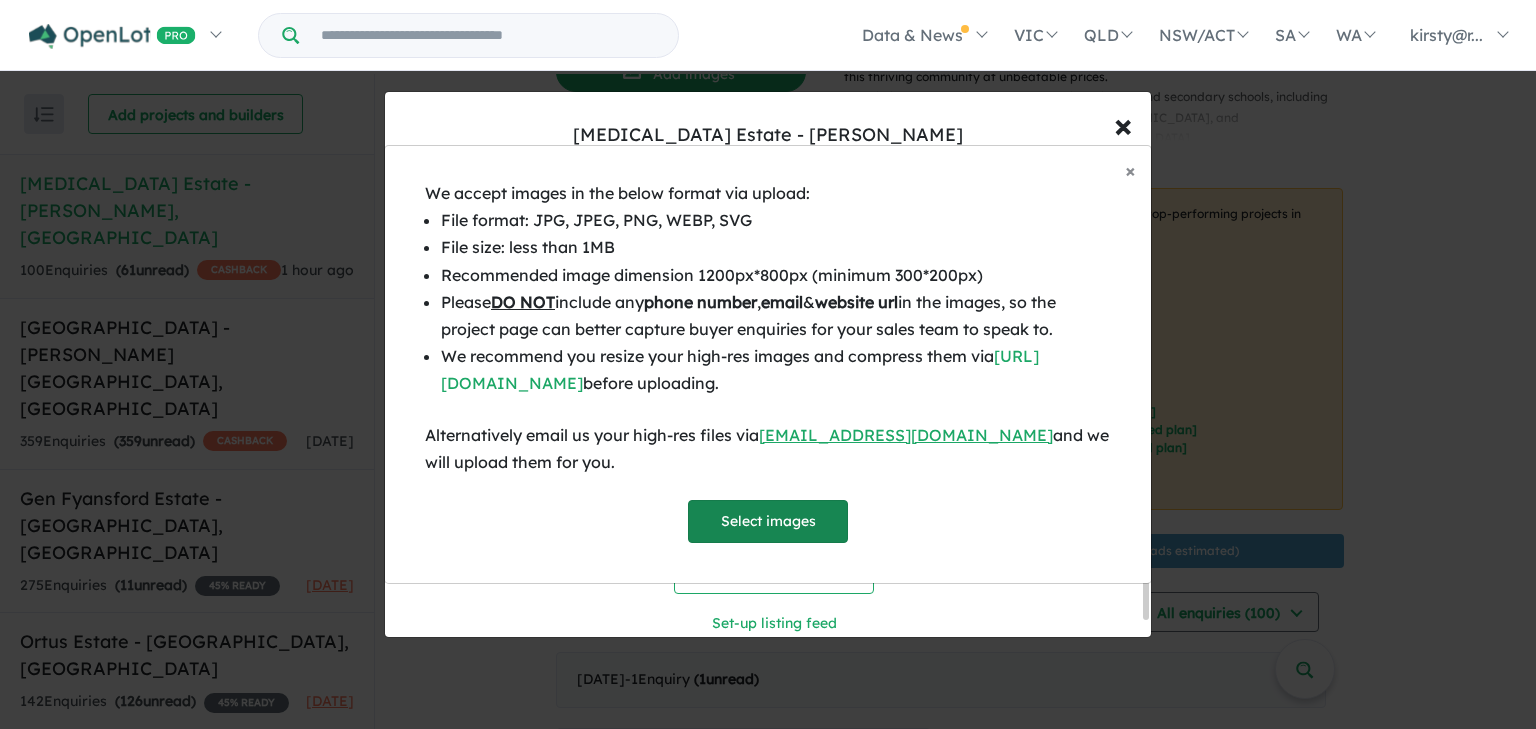 click on "Select images" at bounding box center [768, 521] 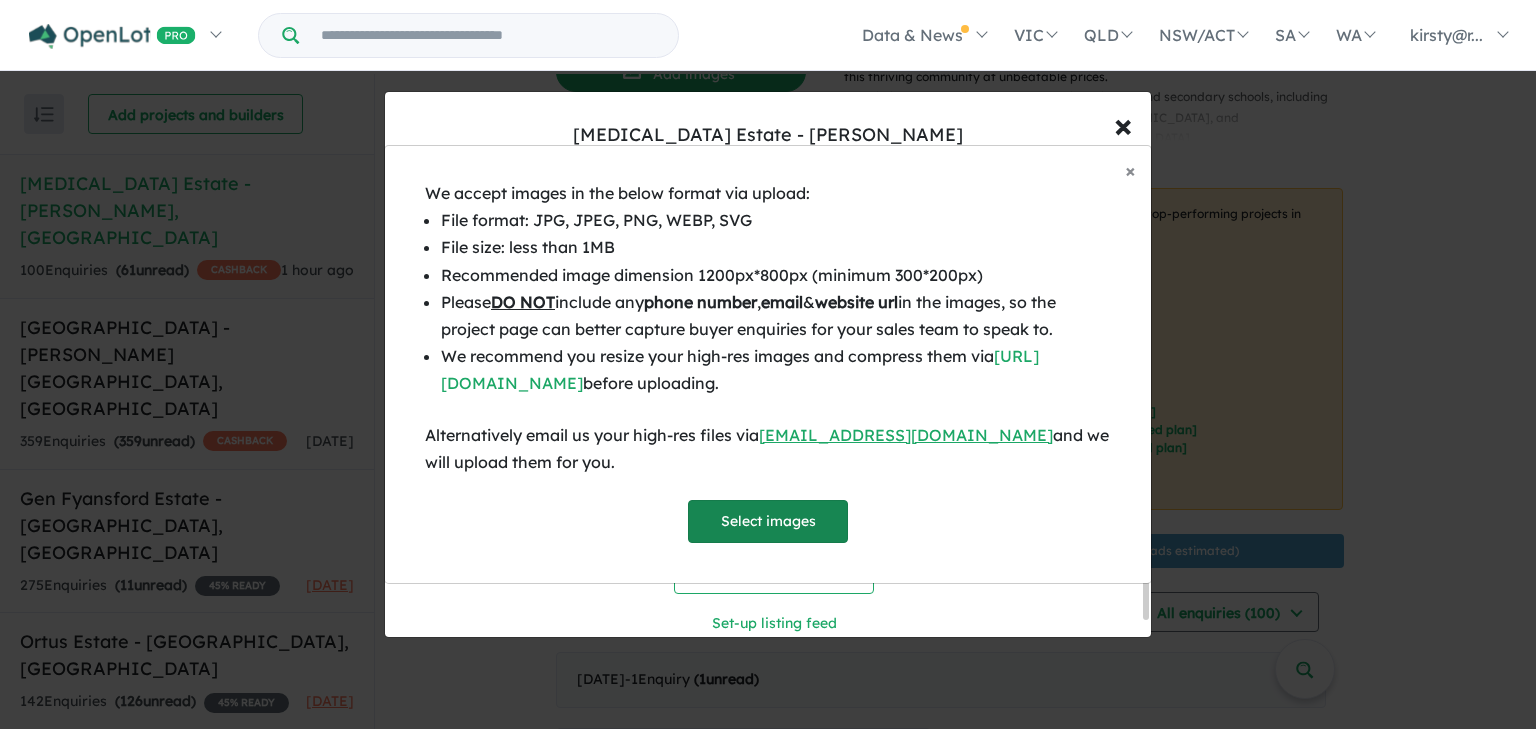 click on "Select images" at bounding box center [768, 521] 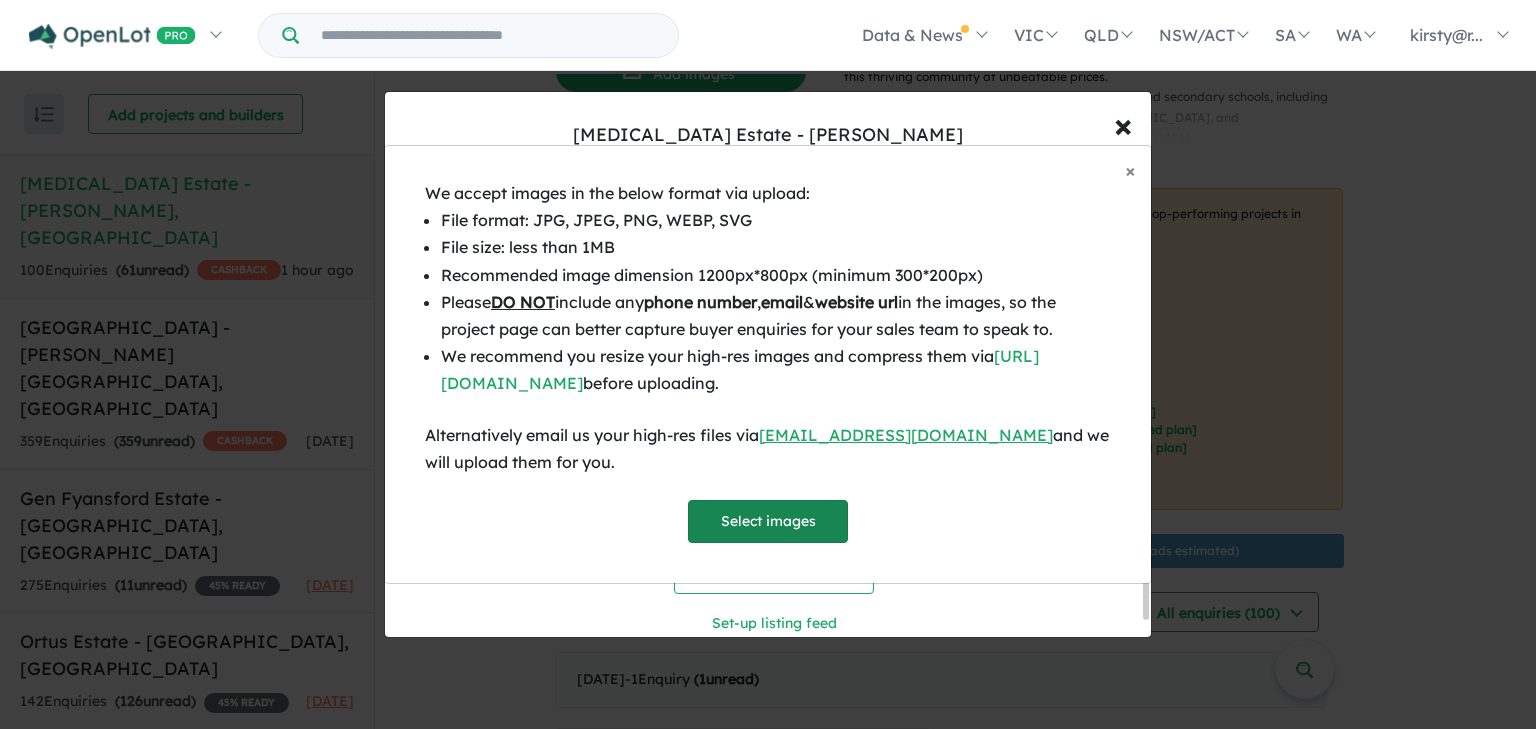 scroll, scrollTop: 1428, scrollLeft: 0, axis: vertical 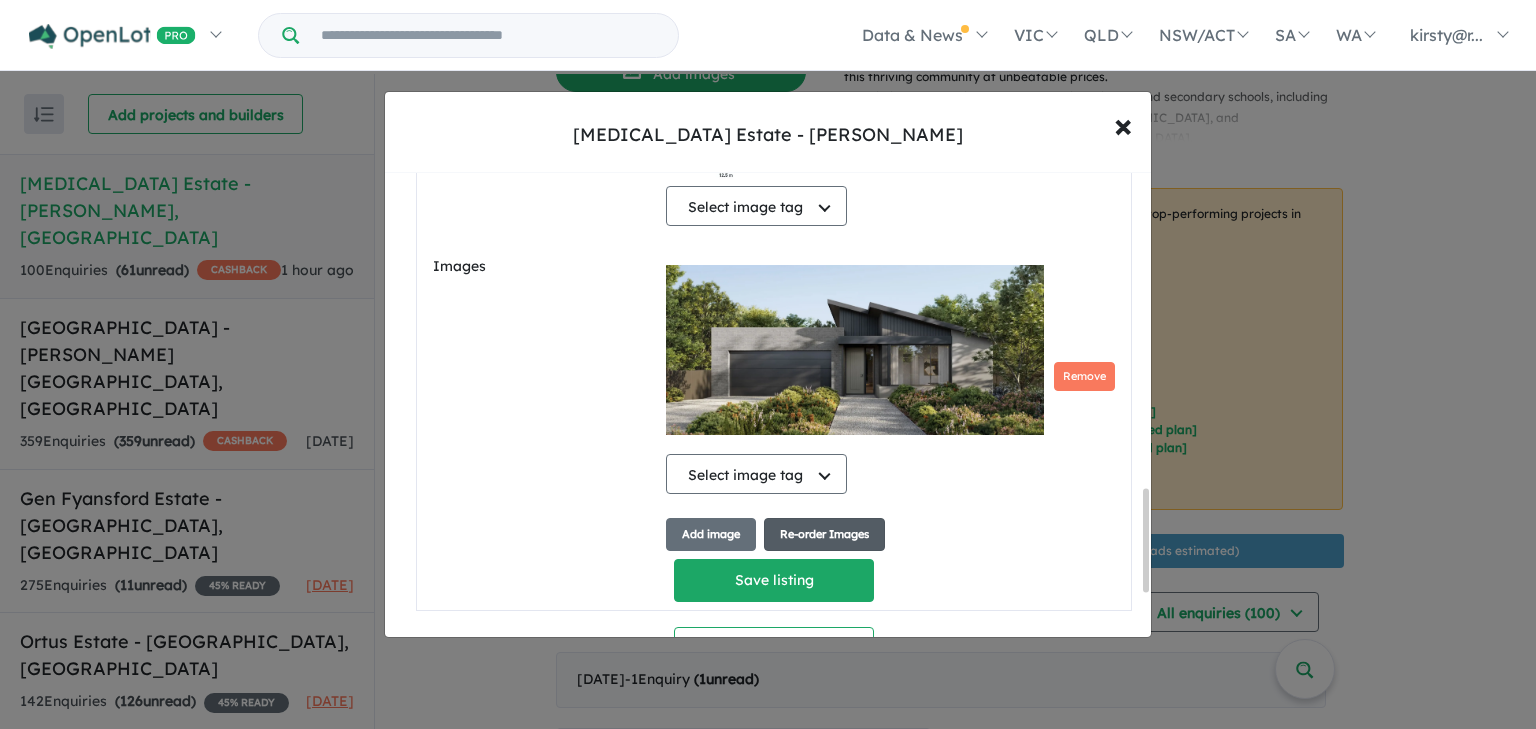 click on "Re-order Images" at bounding box center [824, 534] 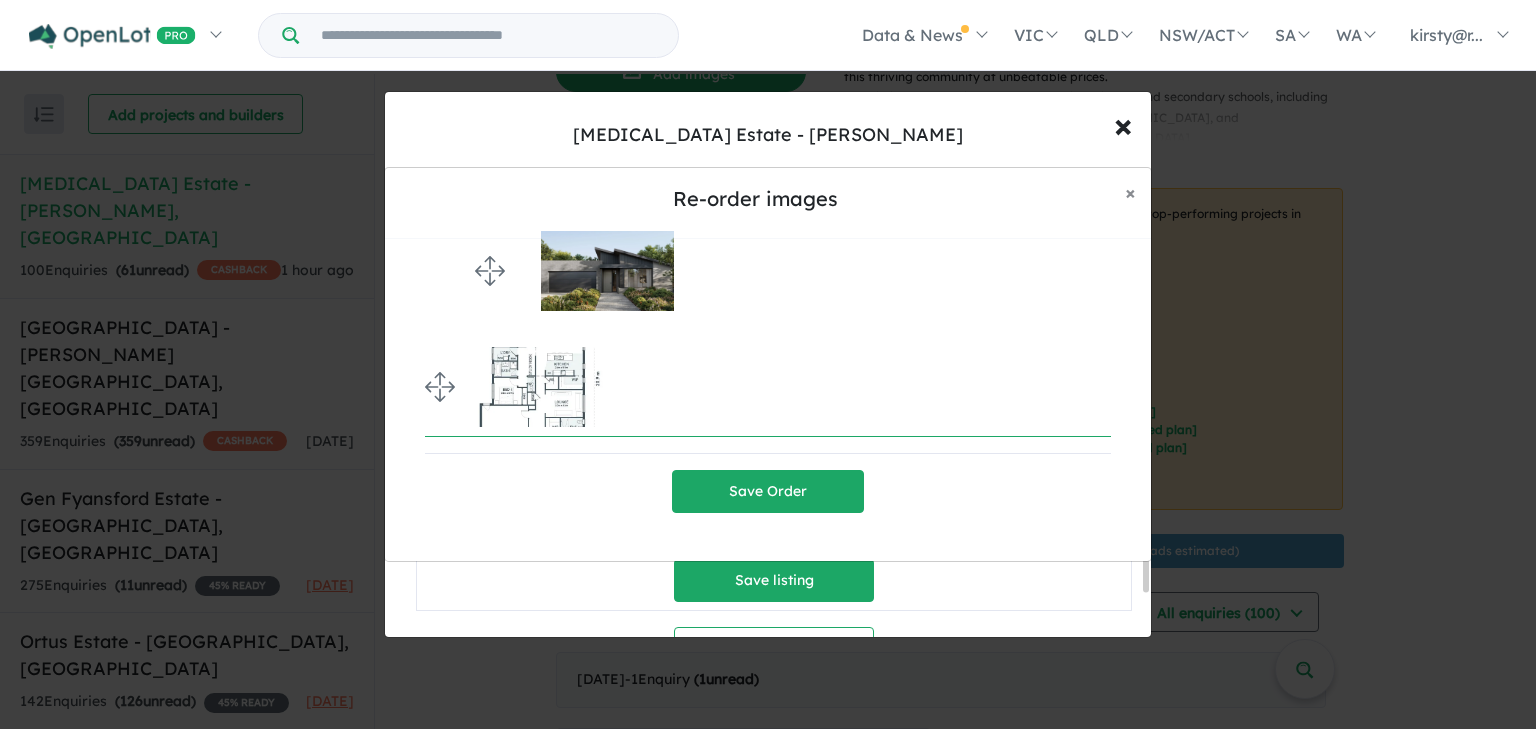 drag, startPoint x: 446, startPoint y: 380, endPoint x: 475, endPoint y: 247, distance: 136.12494 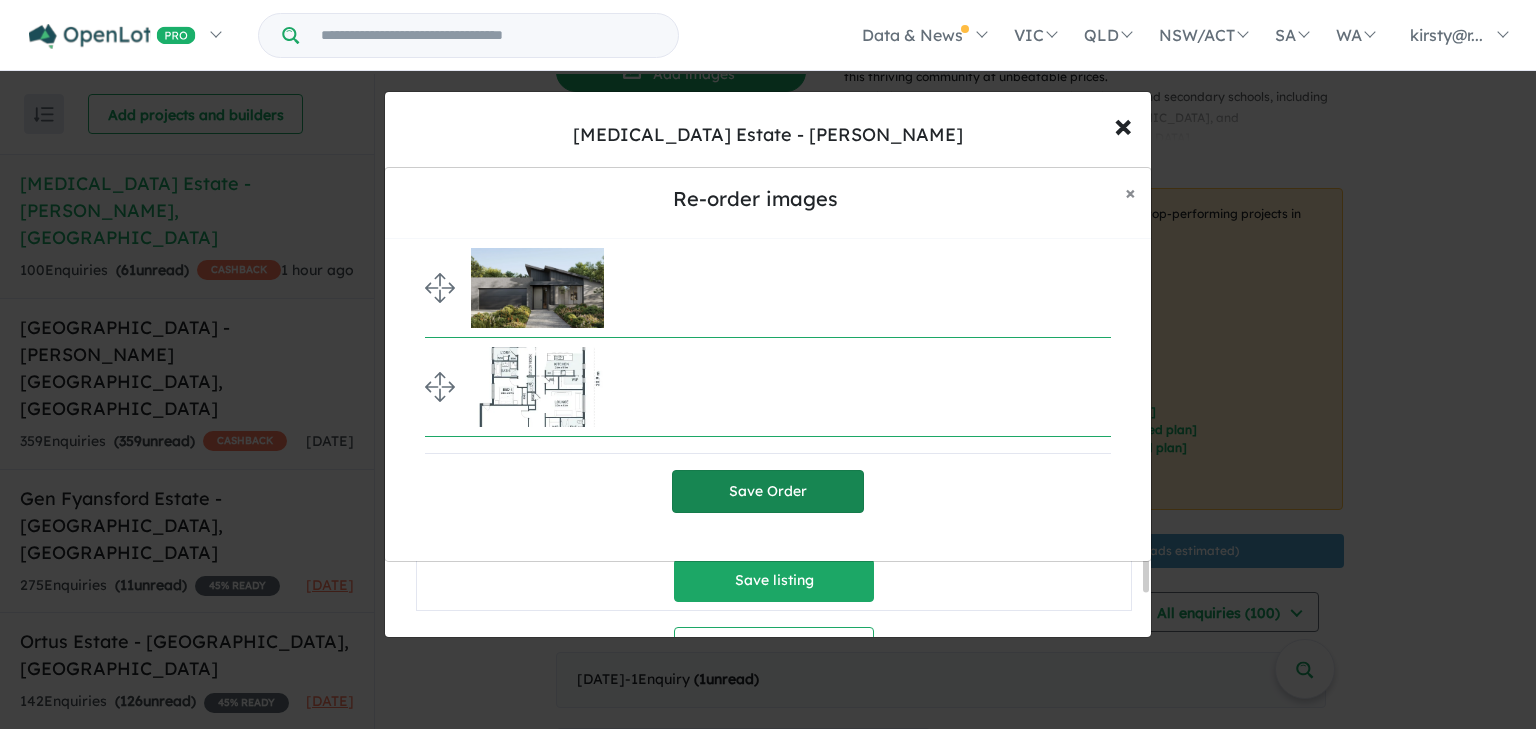 click on "Save Order" at bounding box center (768, 491) 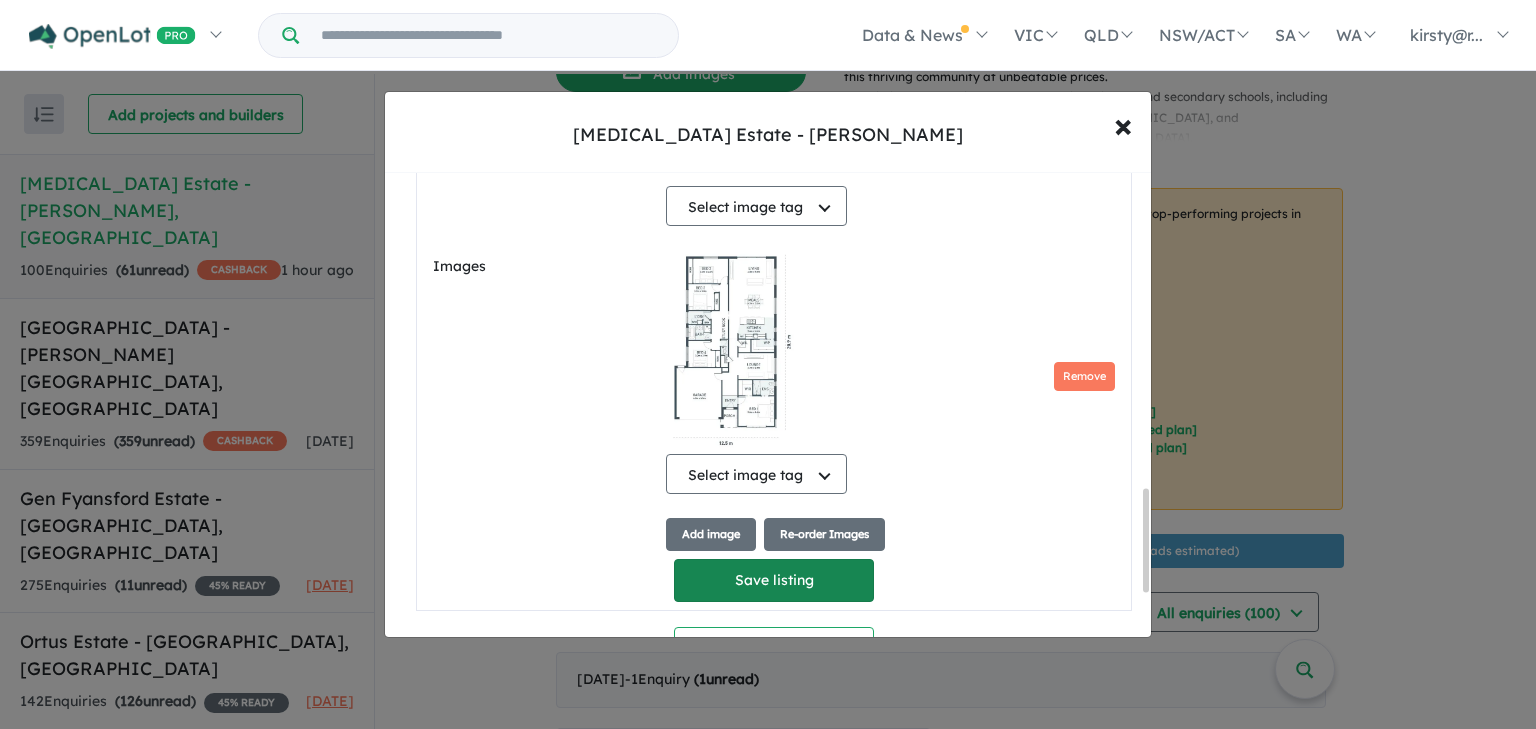 click on "Save listing" at bounding box center (774, 580) 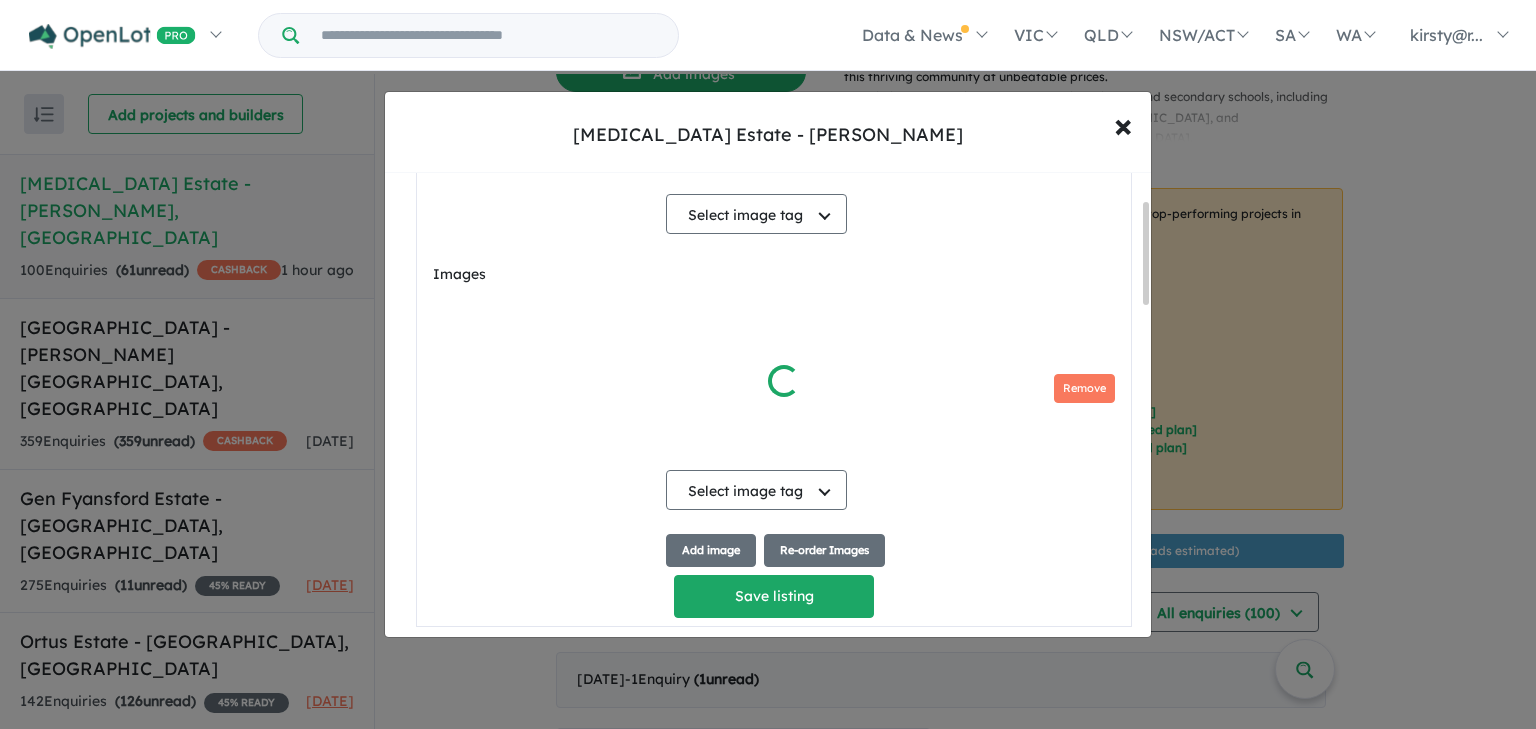 type on "**********" 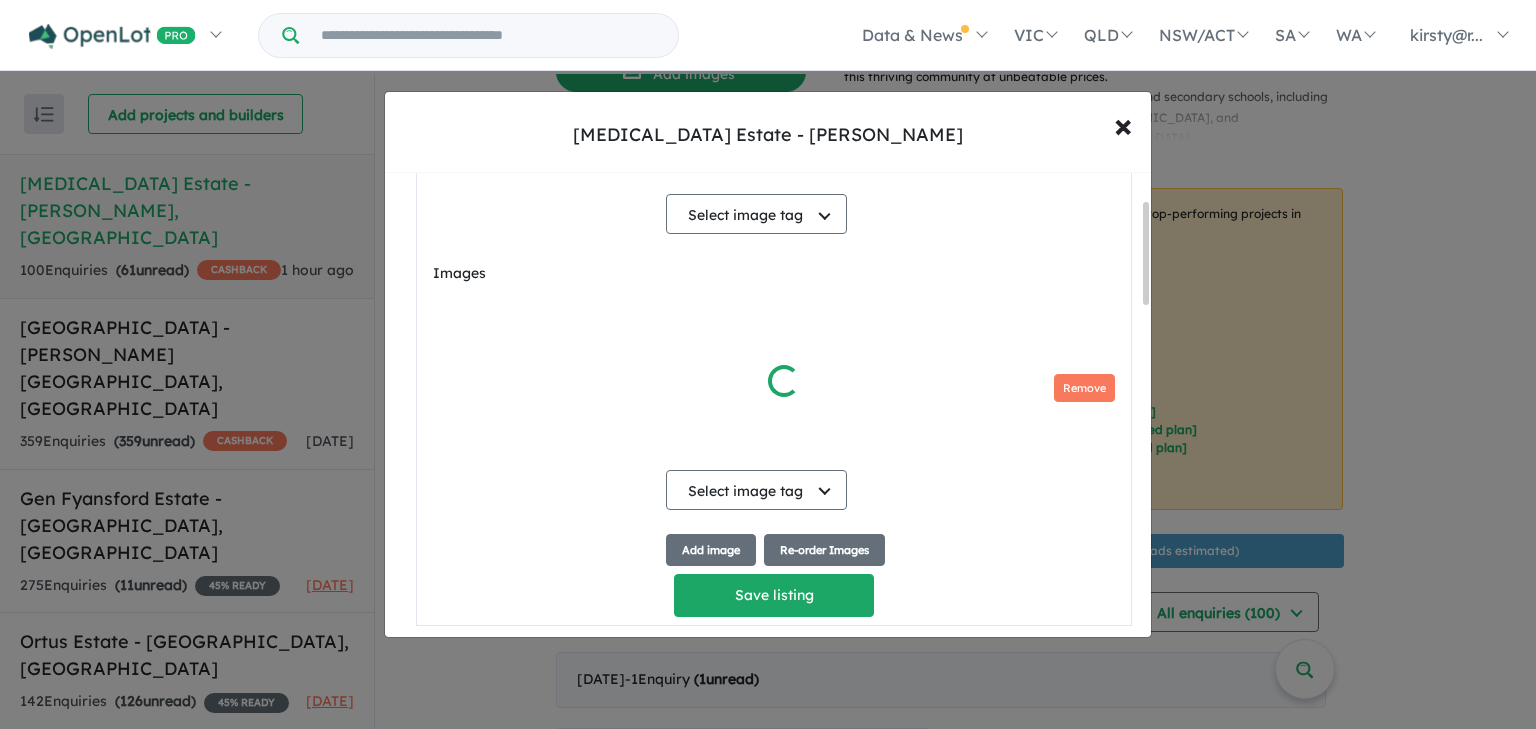 scroll, scrollTop: 124, scrollLeft: 0, axis: vertical 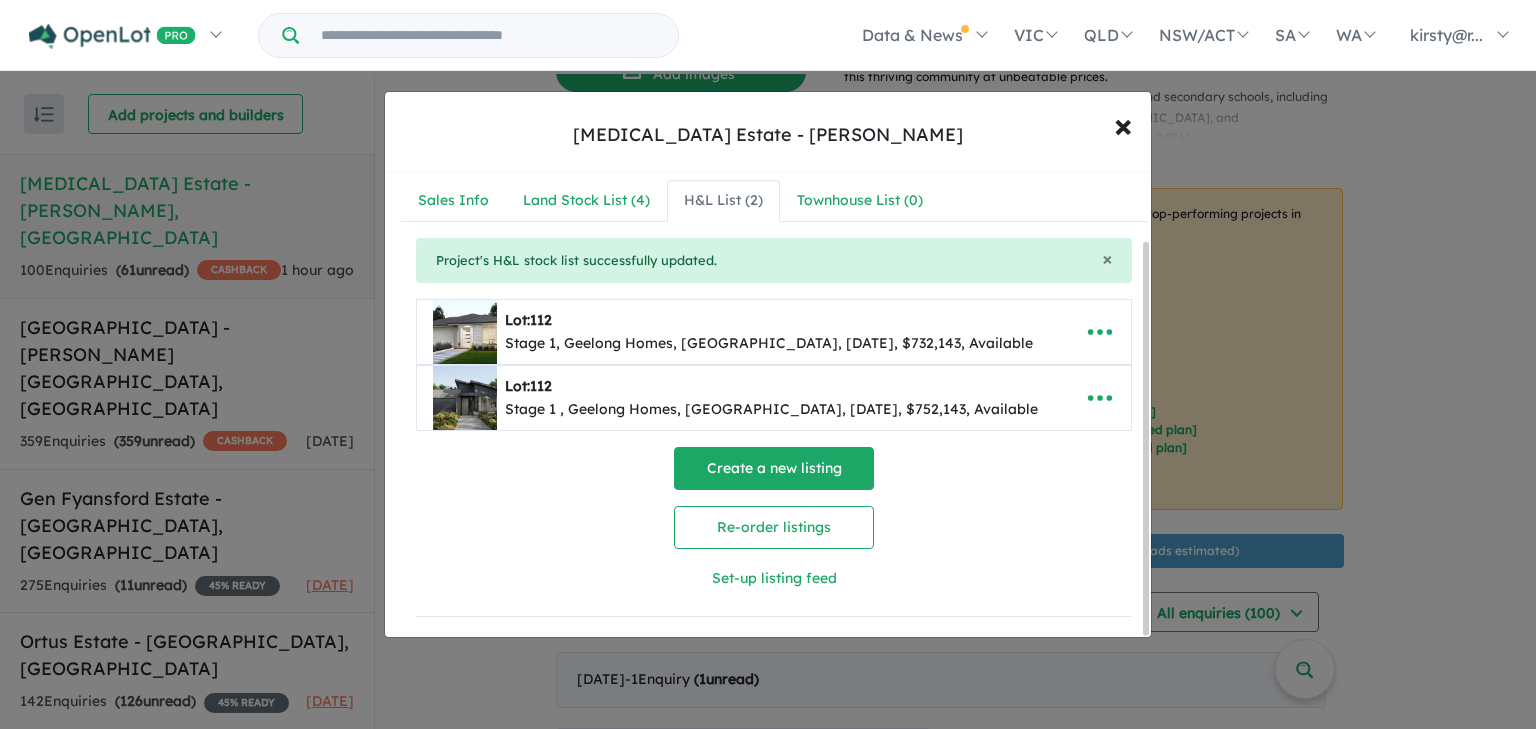 click on "Create a new listing" at bounding box center [774, 468] 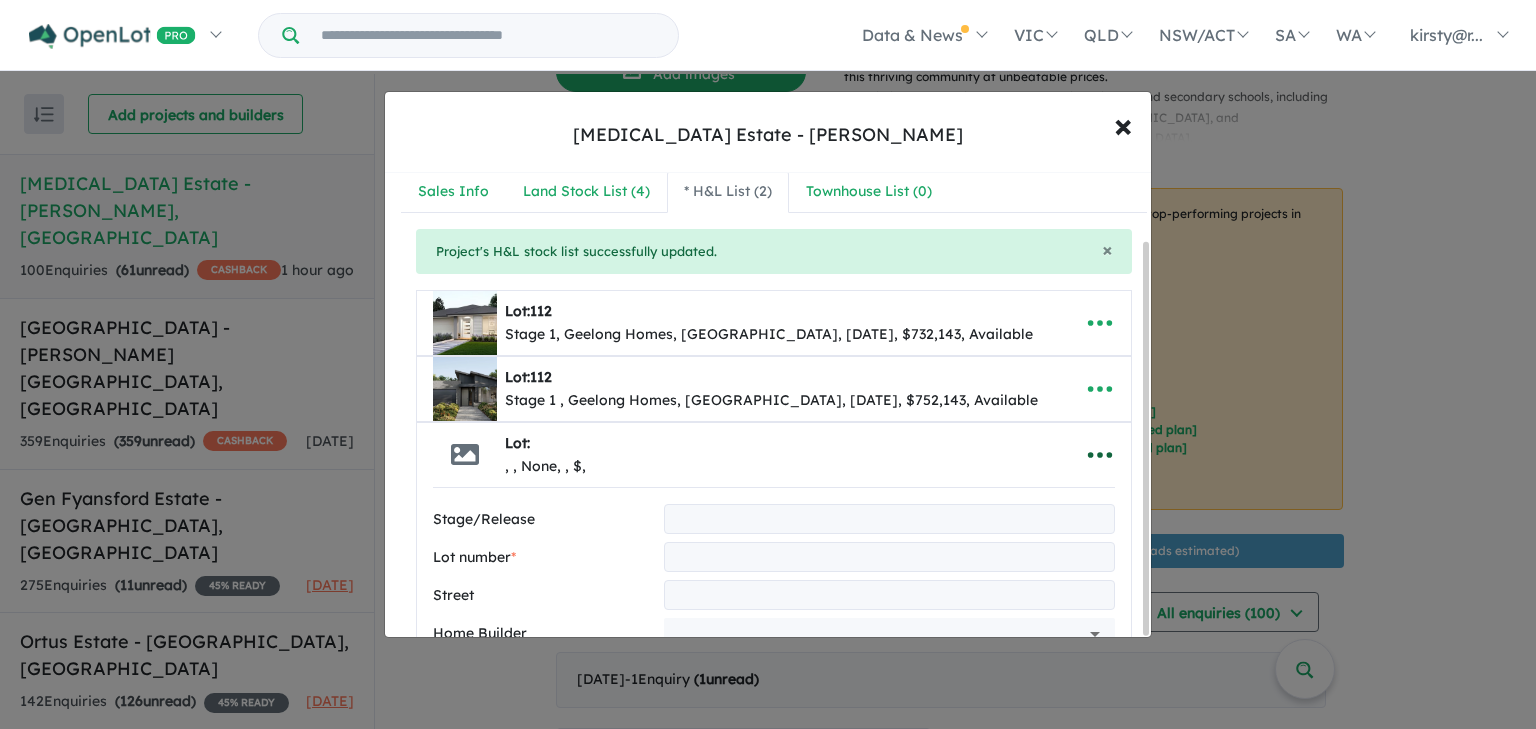 click 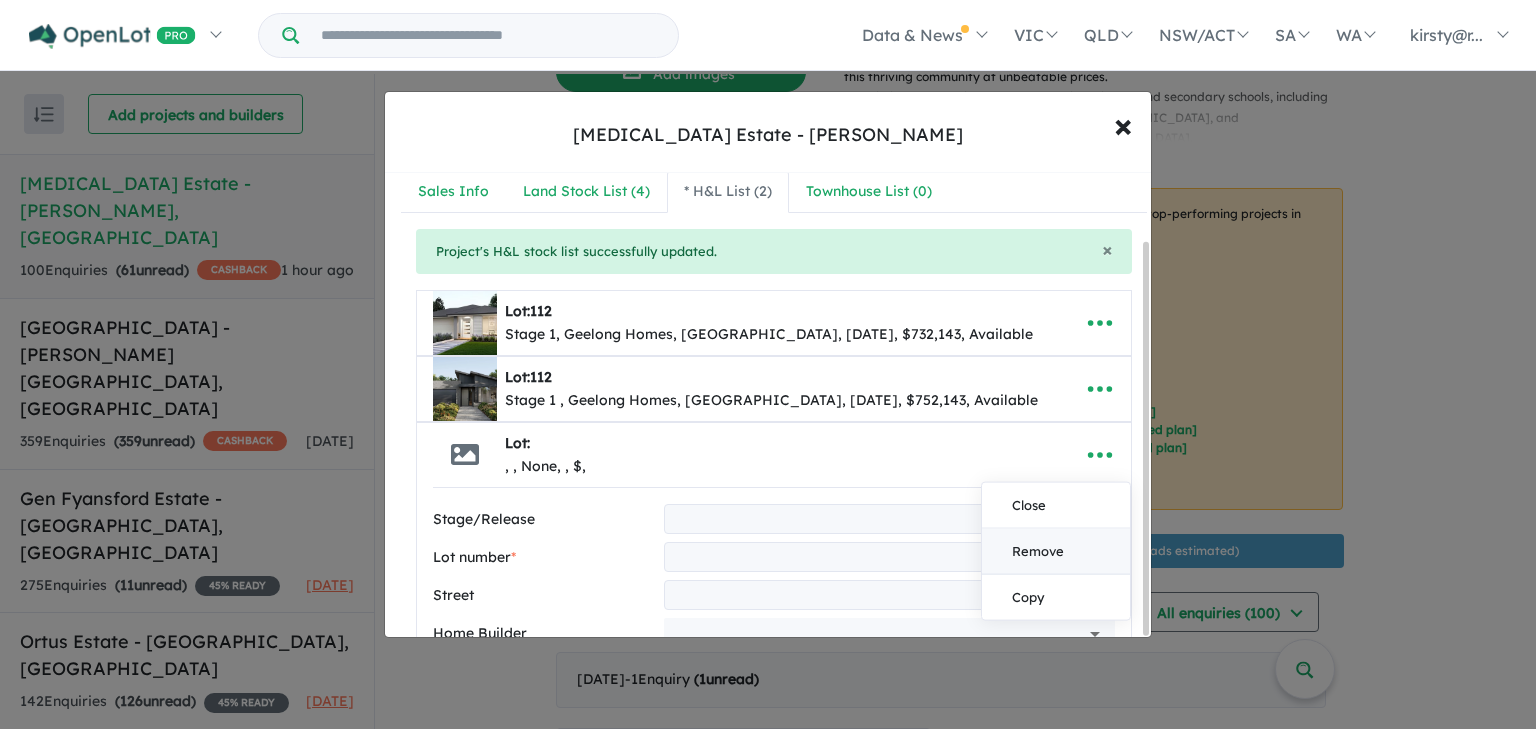 click on "Remove" at bounding box center [1056, 552] 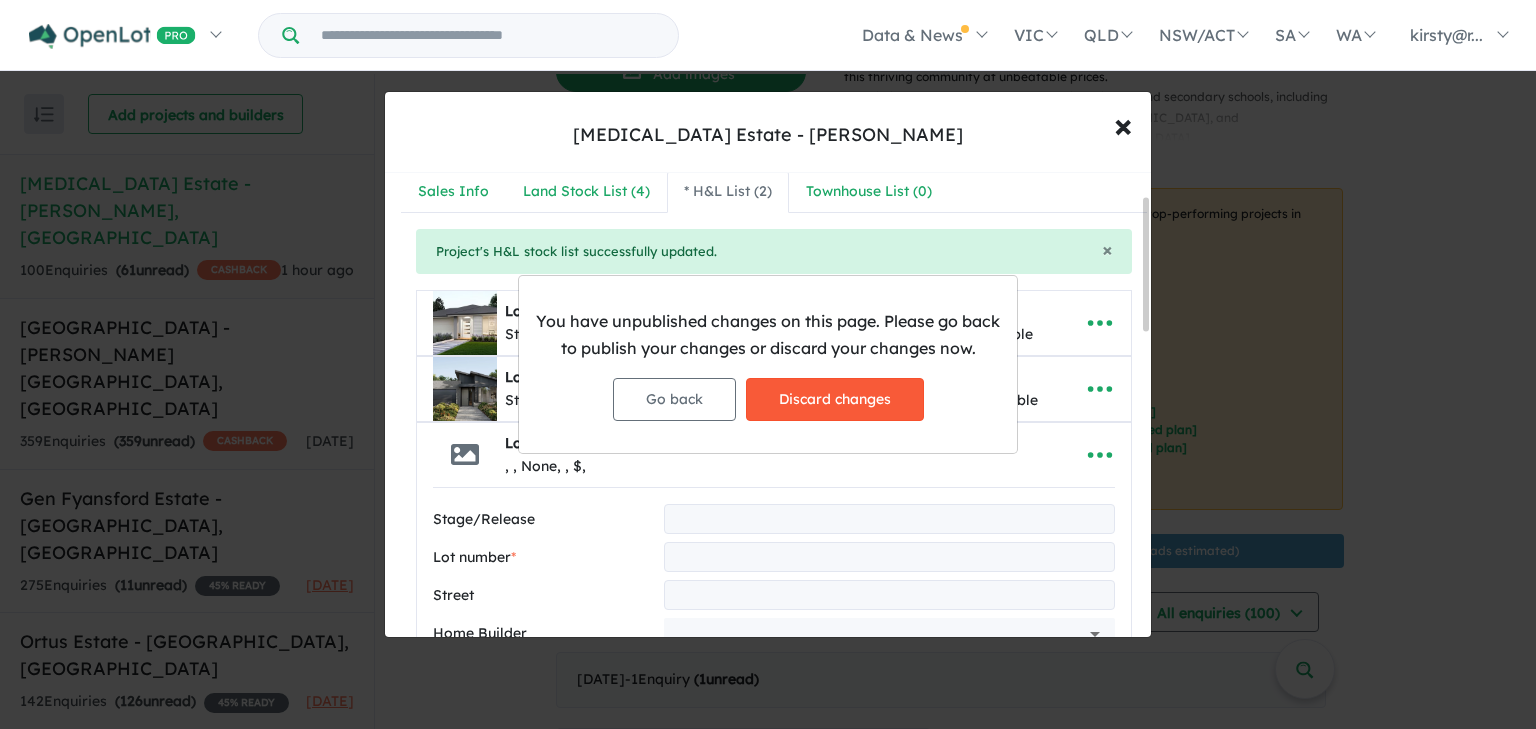 click on "Discard changes" at bounding box center [835, 399] 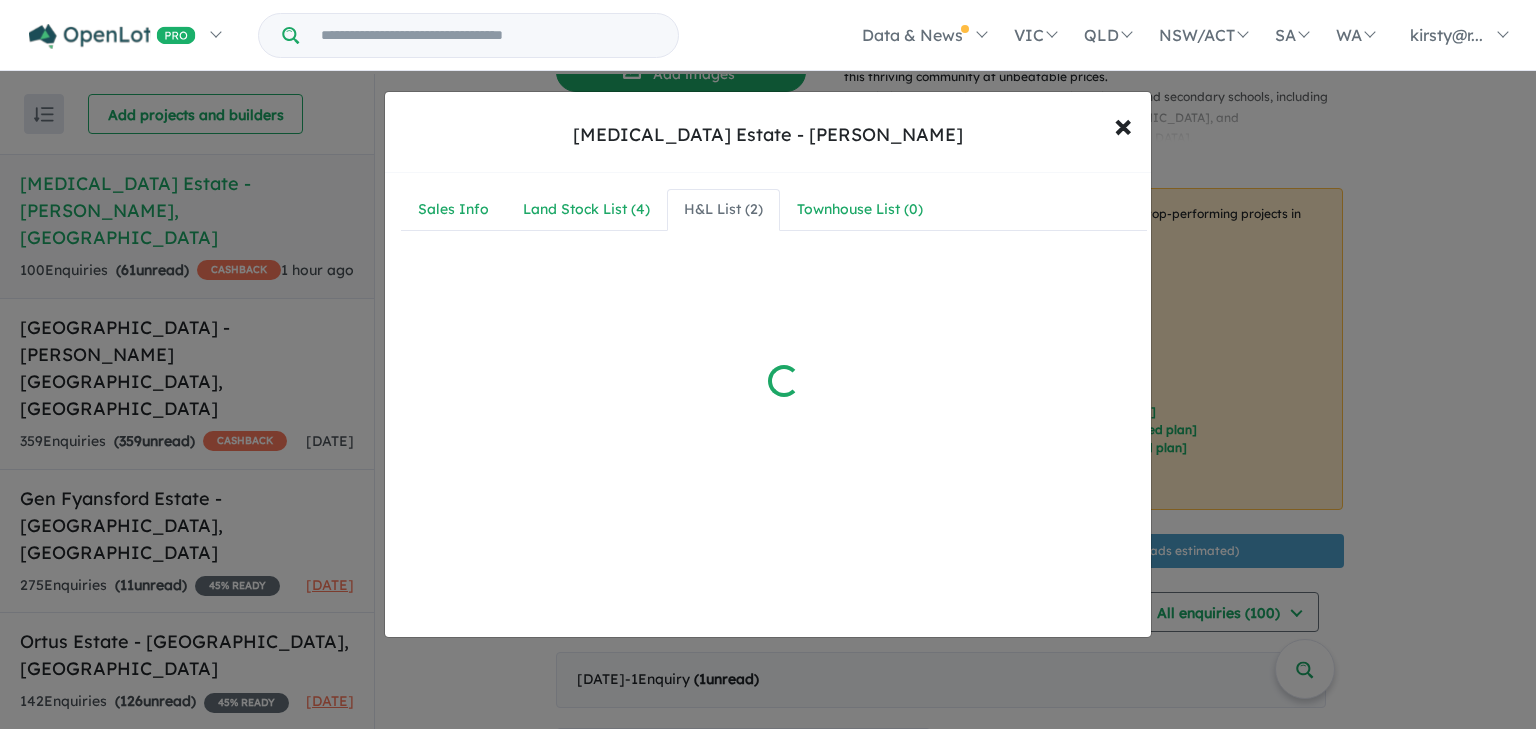 scroll, scrollTop: 0, scrollLeft: 0, axis: both 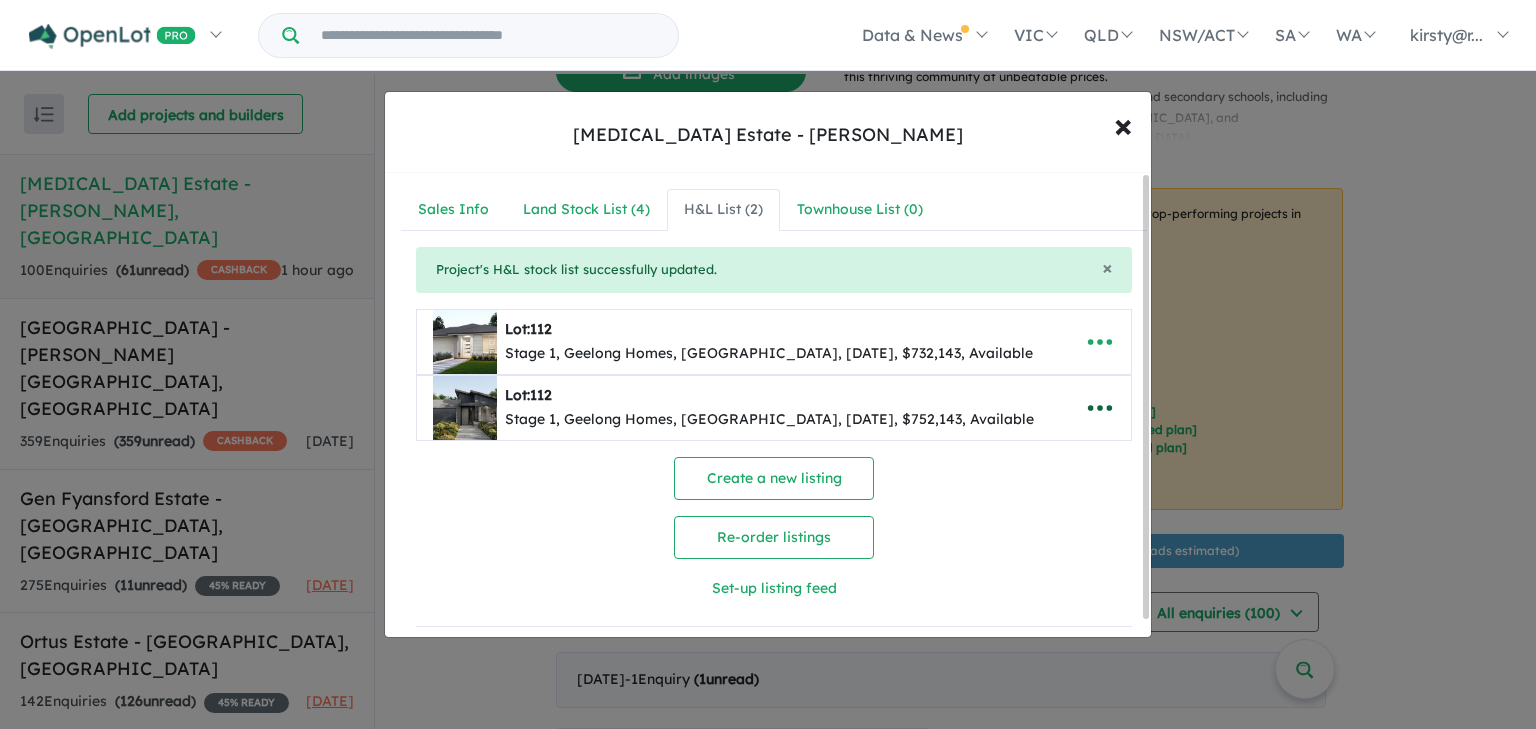 click 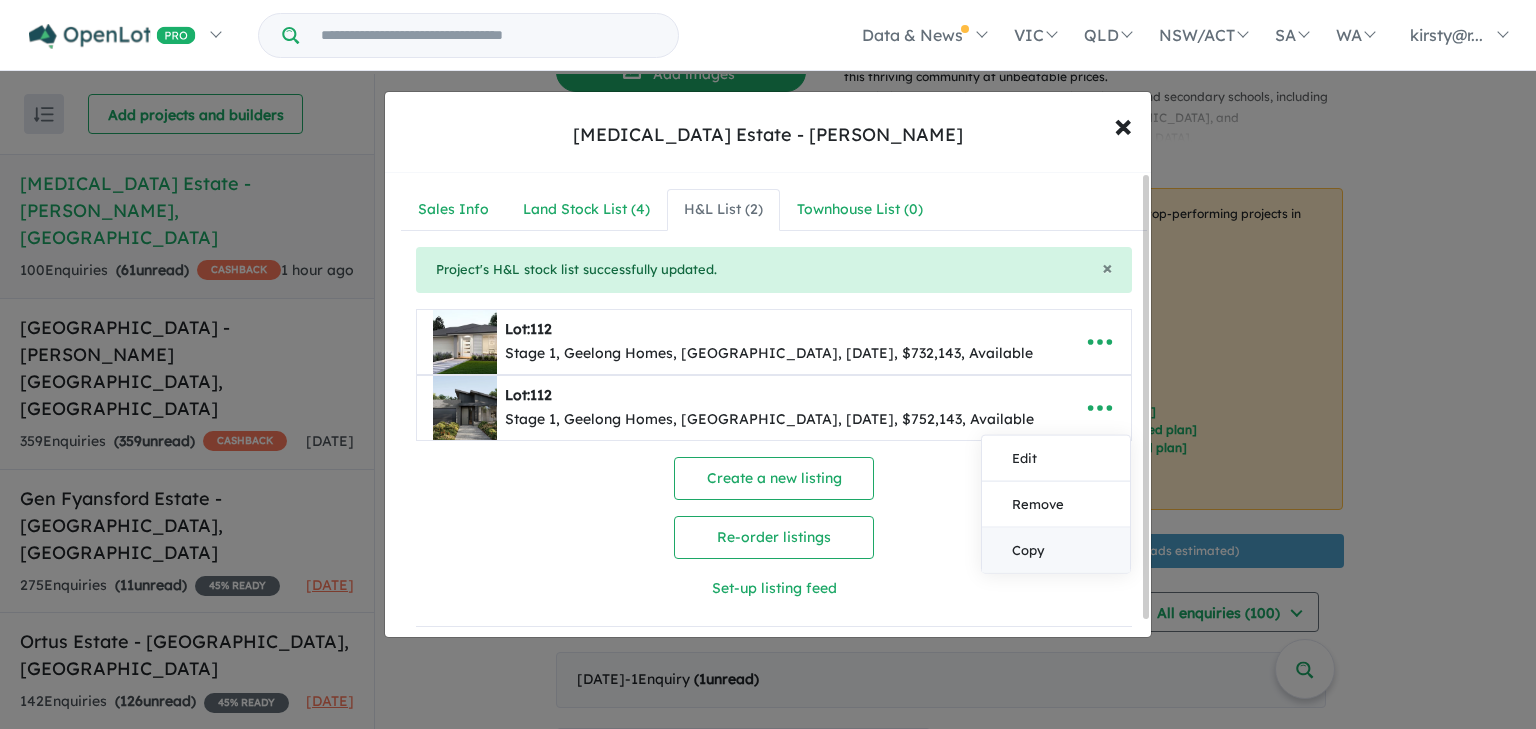 click on "Copy" at bounding box center [1056, 549] 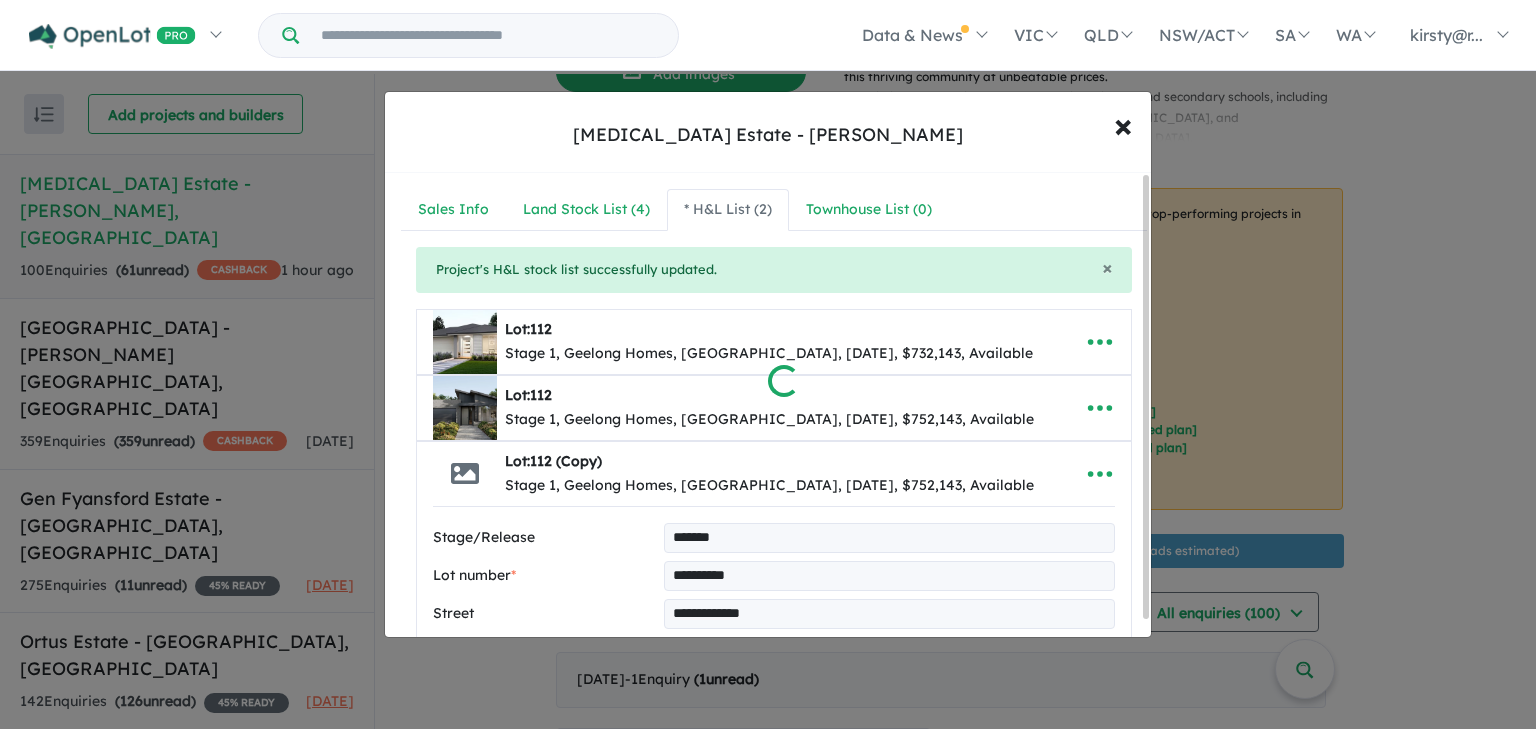 select on "**********" 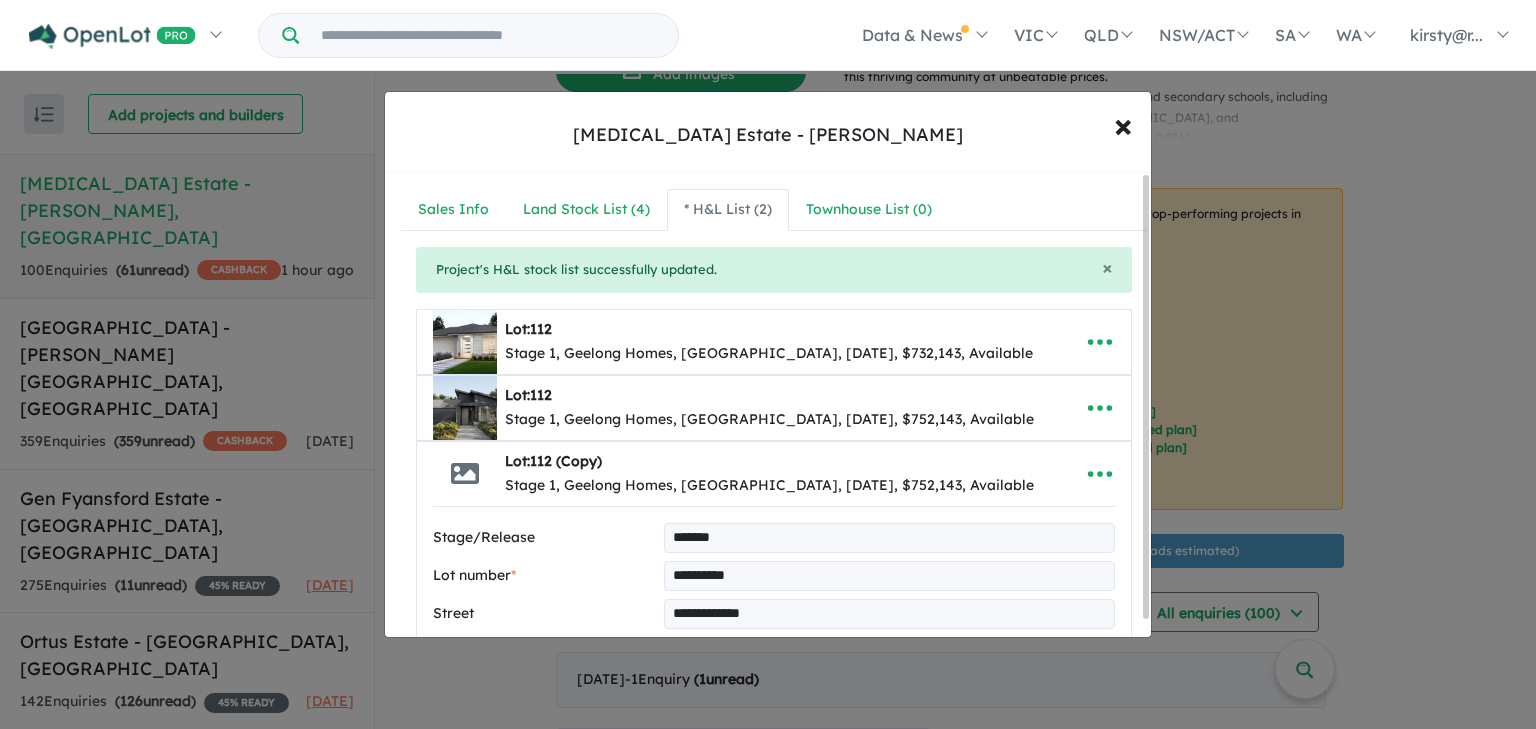 click on "*******" at bounding box center [889, 538] 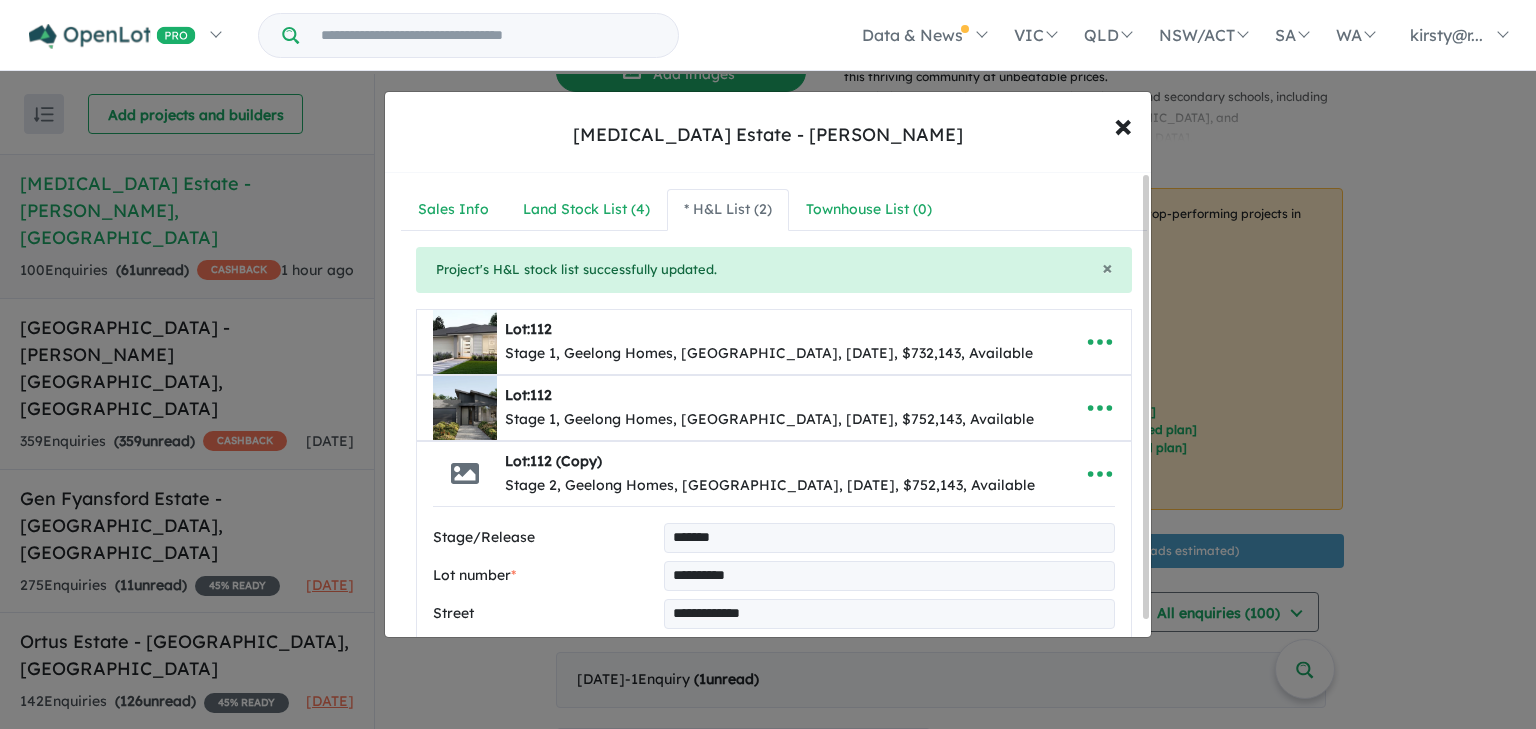 type on "*******" 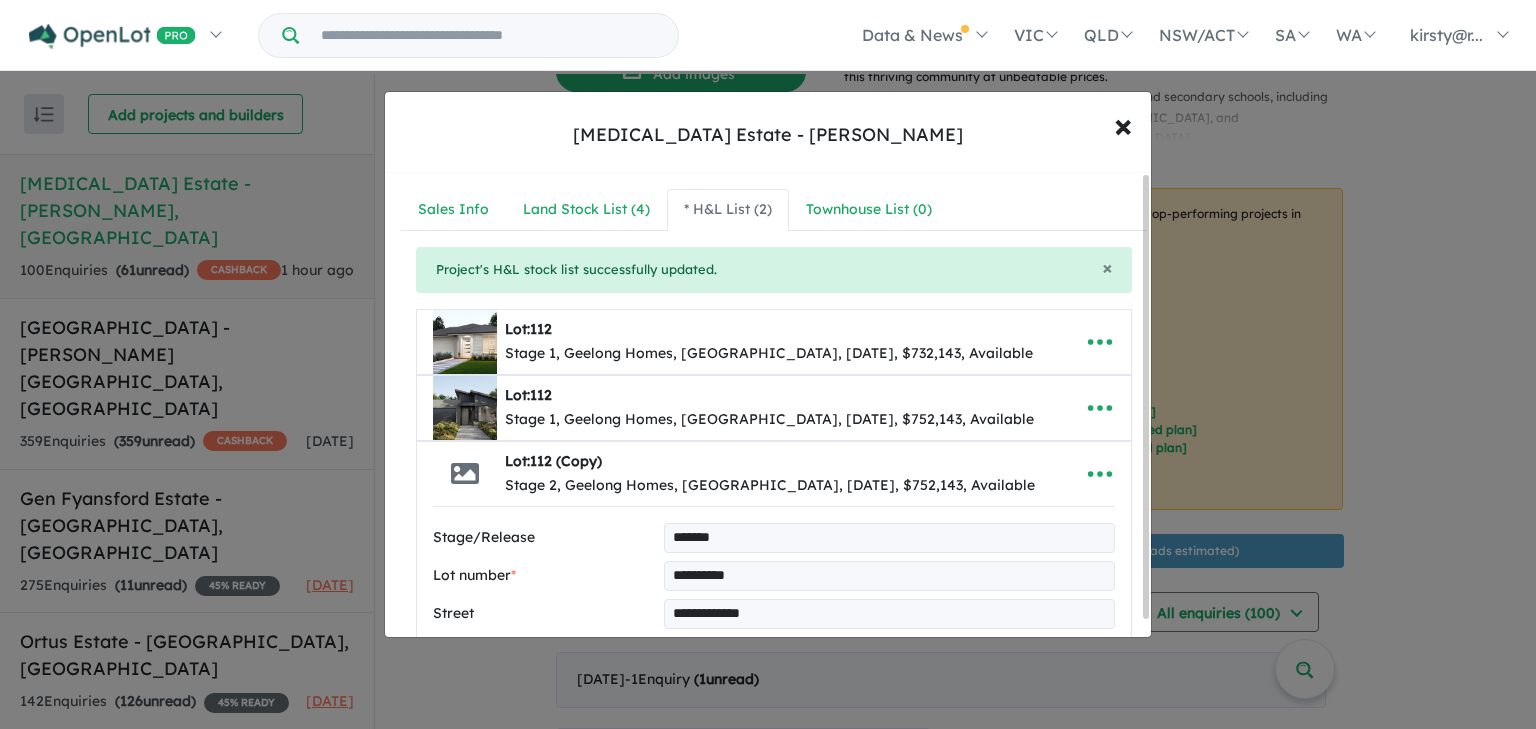 drag, startPoint x: 720, startPoint y: 576, endPoint x: 595, endPoint y: 576, distance: 125 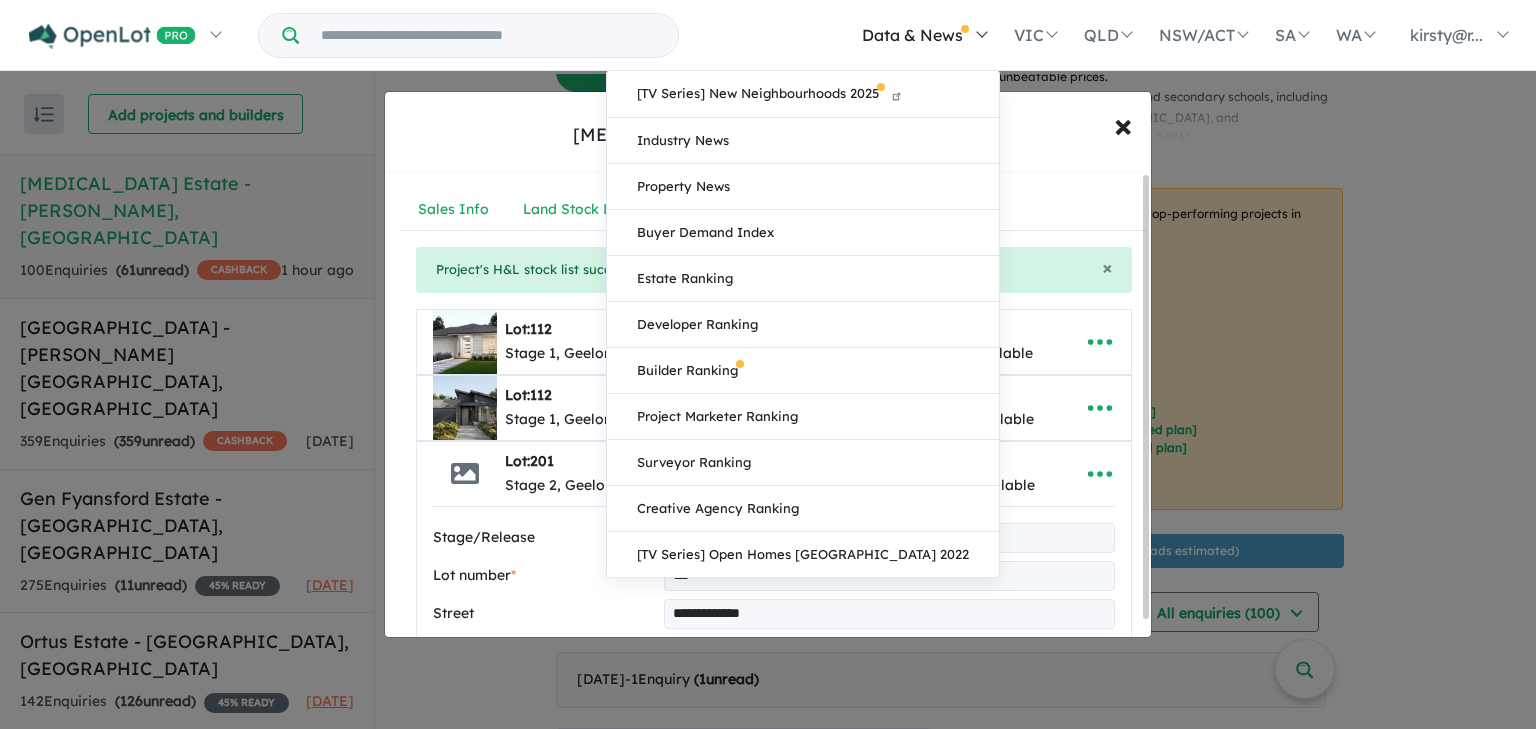 type on "***" 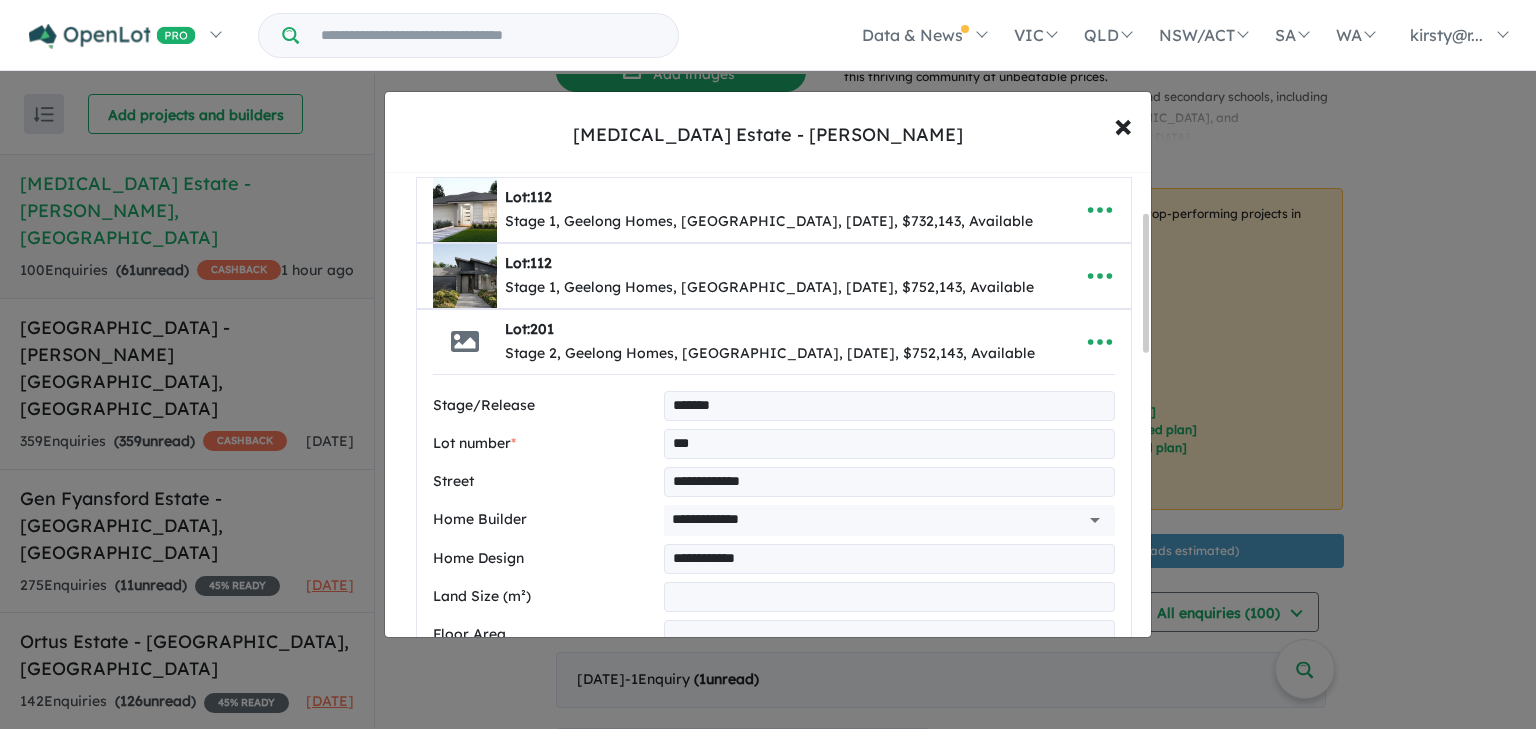 scroll, scrollTop: 160, scrollLeft: 0, axis: vertical 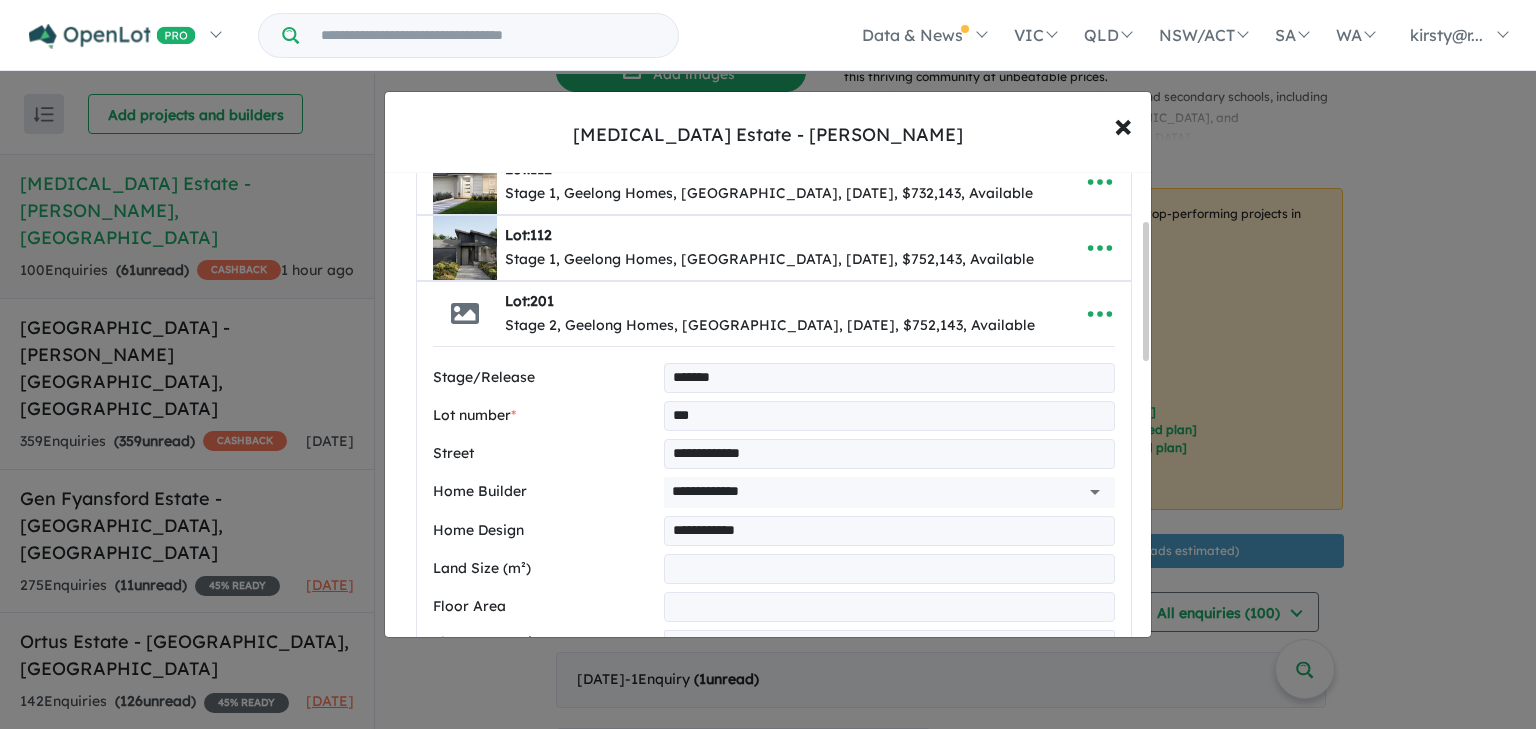 drag, startPoint x: 771, startPoint y: 522, endPoint x: 533, endPoint y: 522, distance: 238 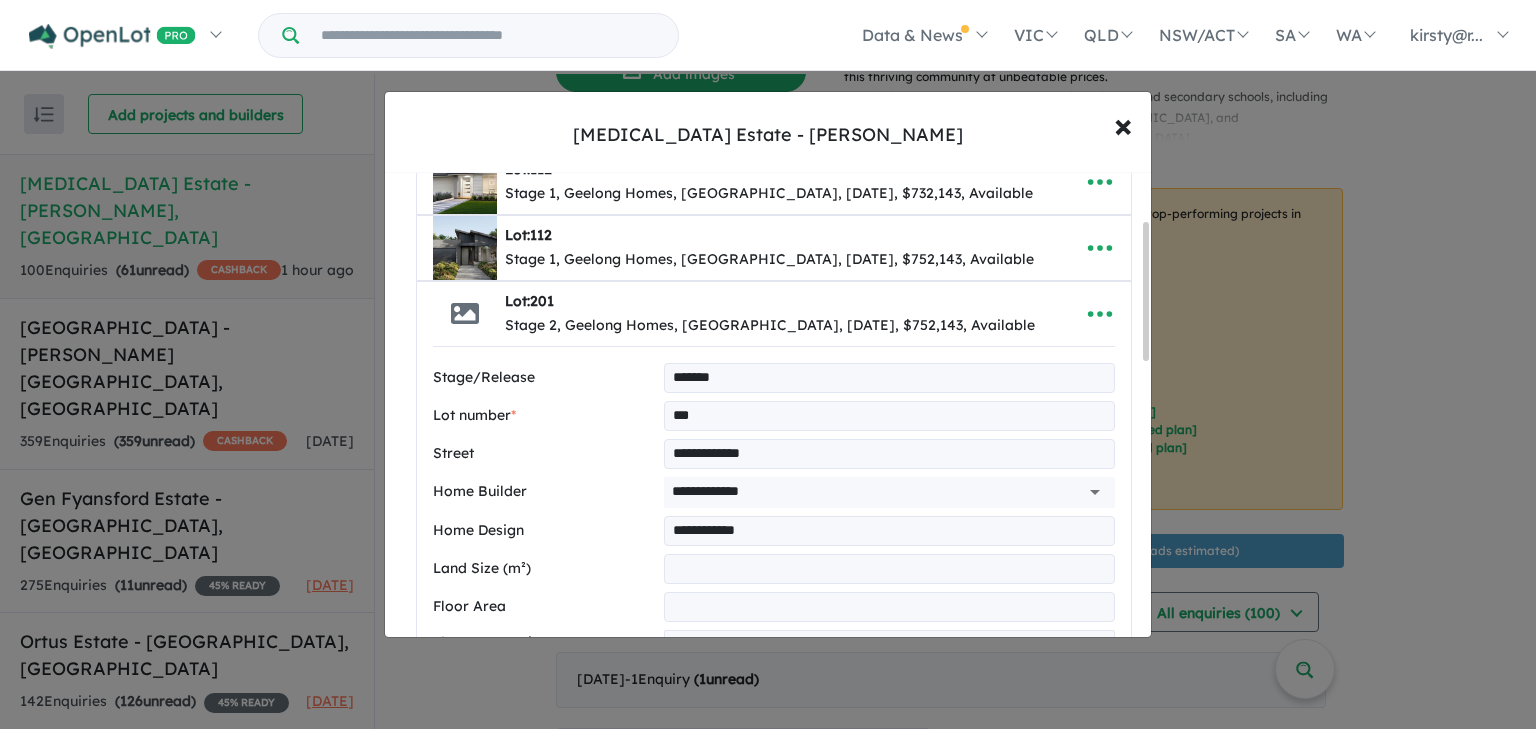 type on "**********" 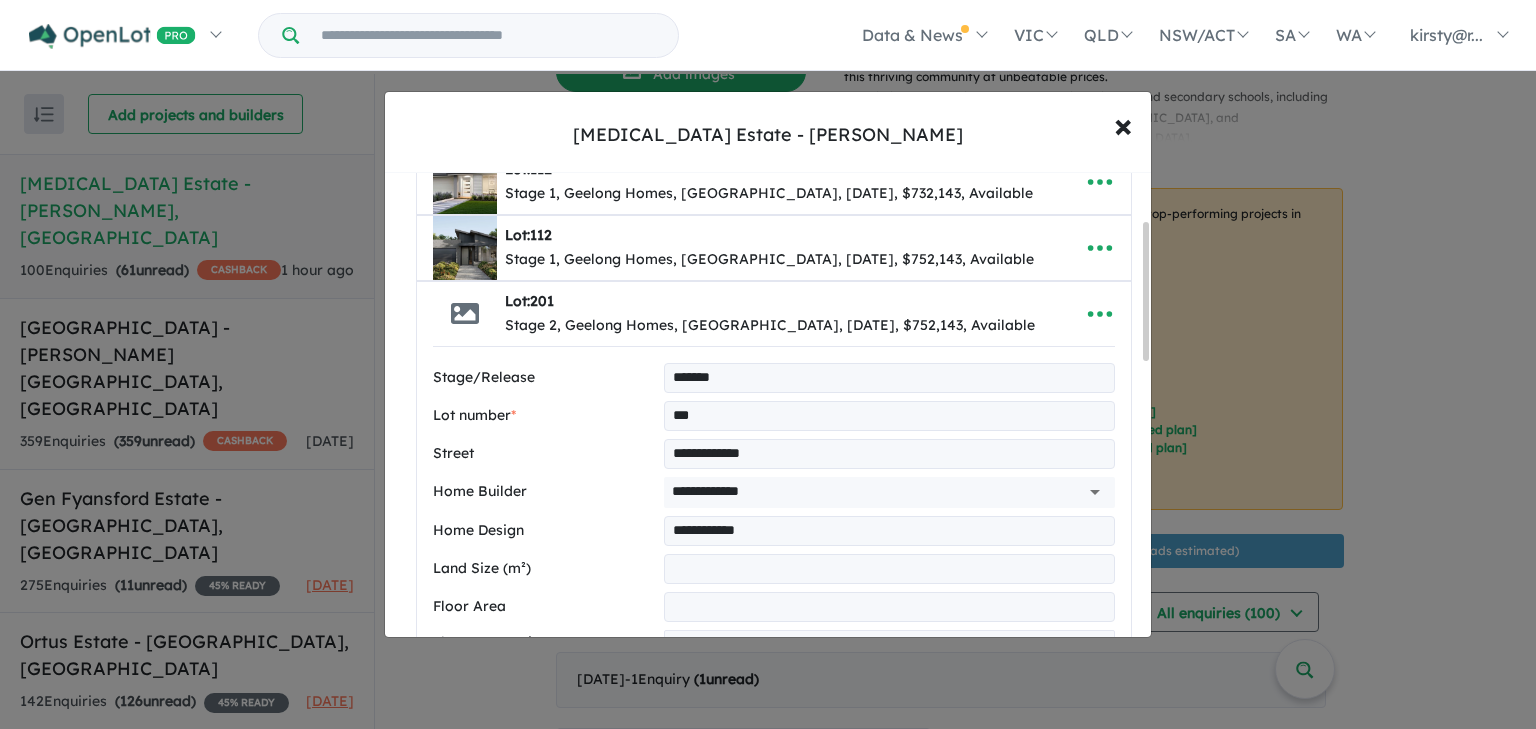 drag, startPoint x: 637, startPoint y: 564, endPoint x: 566, endPoint y: 565, distance: 71.00704 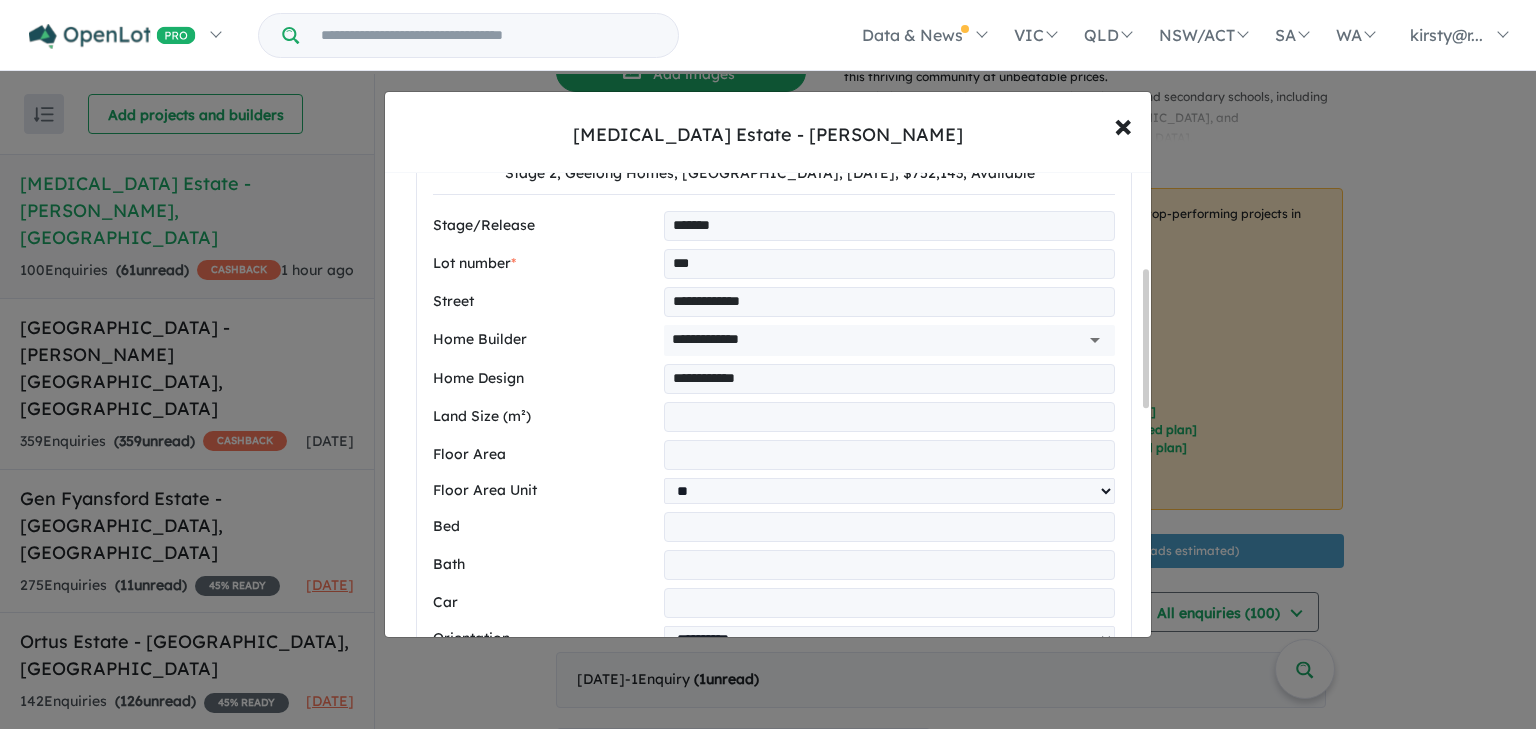 scroll, scrollTop: 320, scrollLeft: 0, axis: vertical 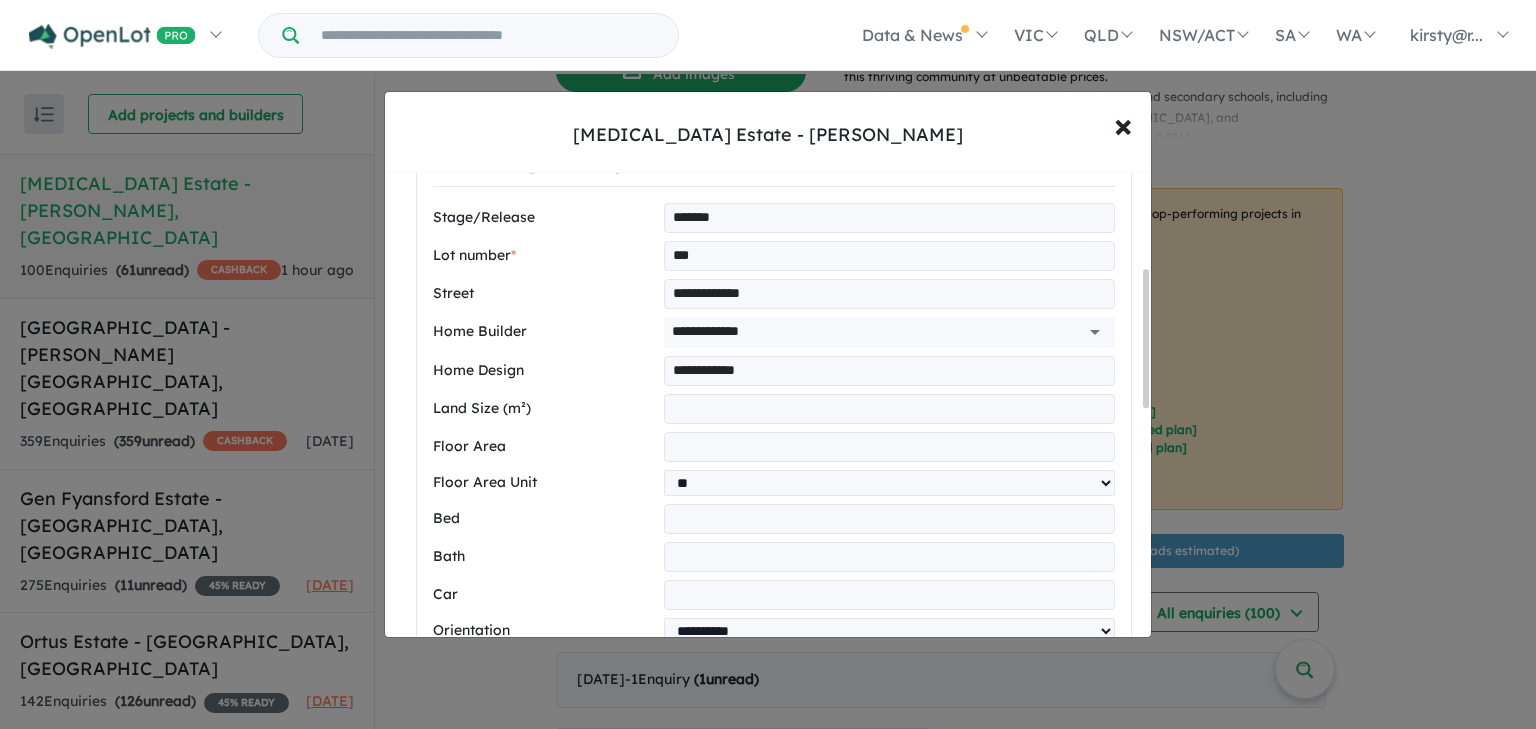 type on "***" 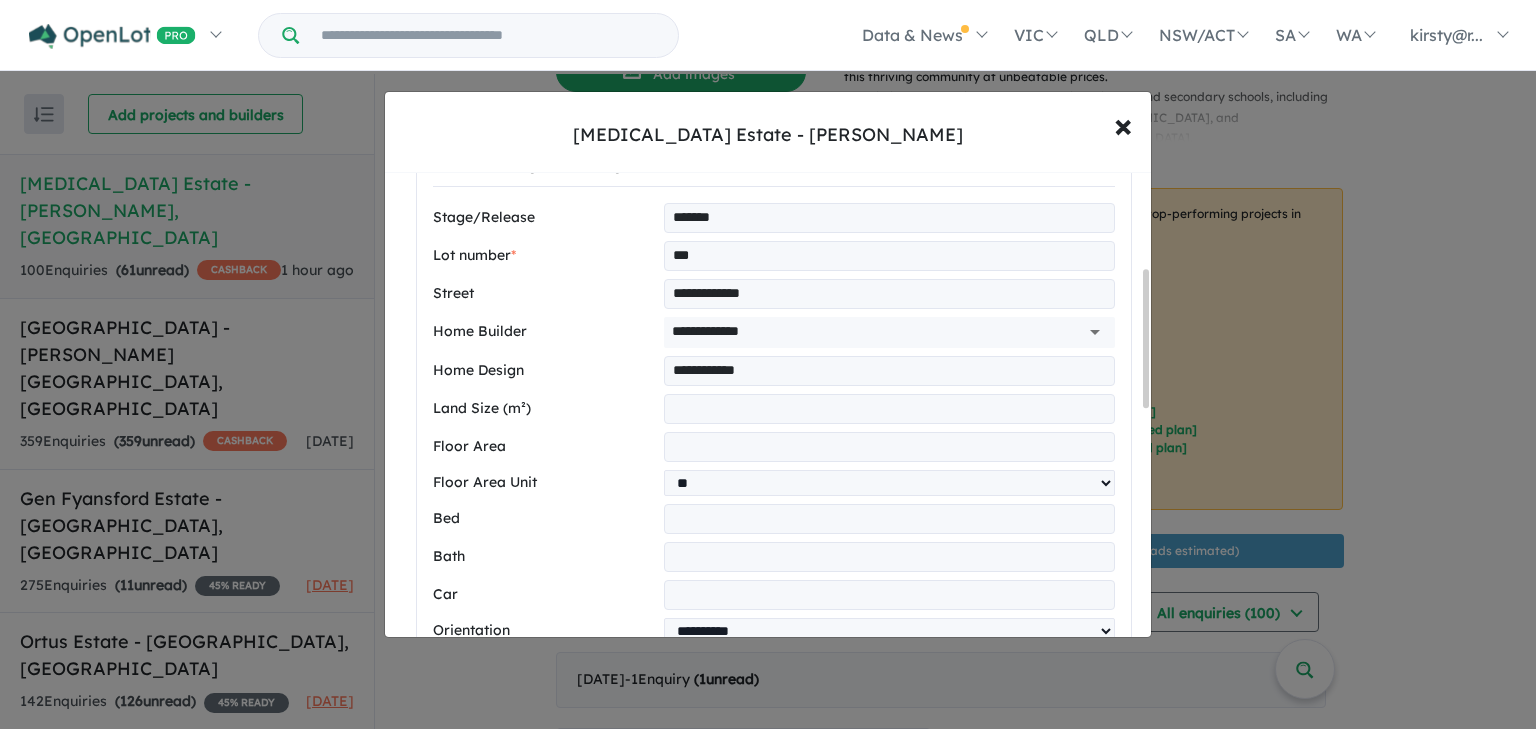 drag, startPoint x: 699, startPoint y: 442, endPoint x: 609, endPoint y: 440, distance: 90.02222 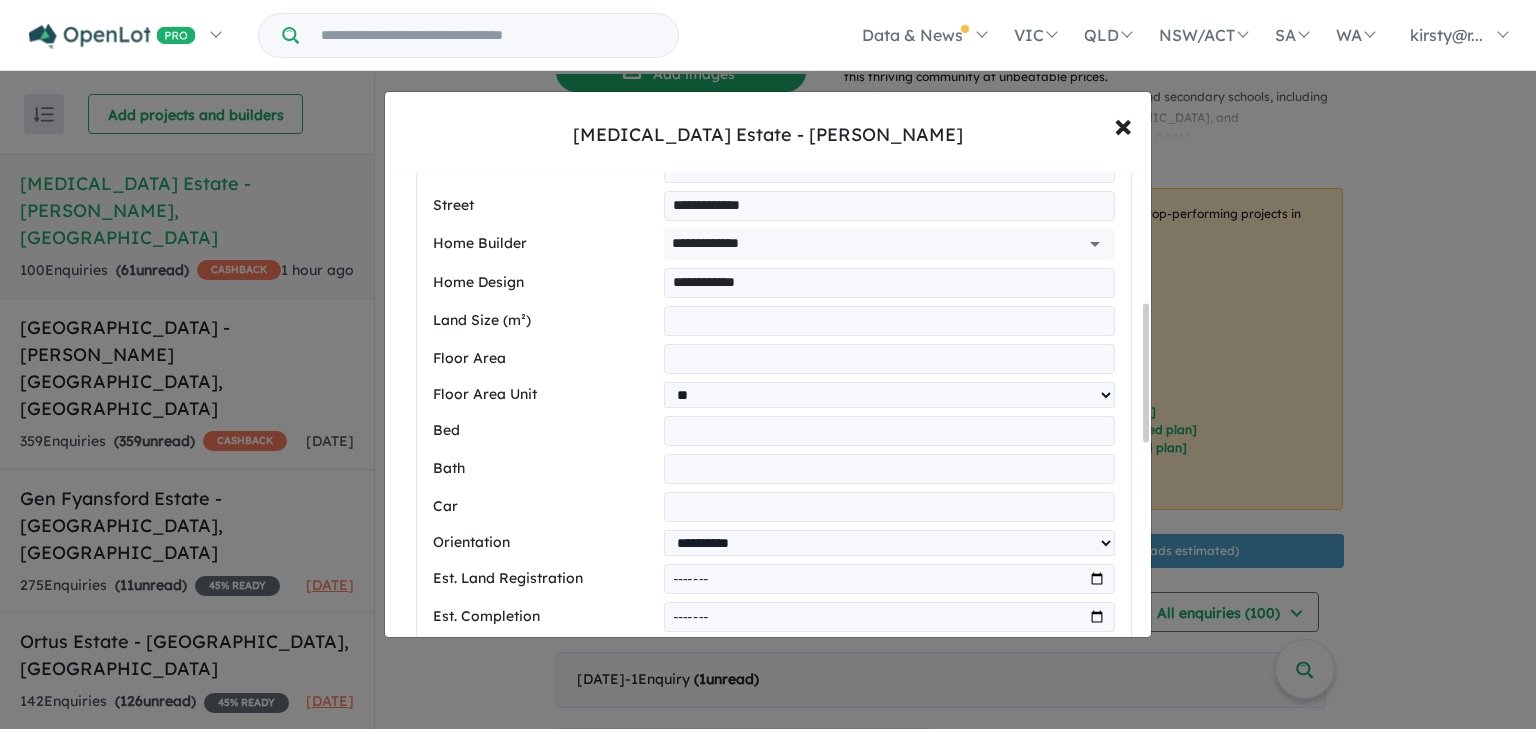 scroll, scrollTop: 400, scrollLeft: 0, axis: vertical 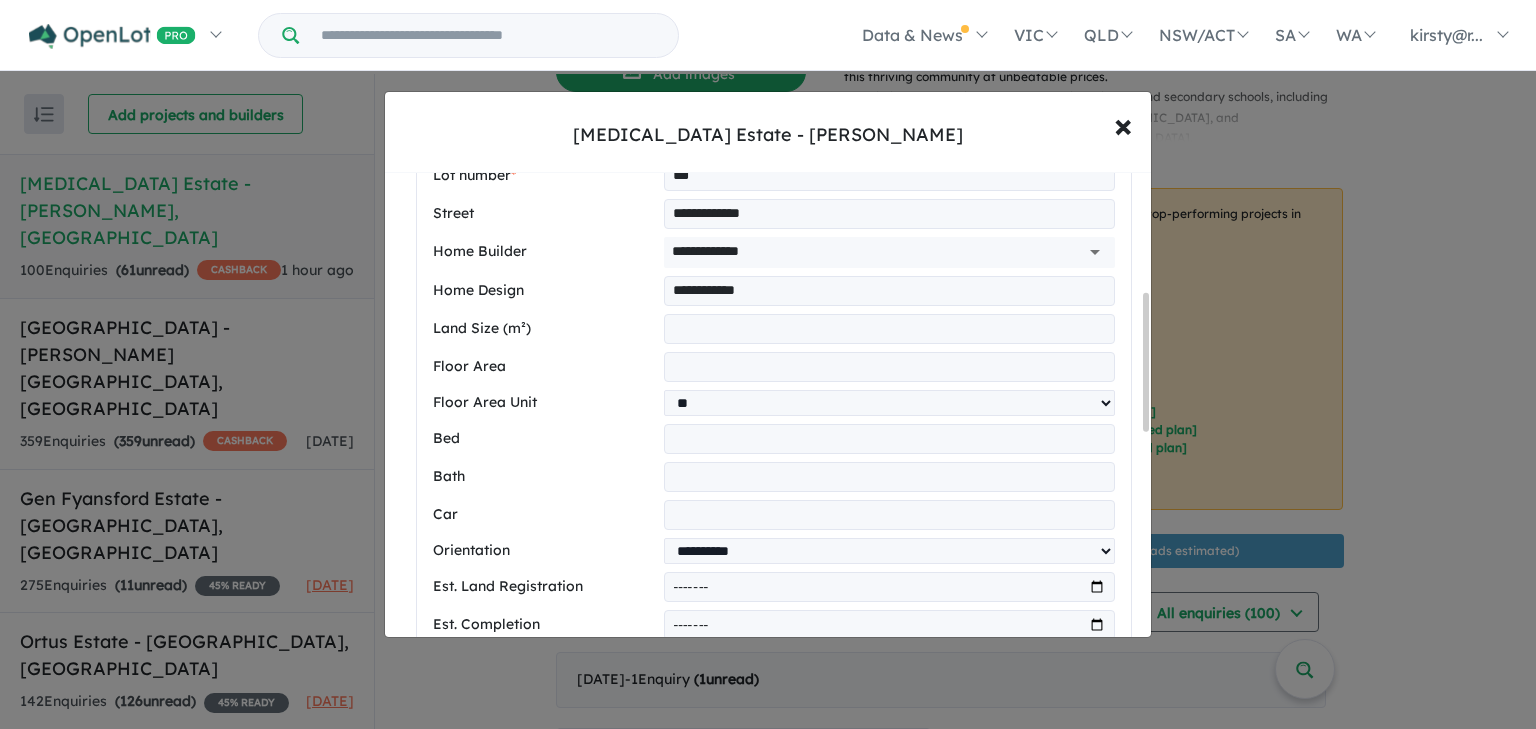 type on "**" 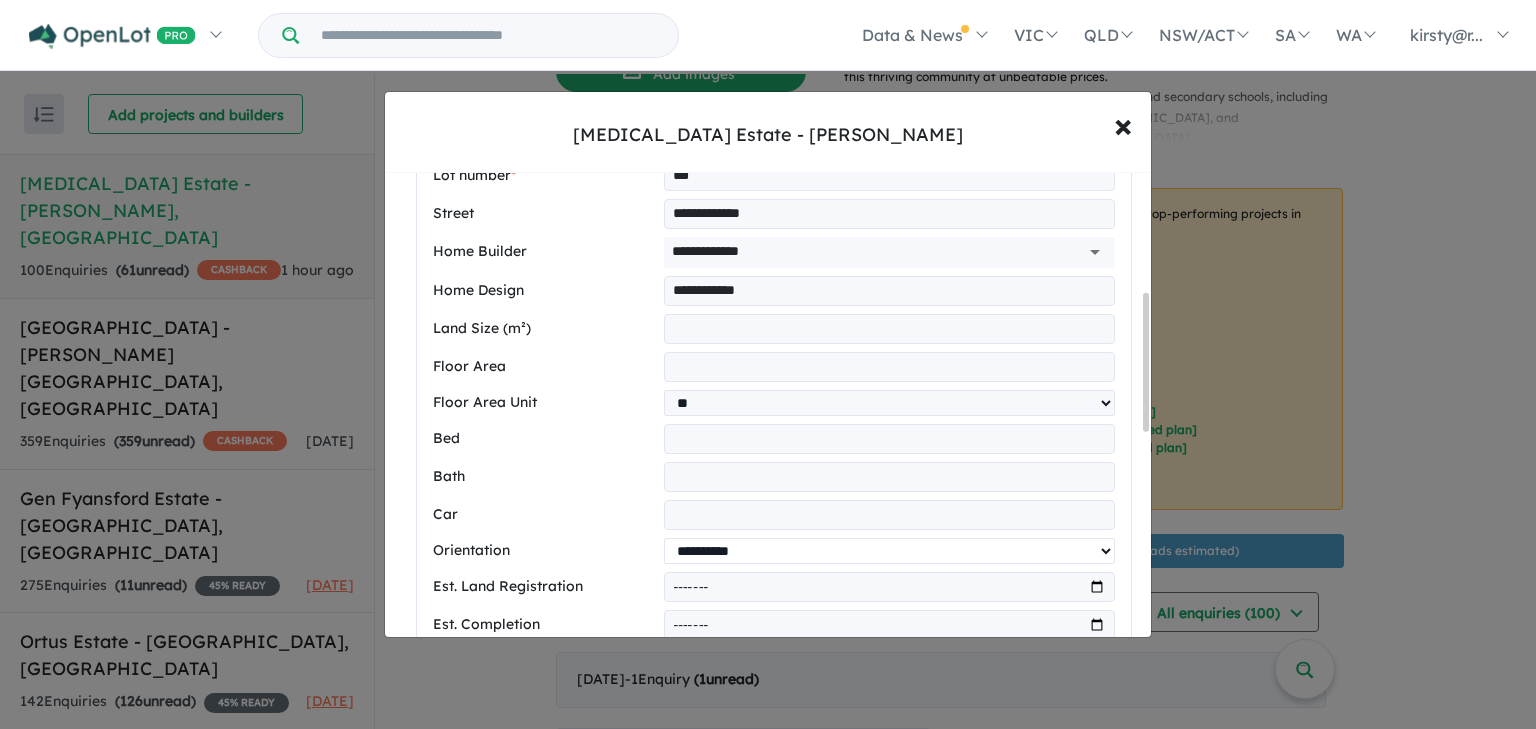 click on "**********" at bounding box center (889, 551) 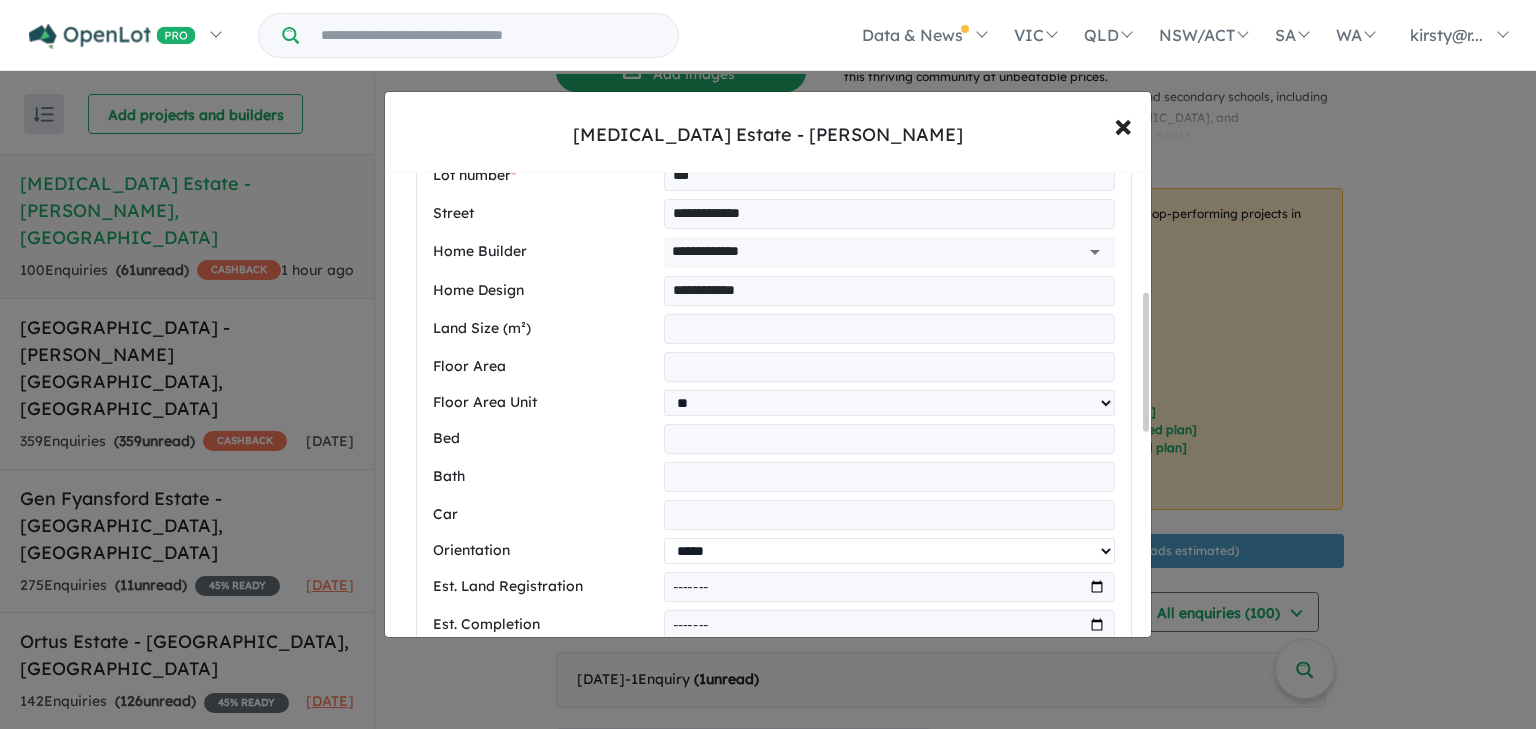 click on "**********" at bounding box center (889, 551) 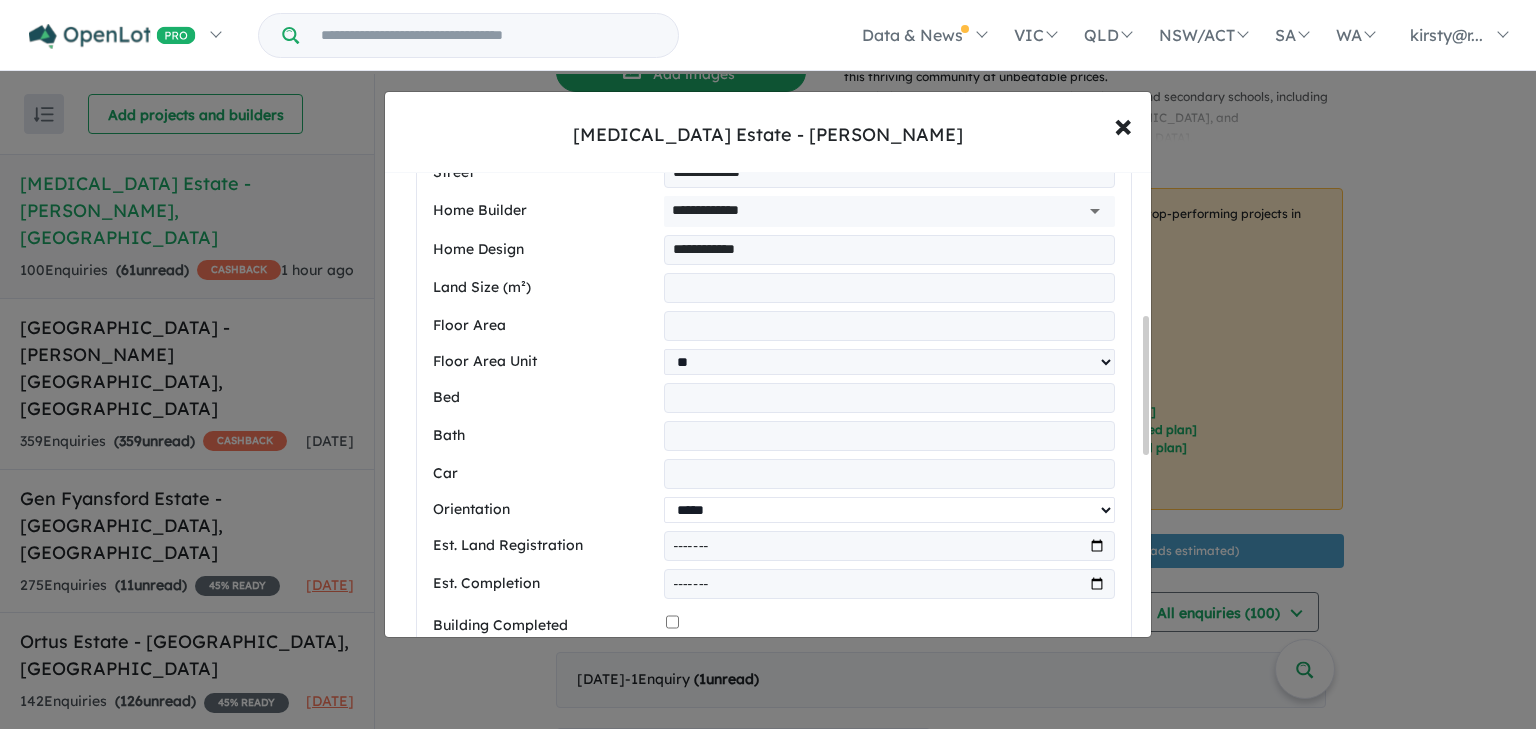 scroll, scrollTop: 480, scrollLeft: 0, axis: vertical 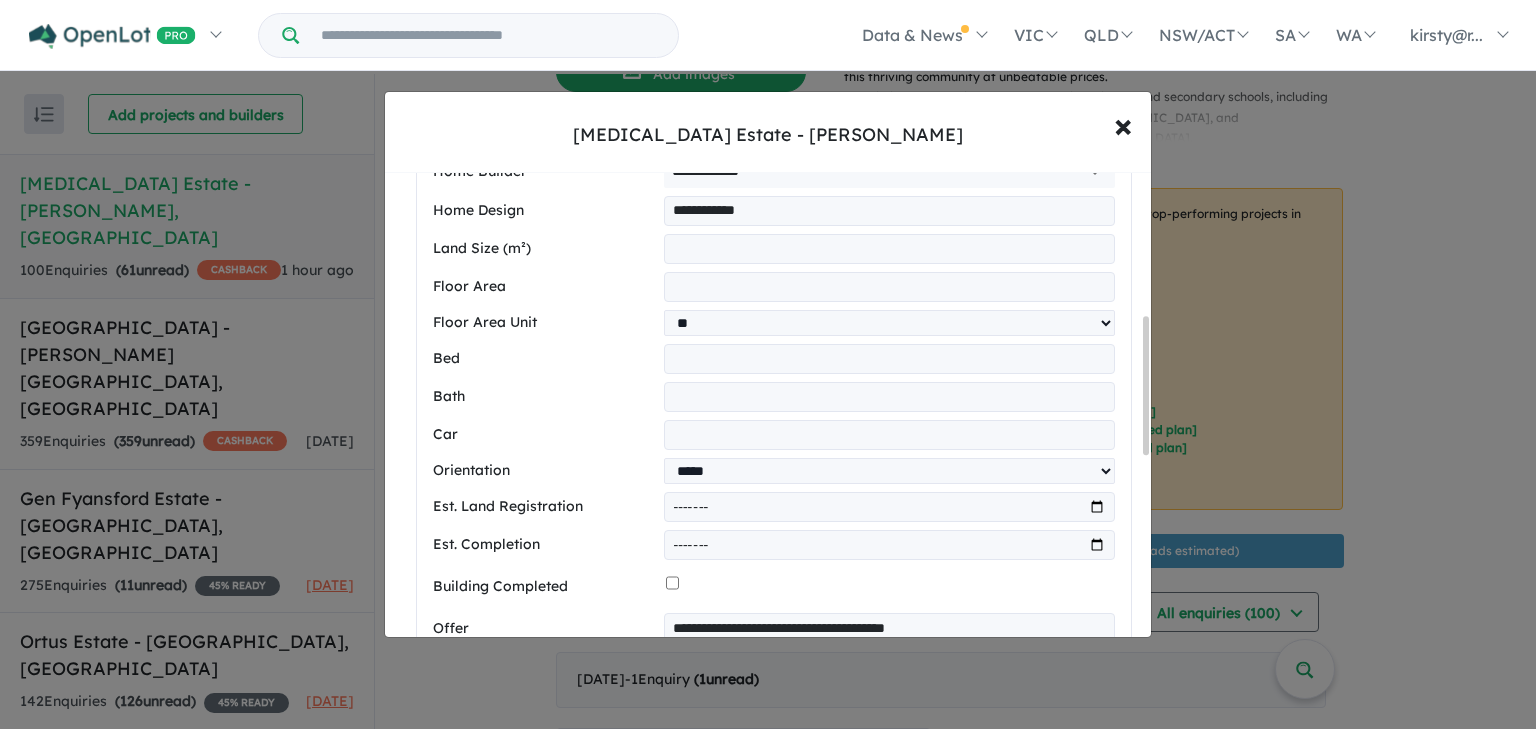 click on "*******" at bounding box center (889, 507) 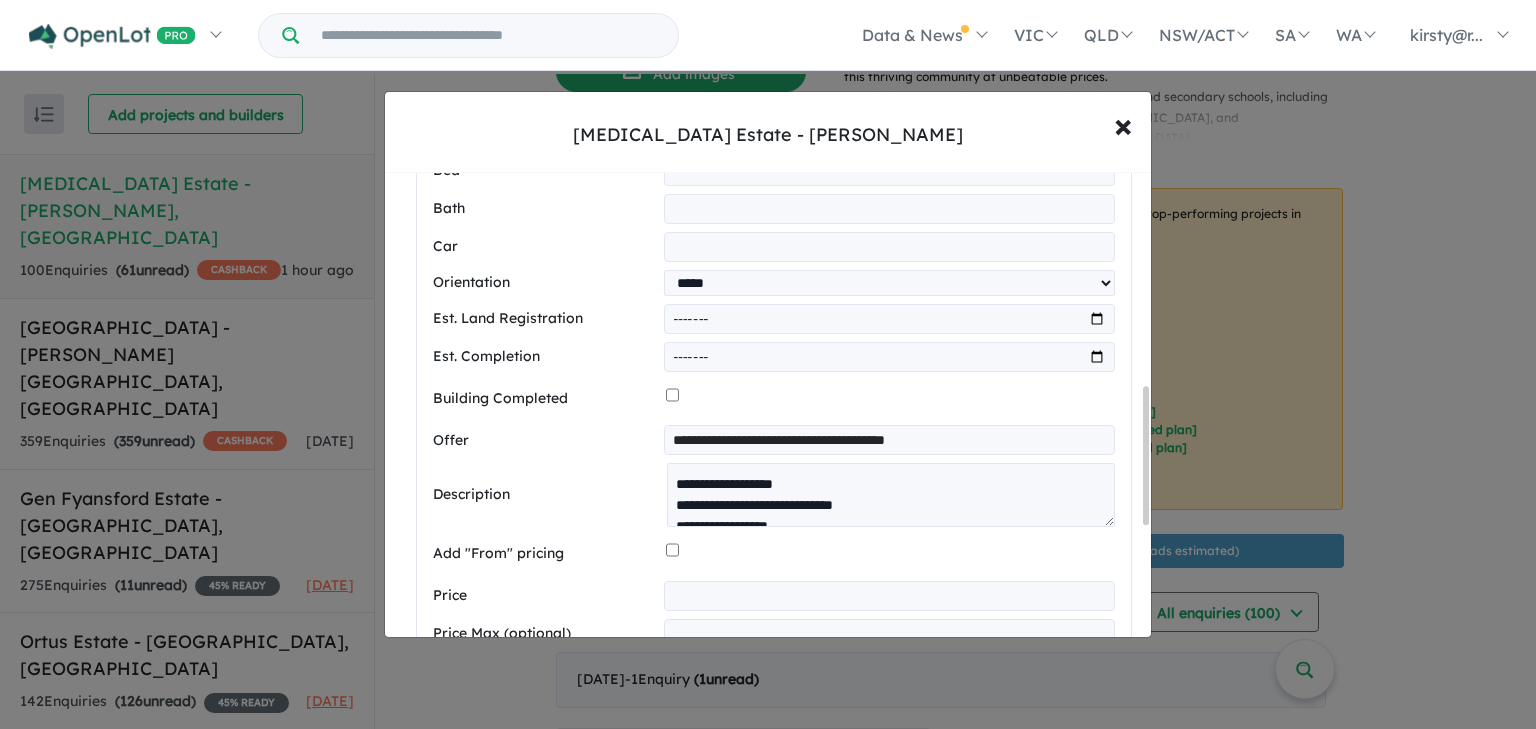 scroll, scrollTop: 720, scrollLeft: 0, axis: vertical 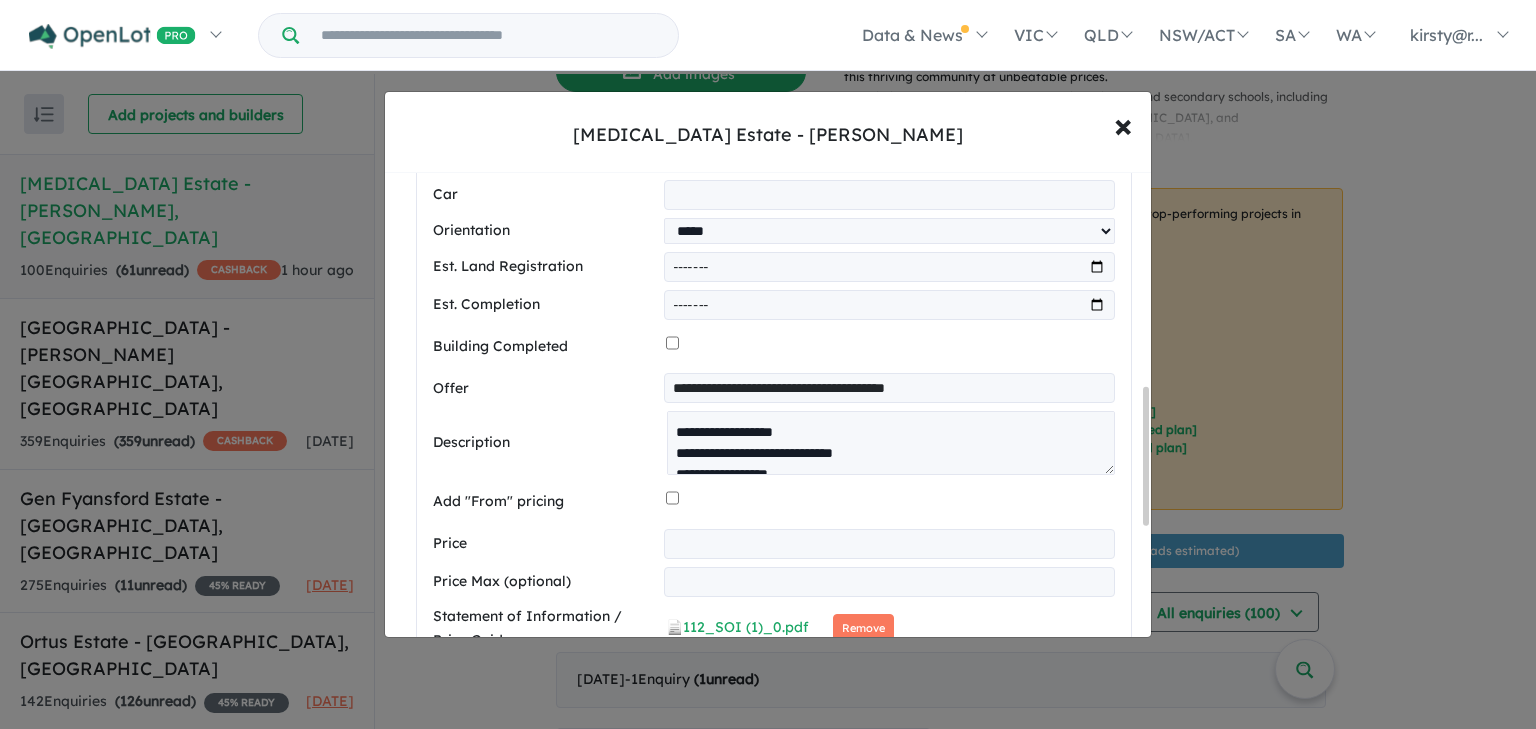 drag, startPoint x: 992, startPoint y: 389, endPoint x: 494, endPoint y: 403, distance: 498.19675 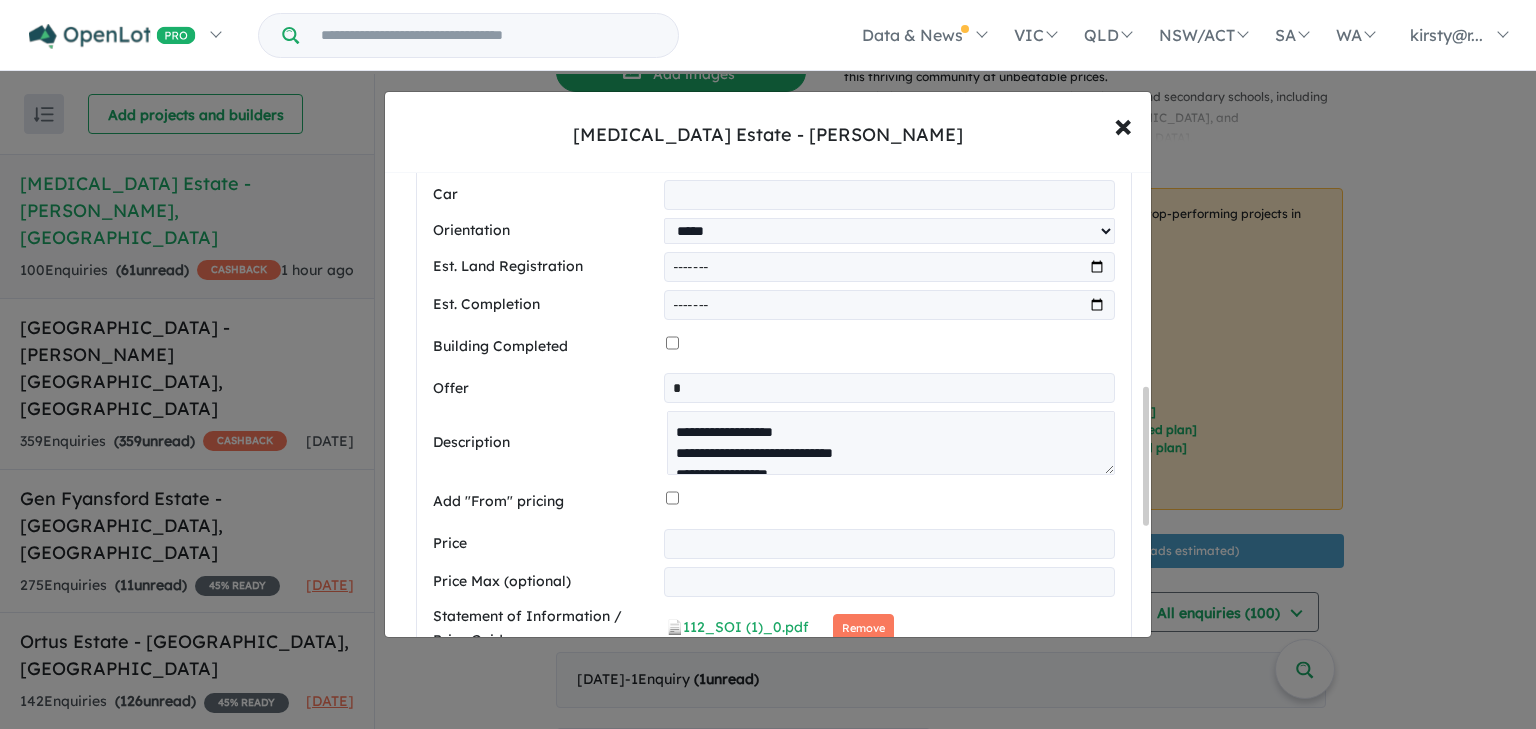 type on "**********" 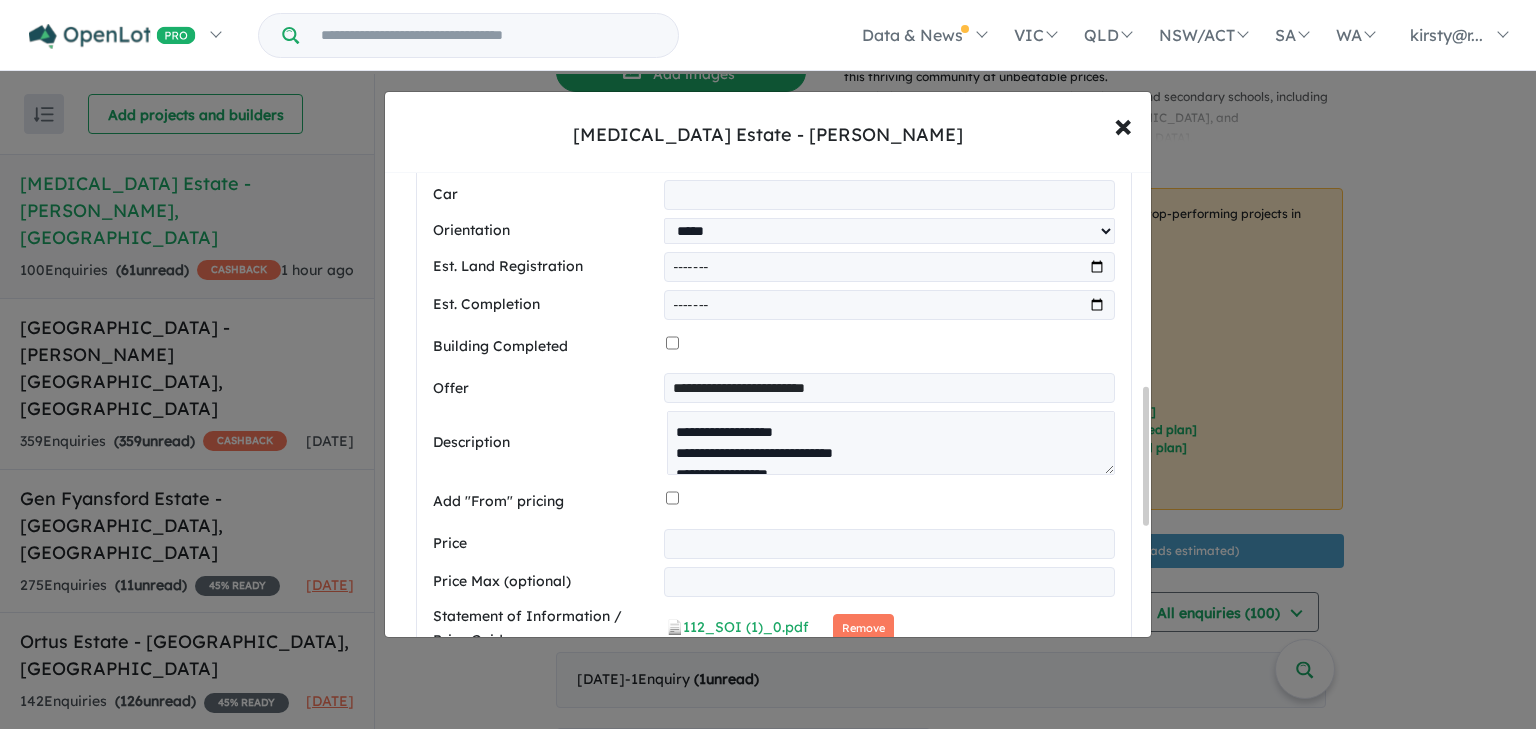 click on "*********" at bounding box center (889, 544) 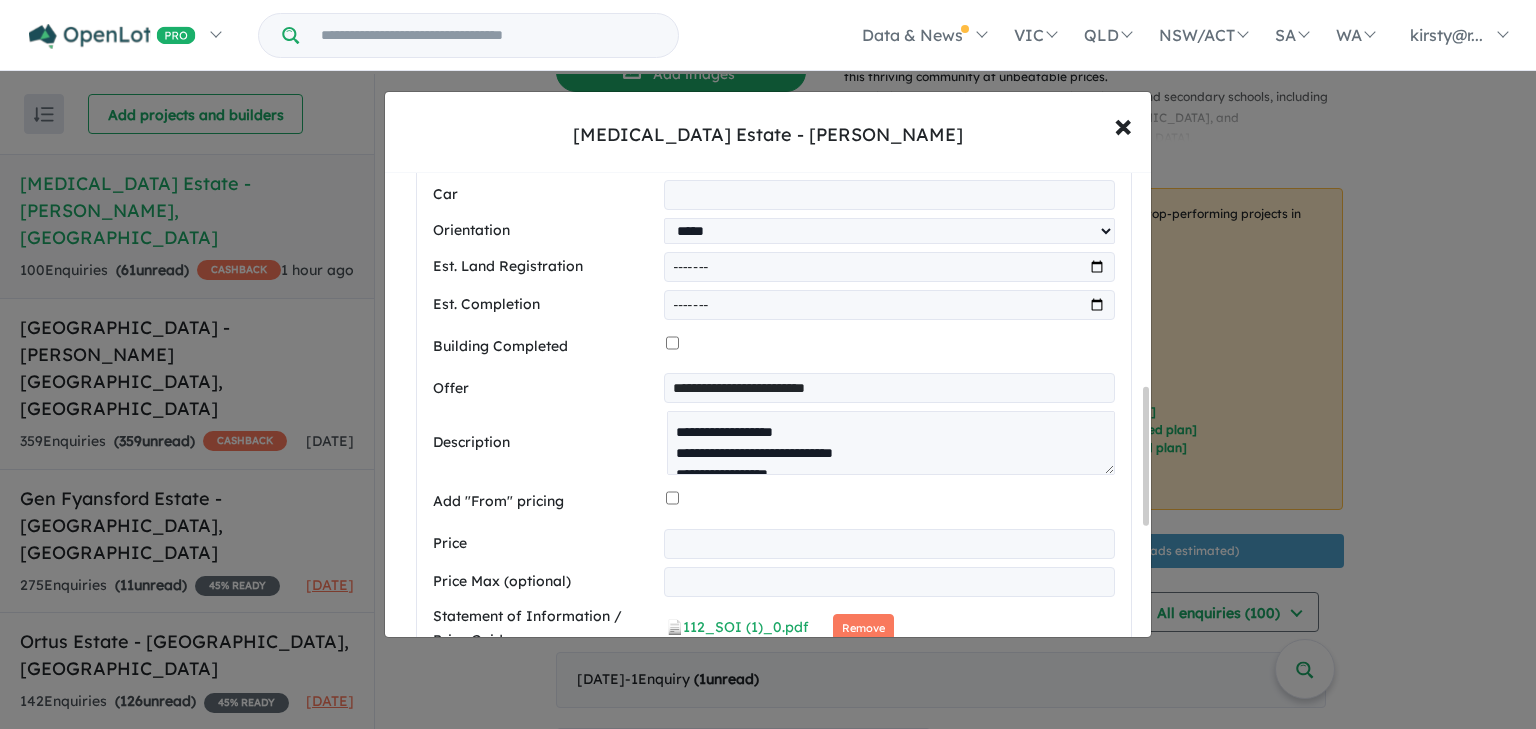 click on "*********" at bounding box center (889, 544) 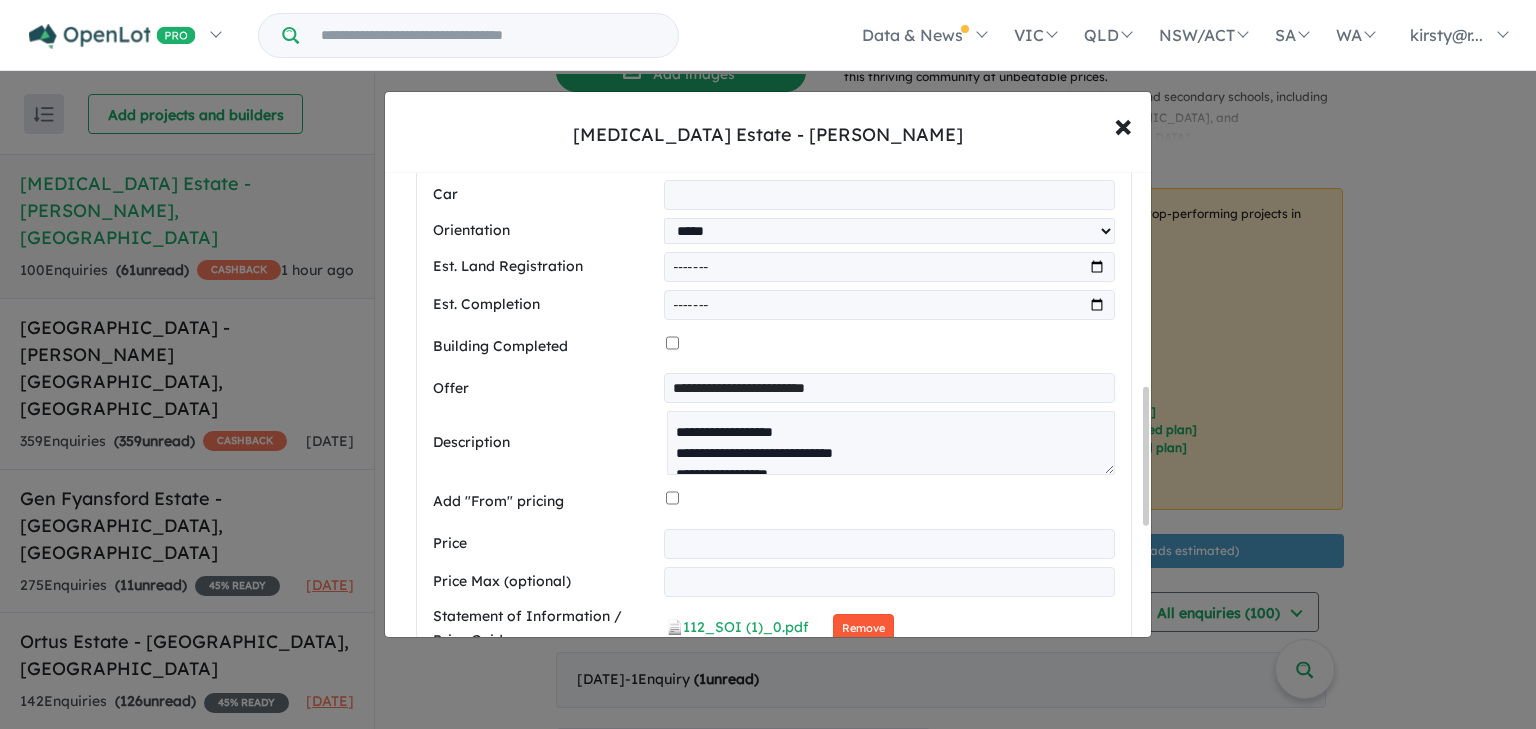 type on "*********" 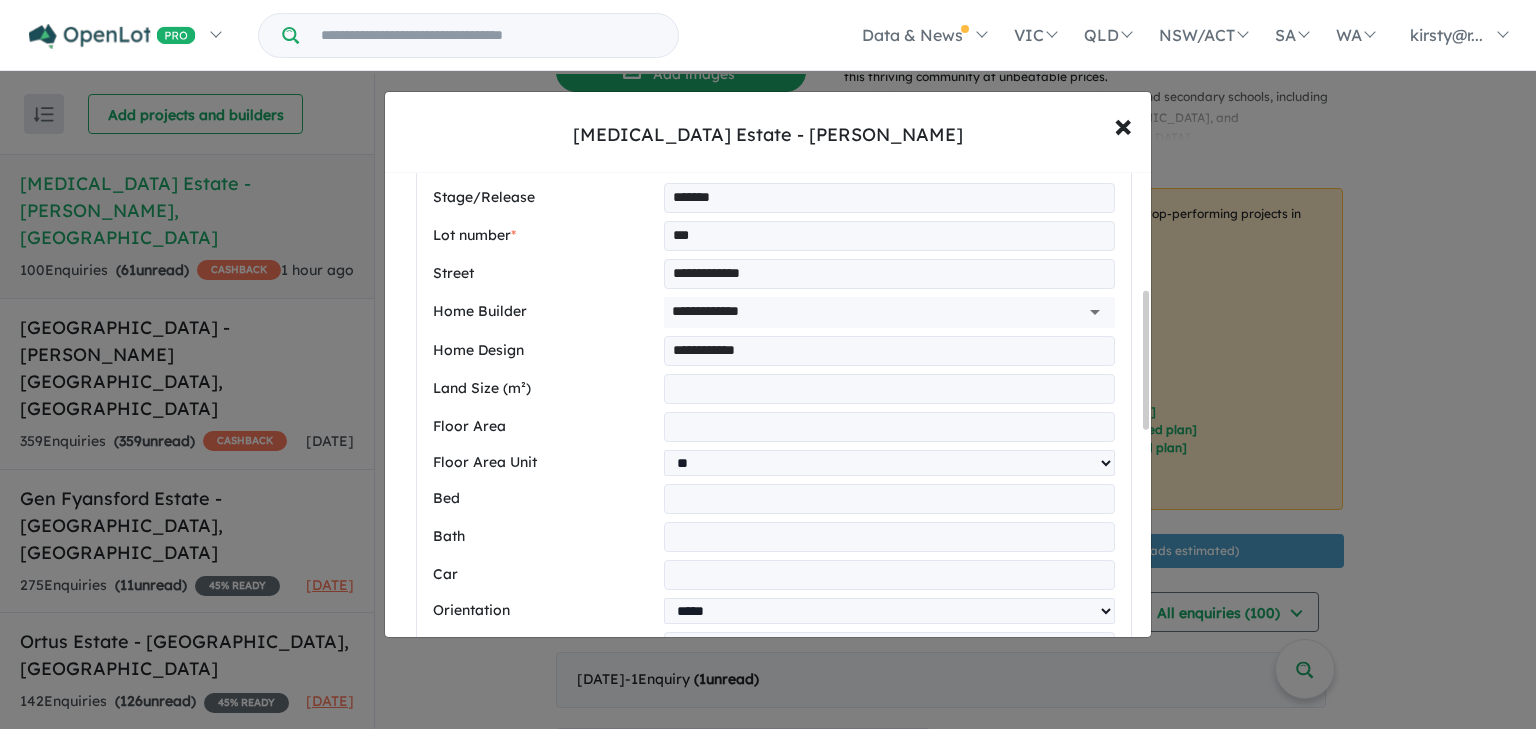 scroll, scrollTop: 320, scrollLeft: 0, axis: vertical 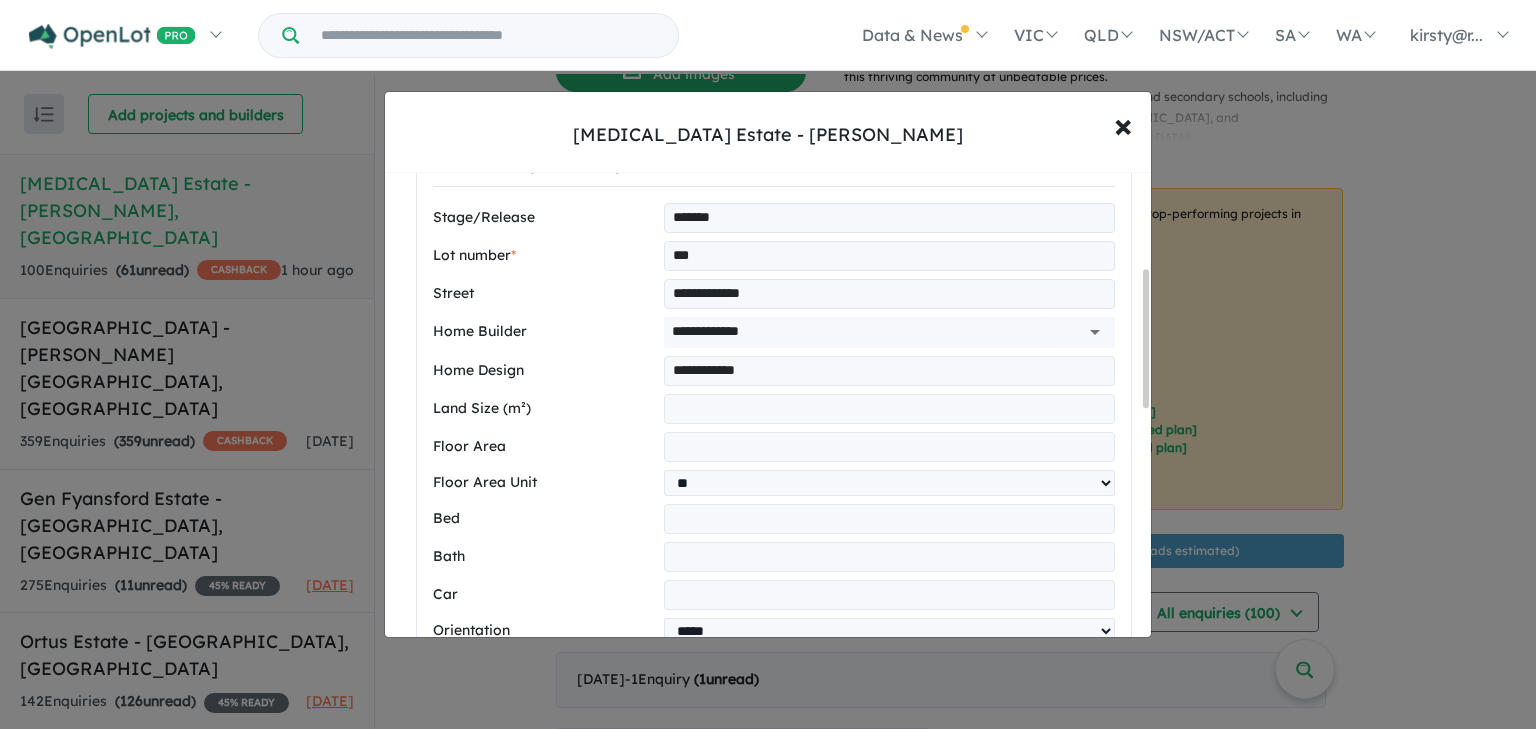 drag, startPoint x: 766, startPoint y: 360, endPoint x: 614, endPoint y: 375, distance: 152.73834 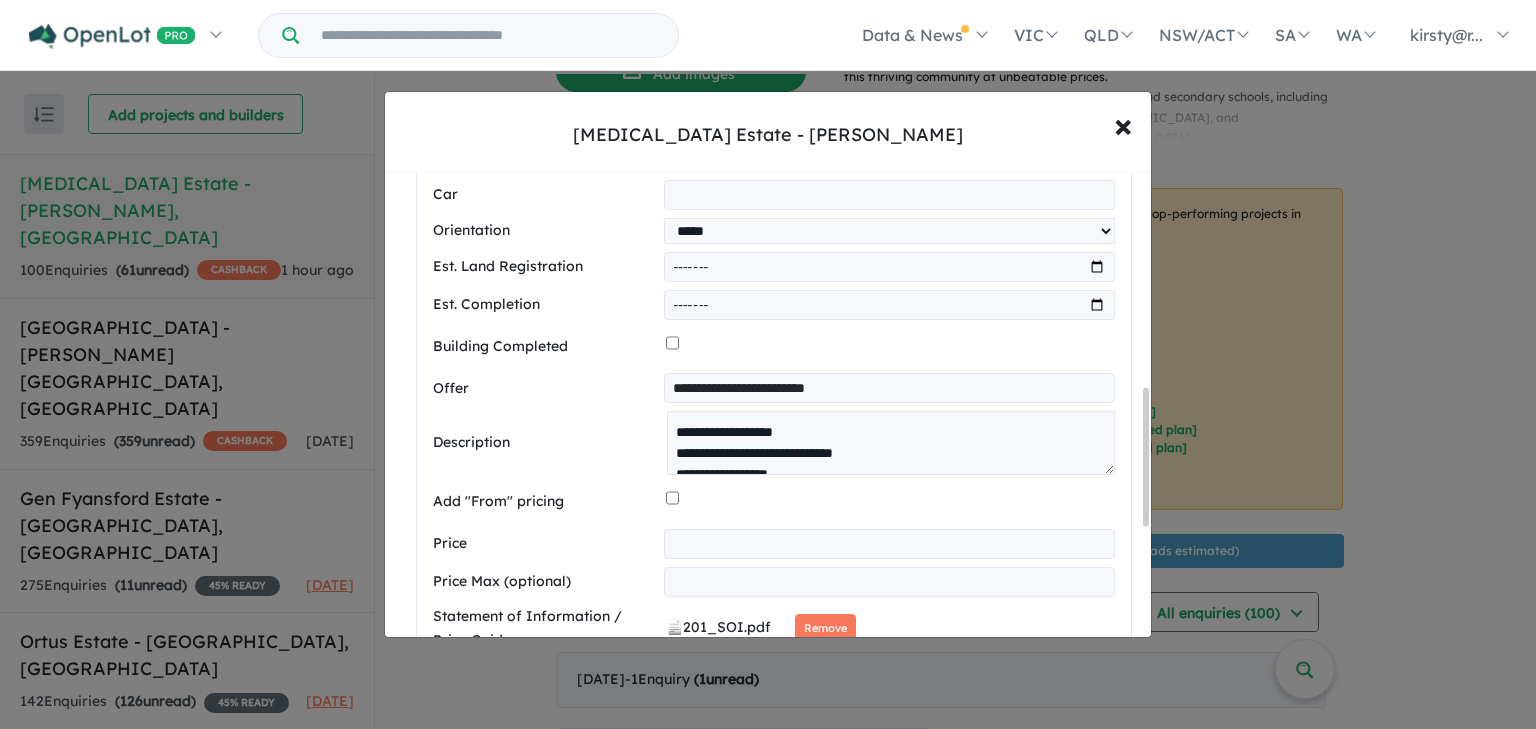 scroll, scrollTop: 1091, scrollLeft: 0, axis: vertical 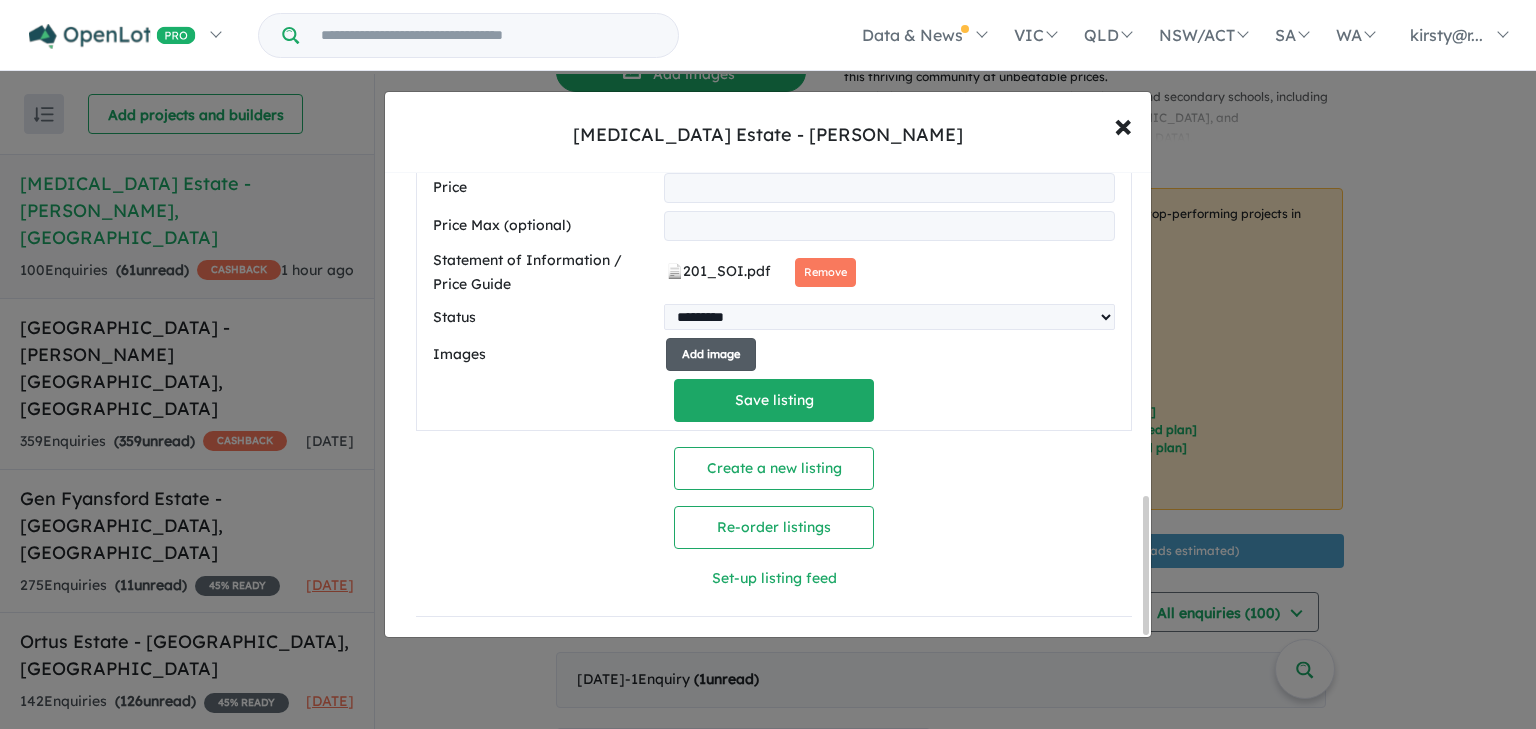 drag, startPoint x: 4, startPoint y: 477, endPoint x: 687, endPoint y: 336, distance: 697.40234 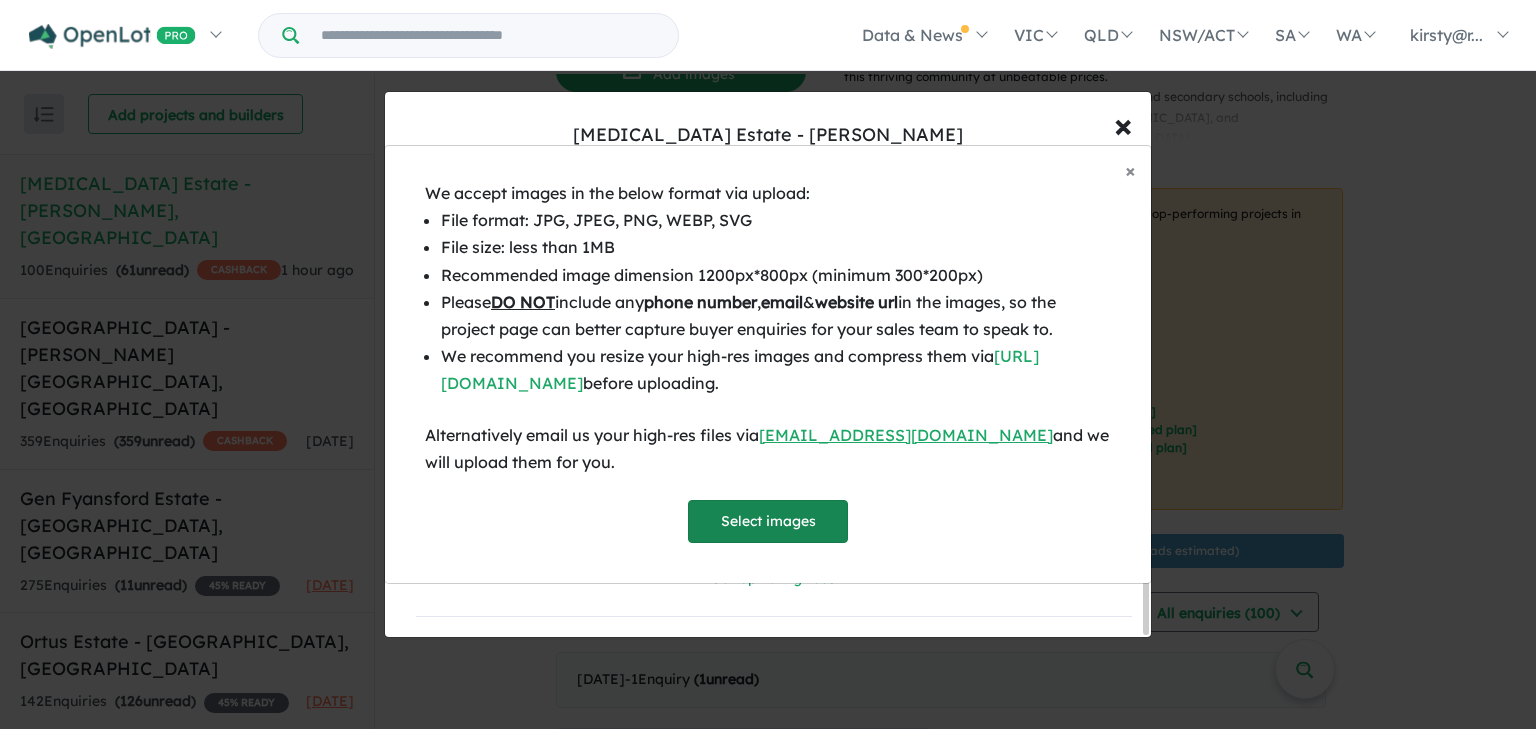 click on "Select images" at bounding box center (768, 521) 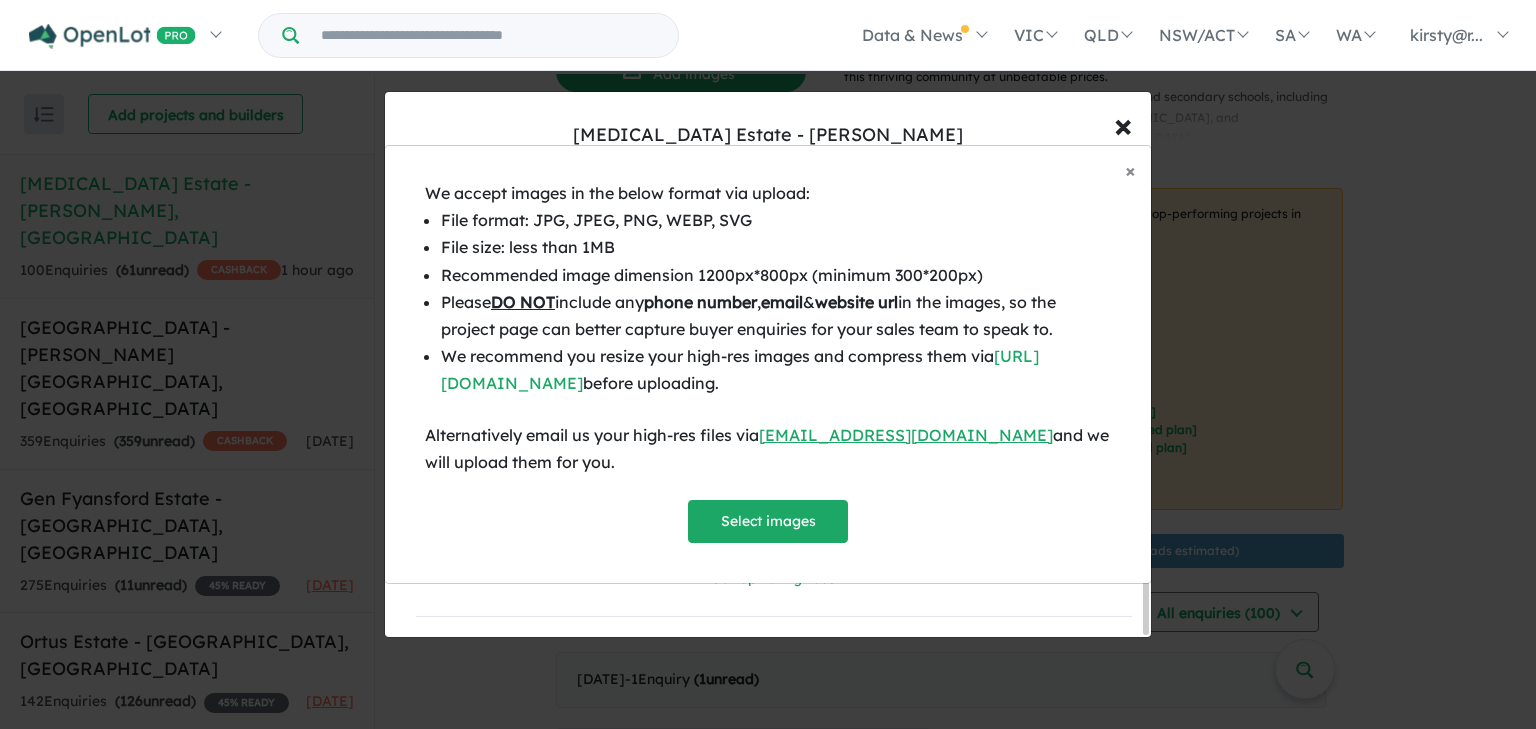 scroll, scrollTop: 1571, scrollLeft: 0, axis: vertical 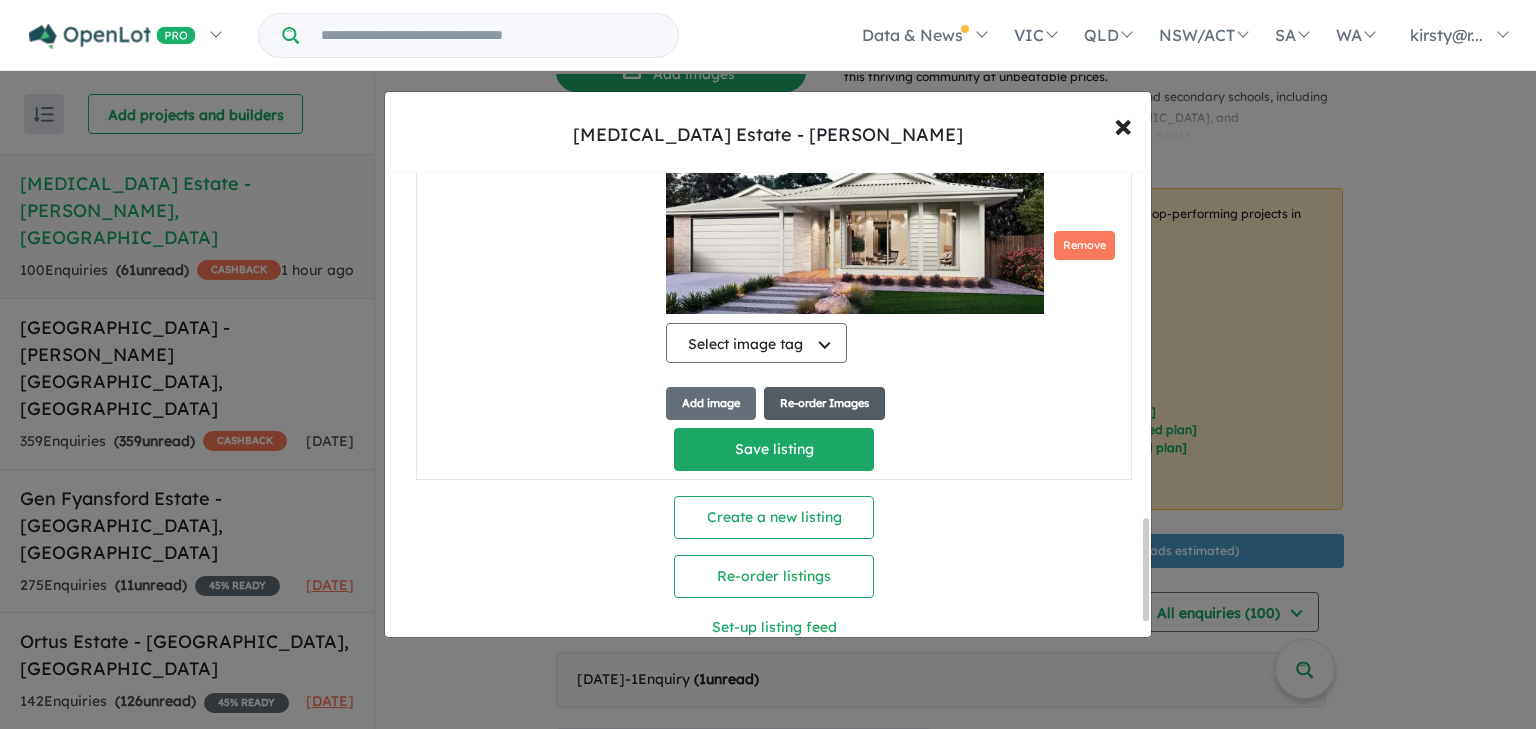 click on "Re-order Images" at bounding box center (824, 403) 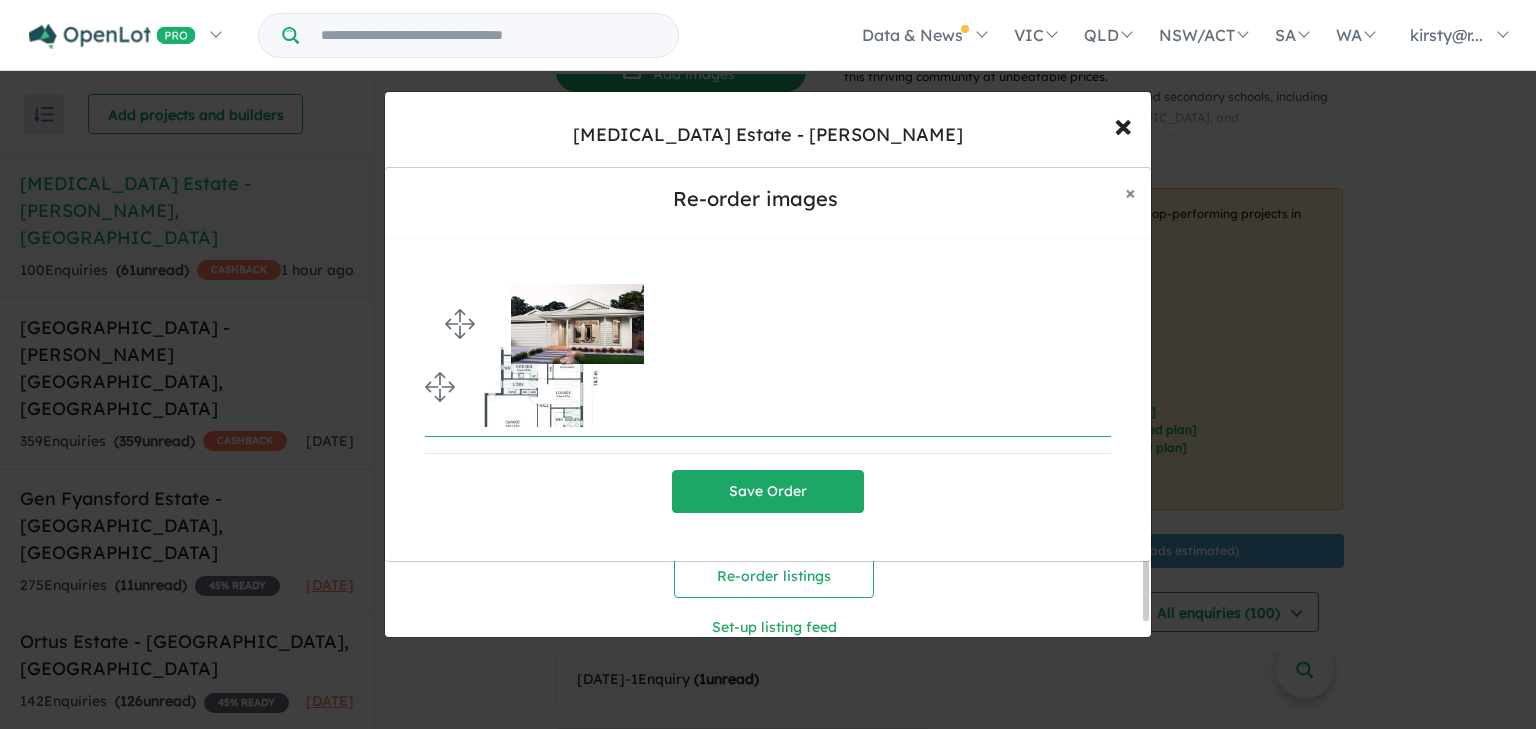 drag, startPoint x: 448, startPoint y: 395, endPoint x: 432, endPoint y: 278, distance: 118.08895 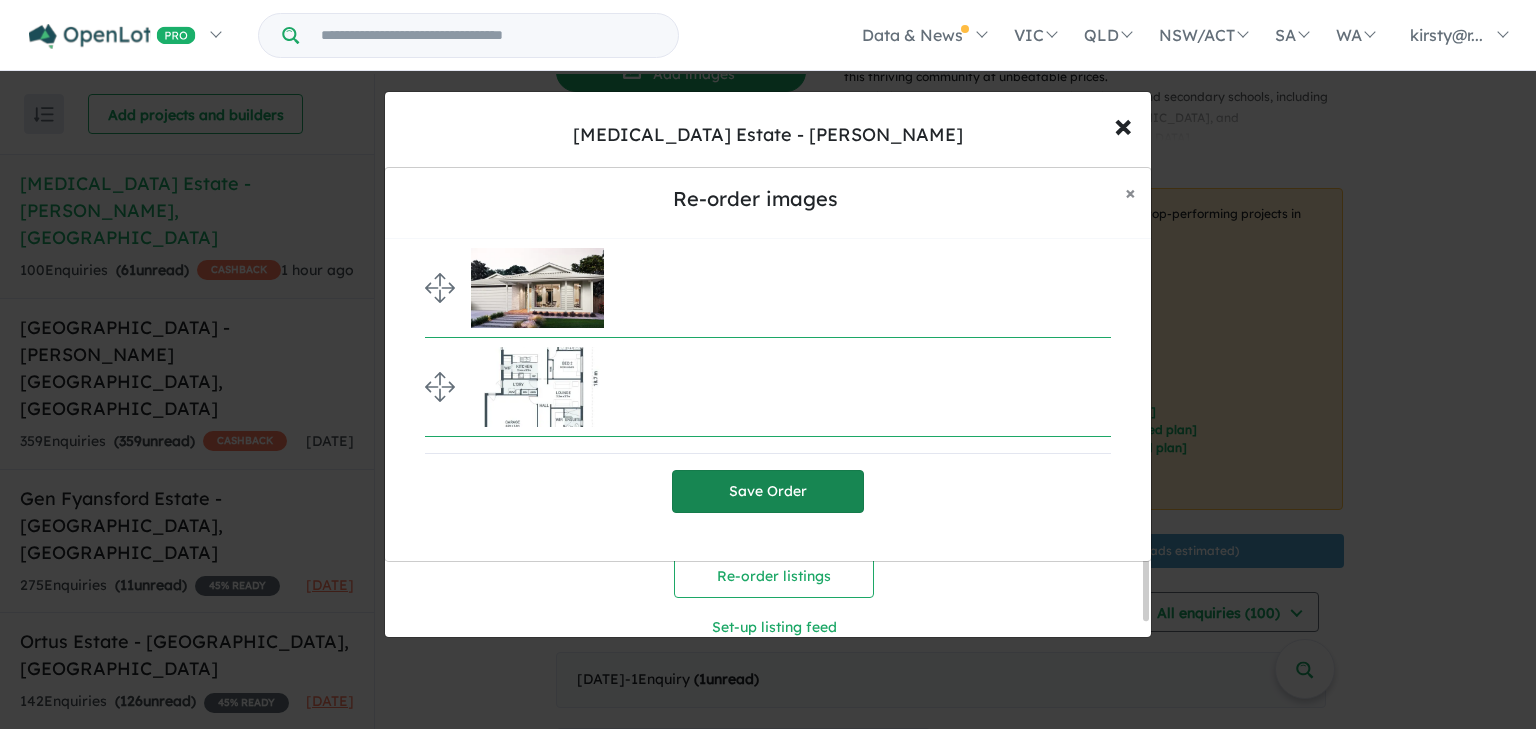 click on "Save Order" at bounding box center (768, 491) 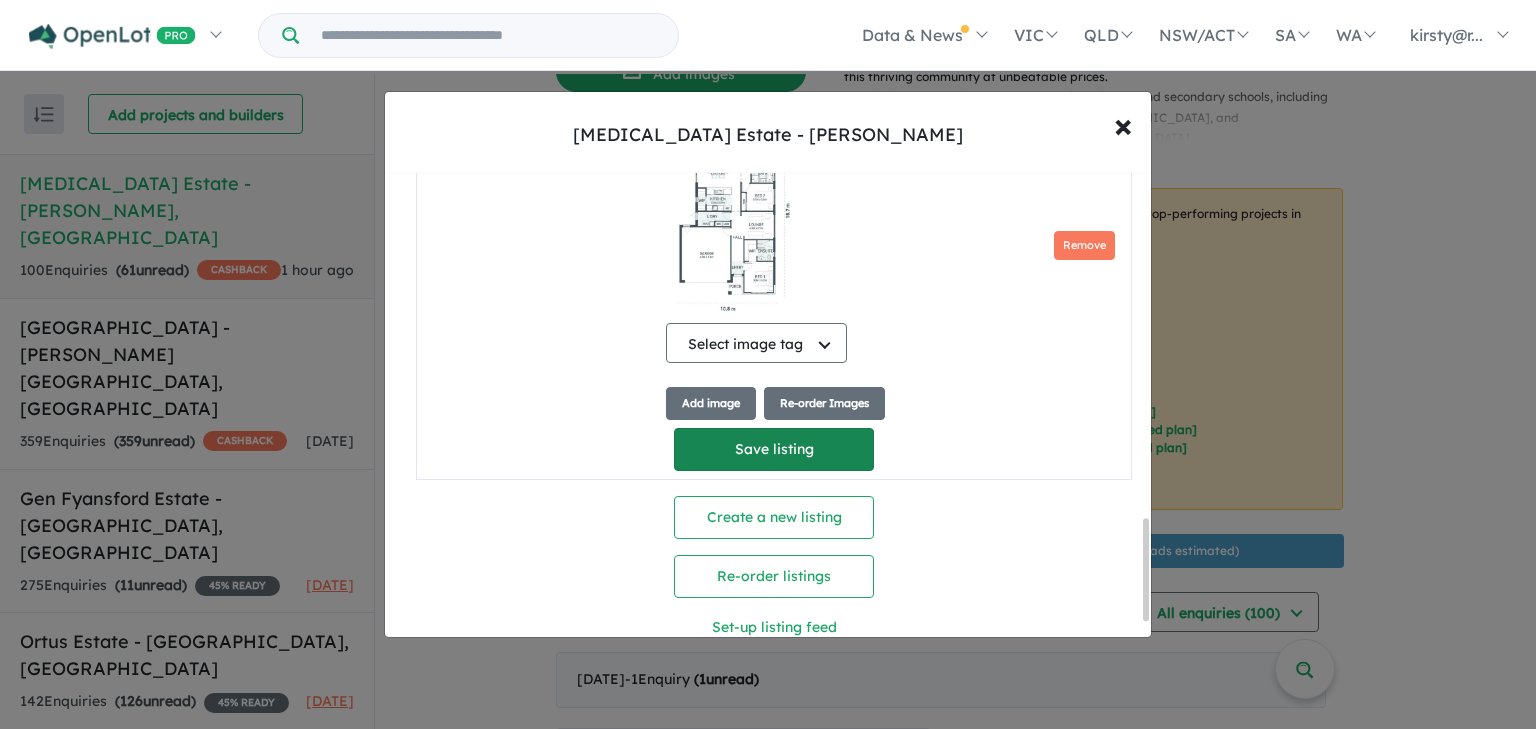 click on "Save listing" at bounding box center (774, 449) 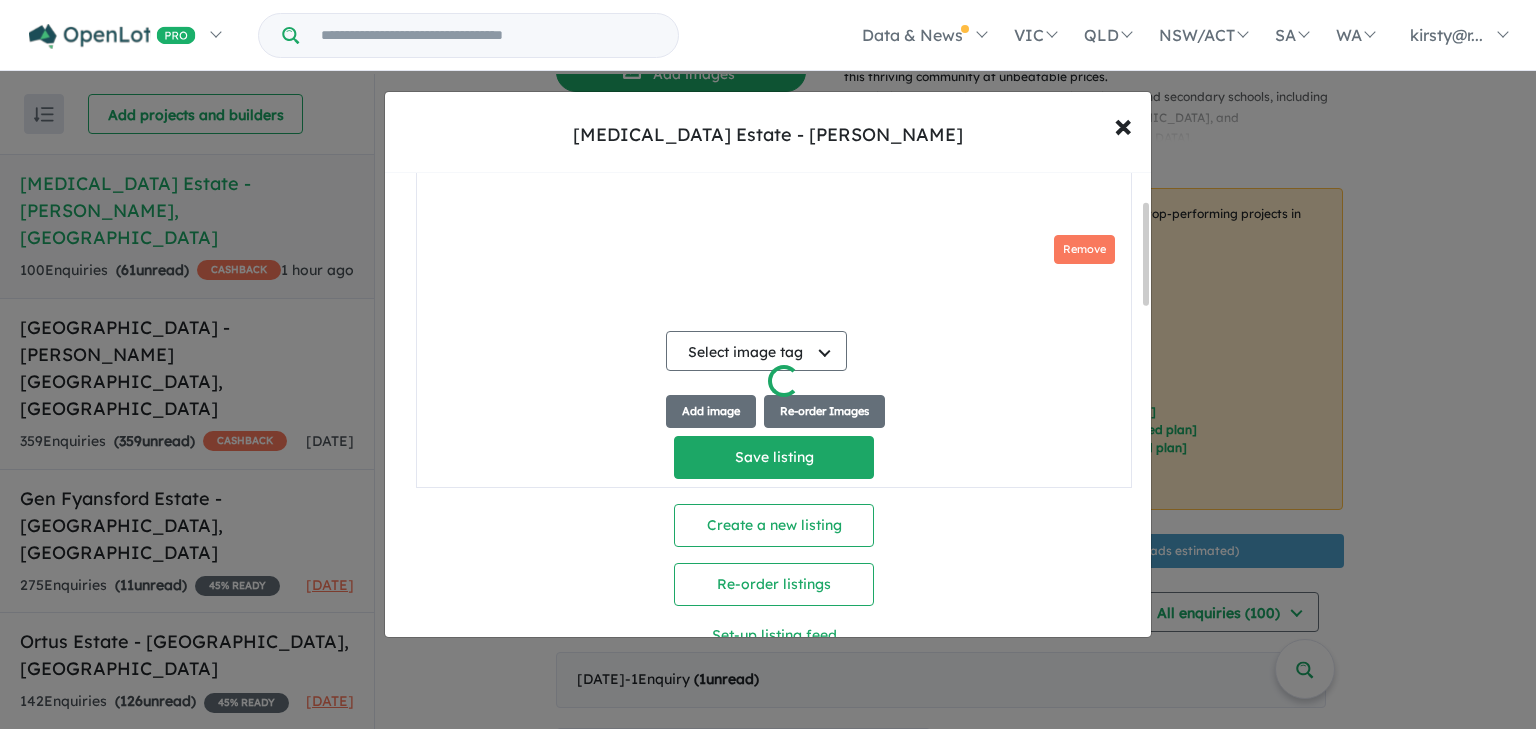 scroll, scrollTop: 128, scrollLeft: 0, axis: vertical 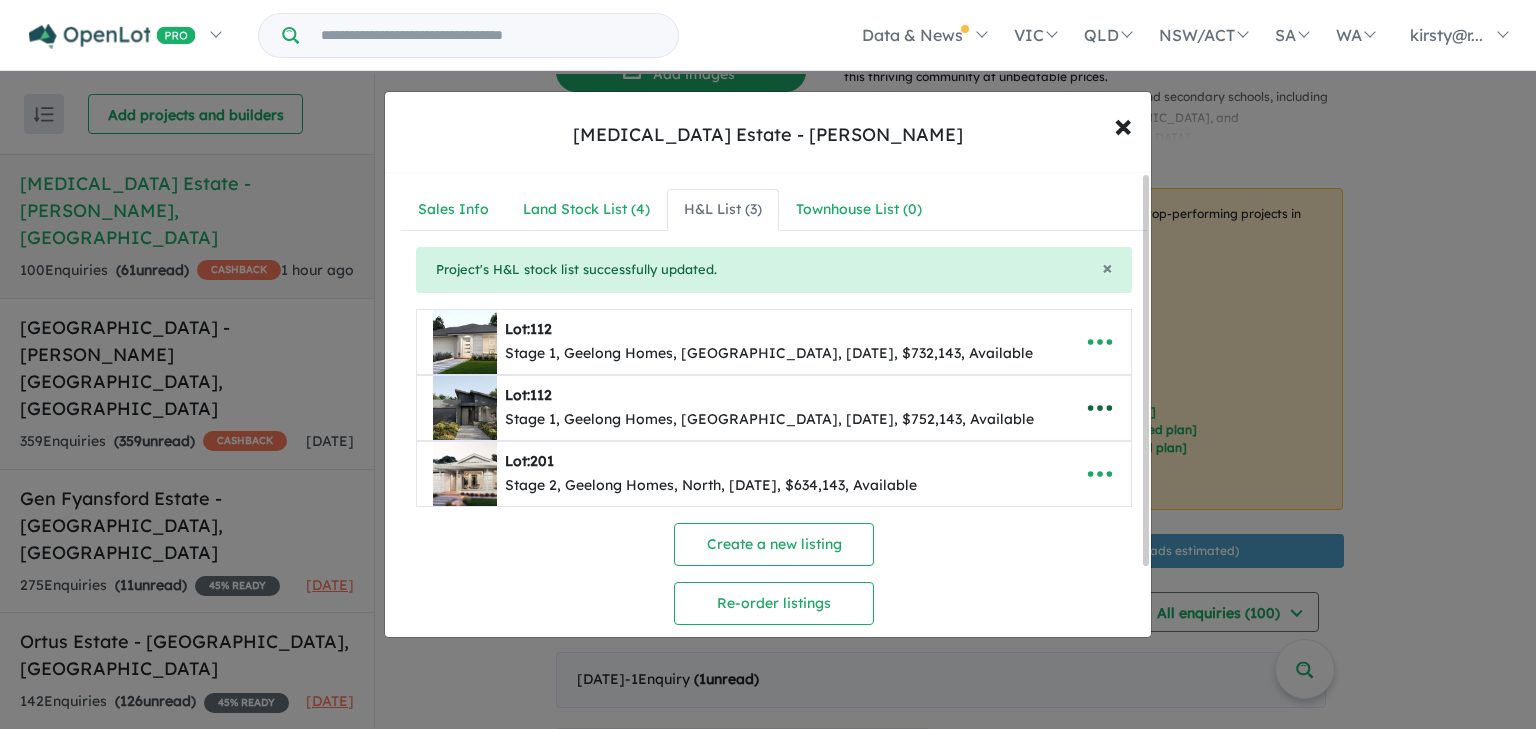 click 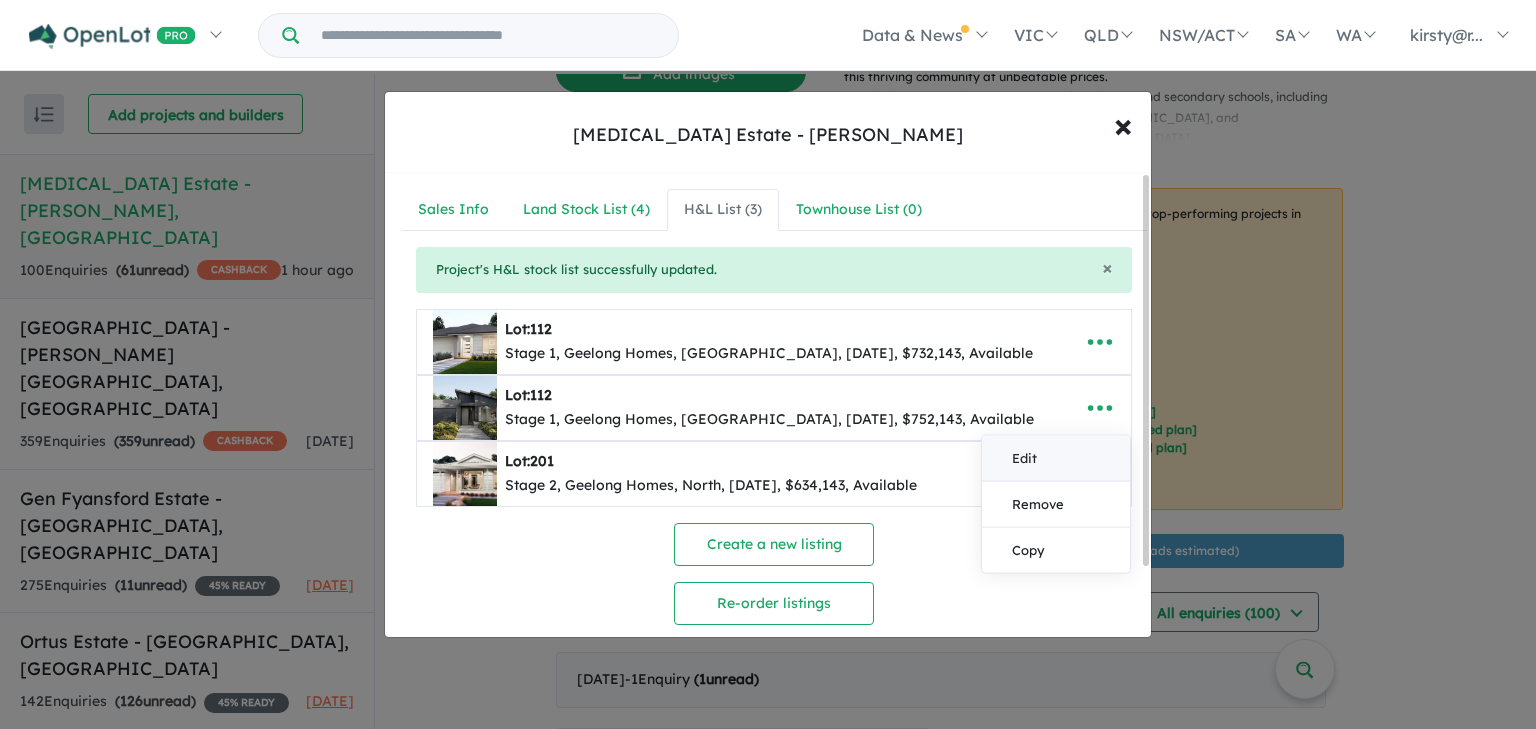 click on "Edit" at bounding box center (1056, 458) 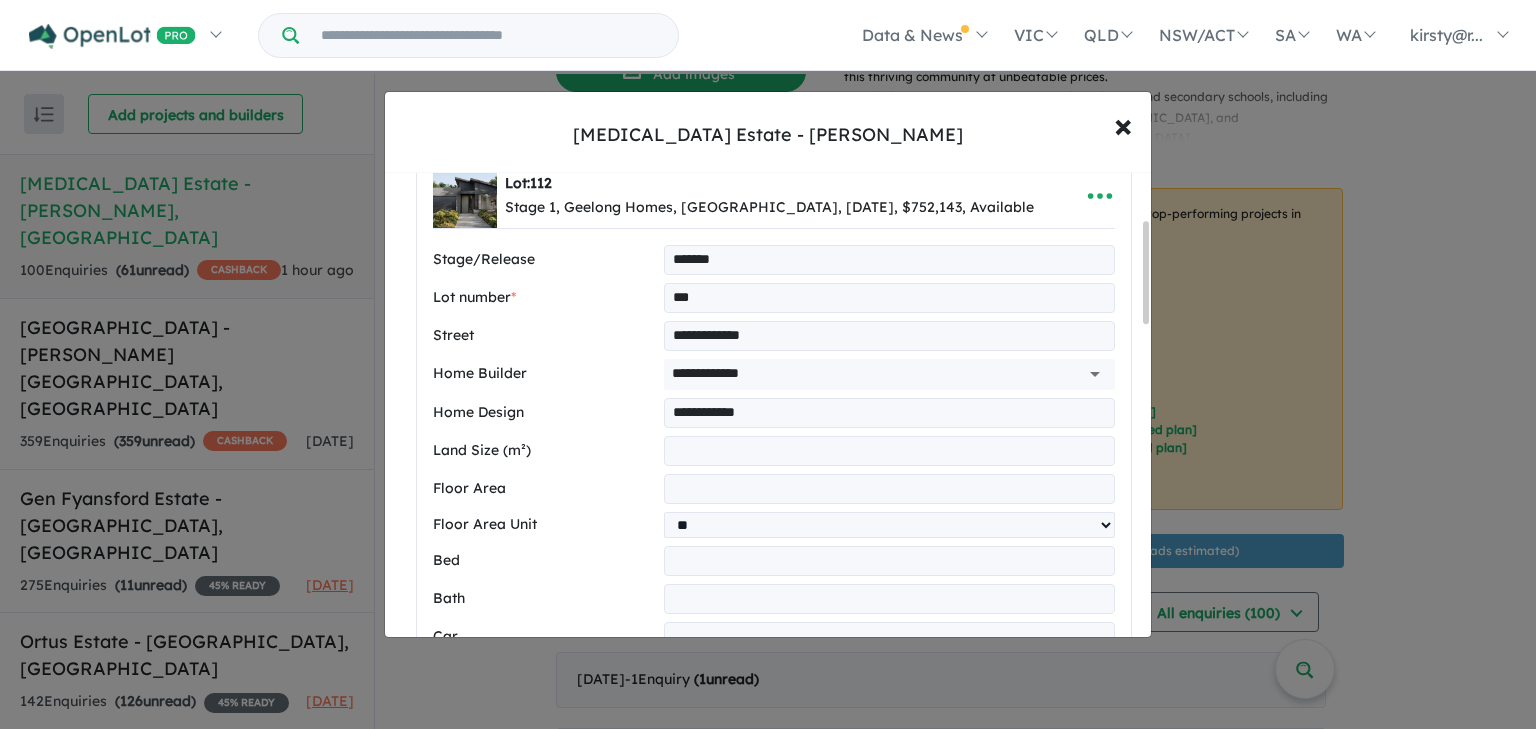 scroll, scrollTop: 240, scrollLeft: 0, axis: vertical 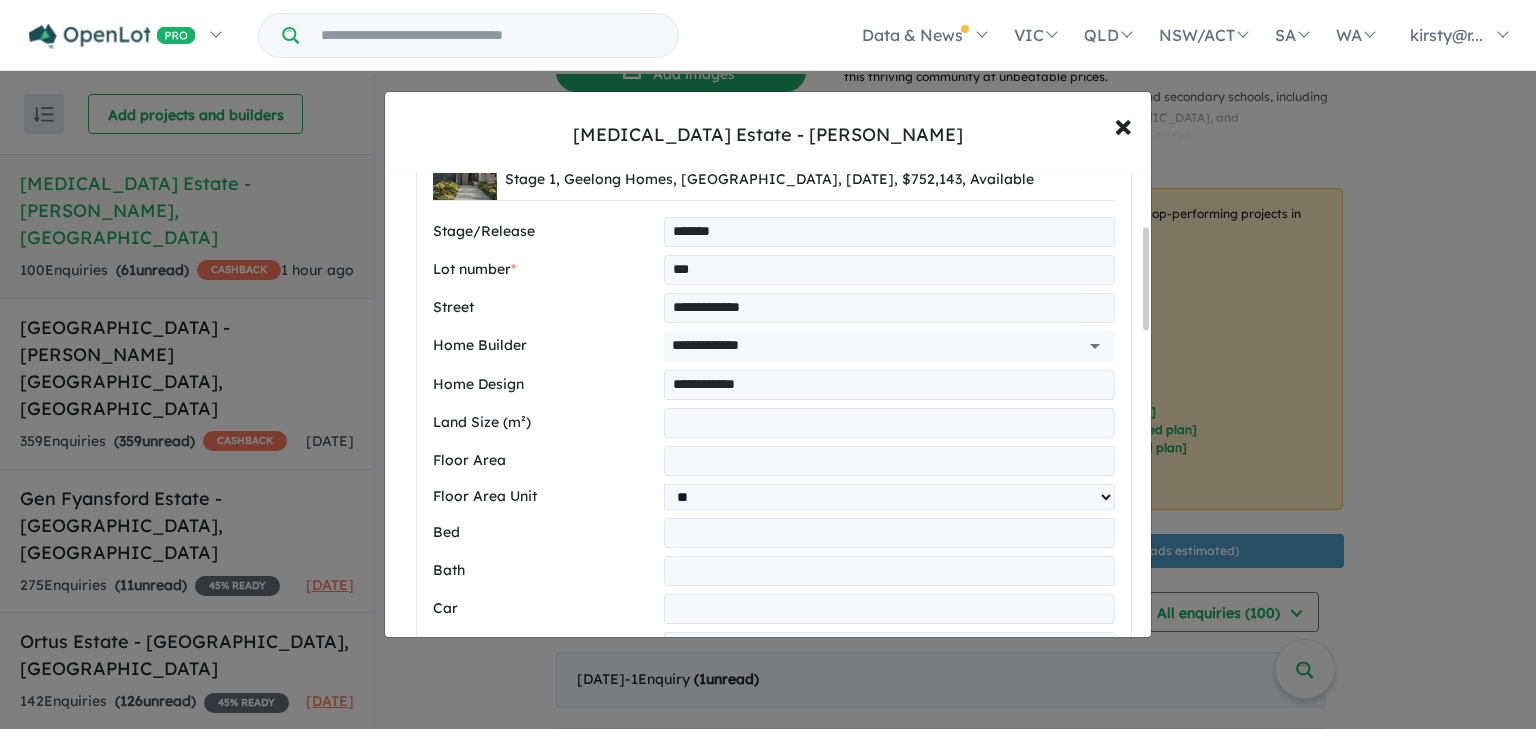 click on "**" at bounding box center [889, 461] 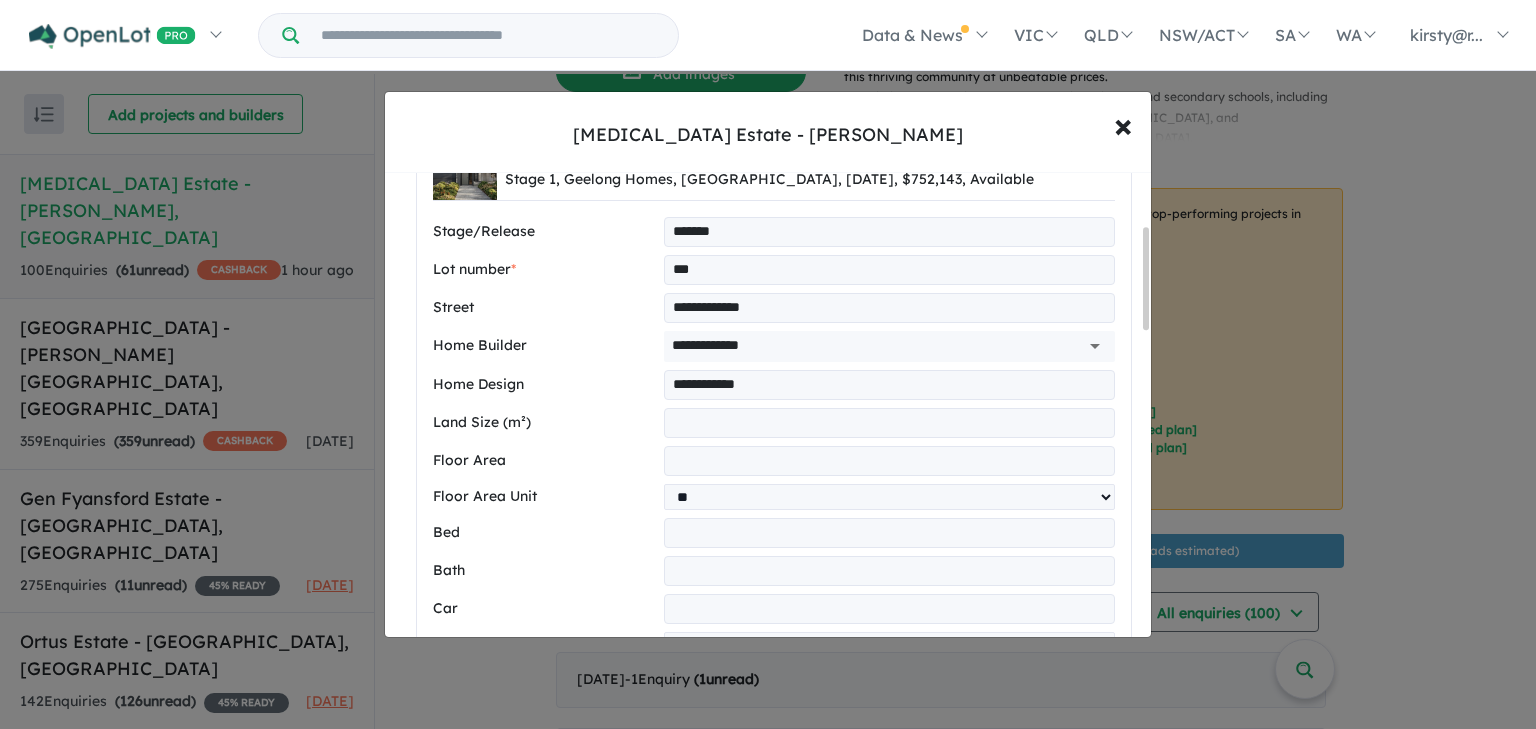 type on "**" 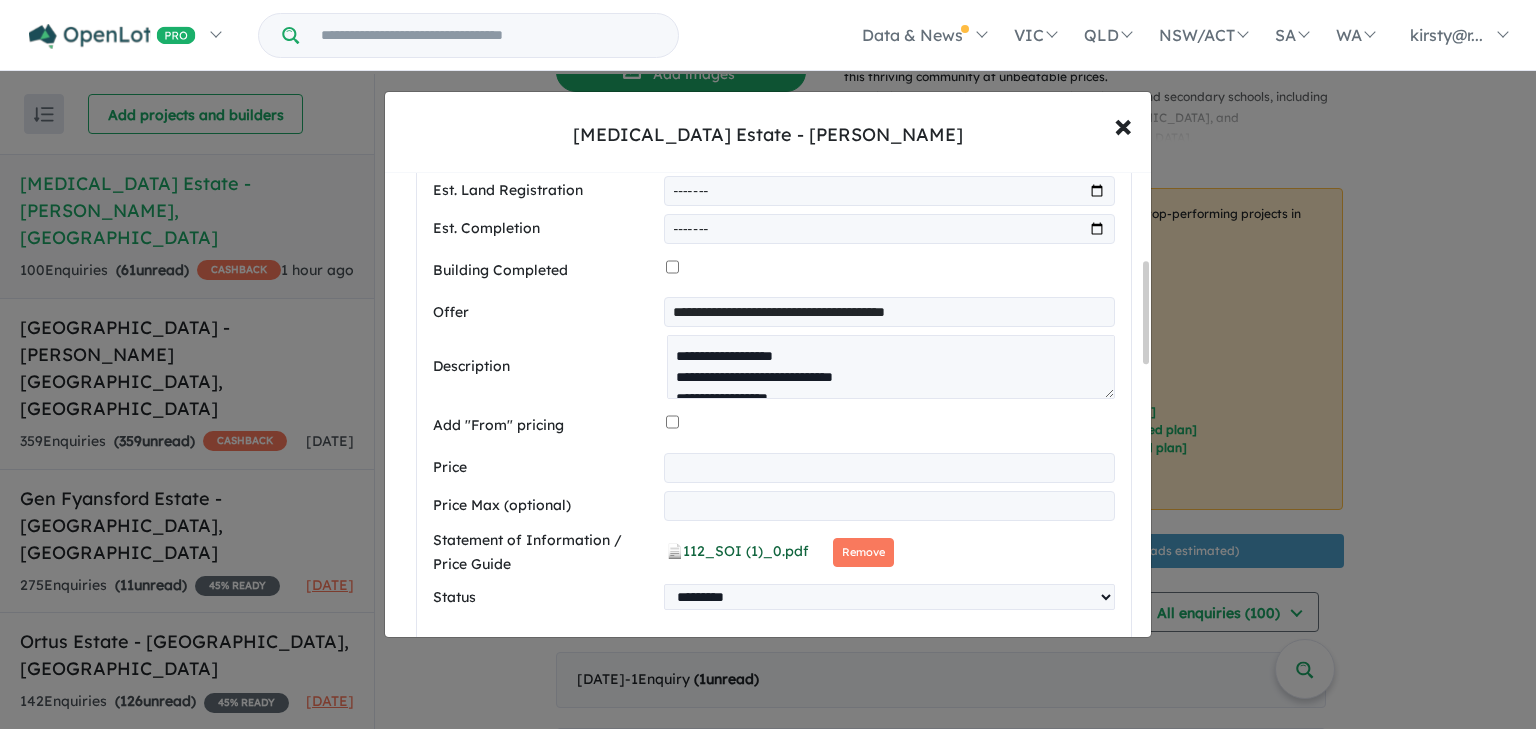 scroll, scrollTop: 800, scrollLeft: 0, axis: vertical 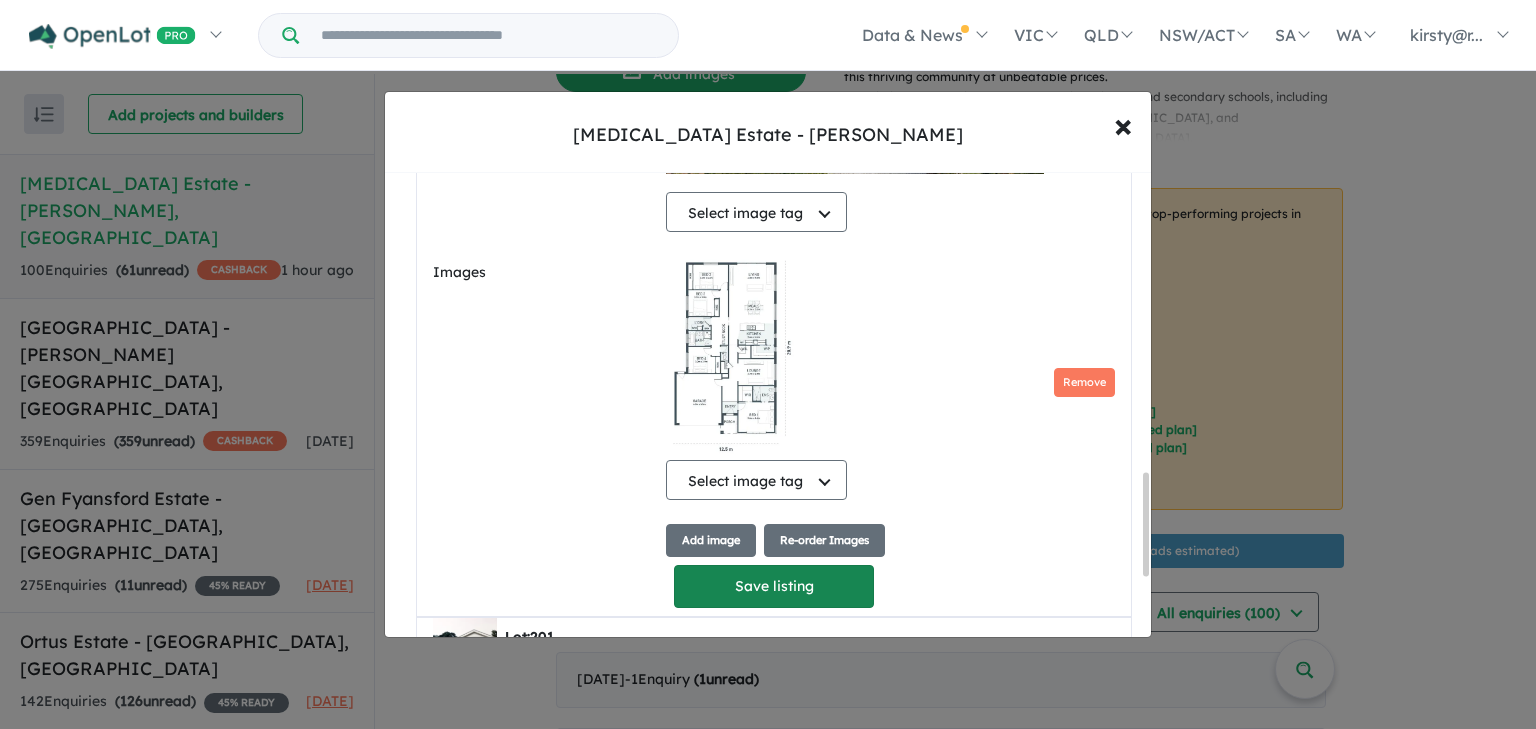 click on "Save listing" at bounding box center [774, 586] 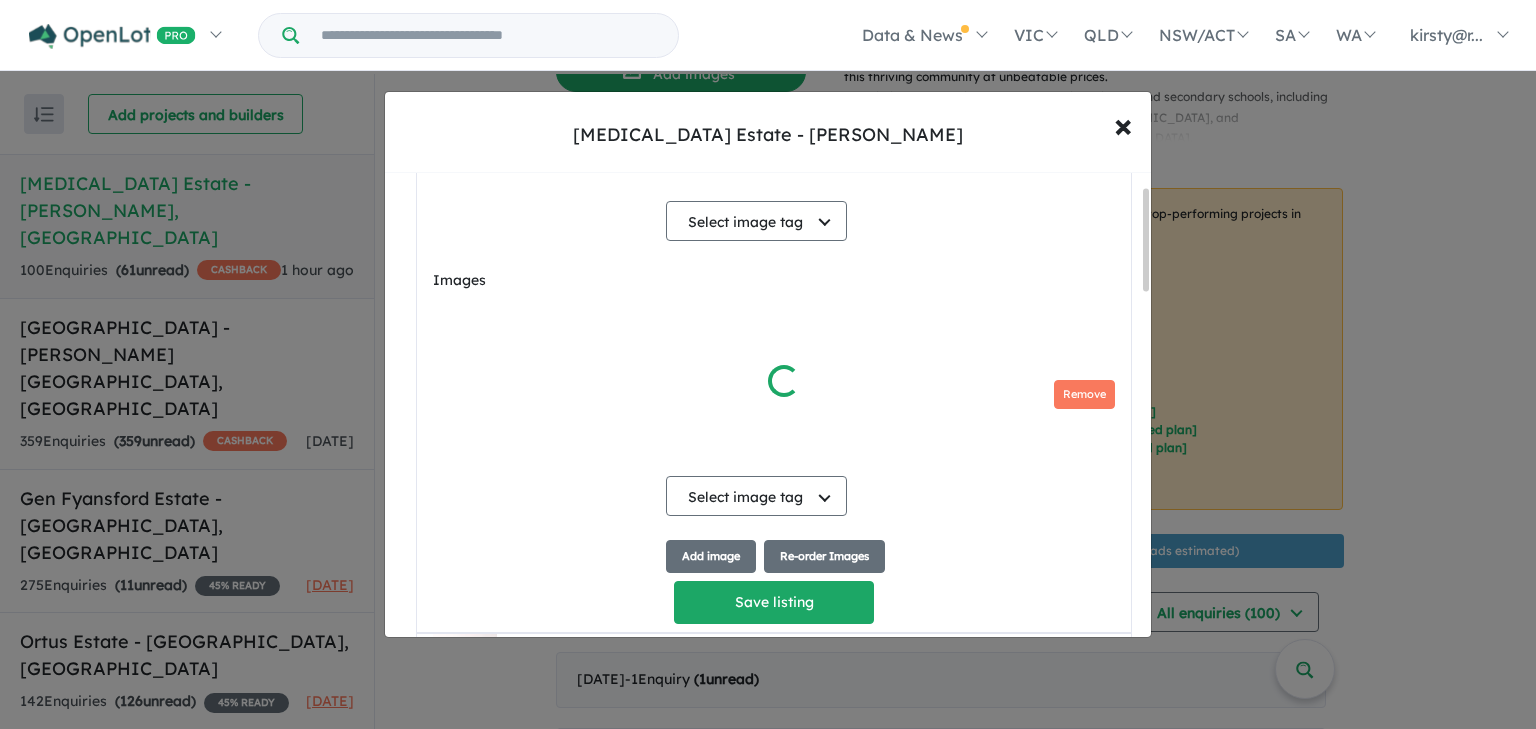 scroll, scrollTop: 62, scrollLeft: 0, axis: vertical 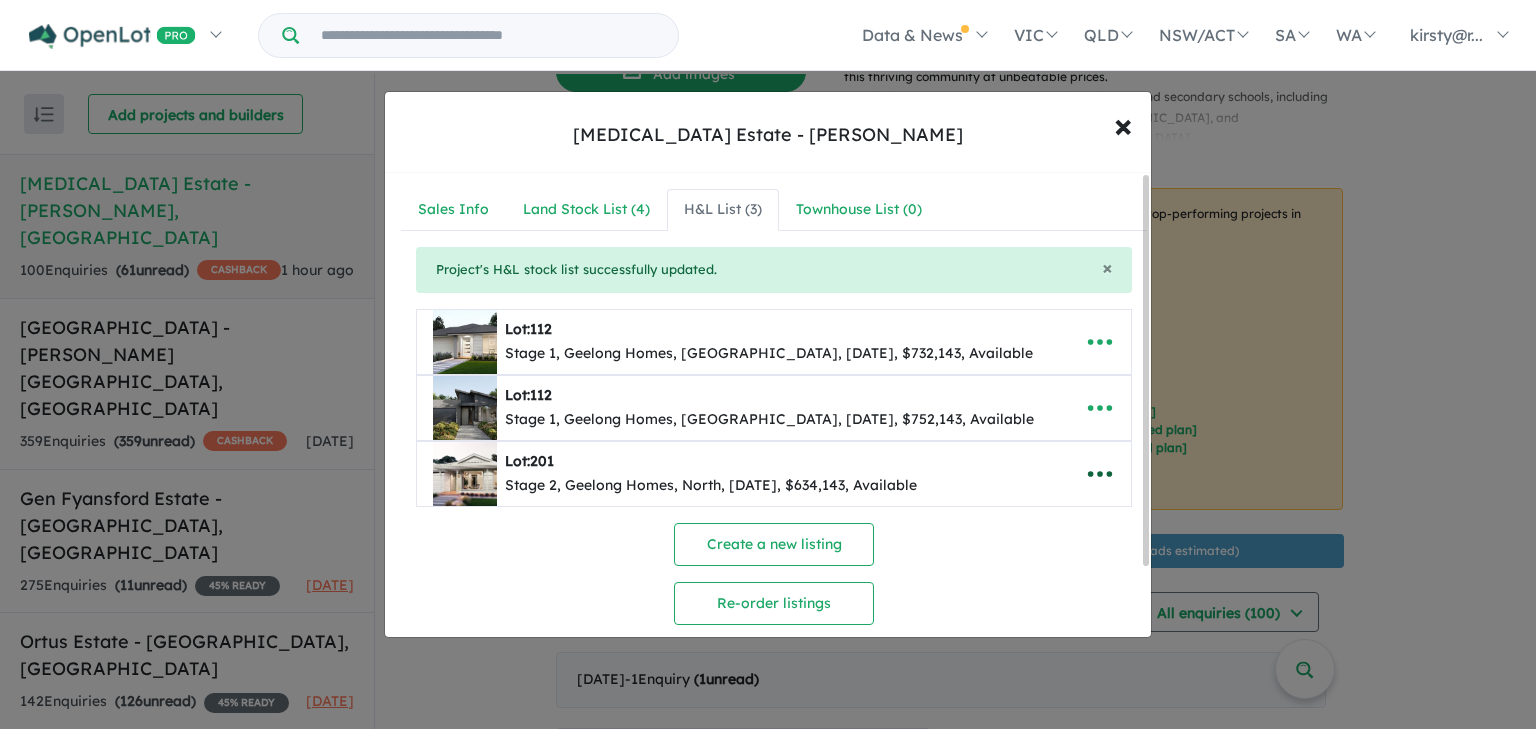 click 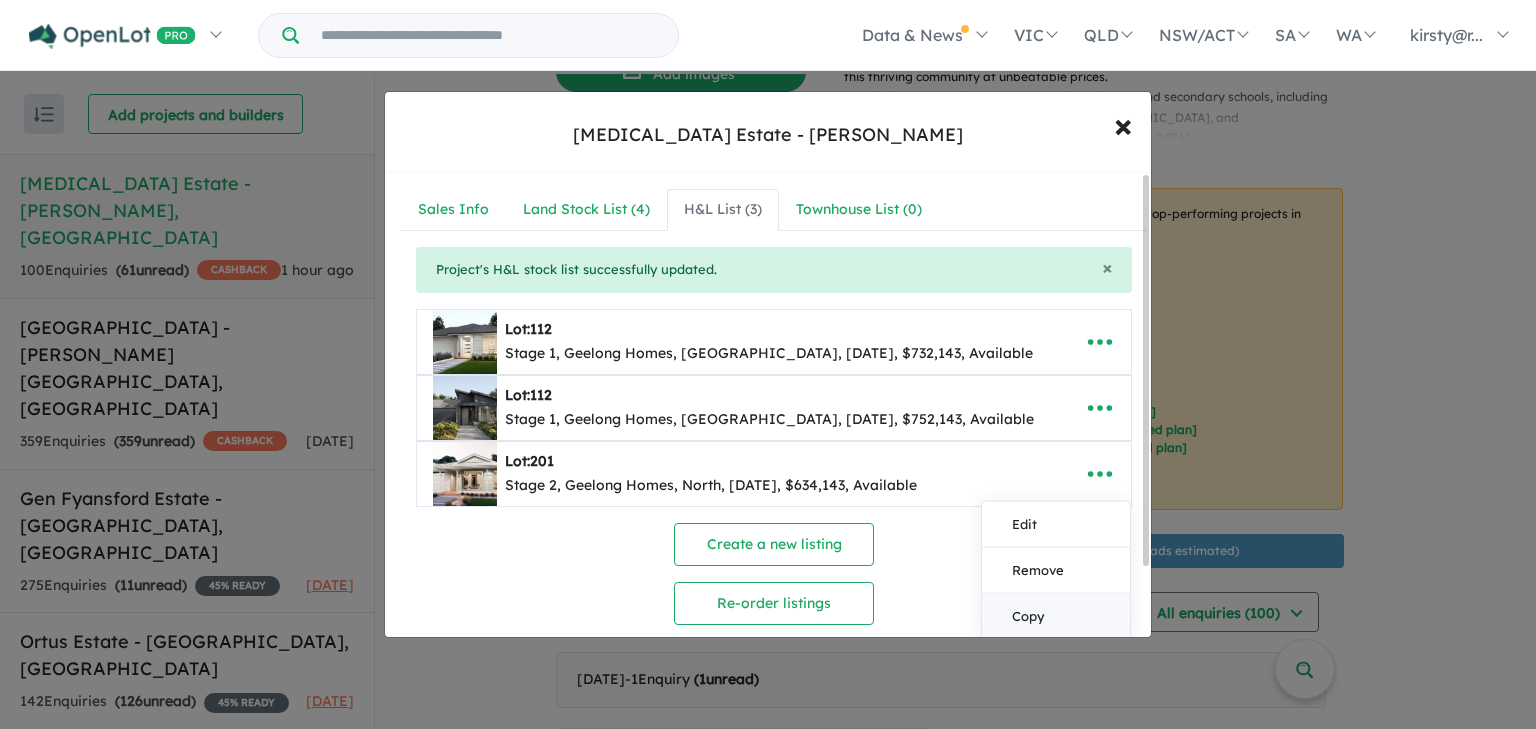 click on "Copy" at bounding box center [1056, 615] 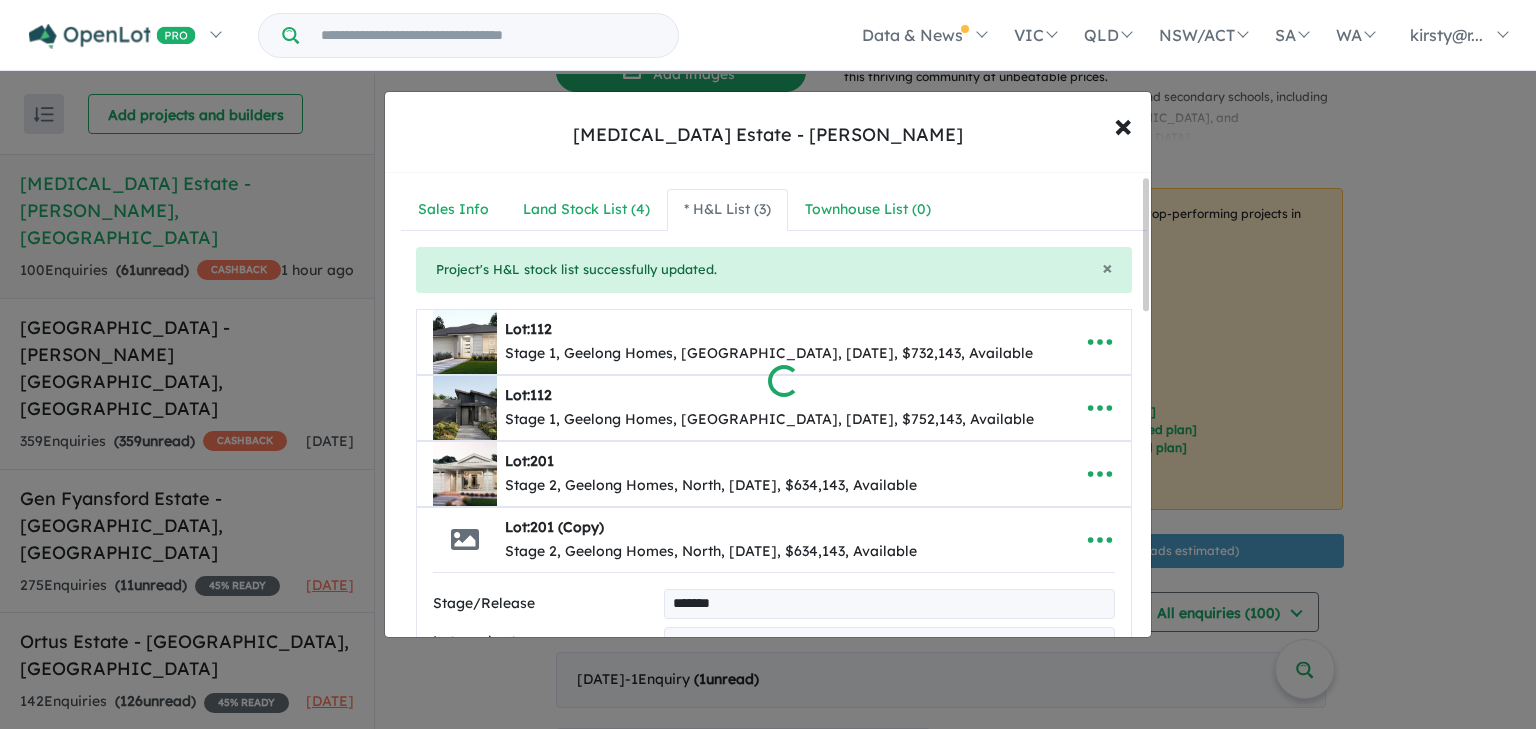 scroll, scrollTop: 11, scrollLeft: 0, axis: vertical 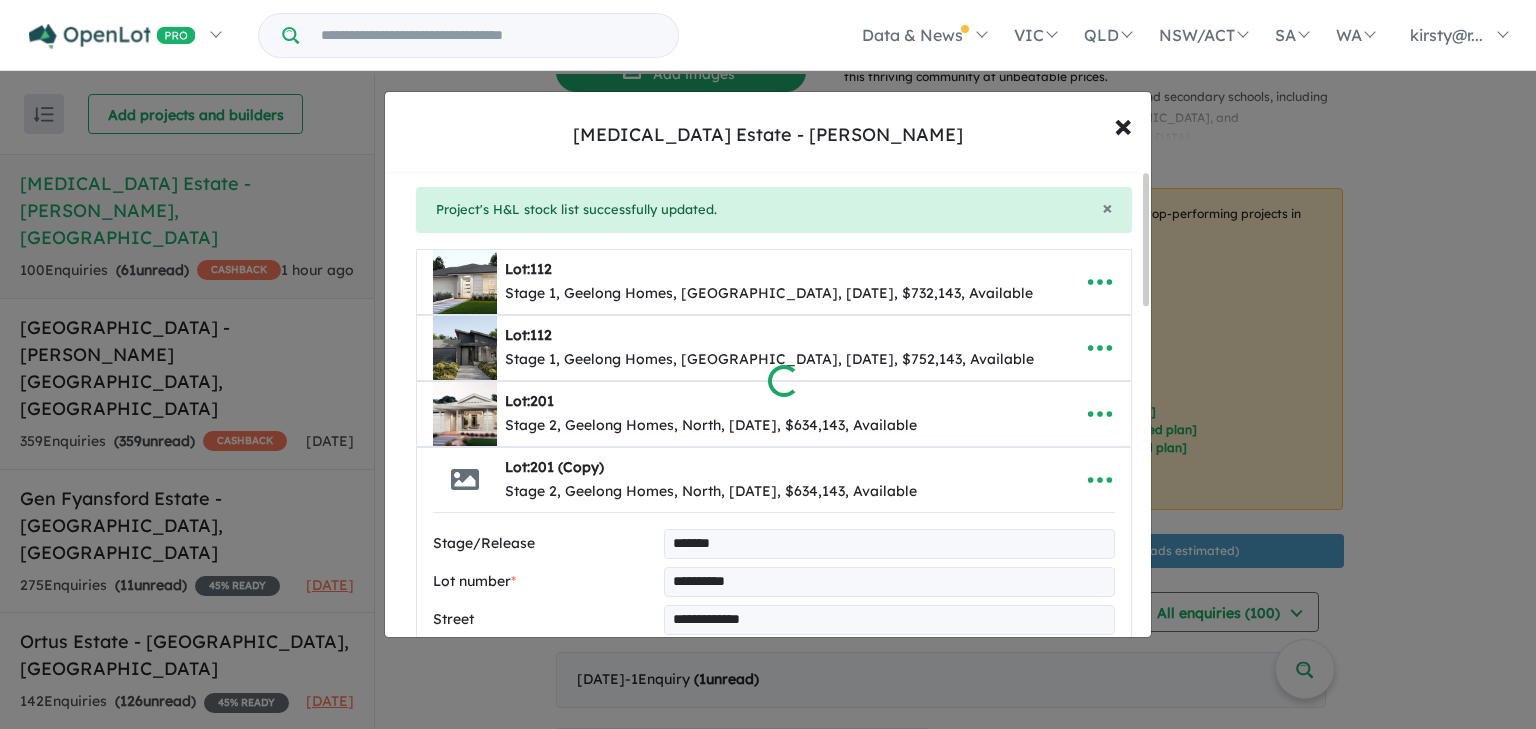 select on "*****" 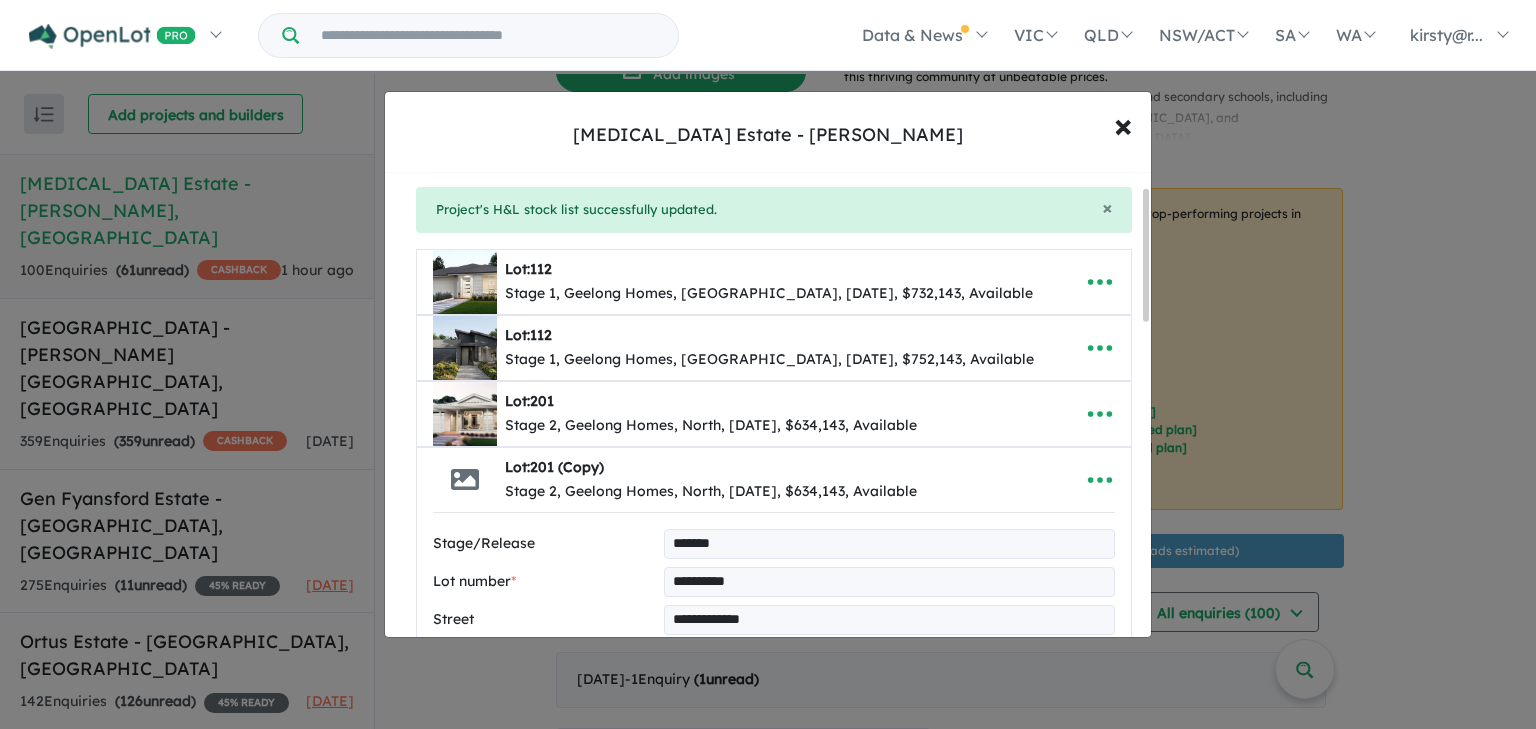 scroll, scrollTop: 91, scrollLeft: 0, axis: vertical 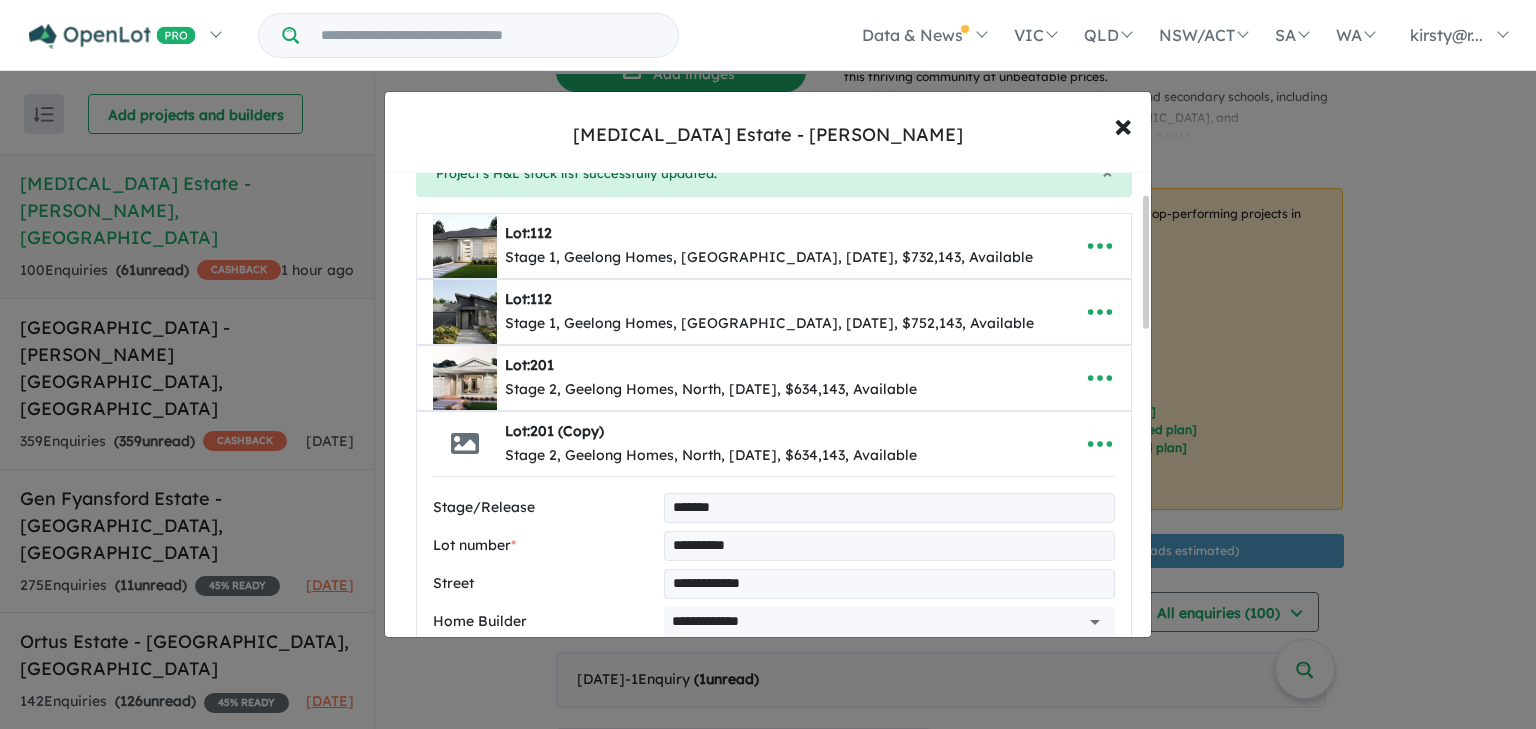 drag, startPoint x: 774, startPoint y: 542, endPoint x: 688, endPoint y: 548, distance: 86.209045 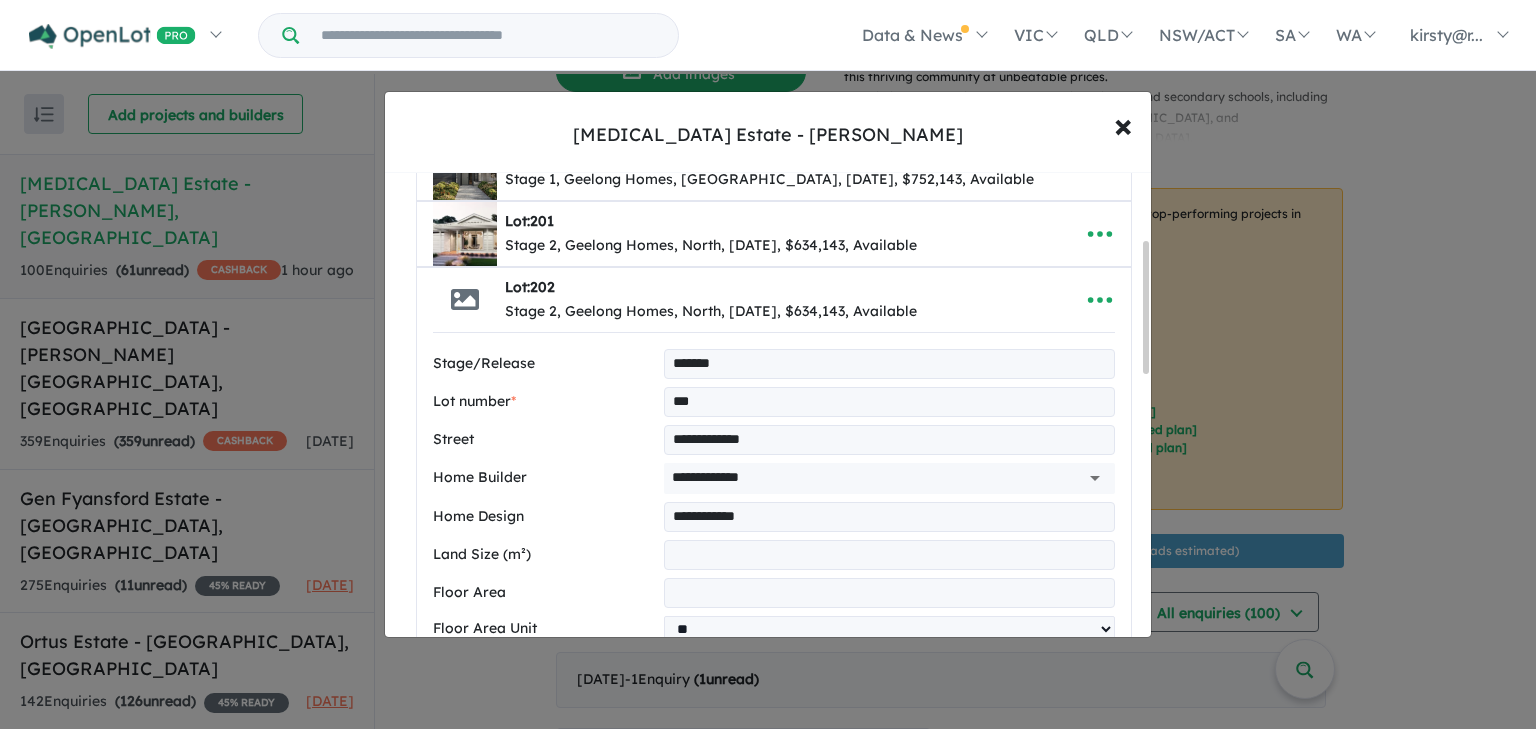scroll, scrollTop: 251, scrollLeft: 0, axis: vertical 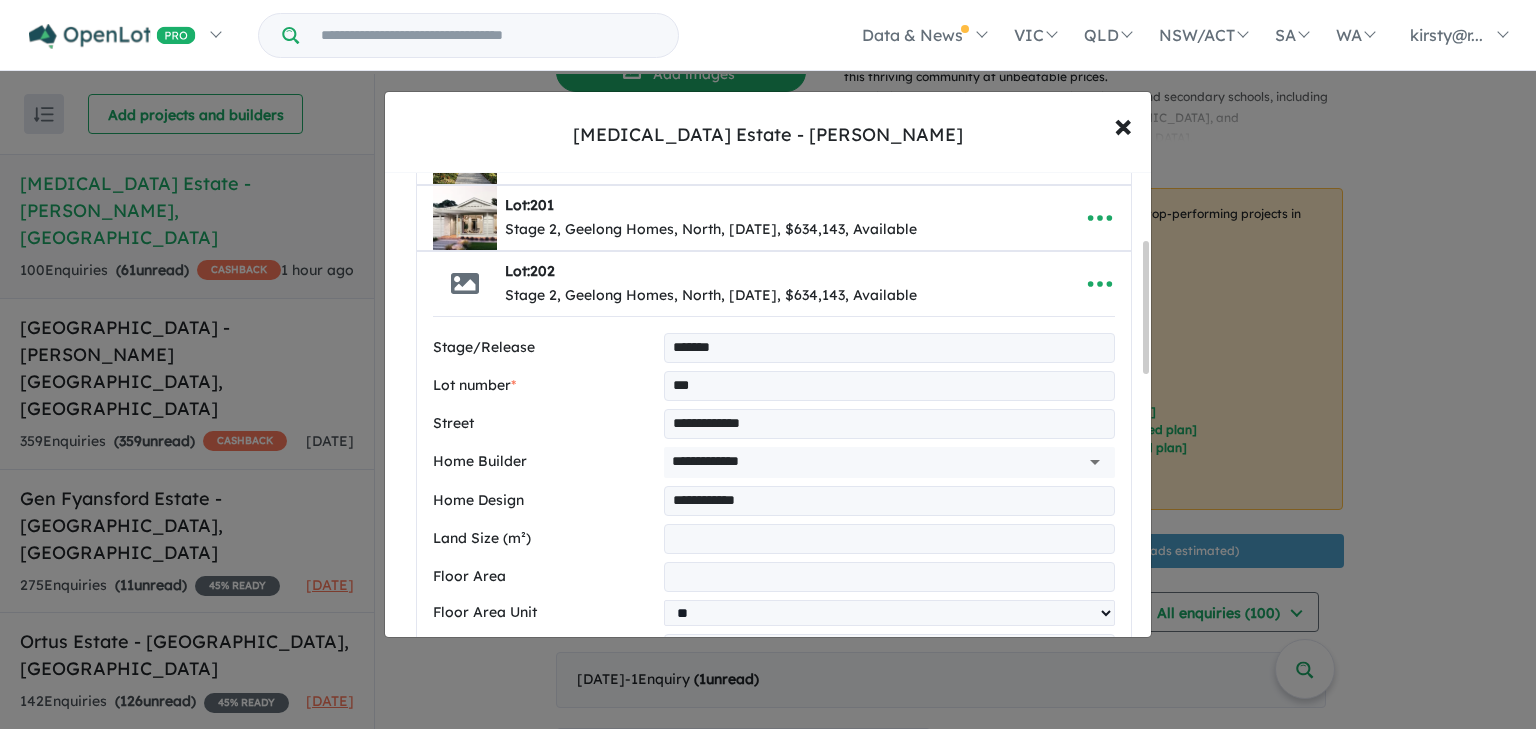 type on "***" 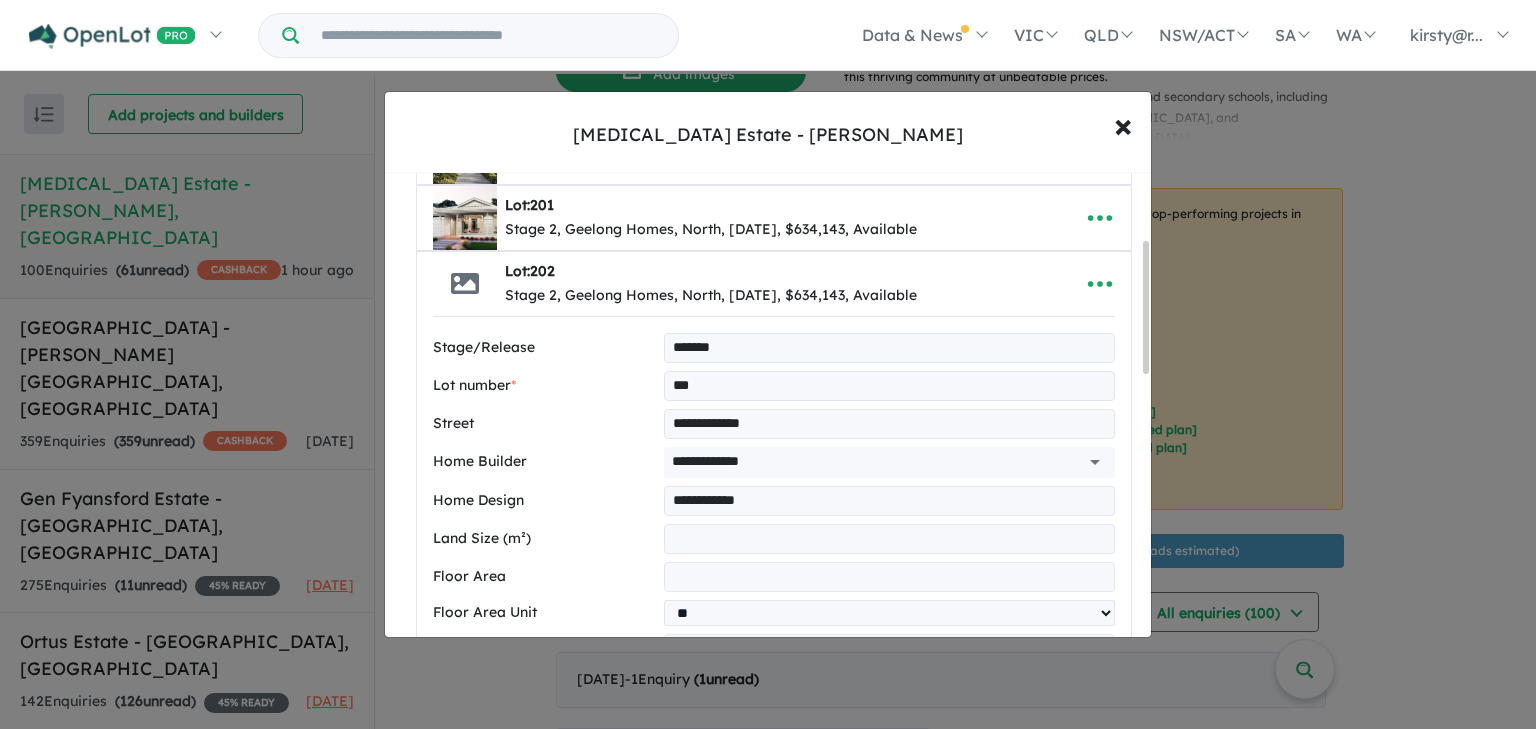 drag, startPoint x: 783, startPoint y: 501, endPoint x: 436, endPoint y: 497, distance: 347.02304 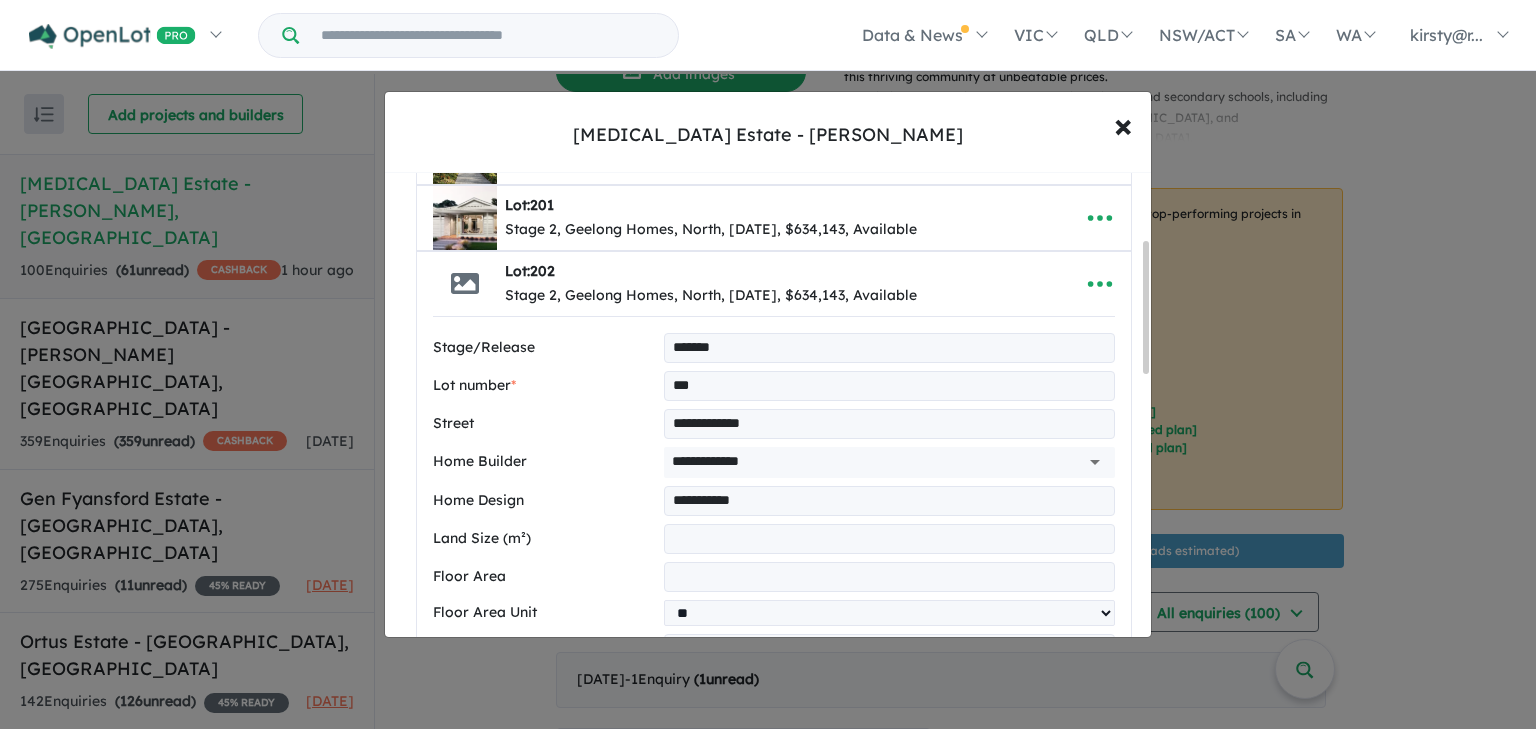 type on "**********" 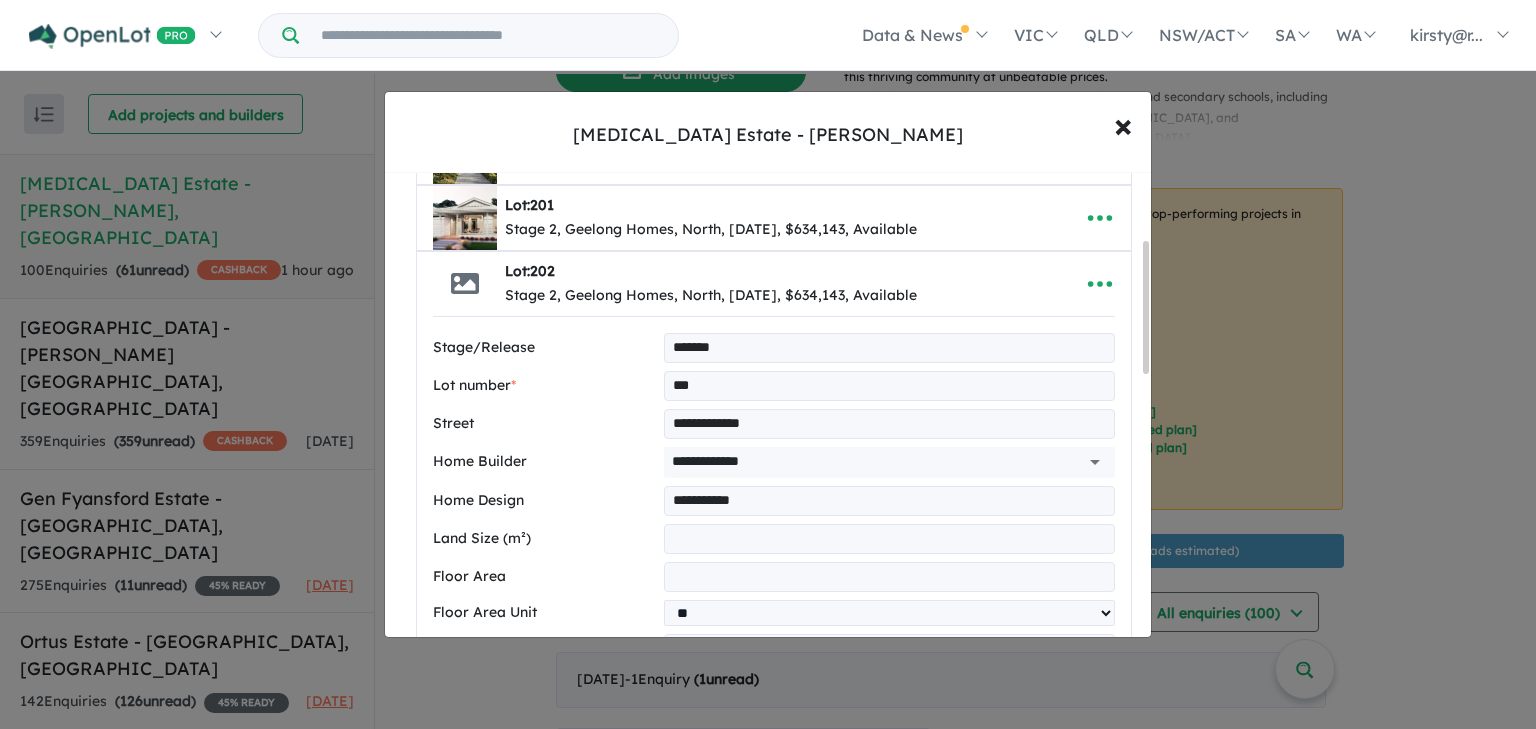 drag, startPoint x: 698, startPoint y: 565, endPoint x: 536, endPoint y: 609, distance: 167.869 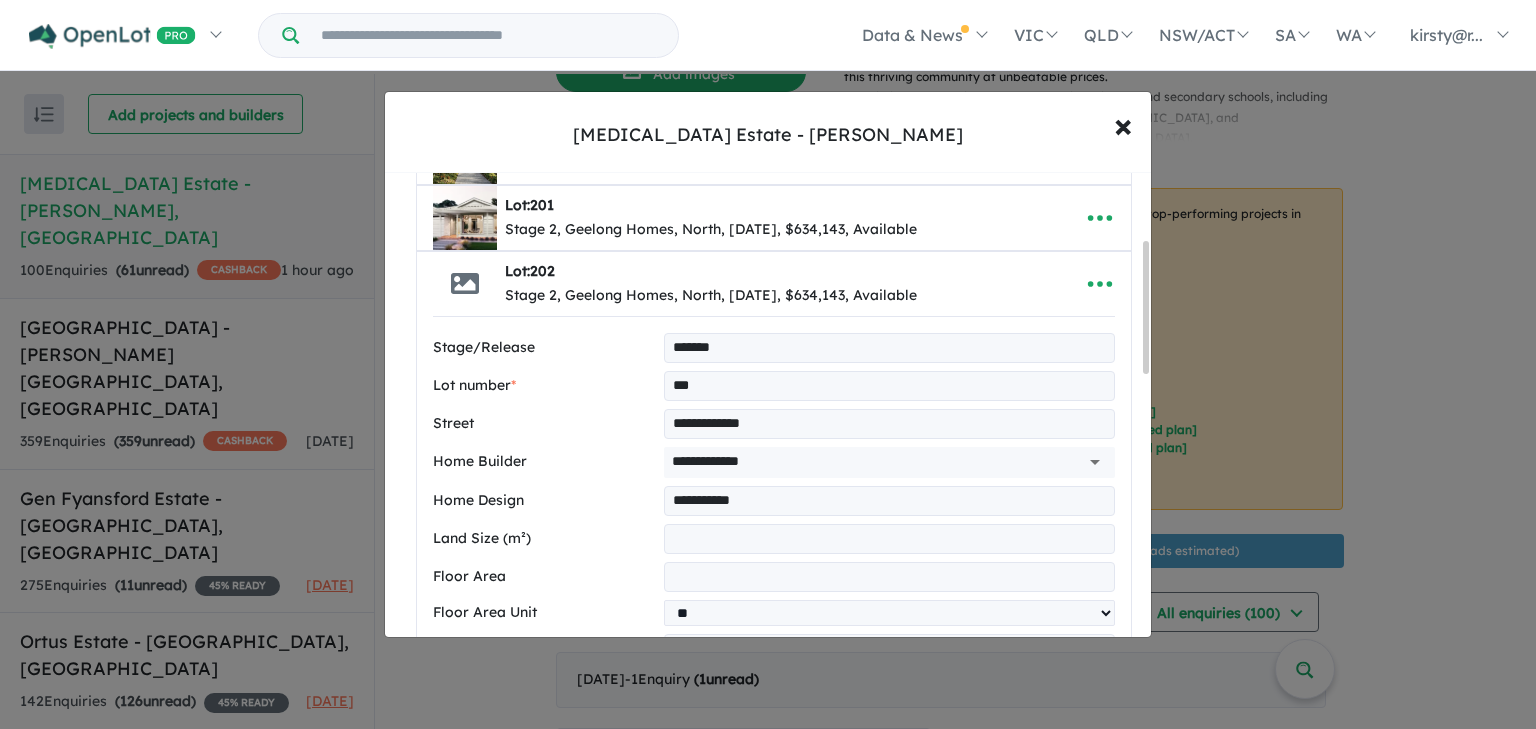 click on "**" at bounding box center [889, 577] 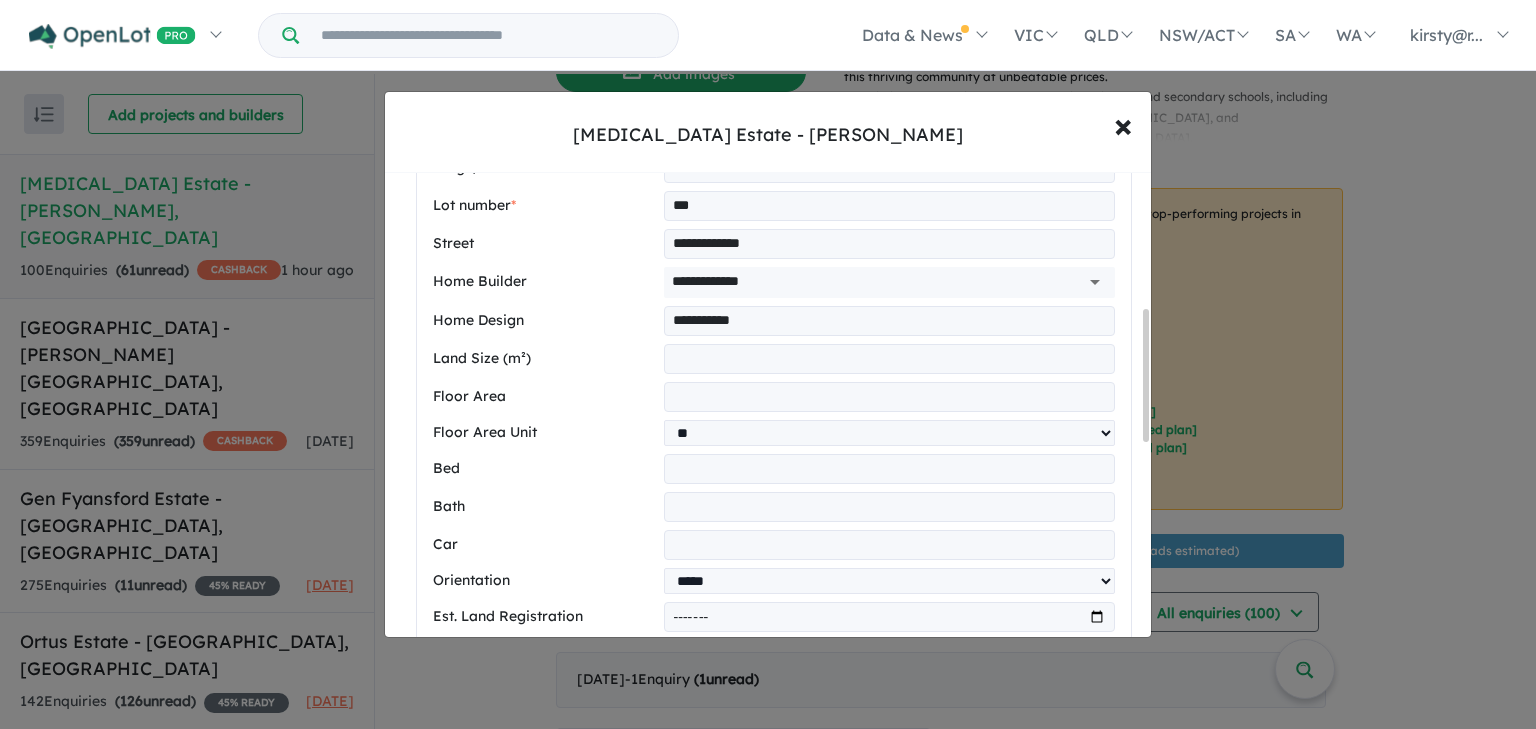 scroll, scrollTop: 491, scrollLeft: 0, axis: vertical 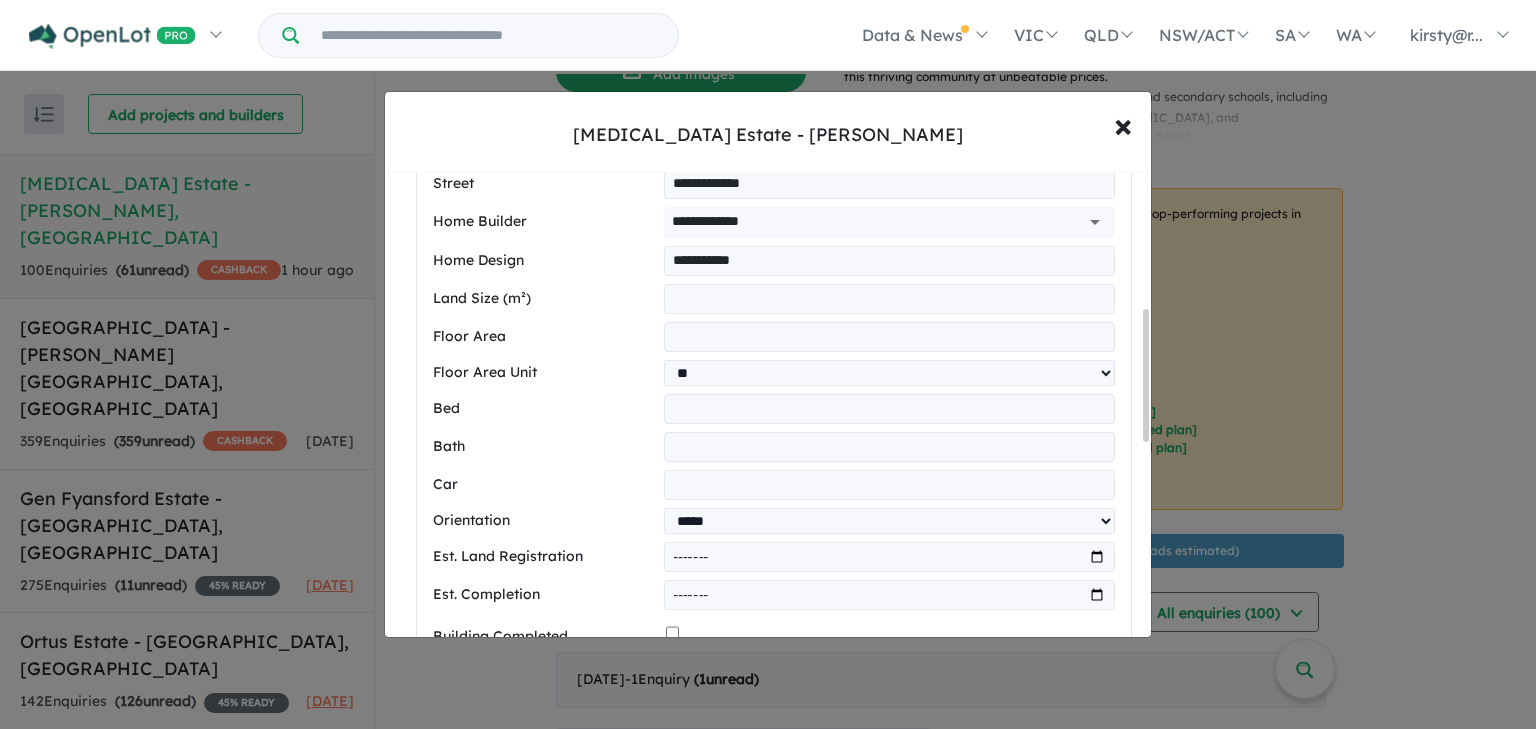 type on "**" 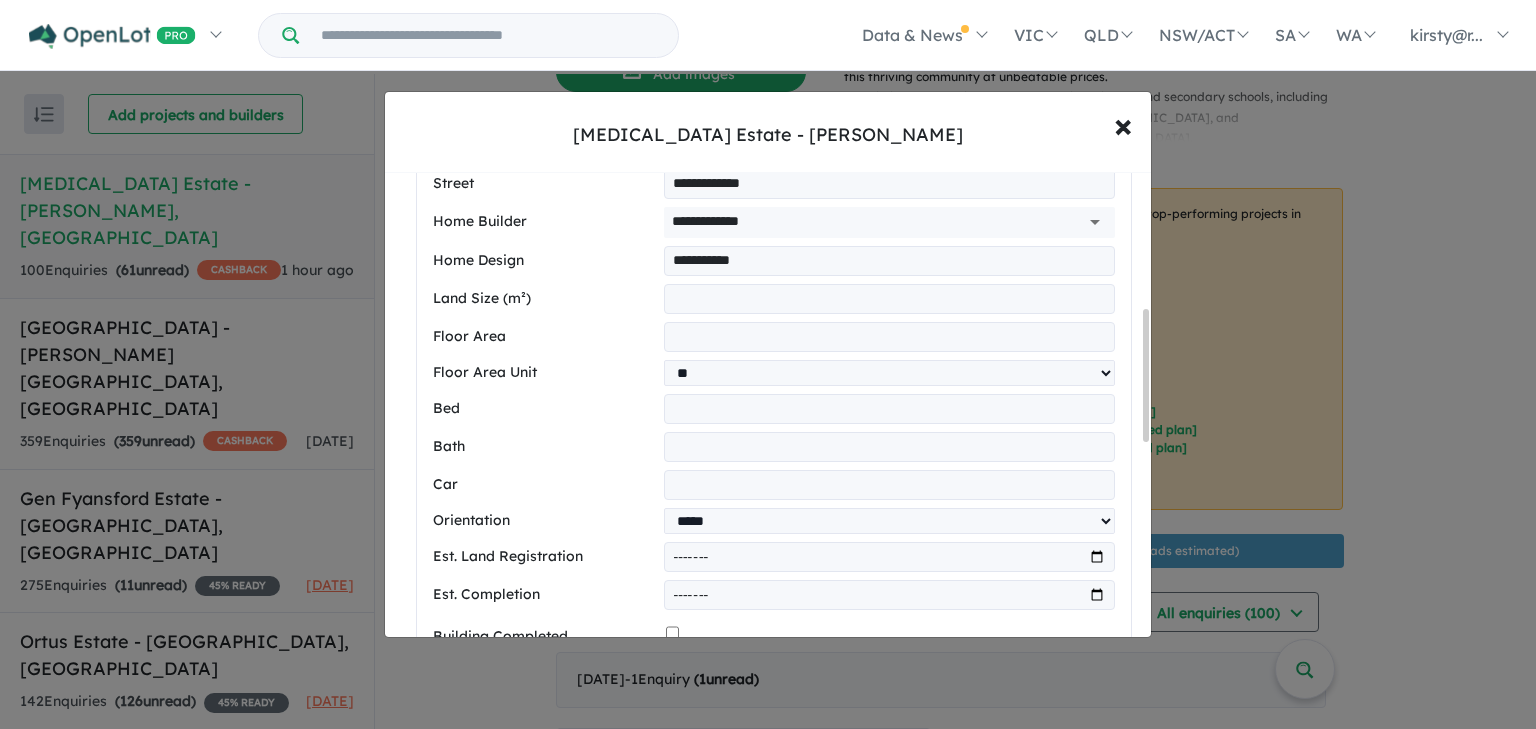 drag, startPoint x: 730, startPoint y: 399, endPoint x: 621, endPoint y: 400, distance: 109.004585 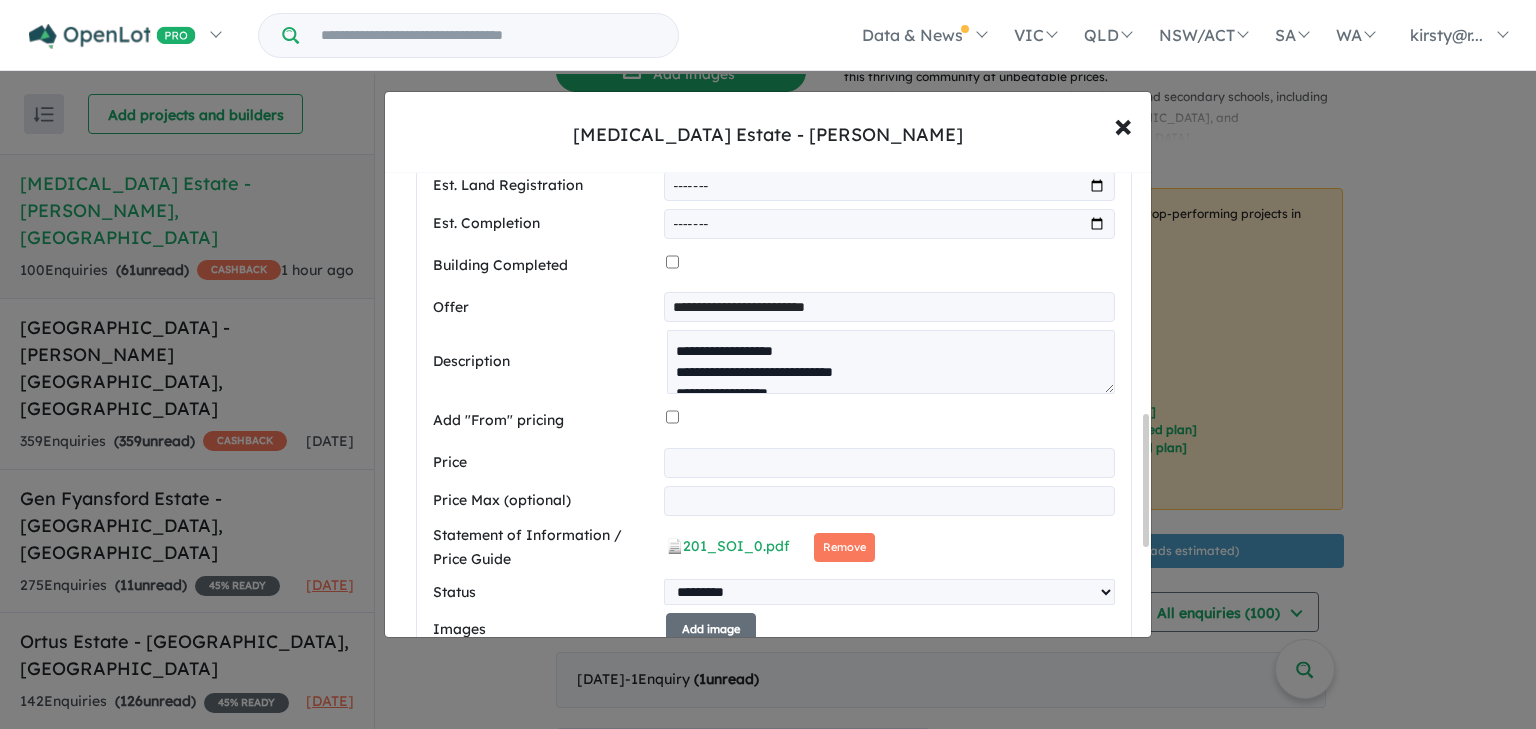 drag, startPoint x: 1148, startPoint y: 345, endPoint x: 924, endPoint y: 369, distance: 225.28204 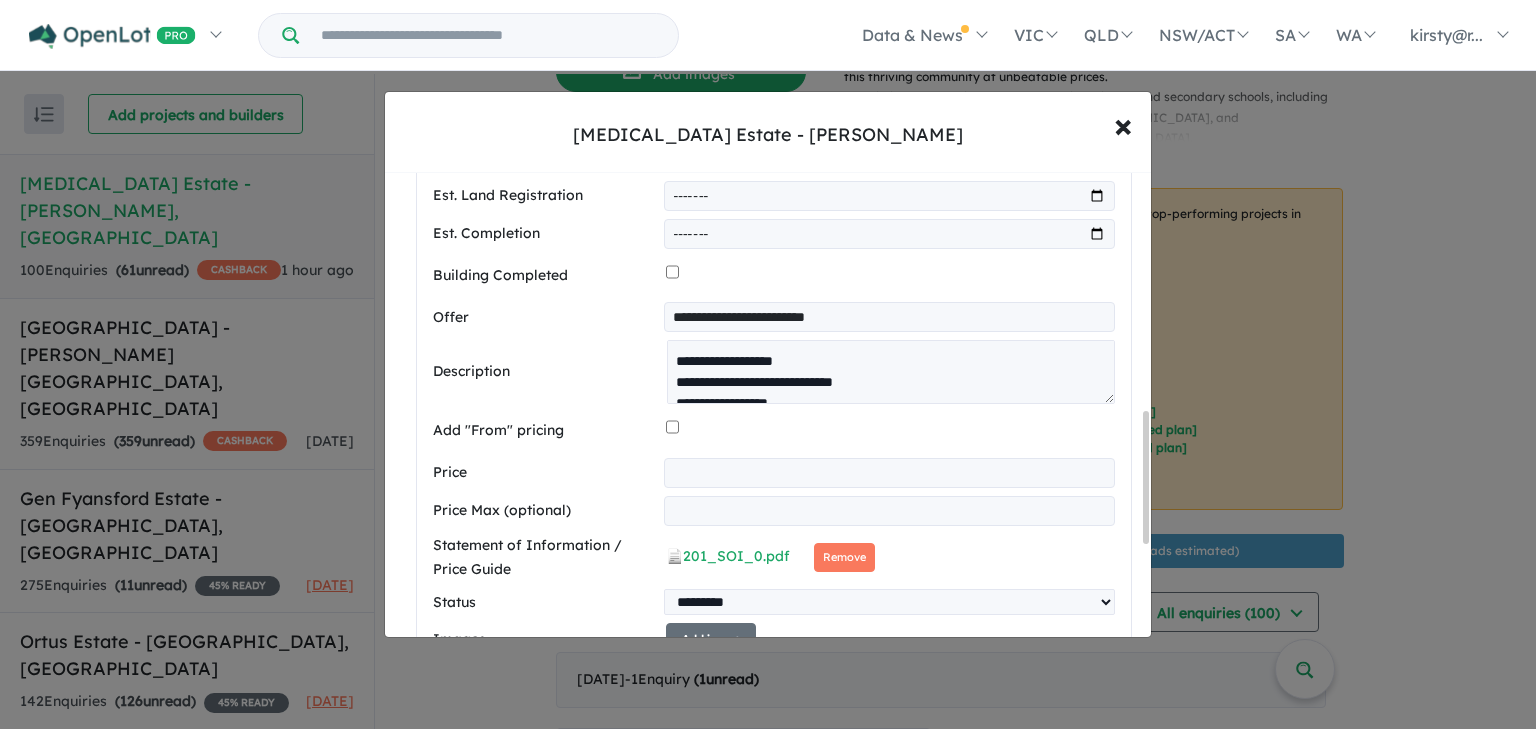 type on "*" 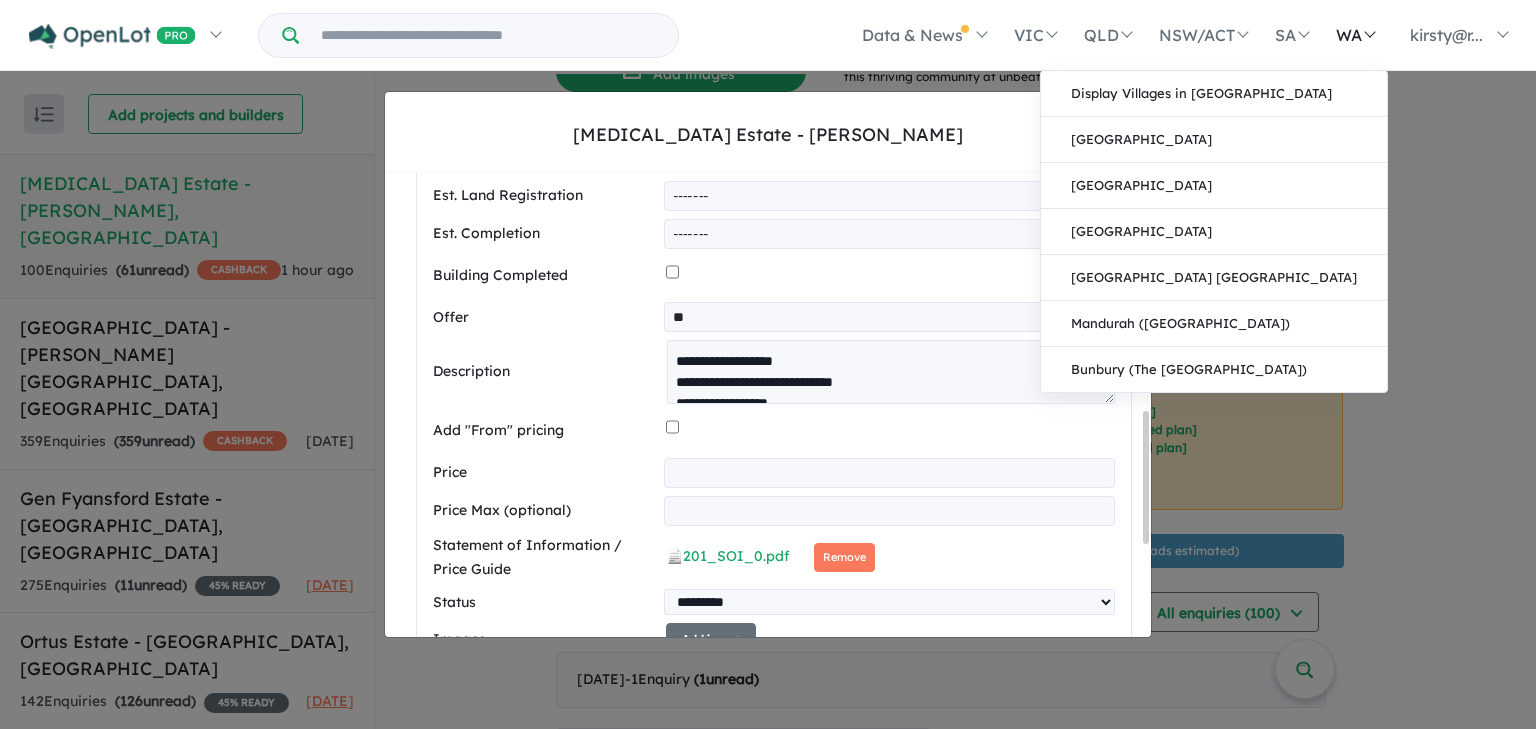 type on "*" 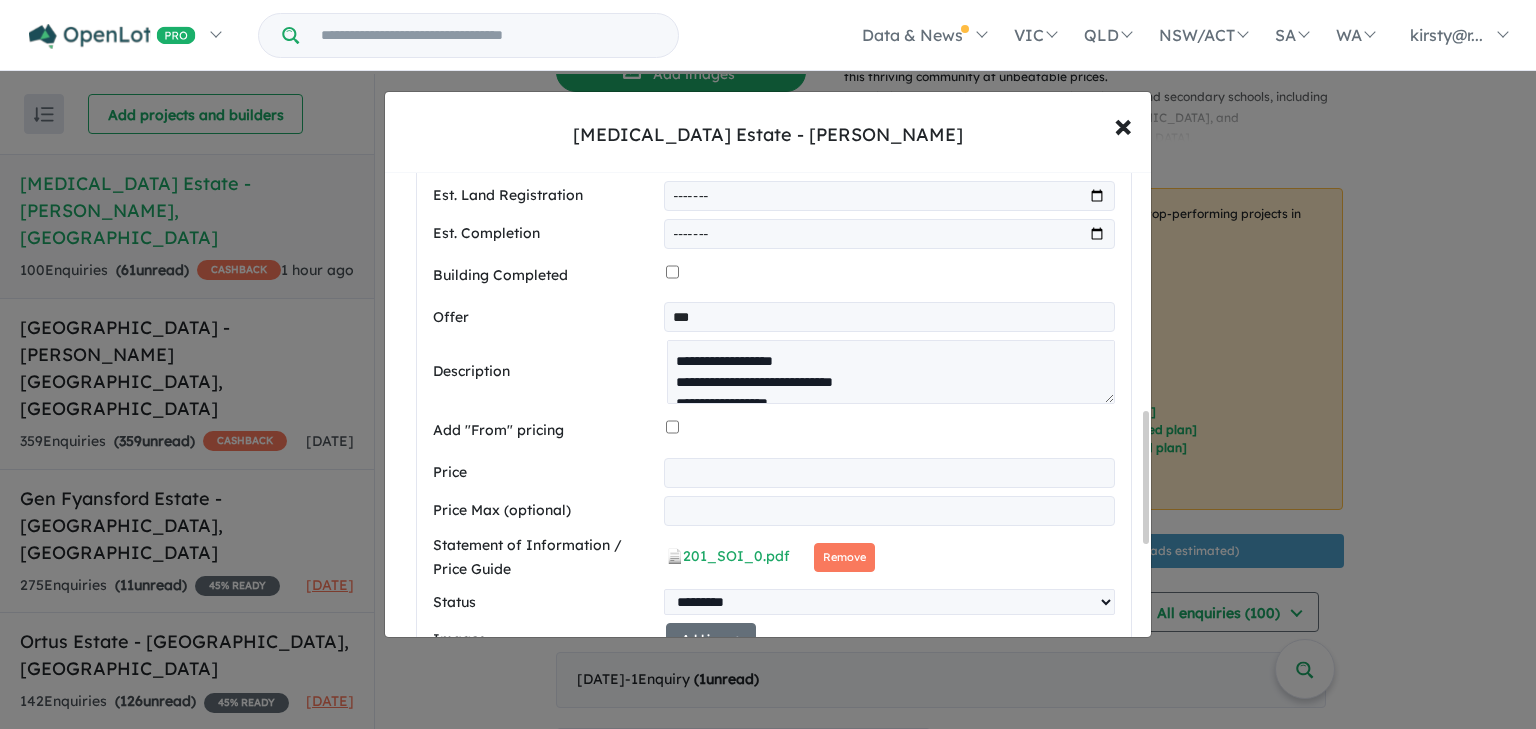 type on "**********" 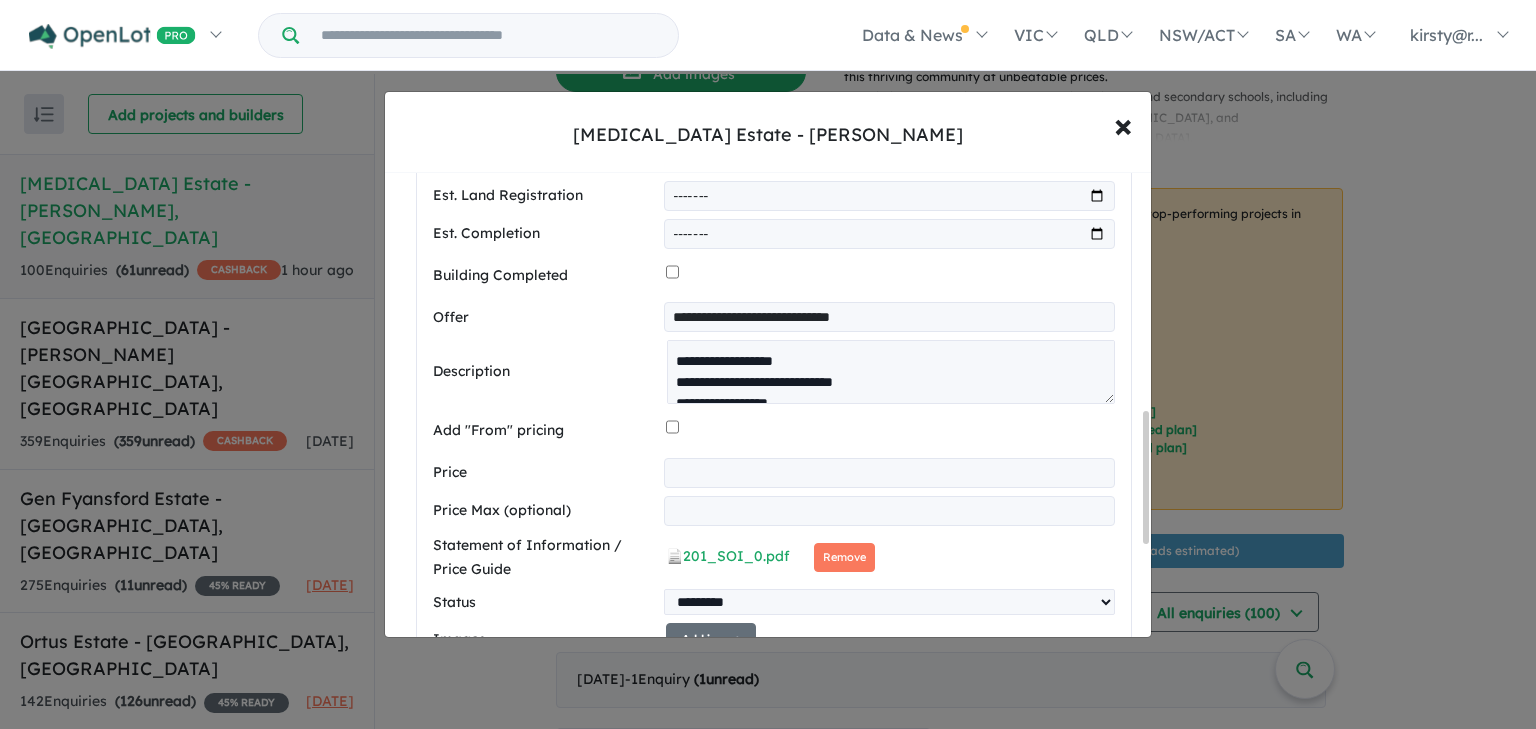 drag, startPoint x: 732, startPoint y: 480, endPoint x: 447, endPoint y: 494, distance: 285.34366 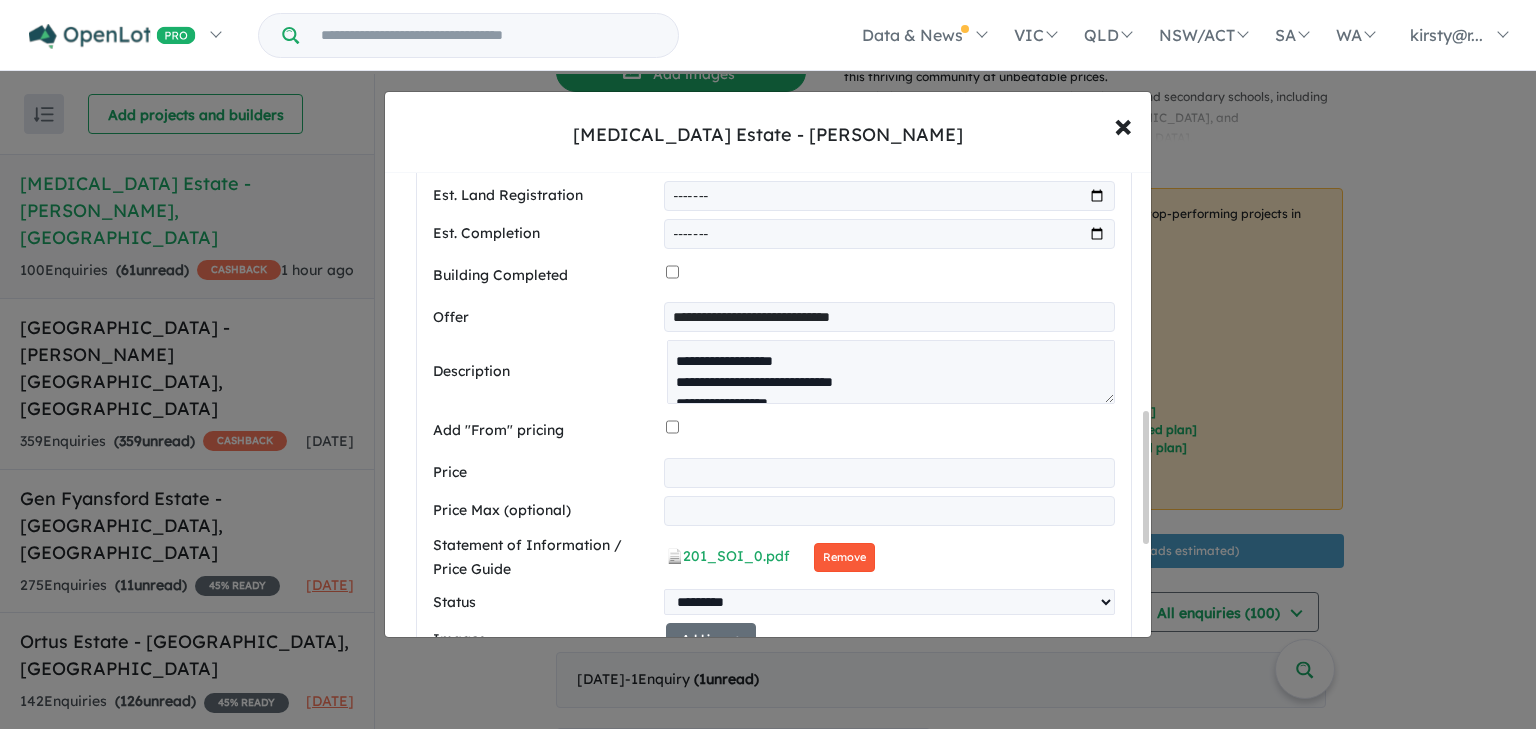 type on "*********" 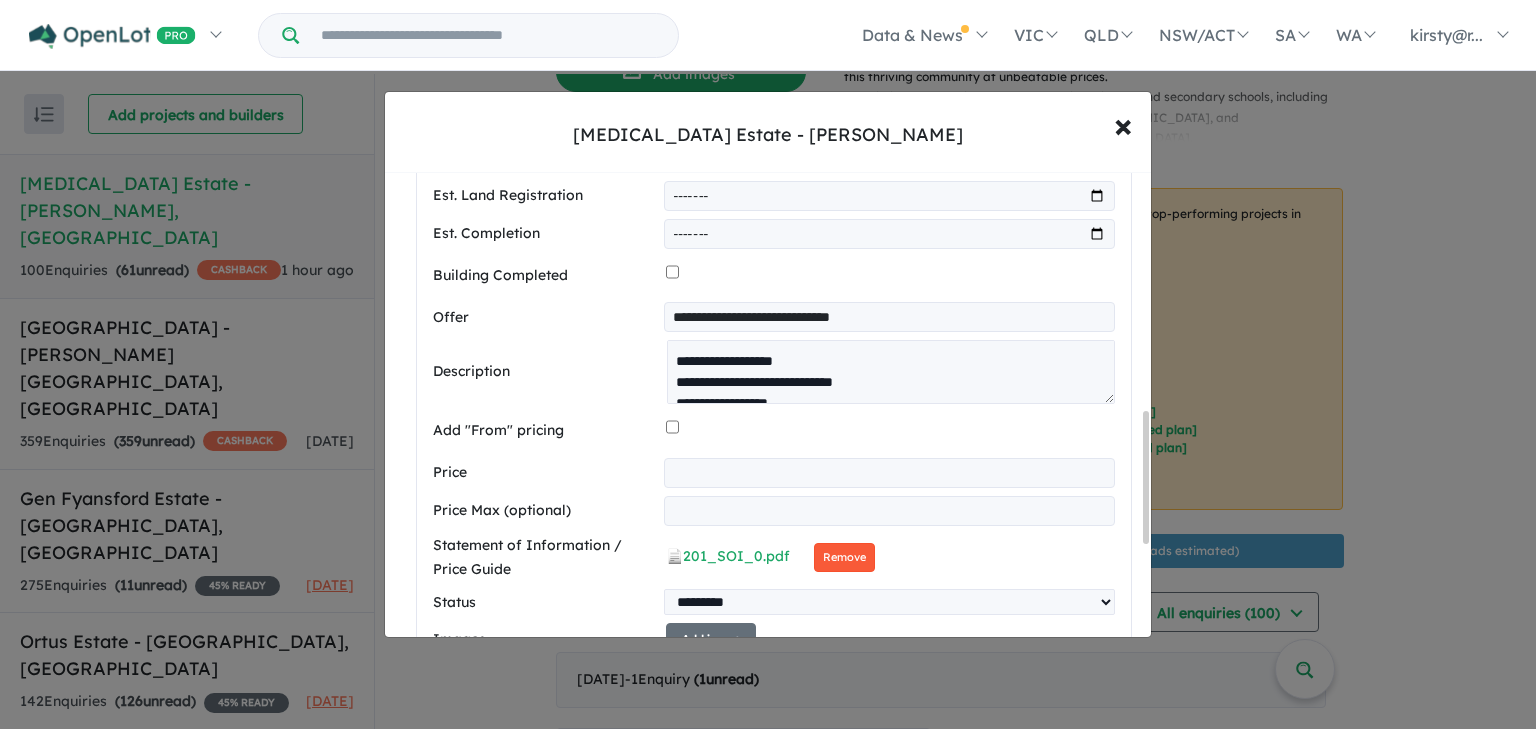 click on "Remove" at bounding box center [844, 557] 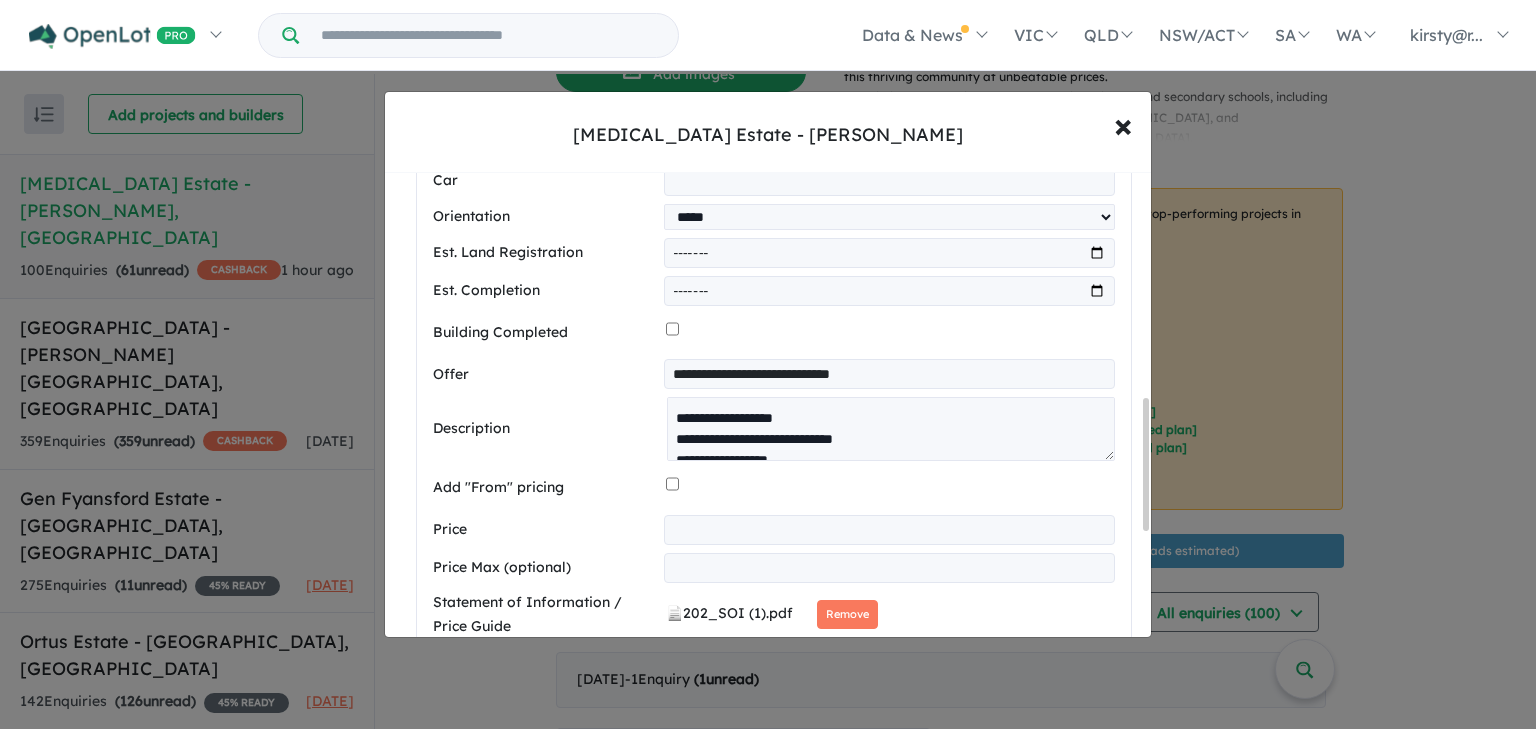 scroll, scrollTop: 772, scrollLeft: 0, axis: vertical 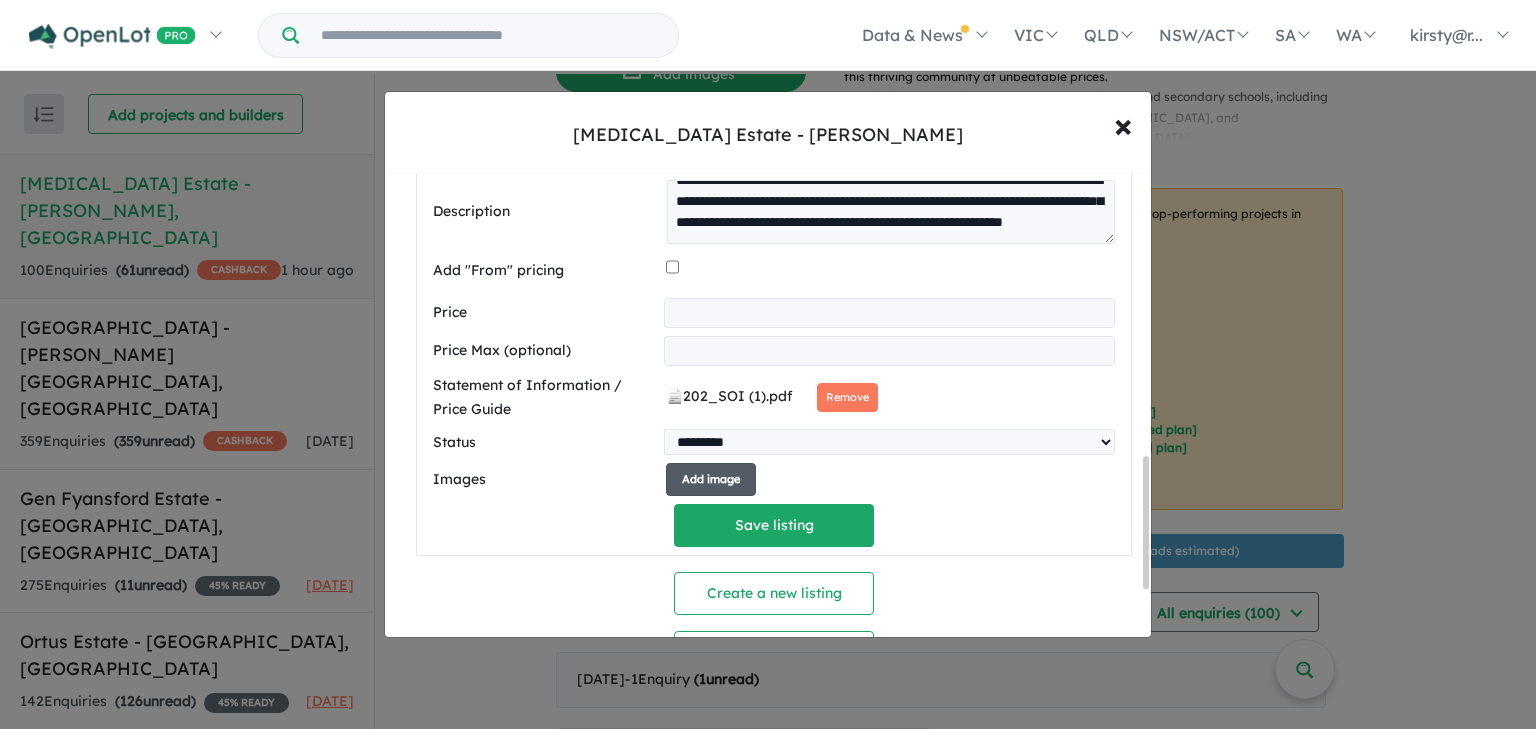 click on "Add image" at bounding box center (711, 479) 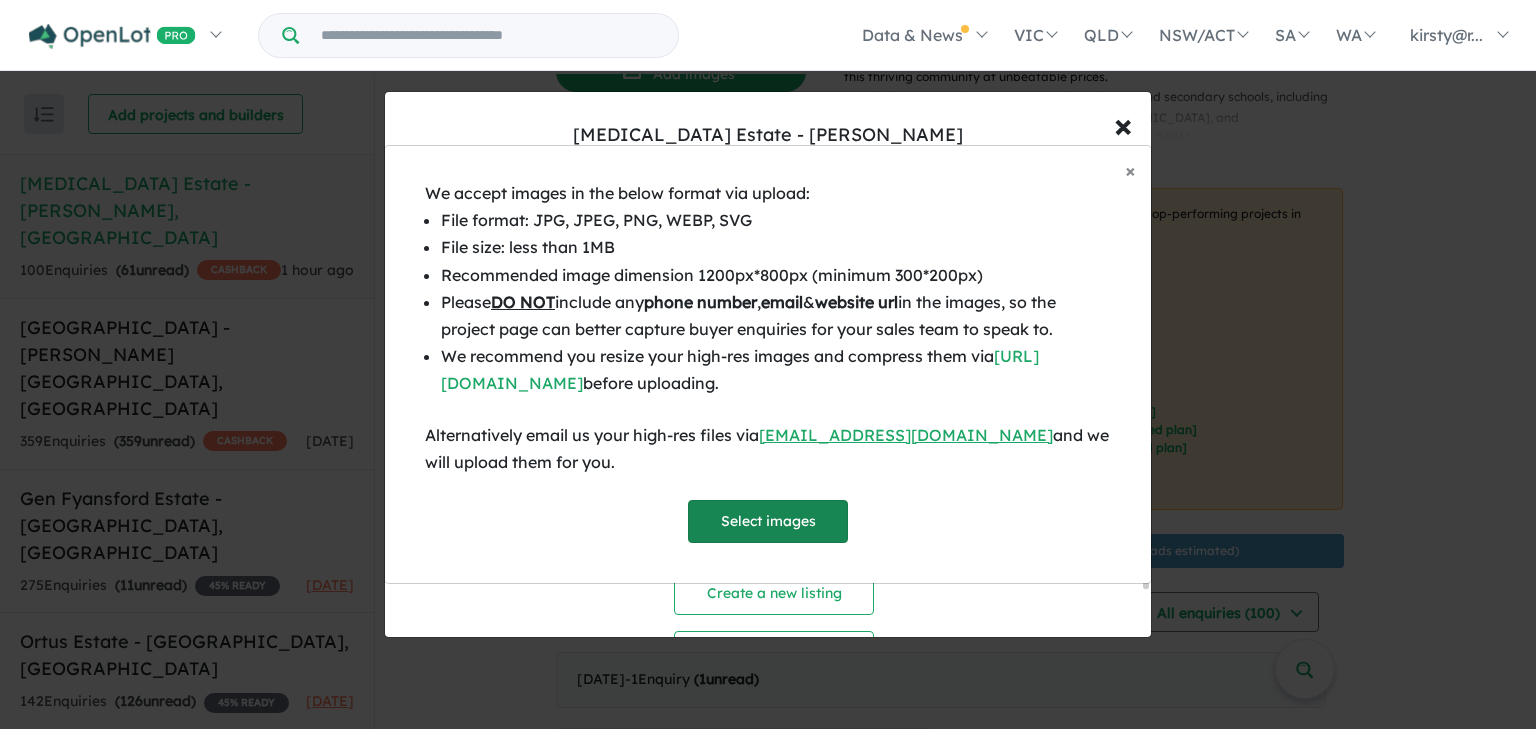 click on "Select images" at bounding box center [768, 521] 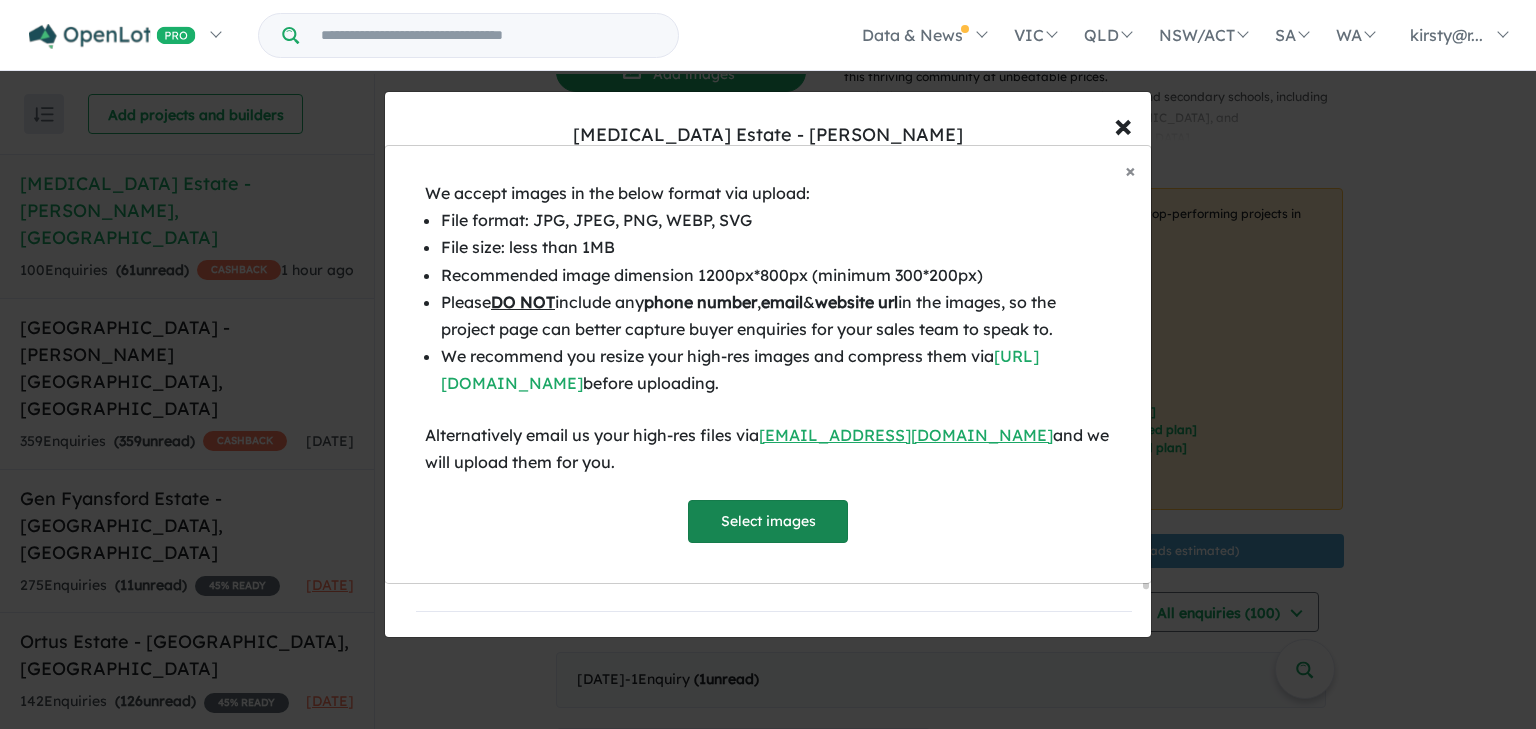 scroll, scrollTop: 5, scrollLeft: 0, axis: vertical 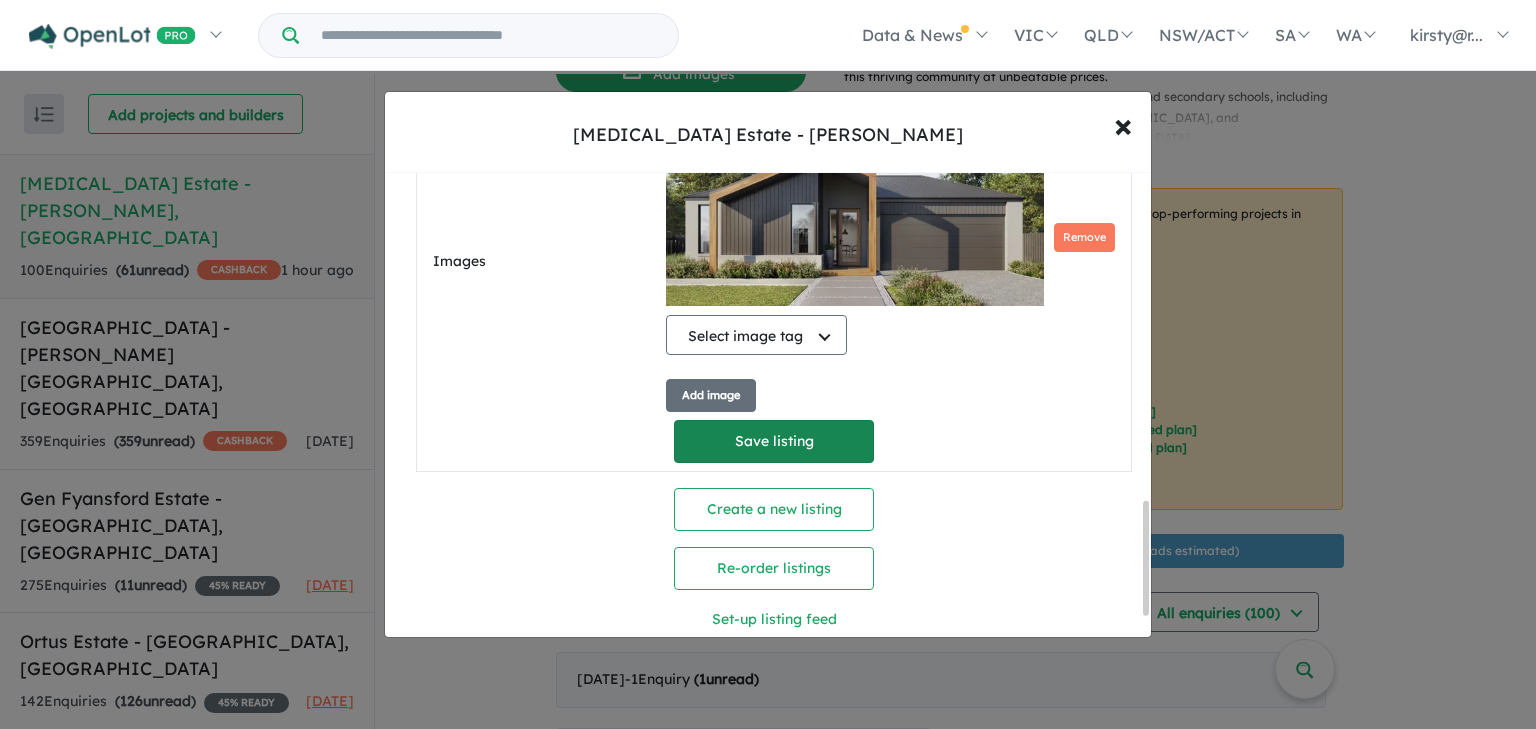 click on "Save listing" at bounding box center (774, 441) 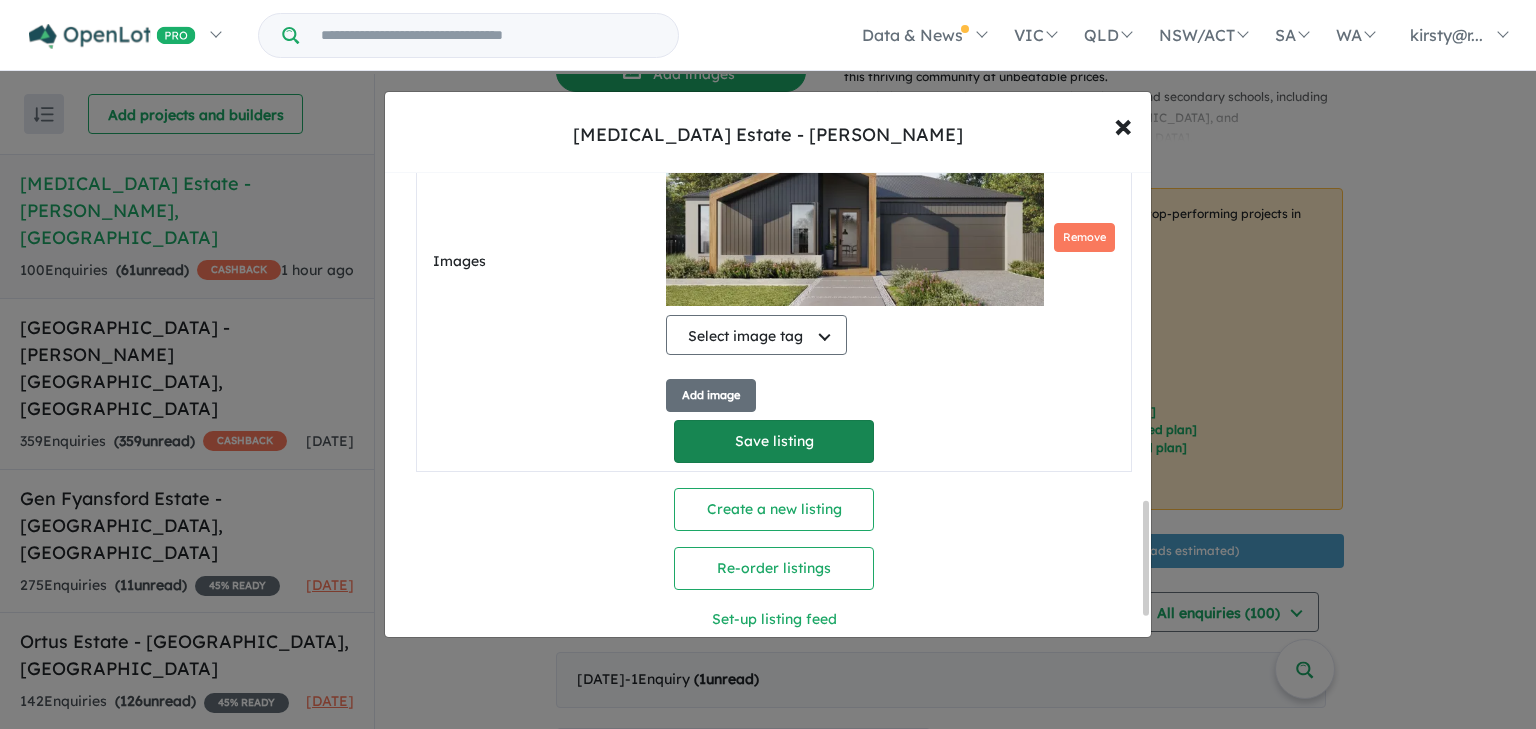 select on "*****" 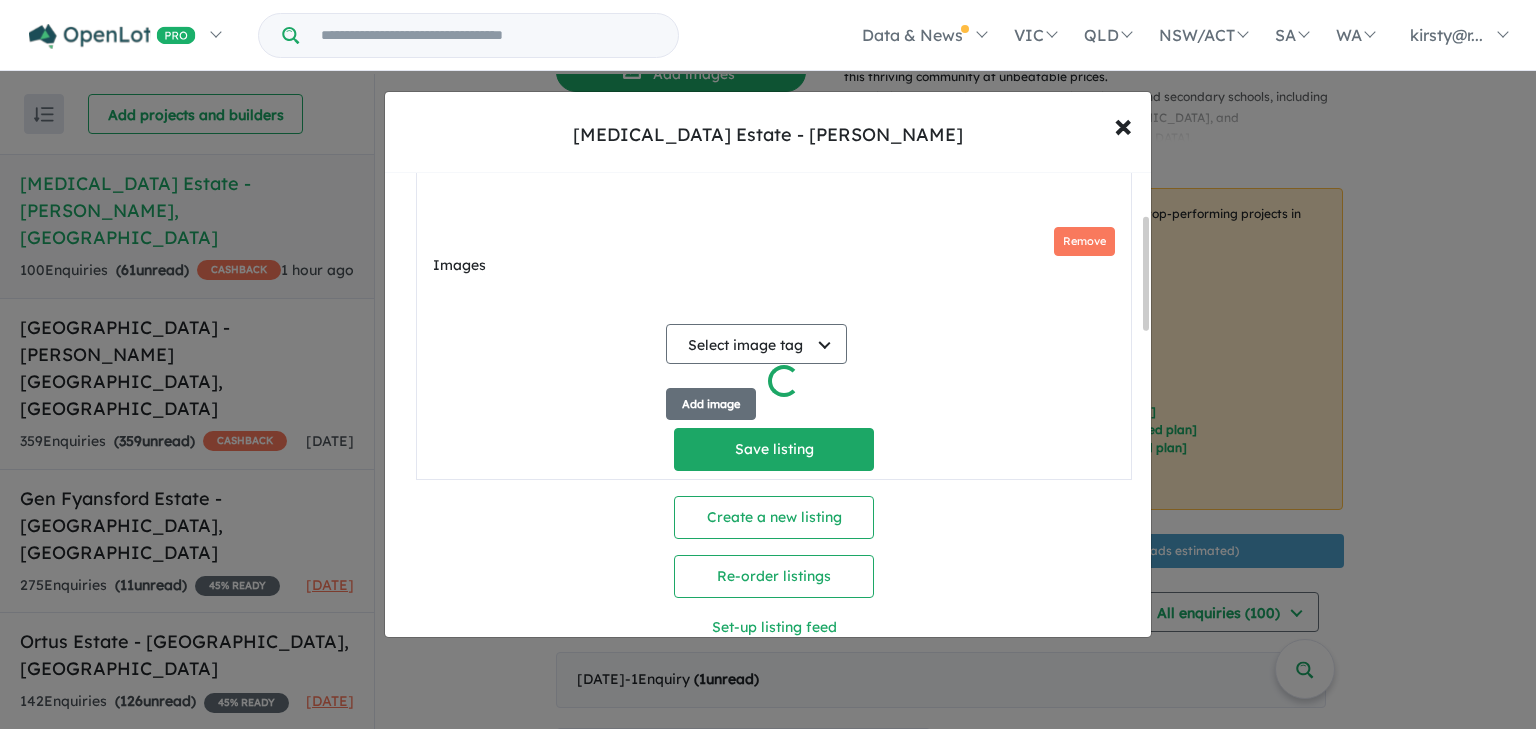 scroll, scrollTop: 193, scrollLeft: 0, axis: vertical 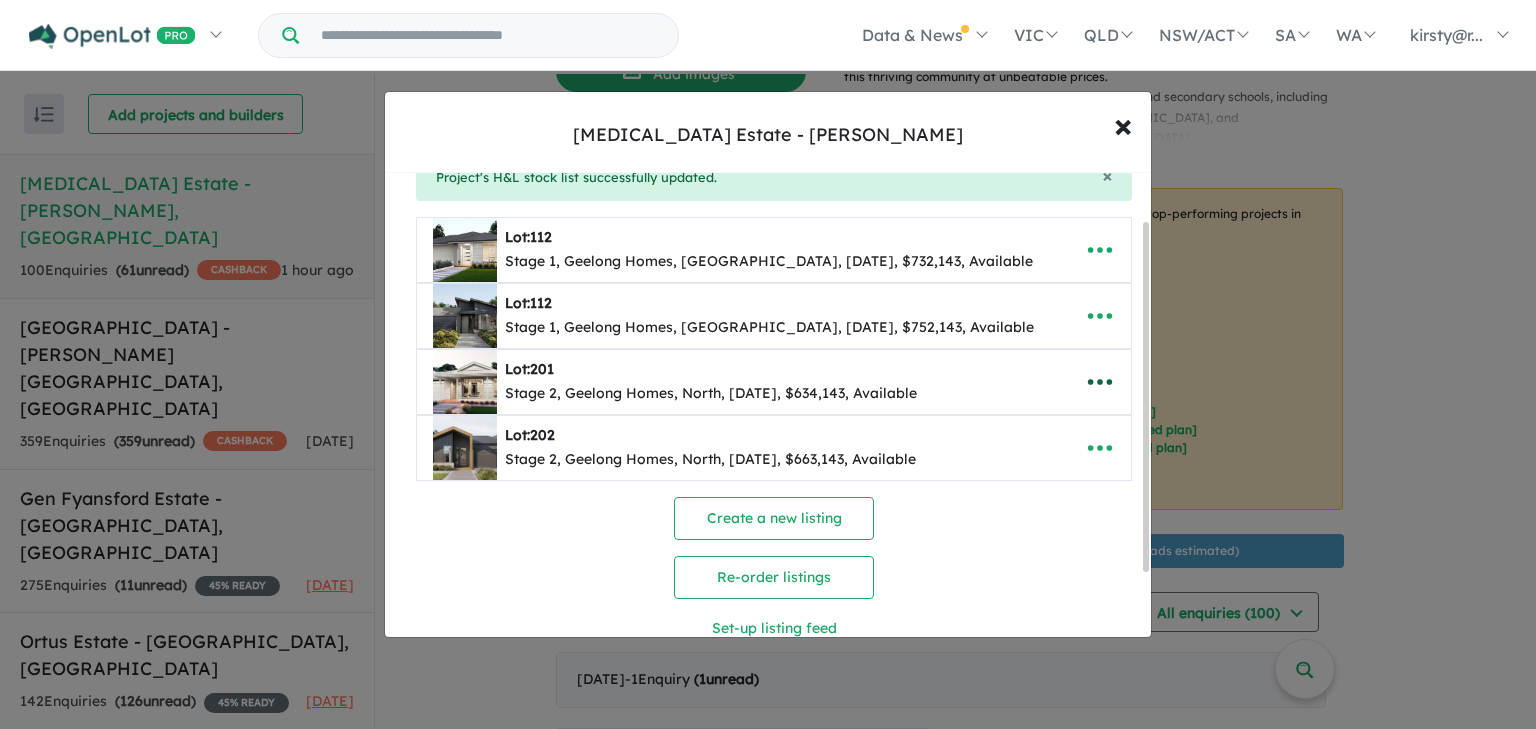 click 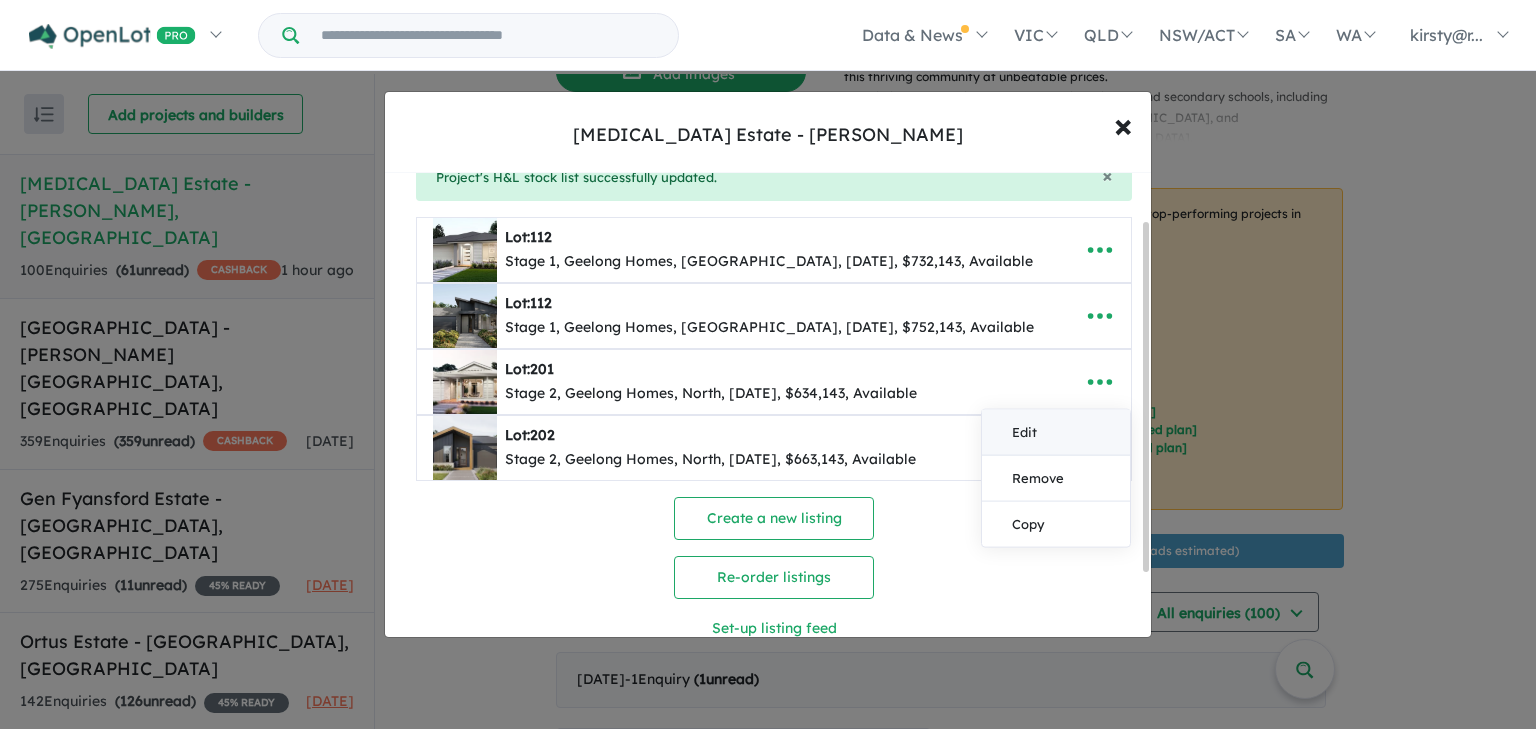 click on "Edit" at bounding box center (1056, 432) 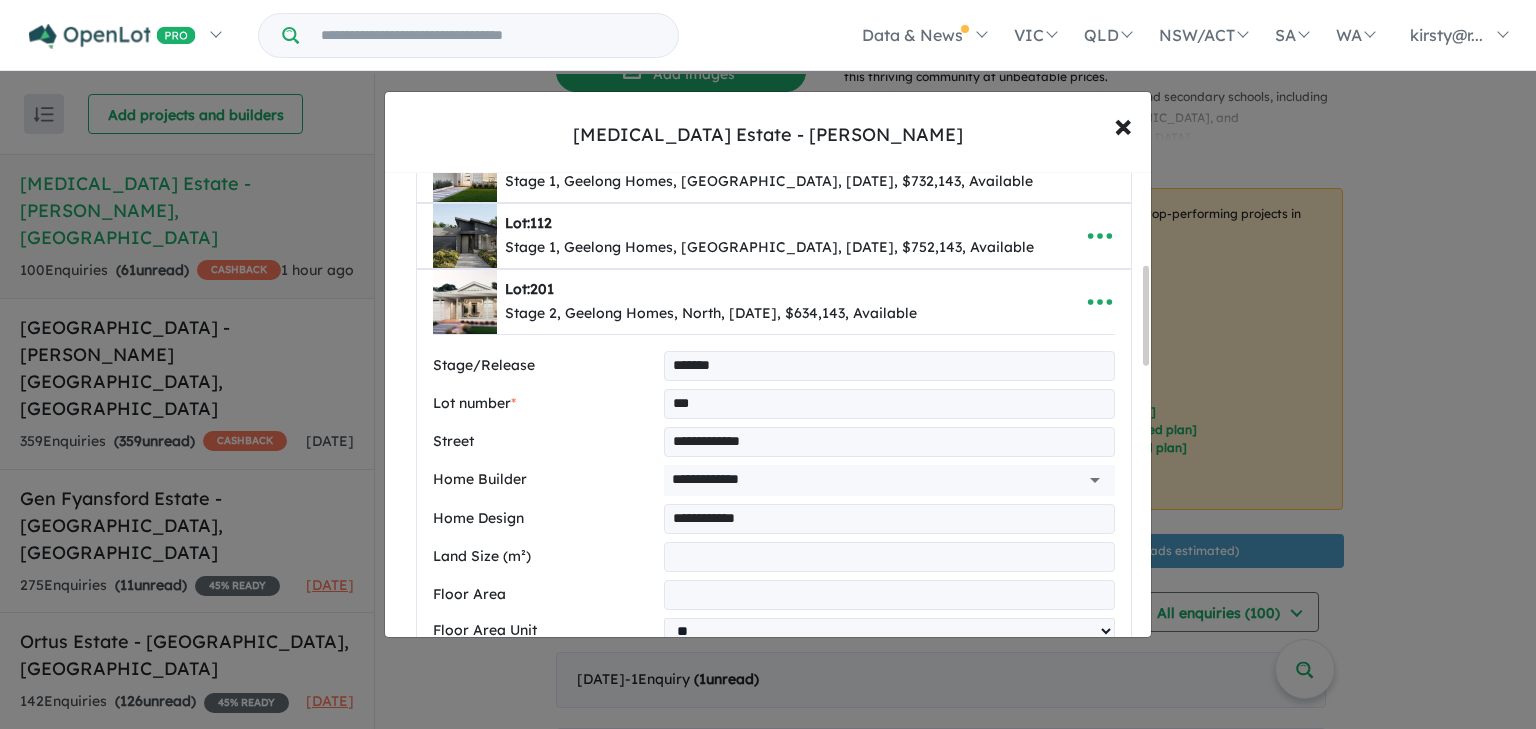 scroll, scrollTop: 560, scrollLeft: 0, axis: vertical 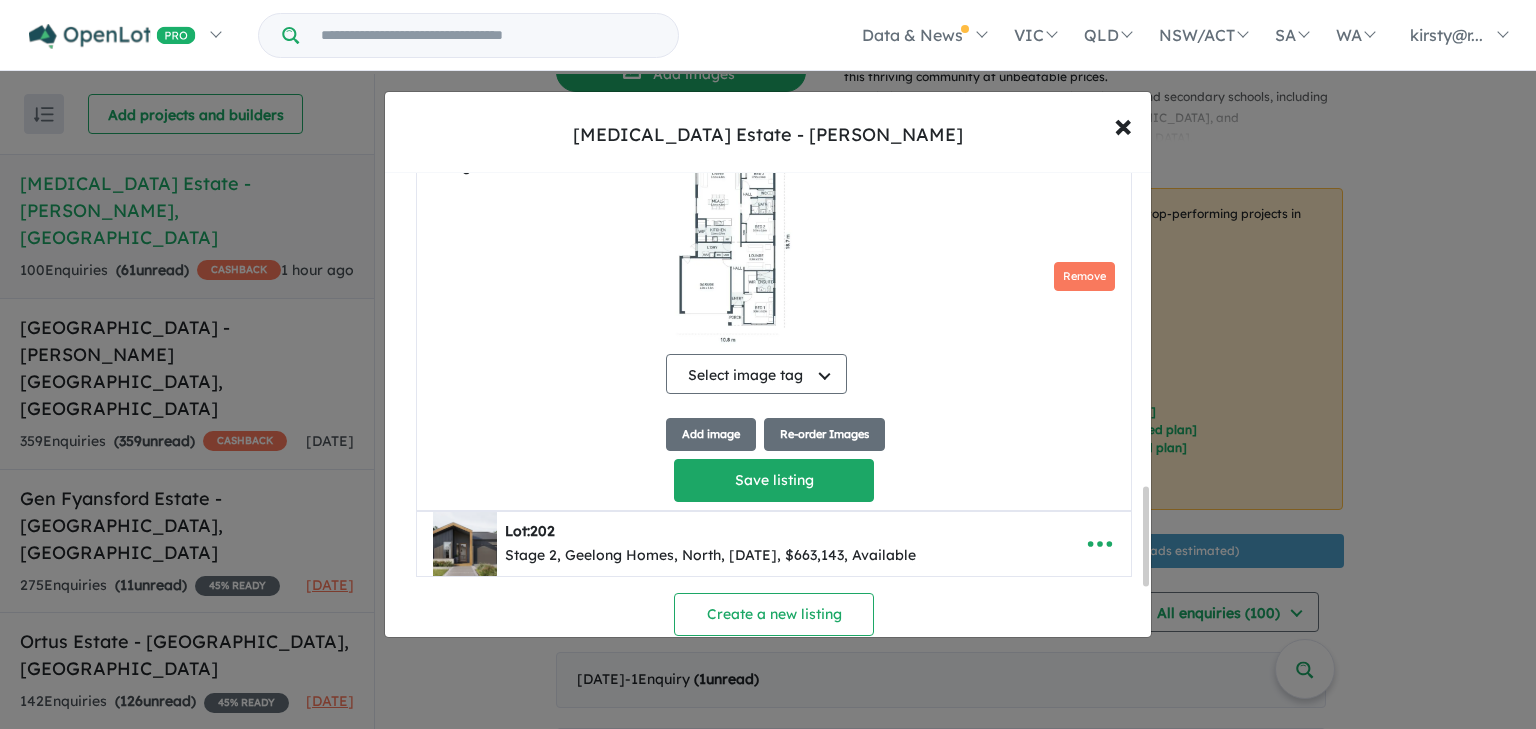 click on "**********" at bounding box center [774, -290] 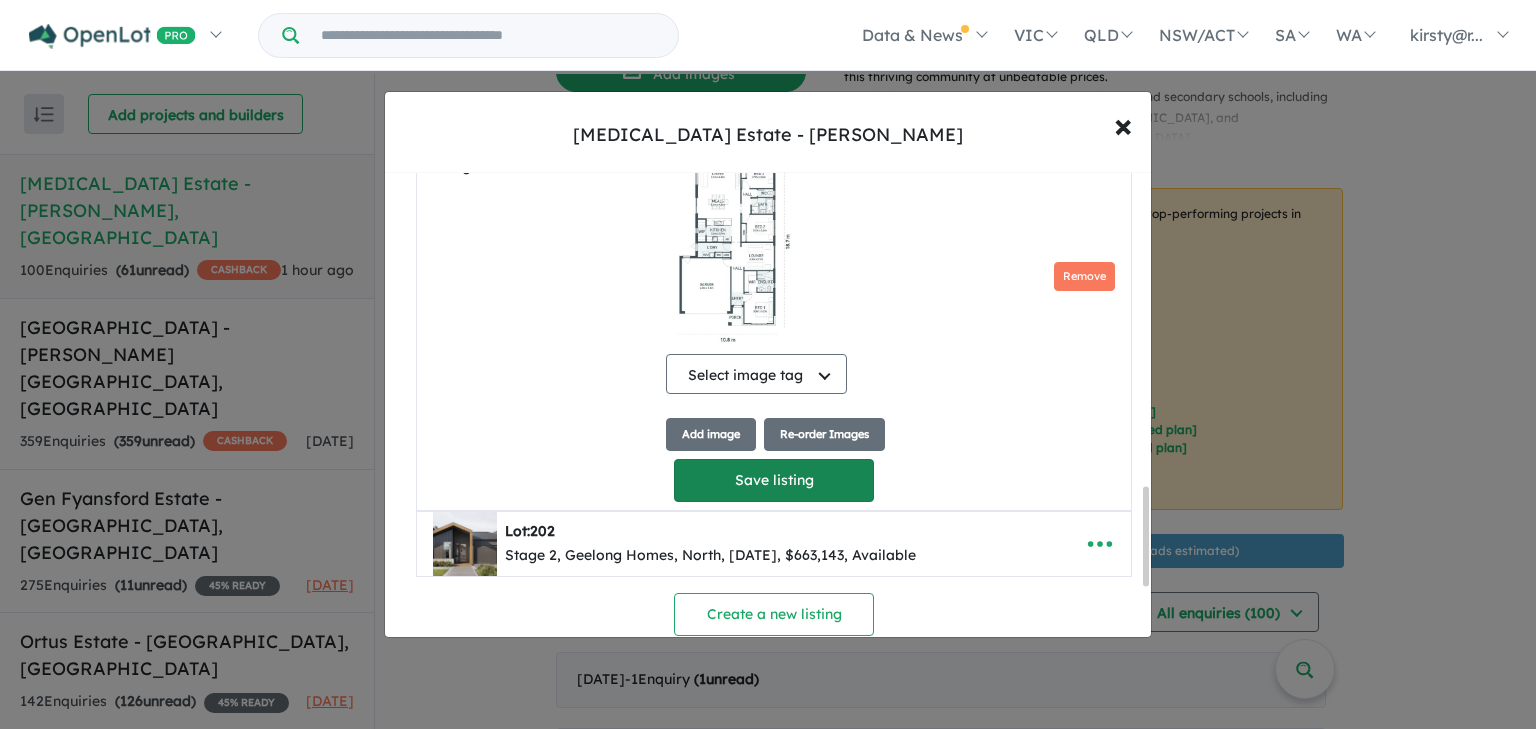click on "Save listing" at bounding box center (774, 480) 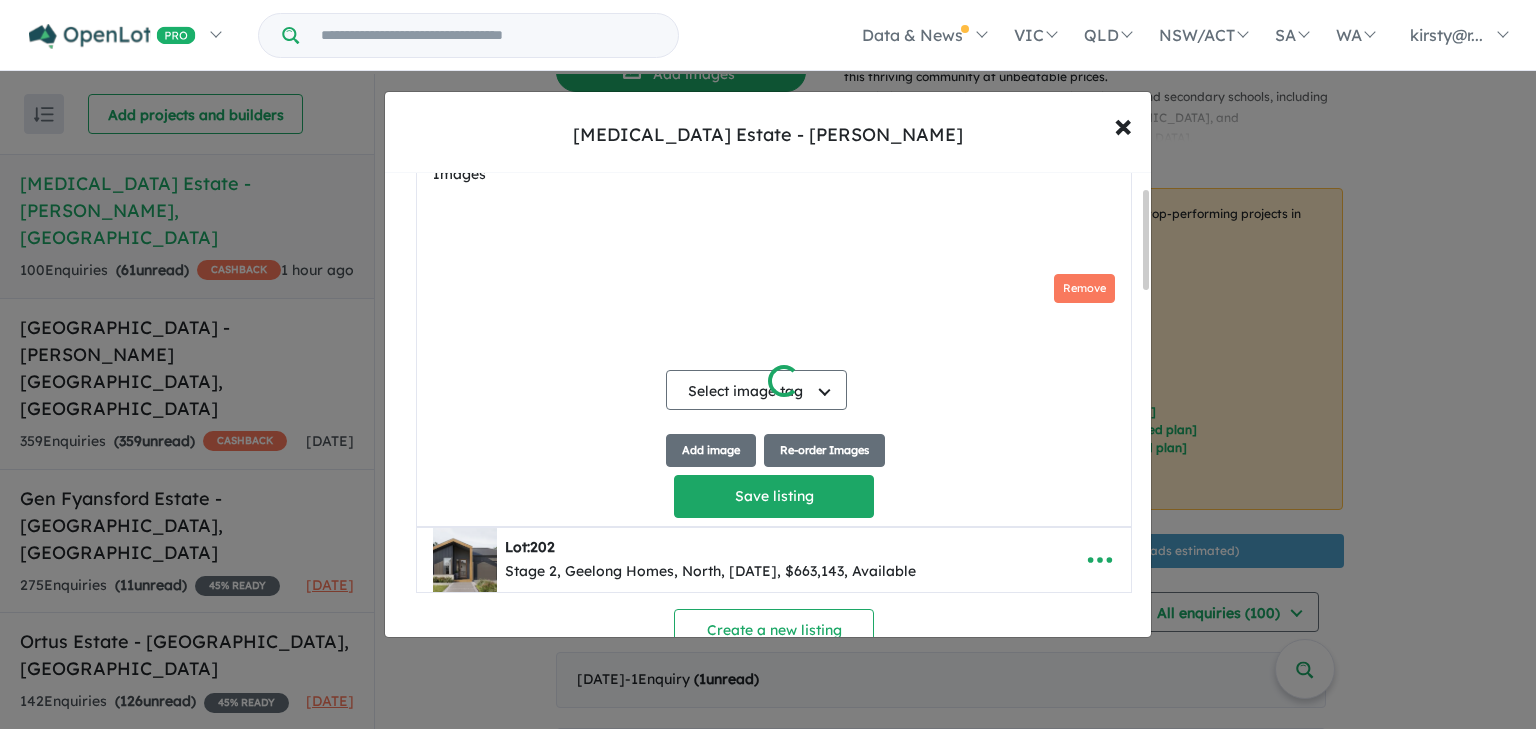scroll, scrollTop: 128, scrollLeft: 0, axis: vertical 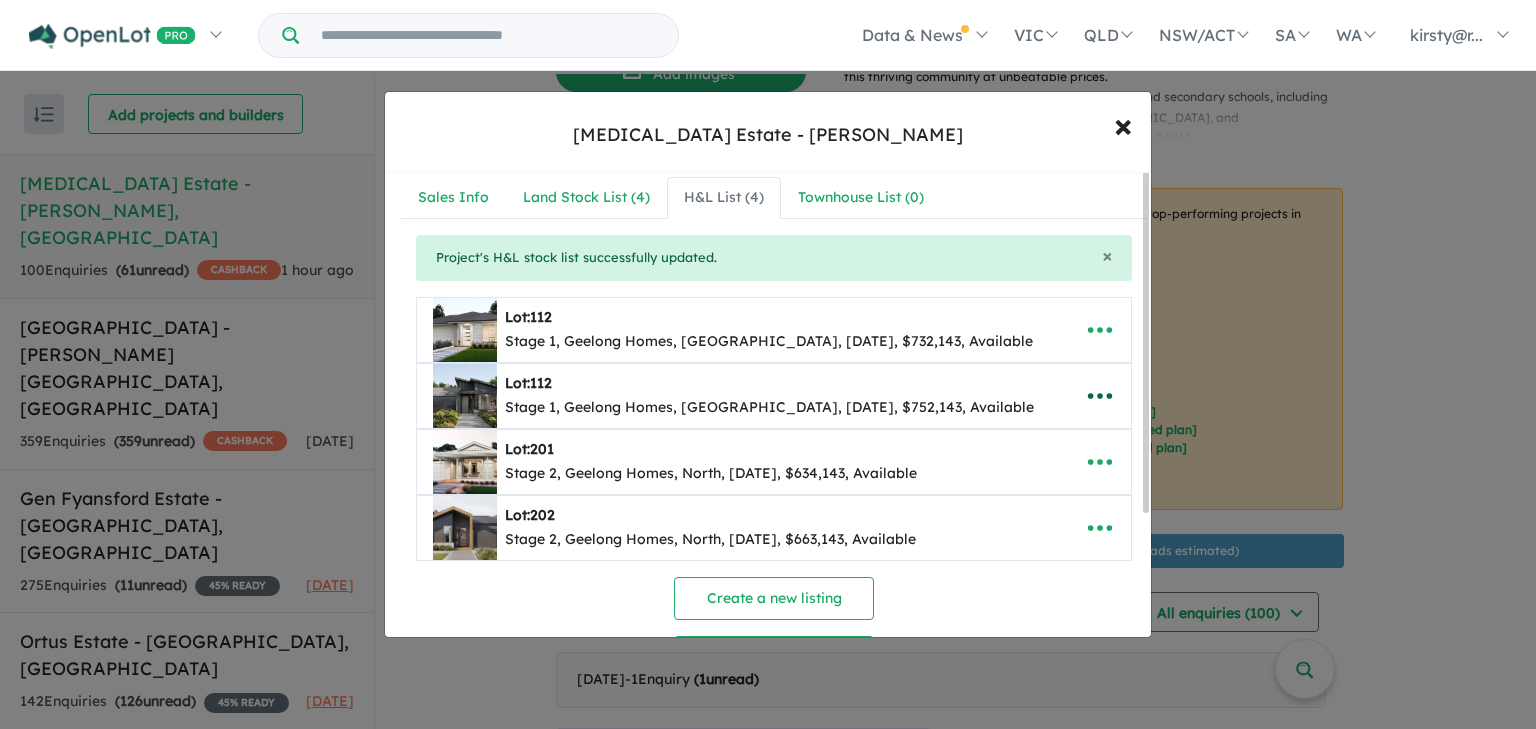 click 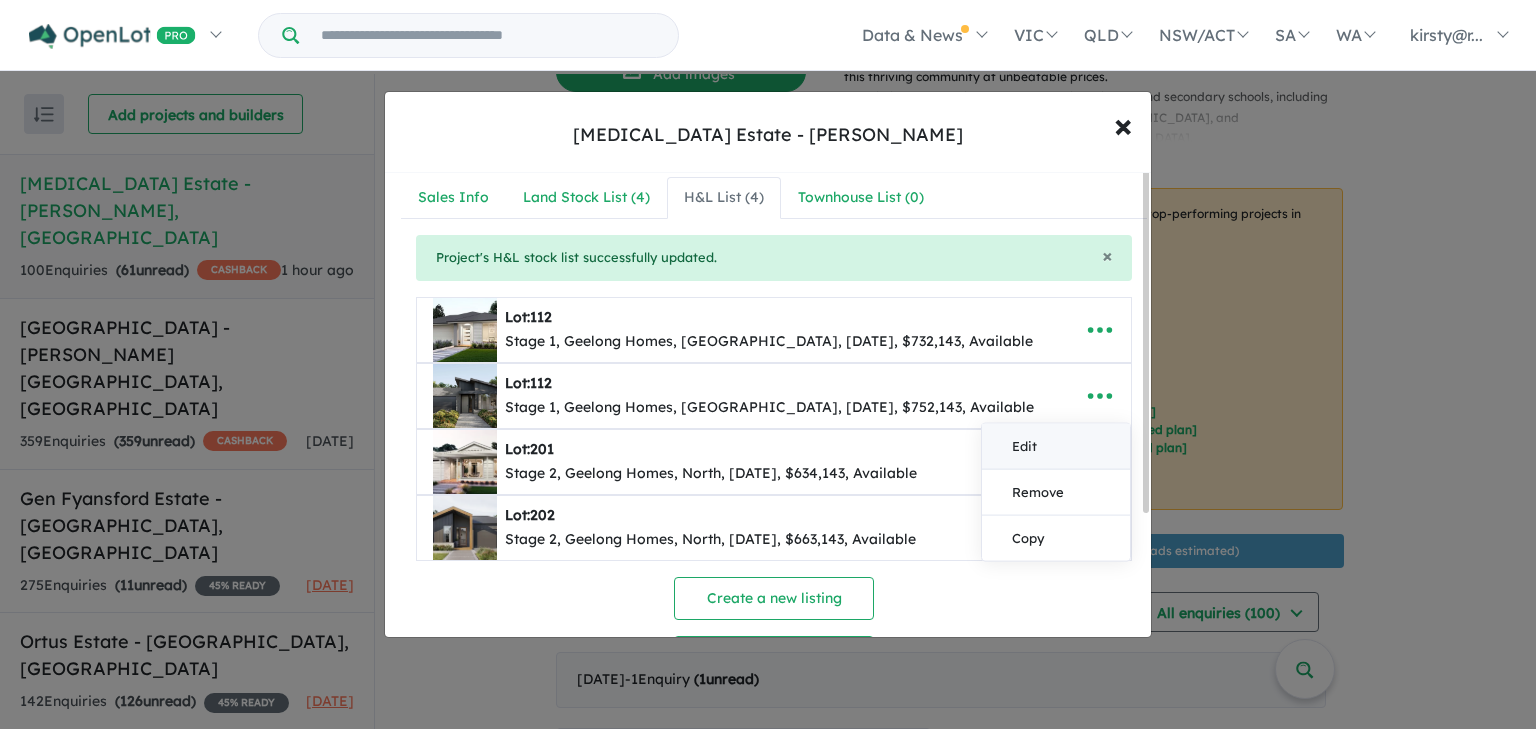 click on "Edit" at bounding box center [1056, 446] 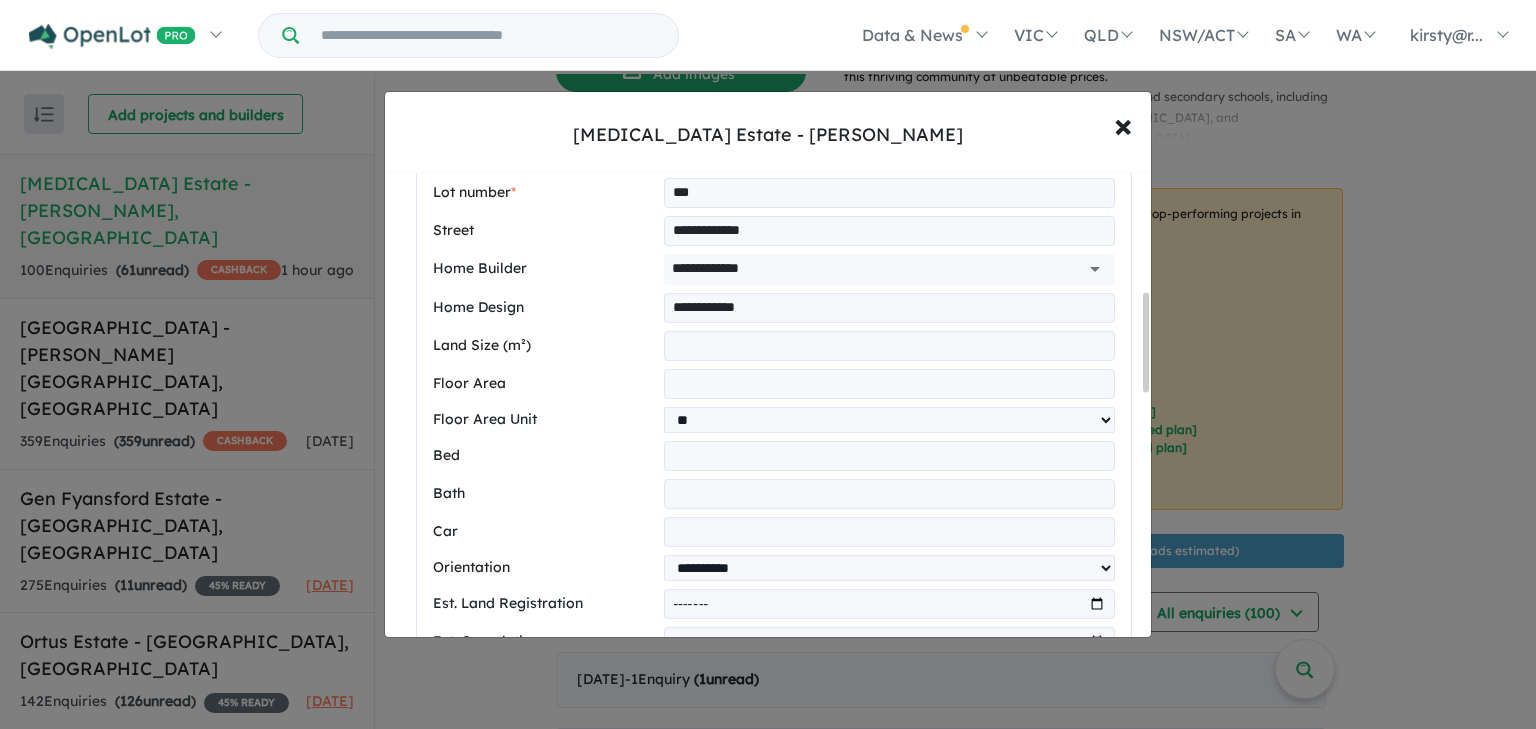 scroll, scrollTop: 640, scrollLeft: 0, axis: vertical 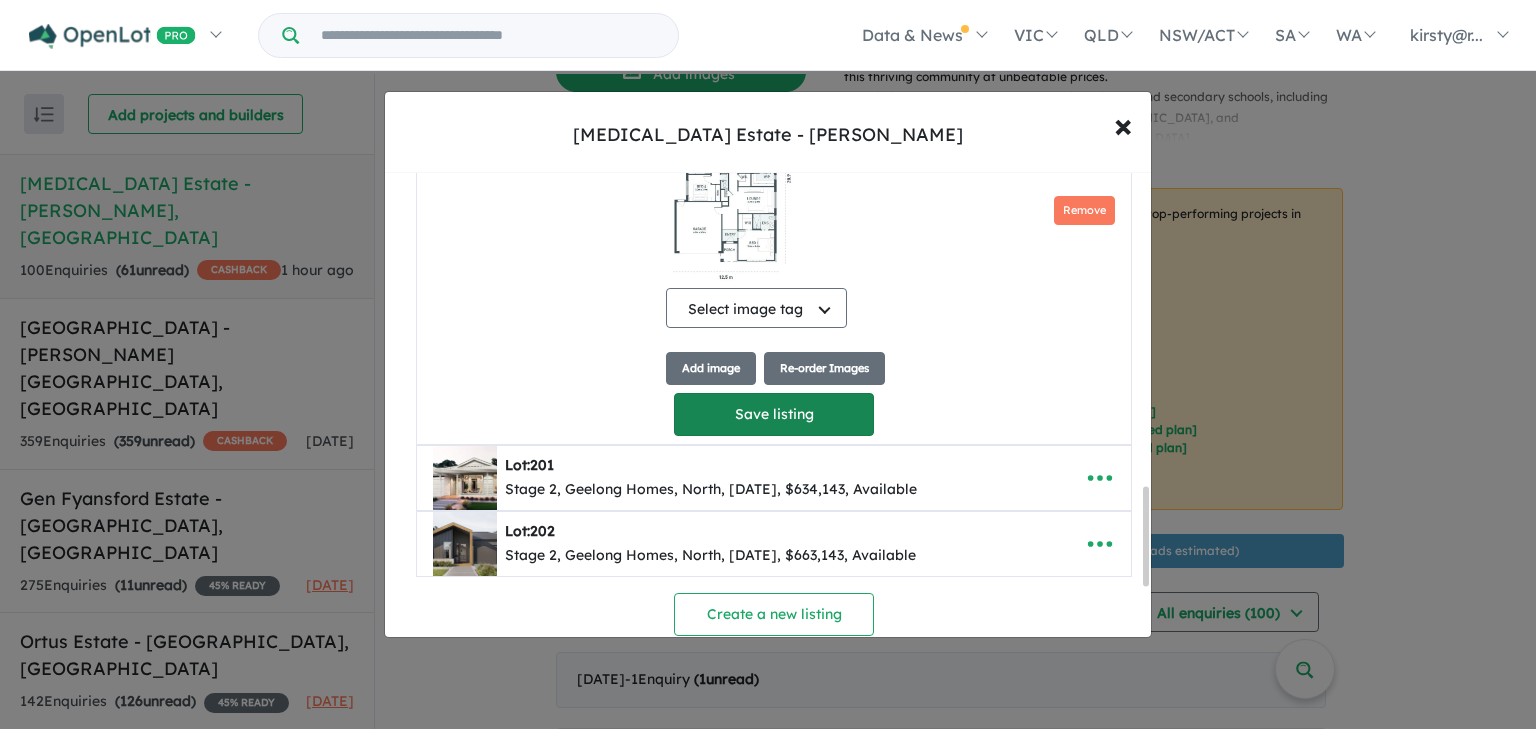 click on "Save listing" at bounding box center [774, 414] 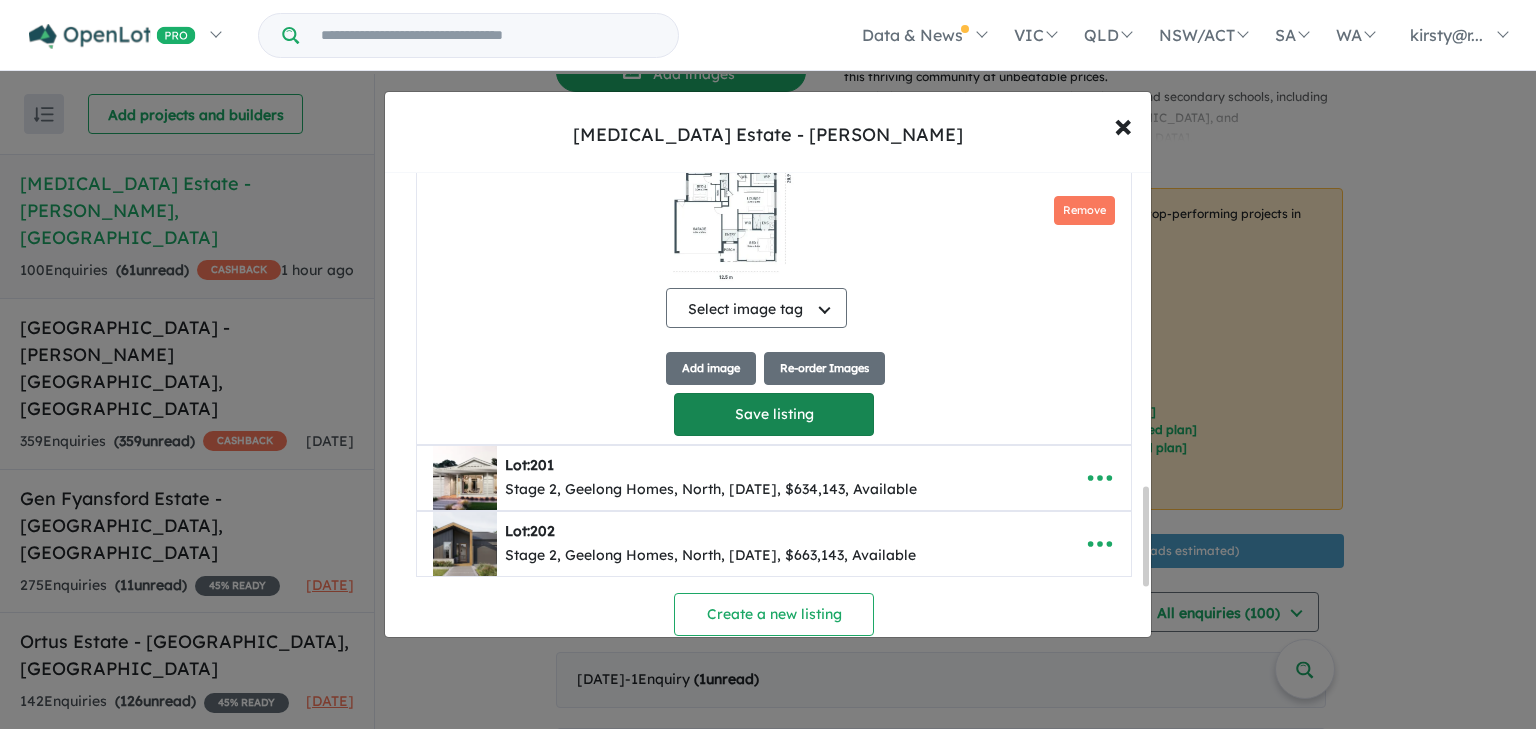 select on "**********" 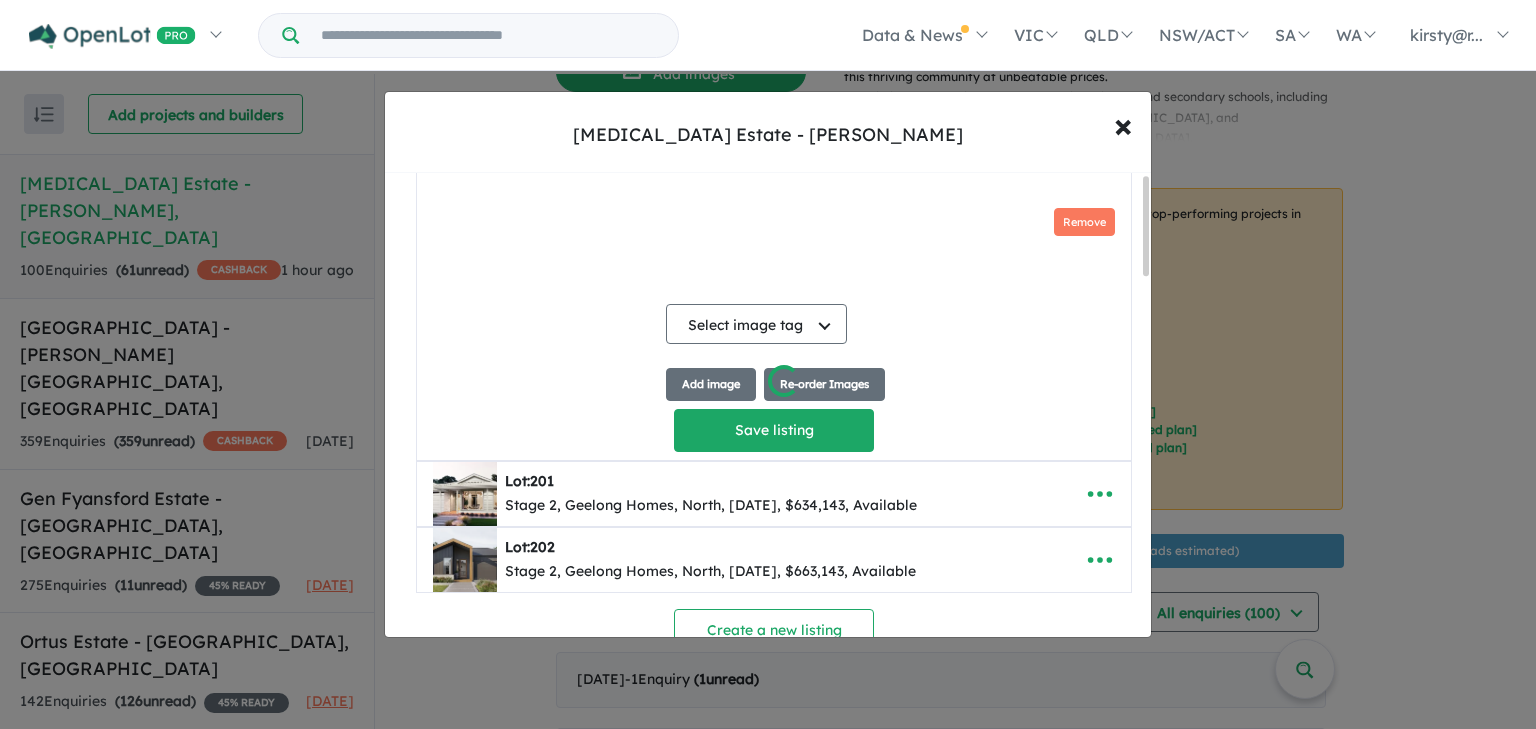 scroll, scrollTop: 62, scrollLeft: 0, axis: vertical 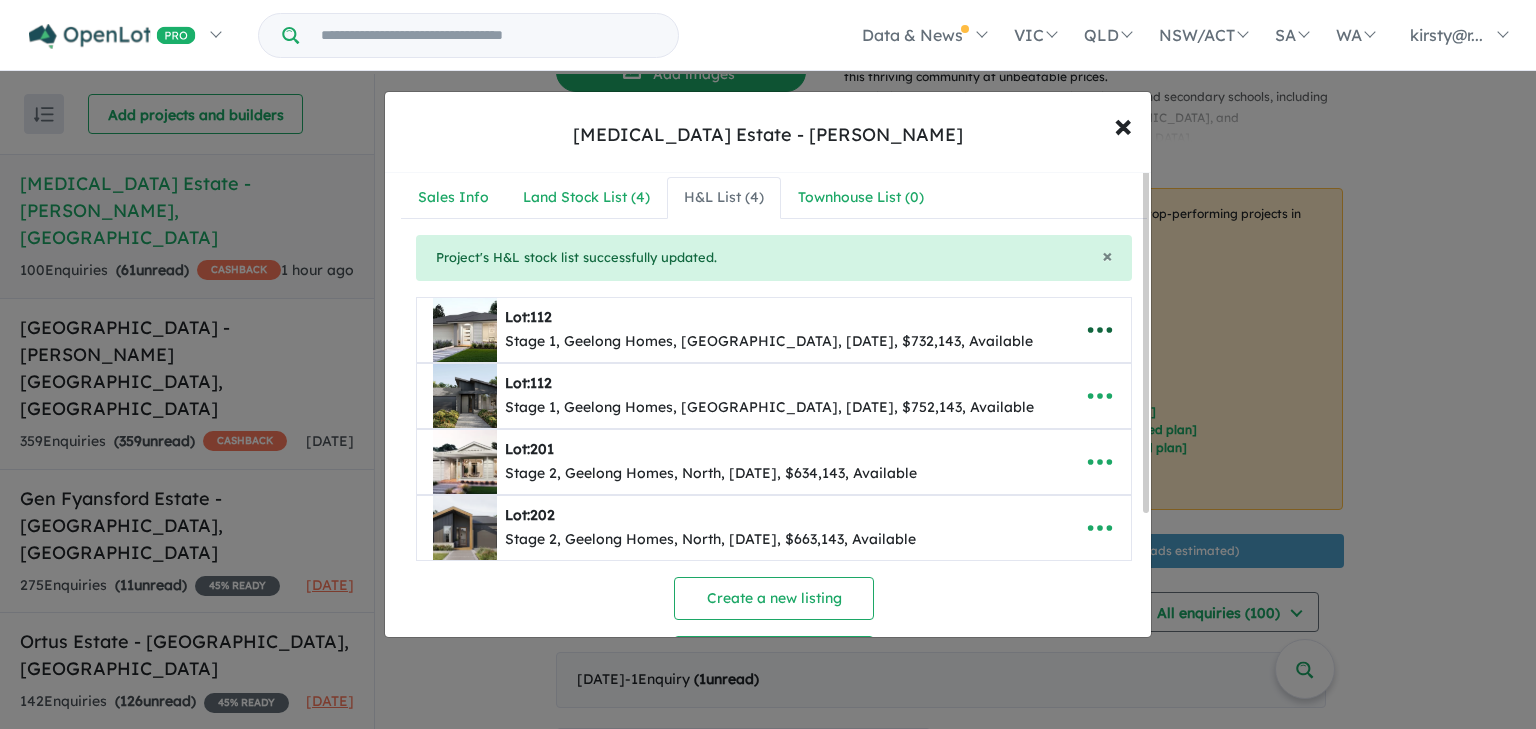 click 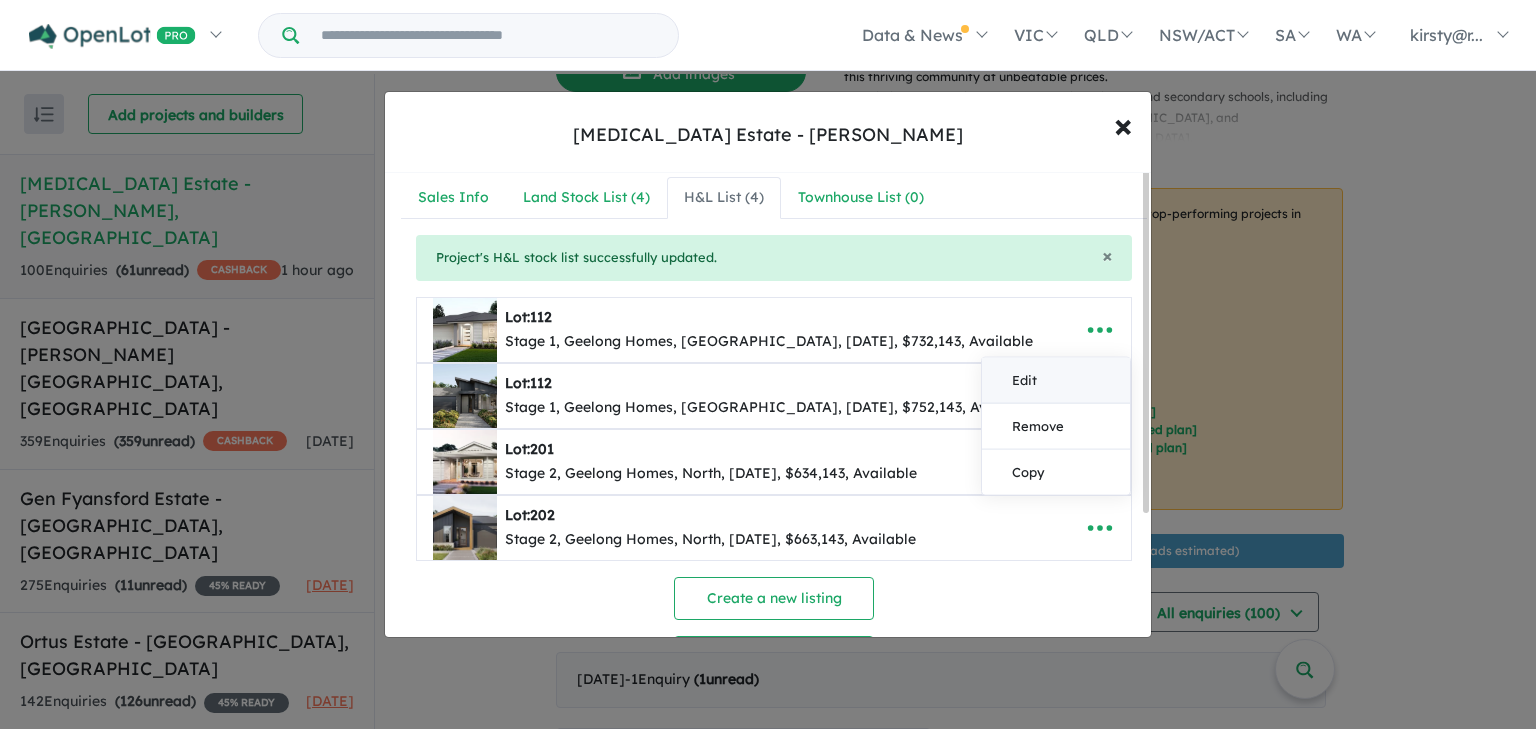 click on "Edit" at bounding box center (1056, 380) 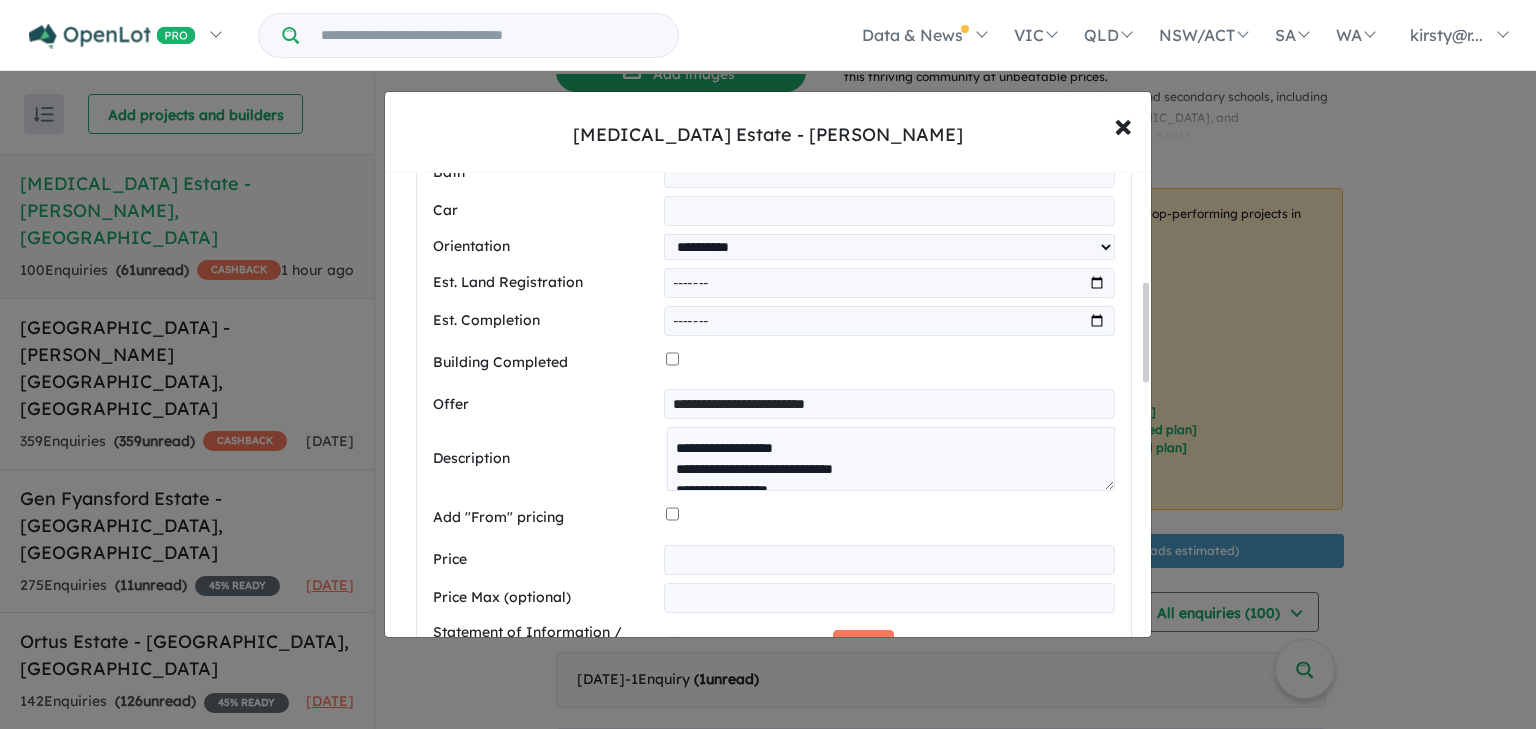scroll, scrollTop: 800, scrollLeft: 0, axis: vertical 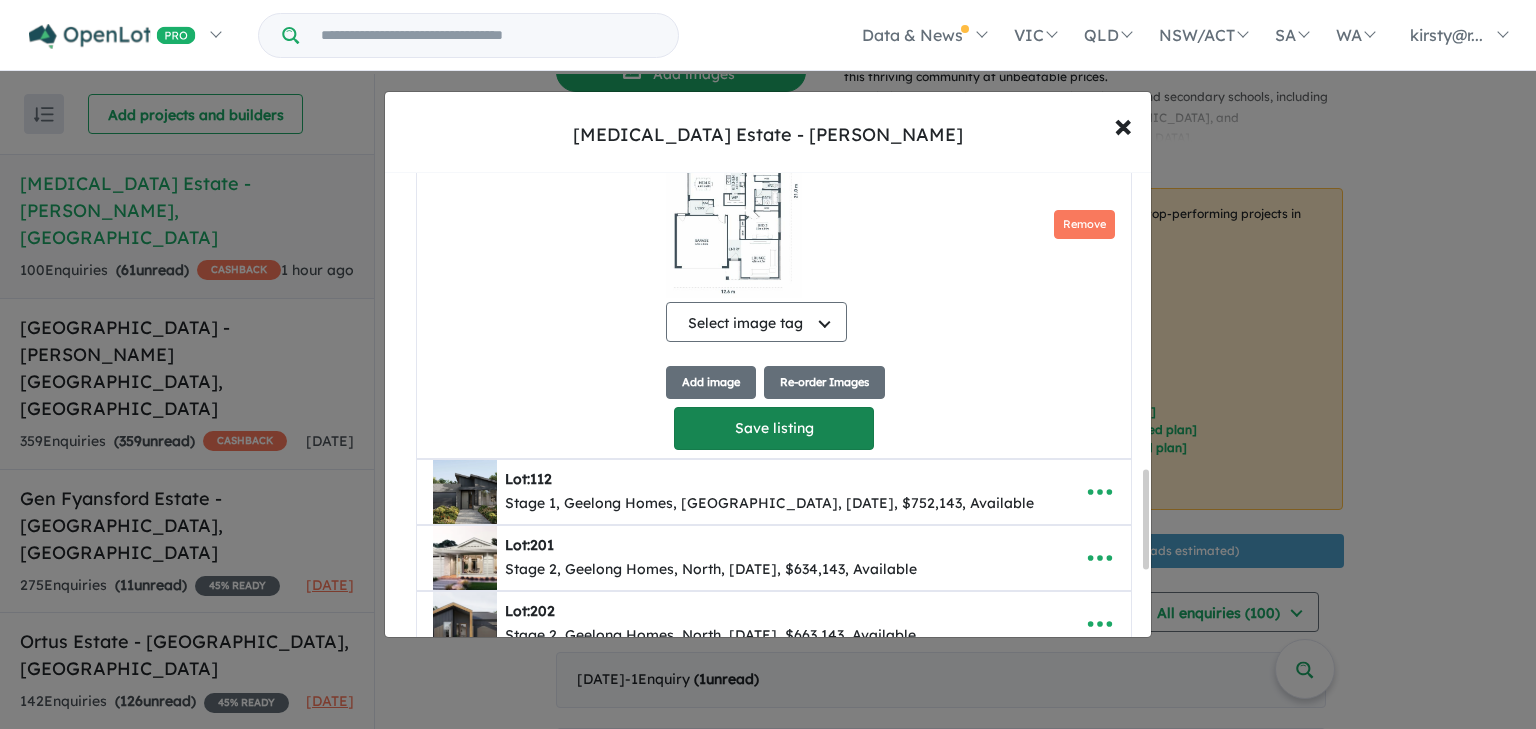 click on "Save listing" at bounding box center (774, 428) 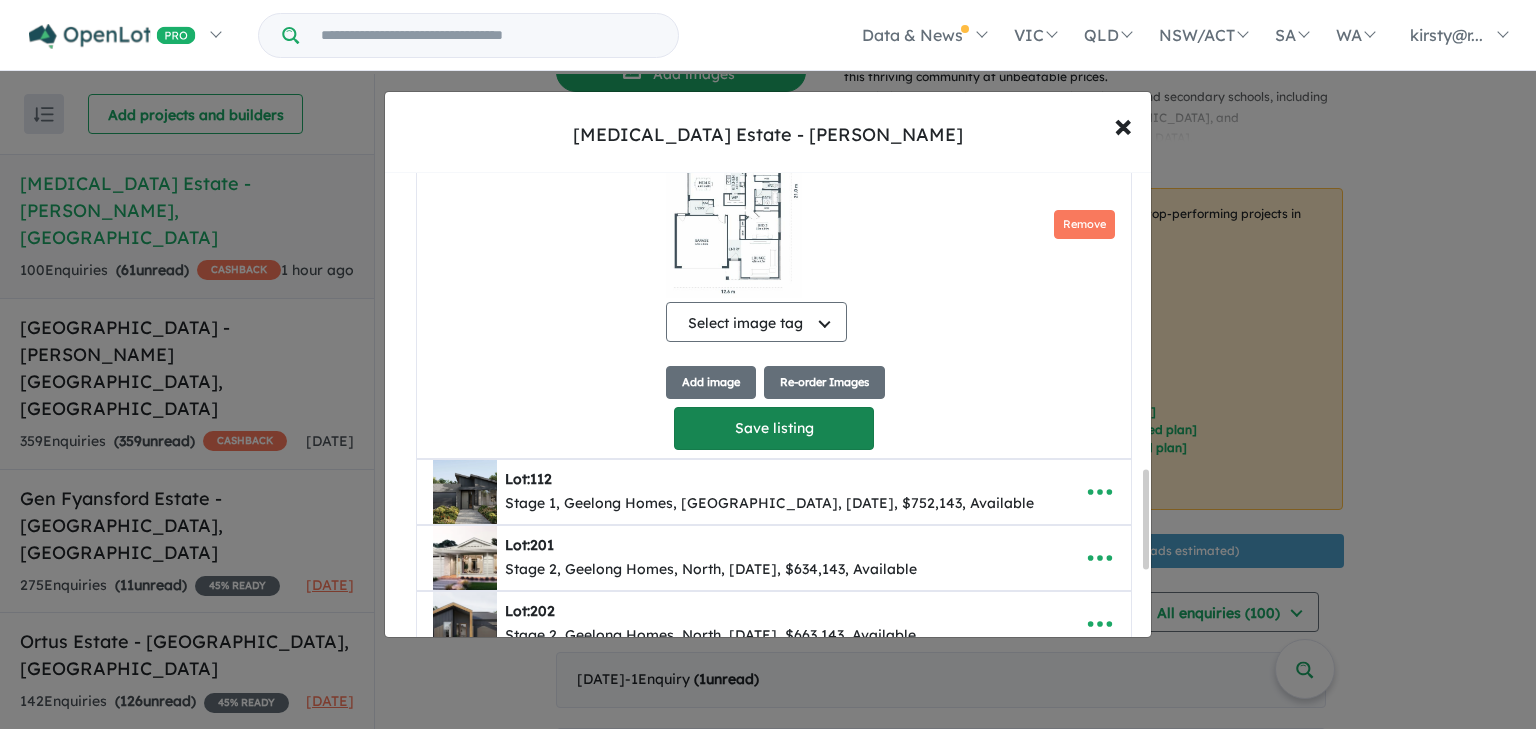 select on "**********" 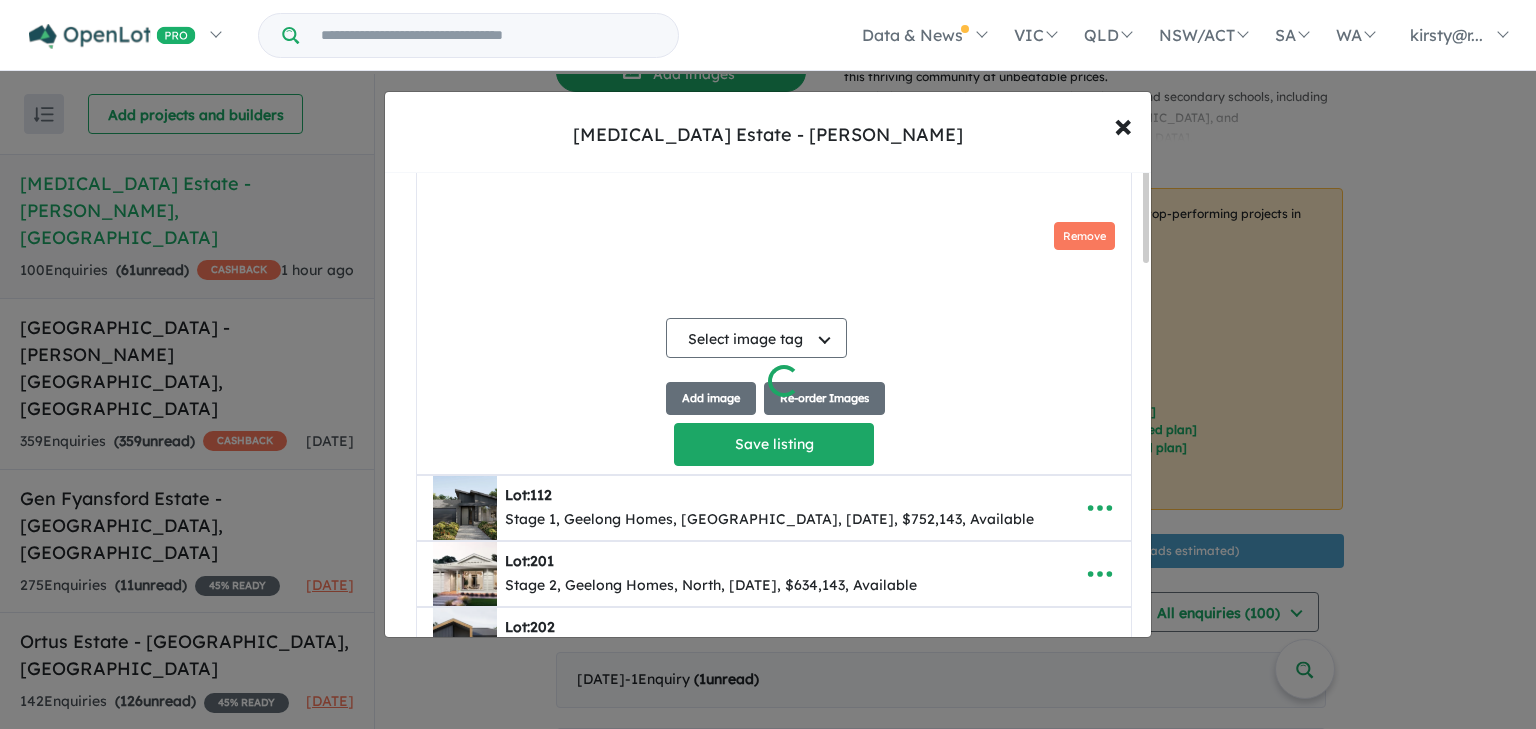 scroll, scrollTop: 0, scrollLeft: 0, axis: both 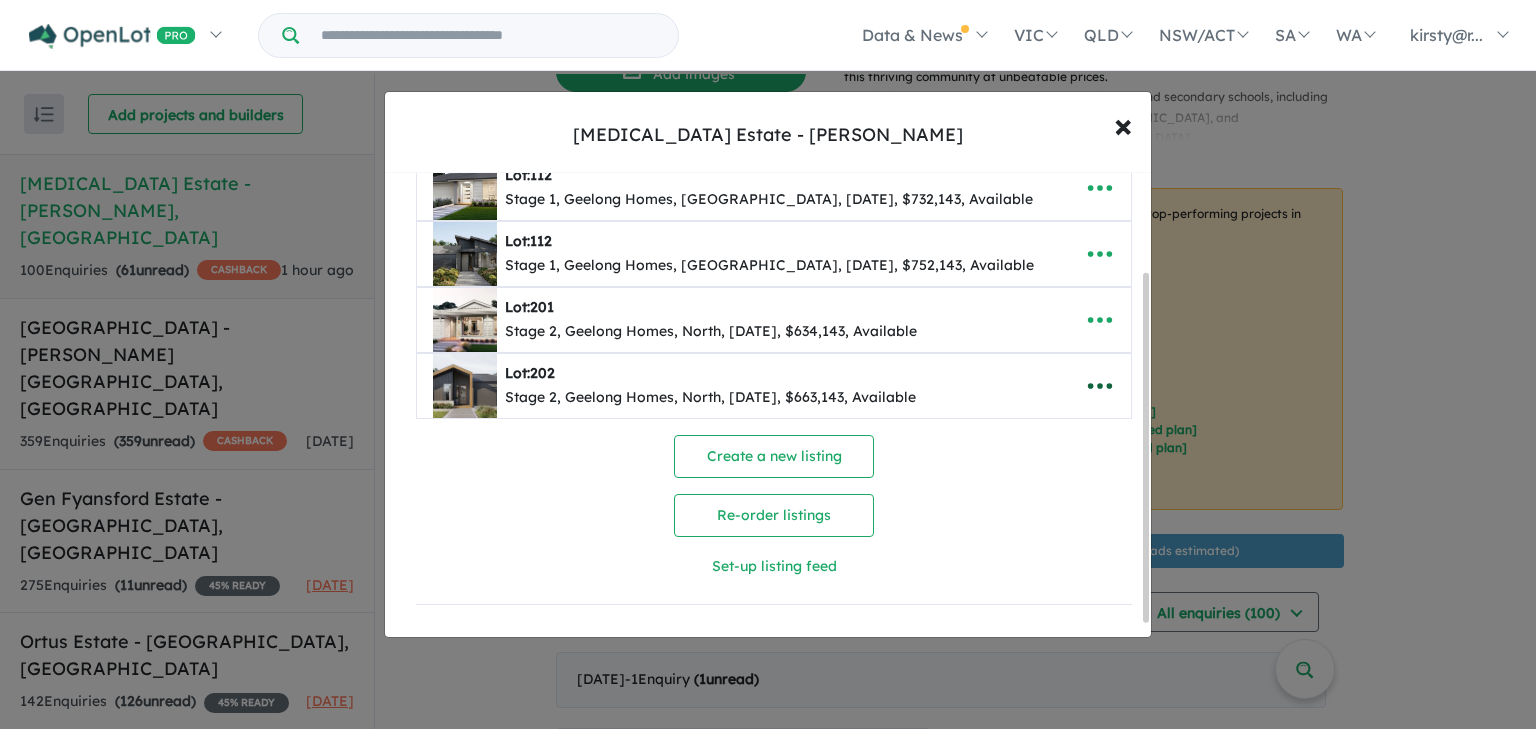 click at bounding box center [1100, 386] 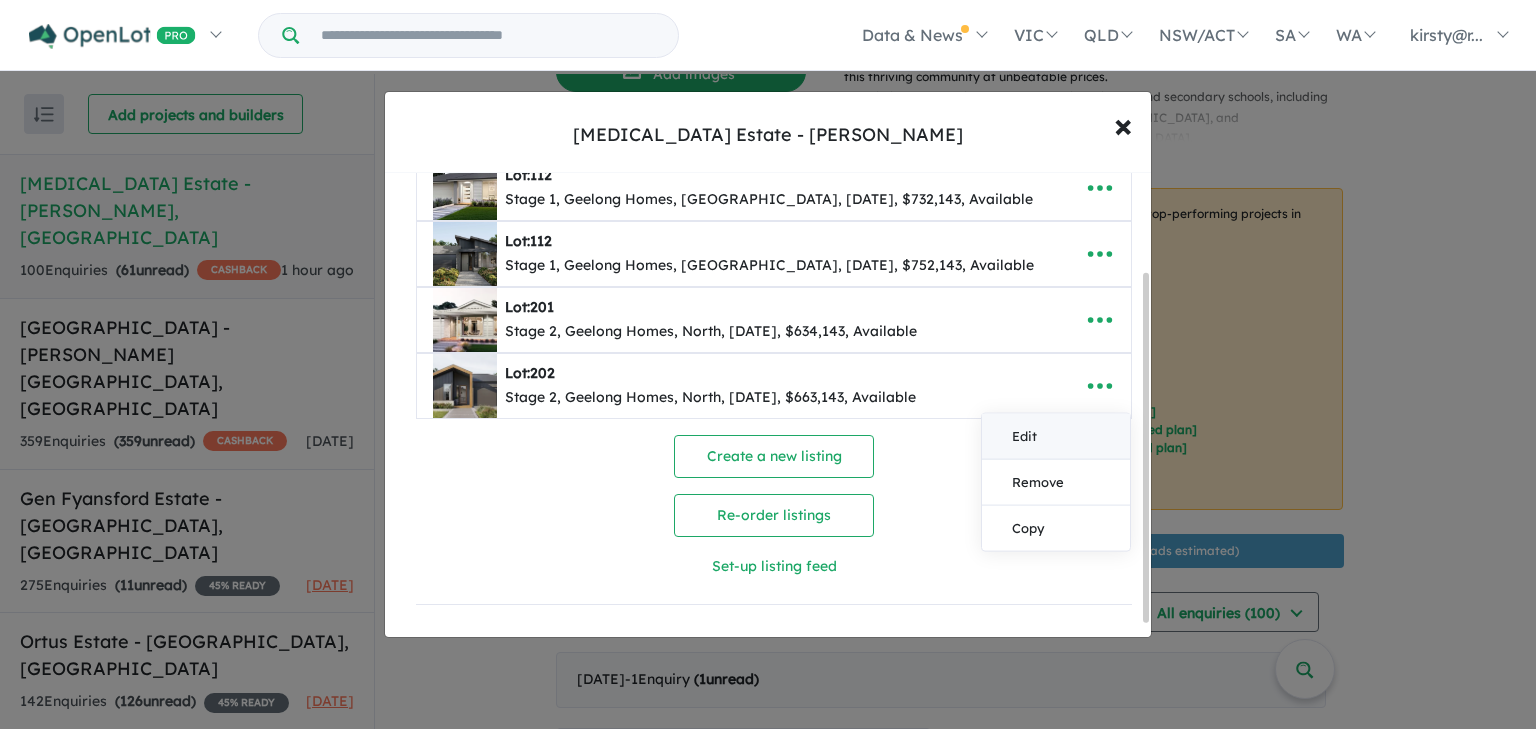 click on "Edit" at bounding box center (1056, 436) 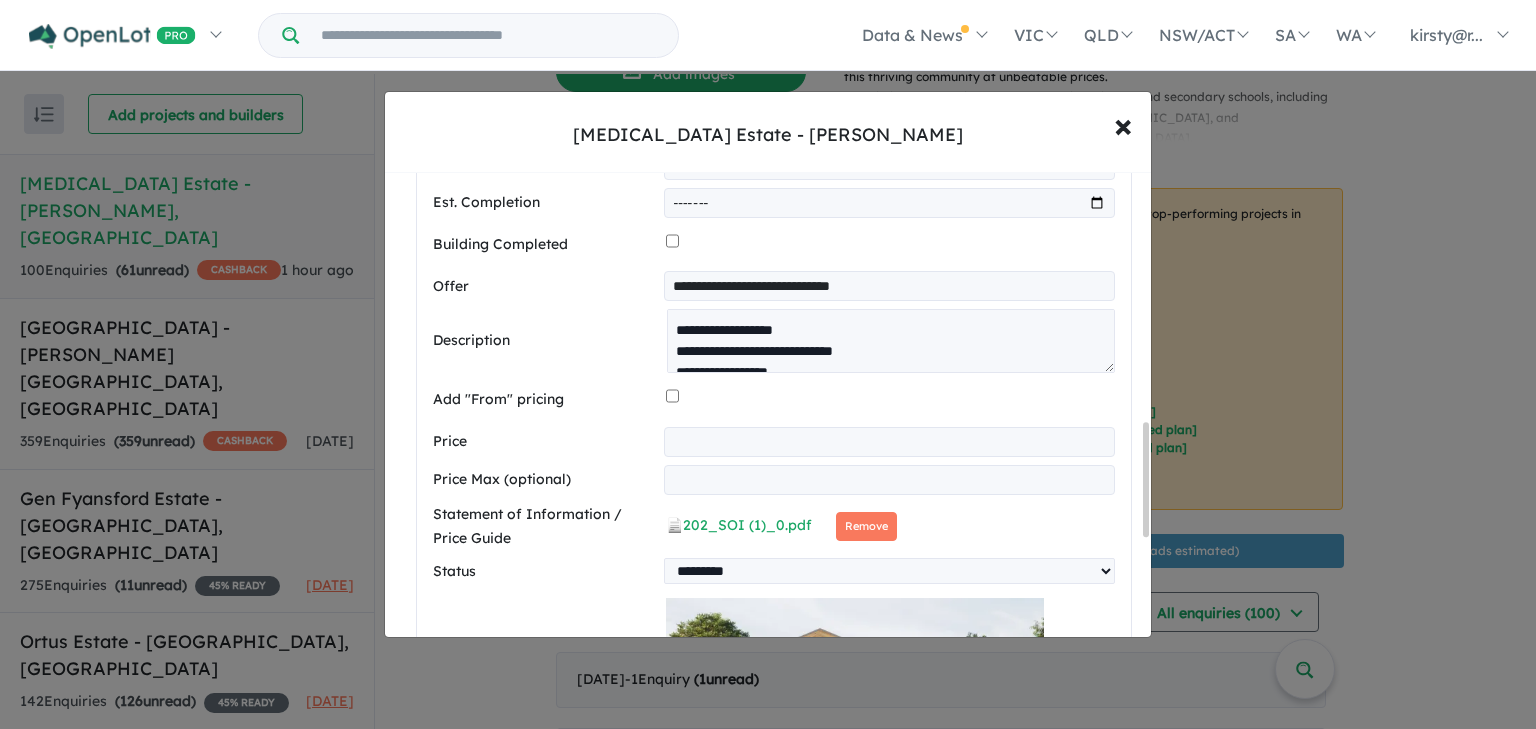 scroll, scrollTop: 1073, scrollLeft: 0, axis: vertical 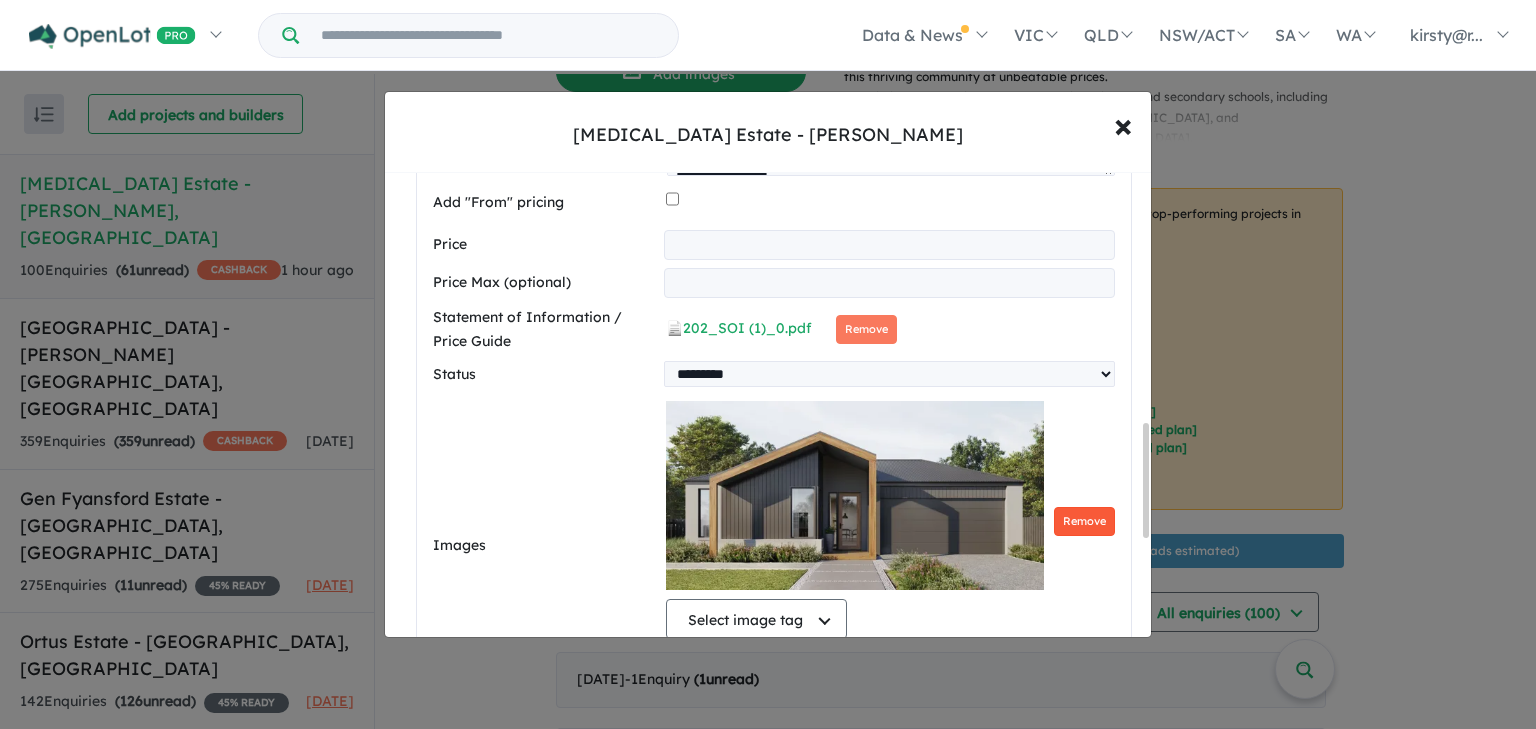 click on "Remove" at bounding box center [1084, 521] 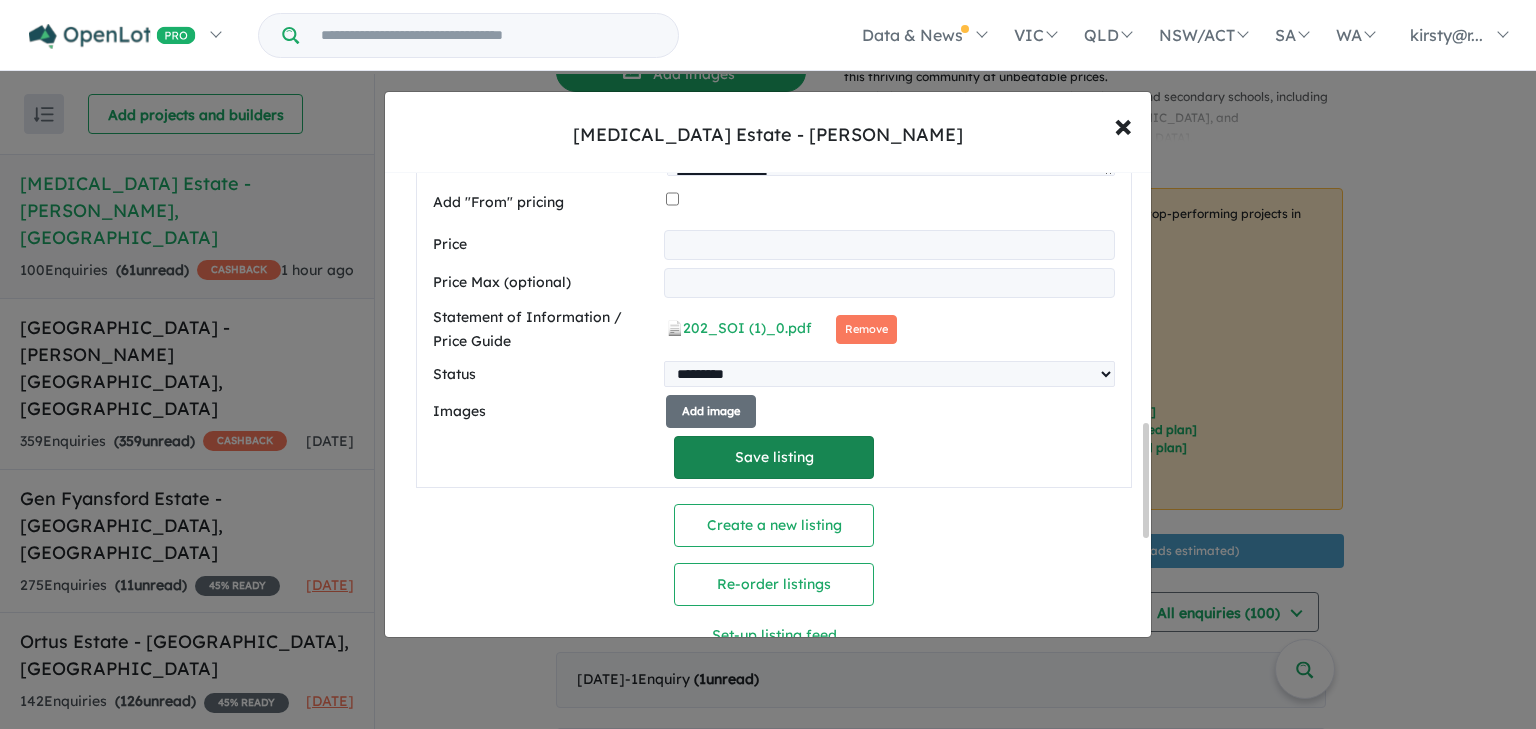click on "Save listing" at bounding box center (774, 457) 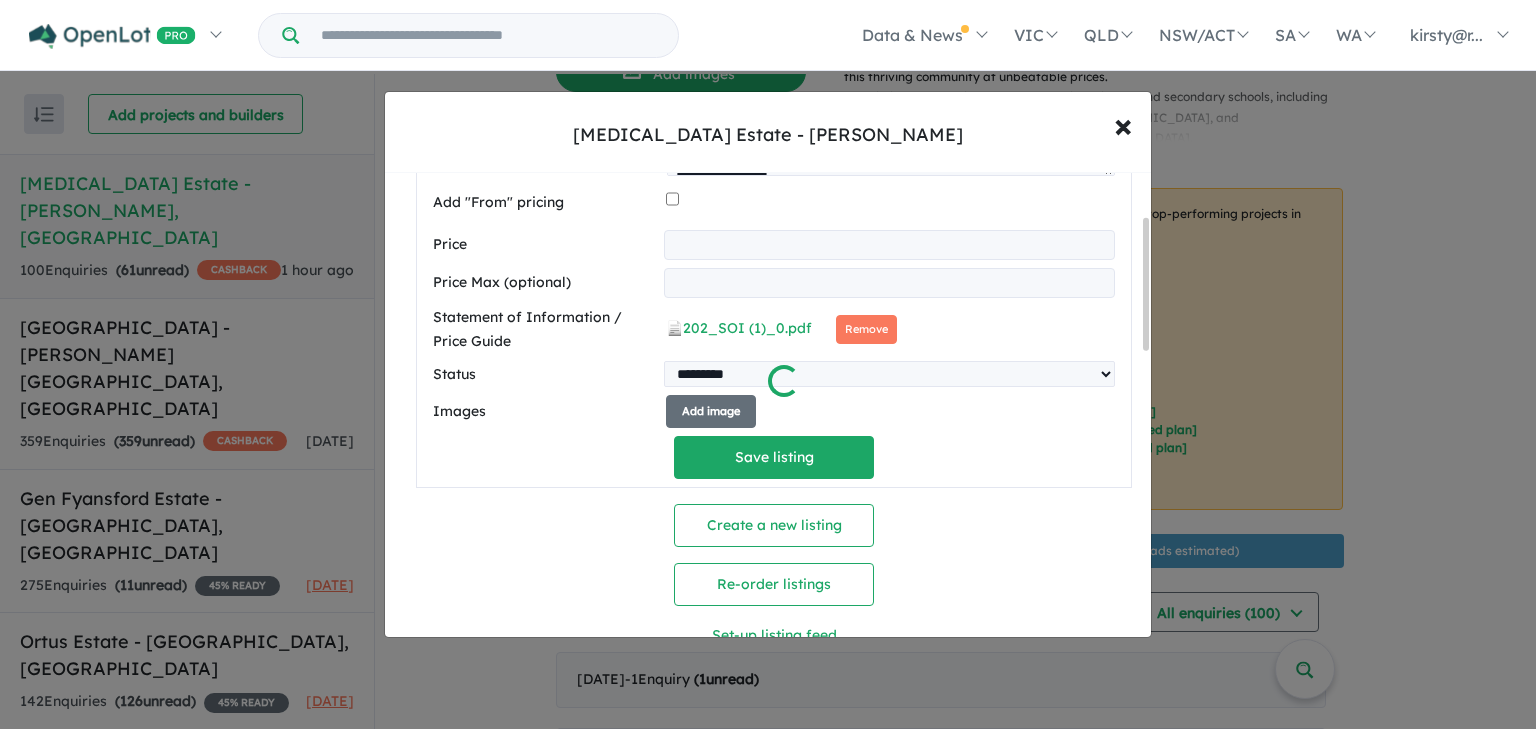 scroll, scrollTop: 193, scrollLeft: 0, axis: vertical 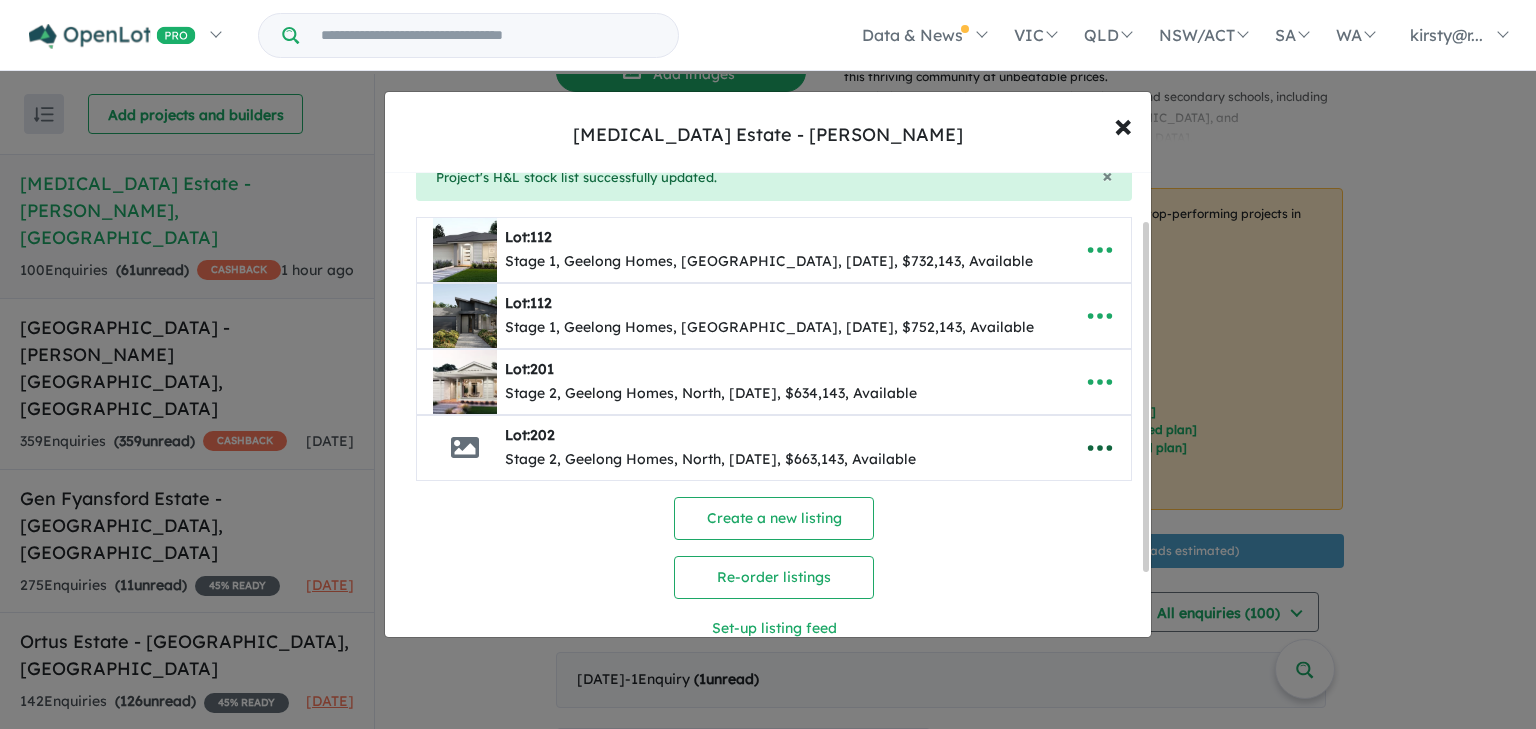 drag, startPoint x: 1081, startPoint y: 427, endPoint x: 1100, endPoint y: 430, distance: 19.235384 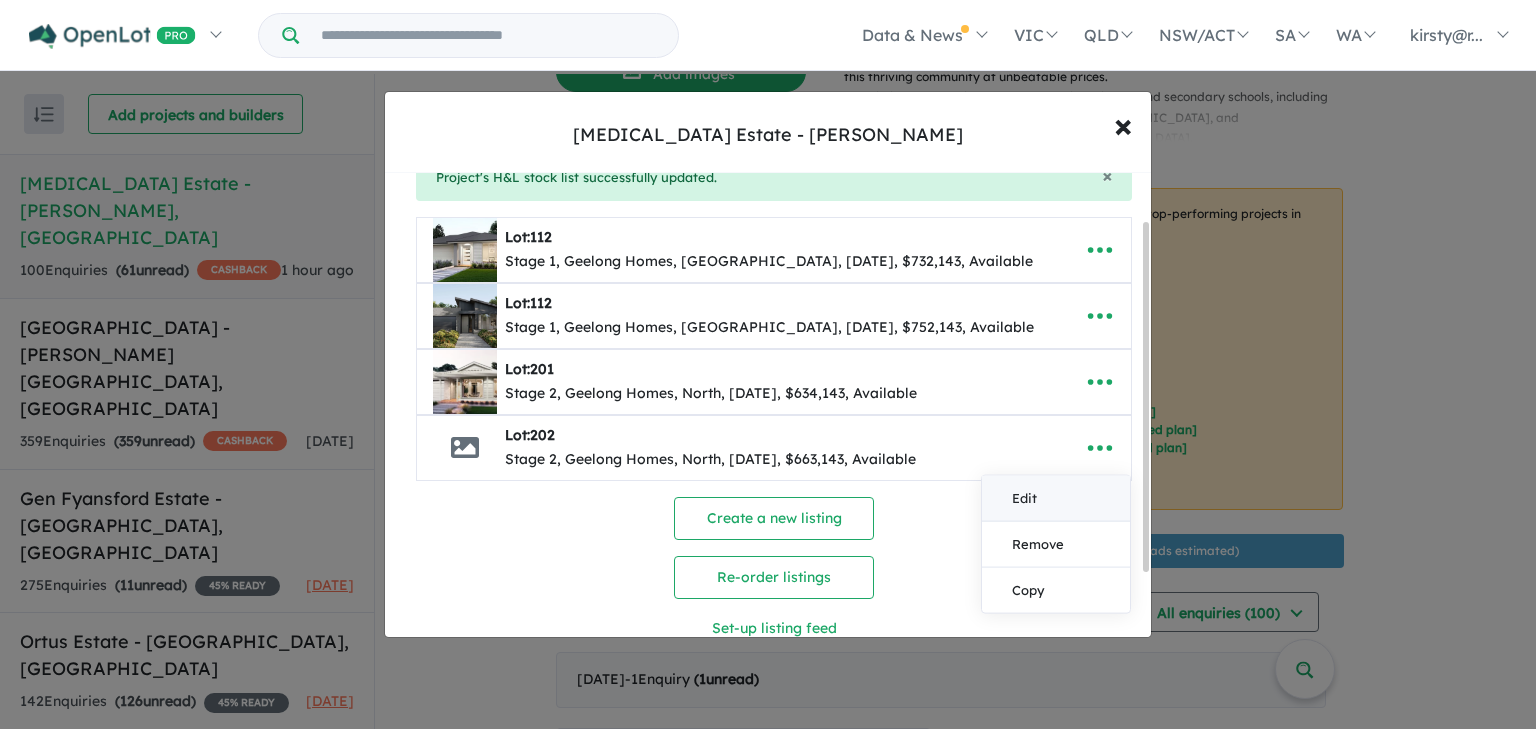 click on "Edit" at bounding box center (1056, 498) 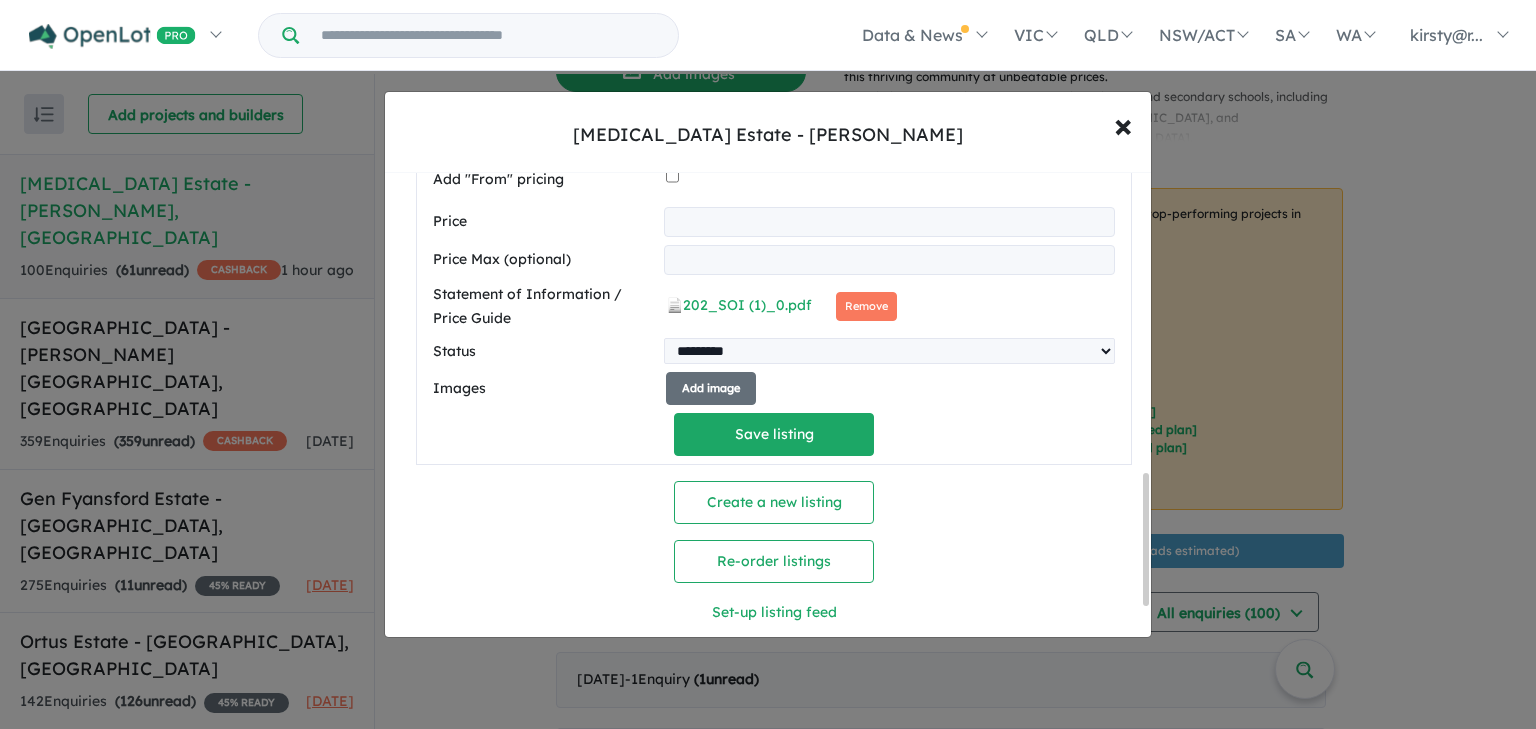 scroll 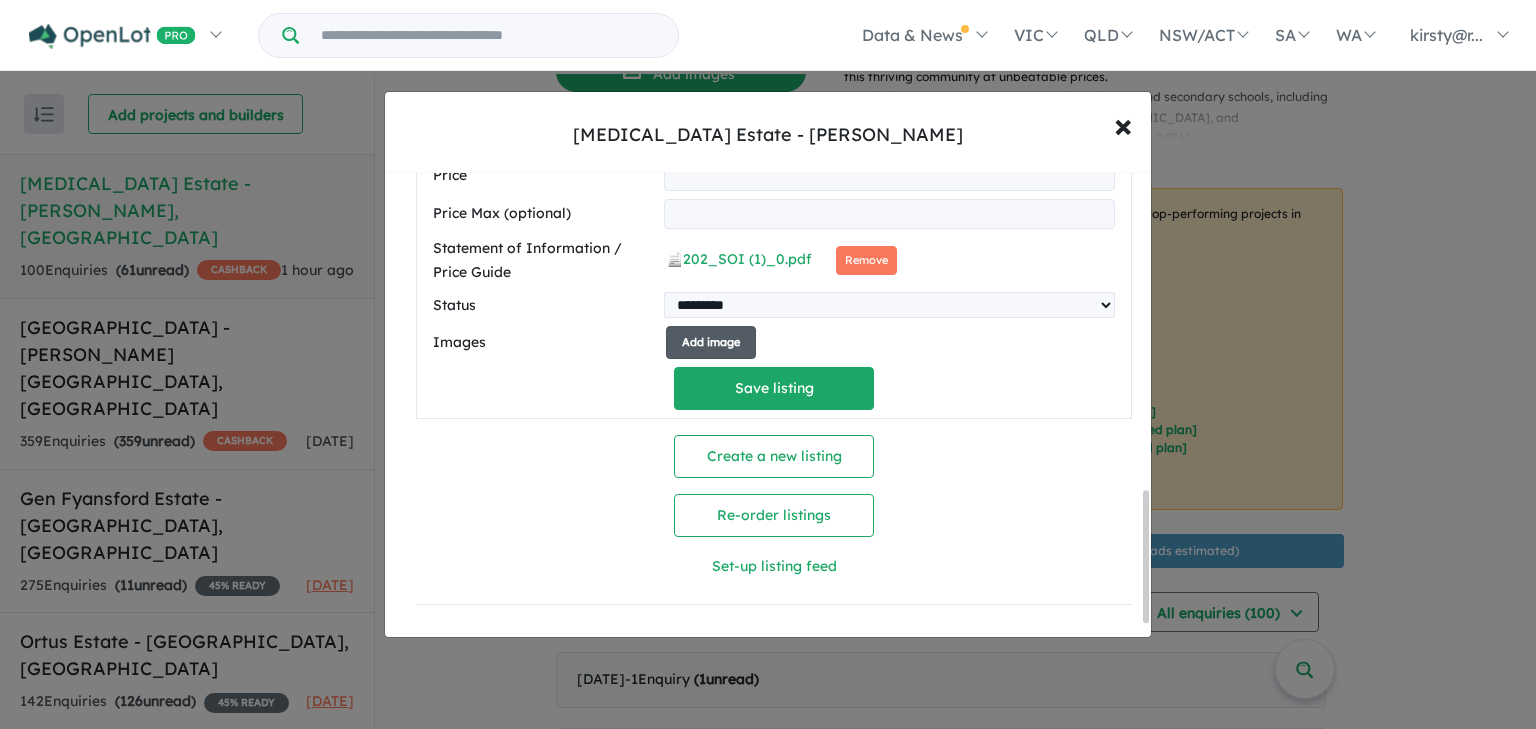 click on "Add image" at bounding box center [711, 342] 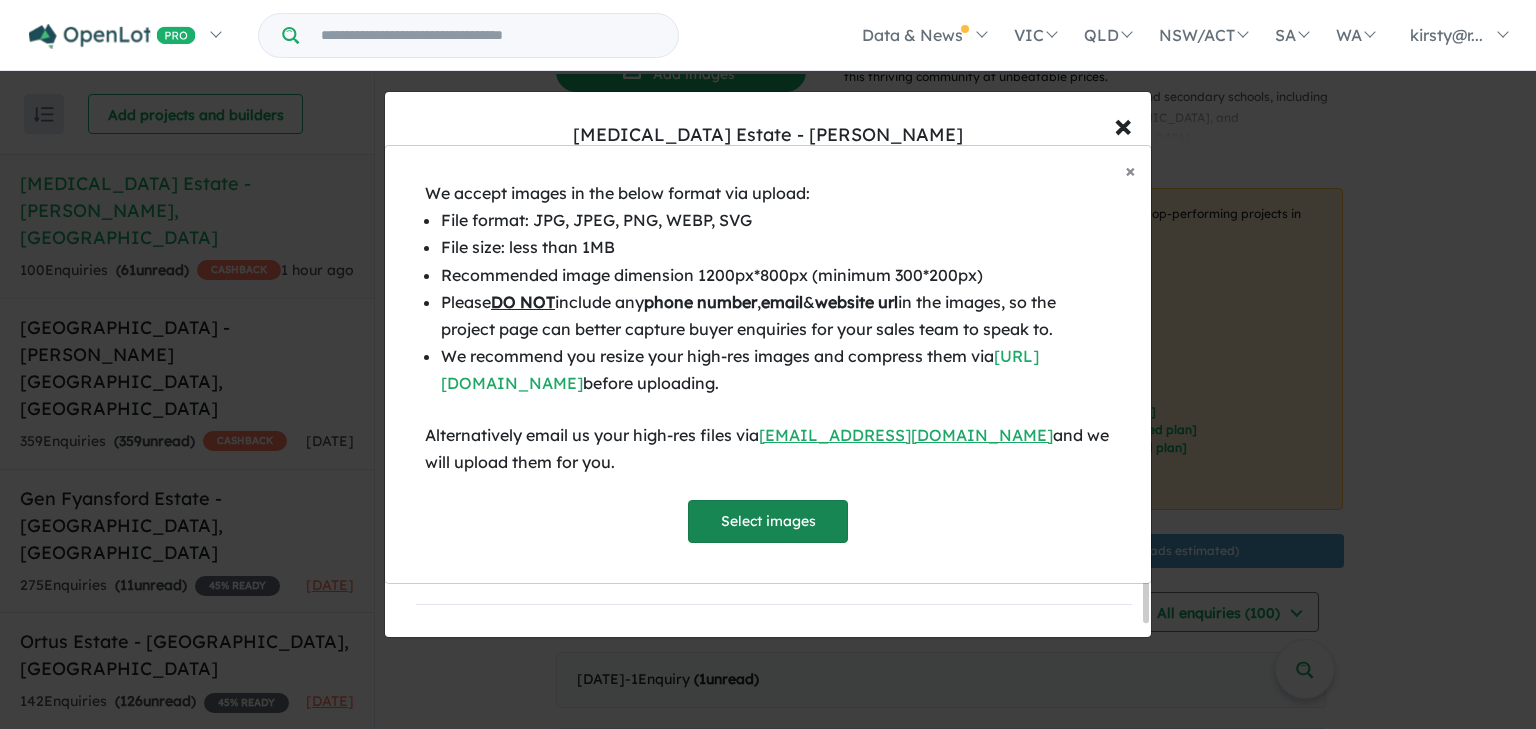 click on "Select images" at bounding box center [768, 521] 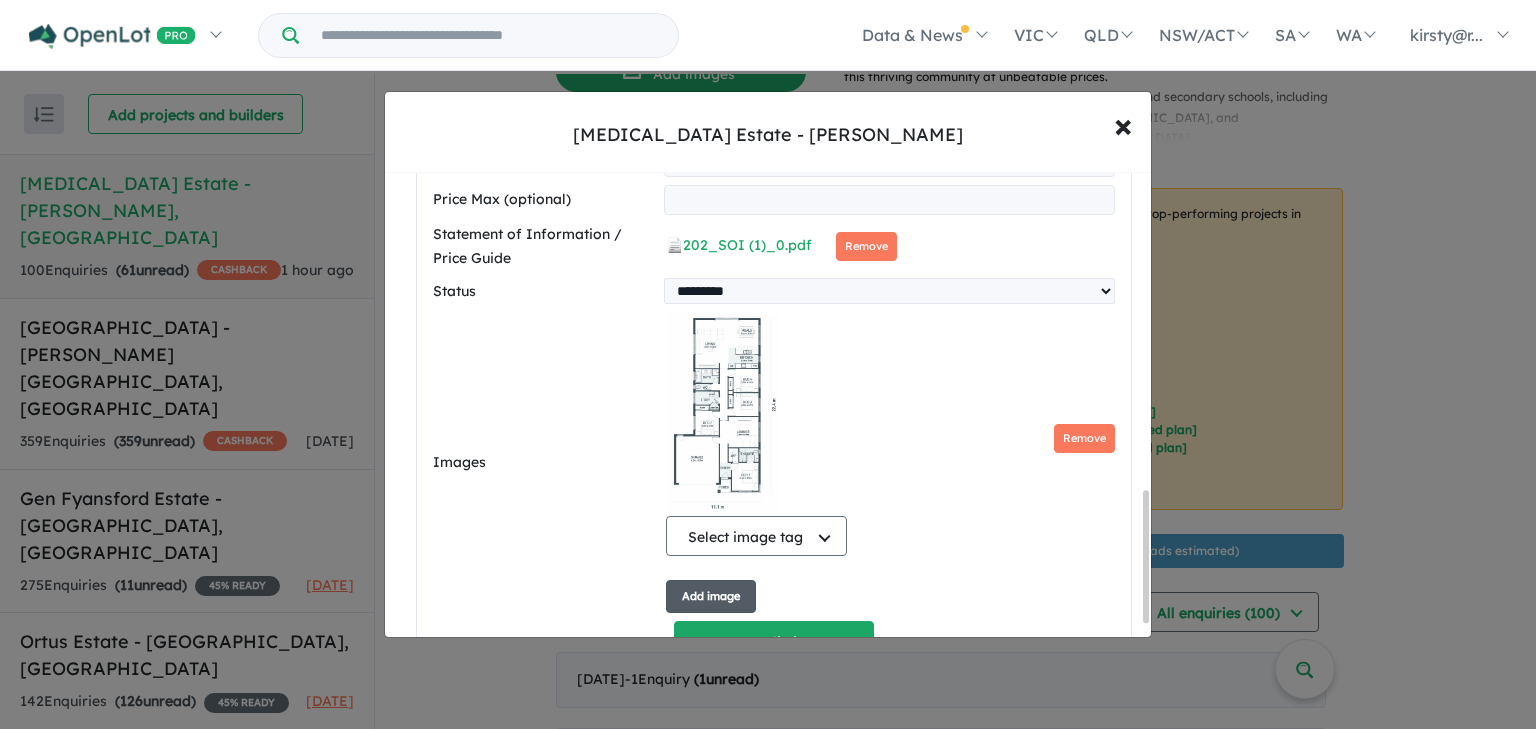 click on "Add image" at bounding box center [711, 596] 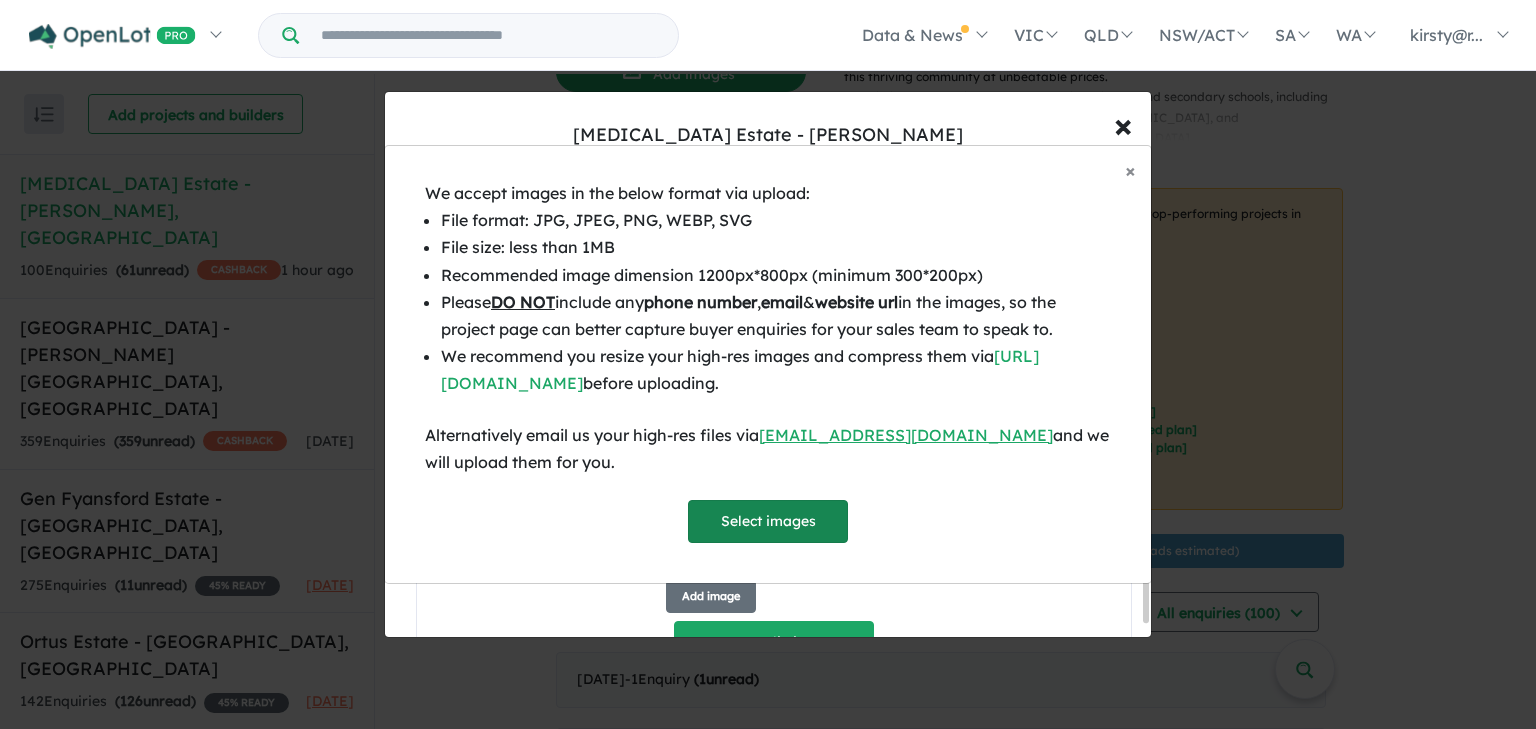 click on "Select images" at bounding box center (768, 521) 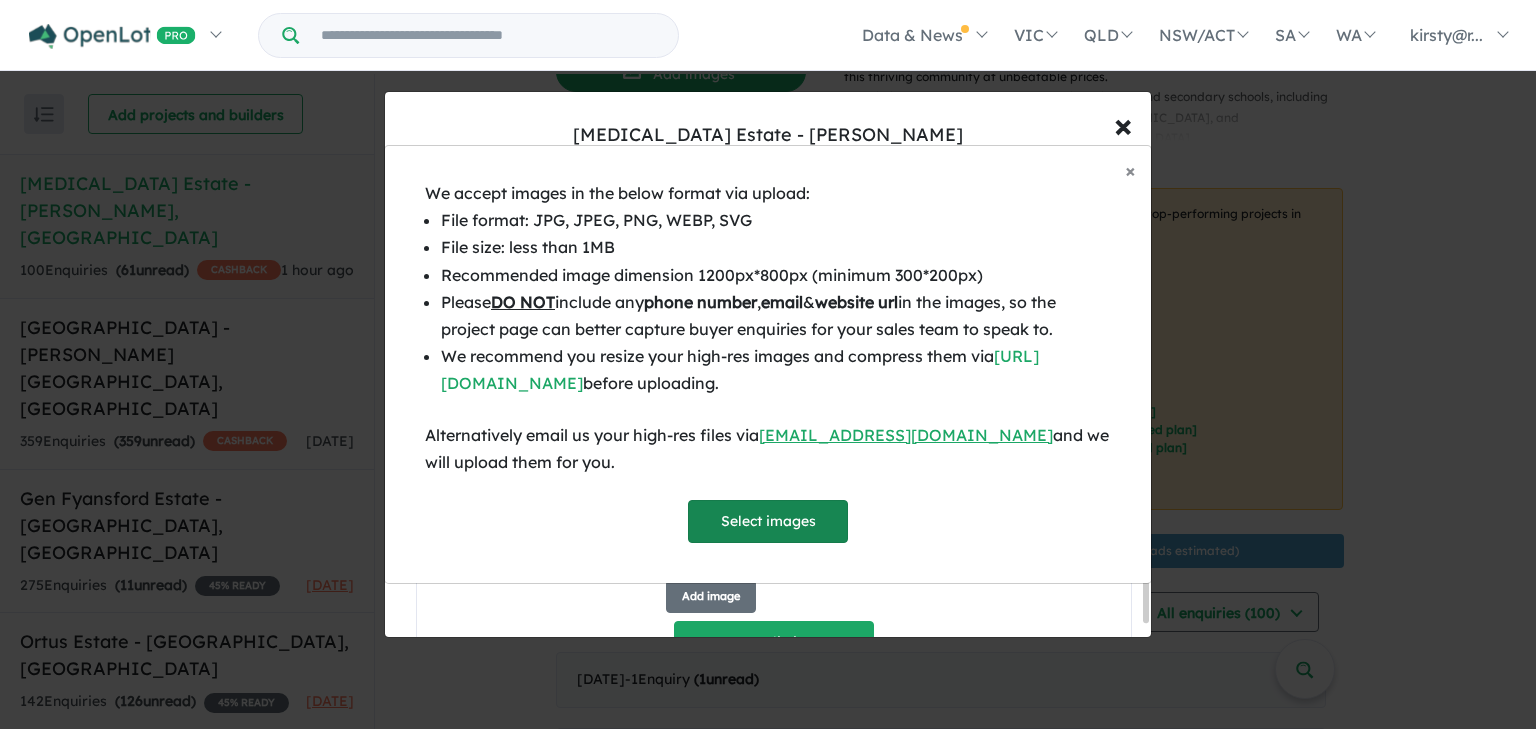 scroll, scrollTop: 1628, scrollLeft: 0, axis: vertical 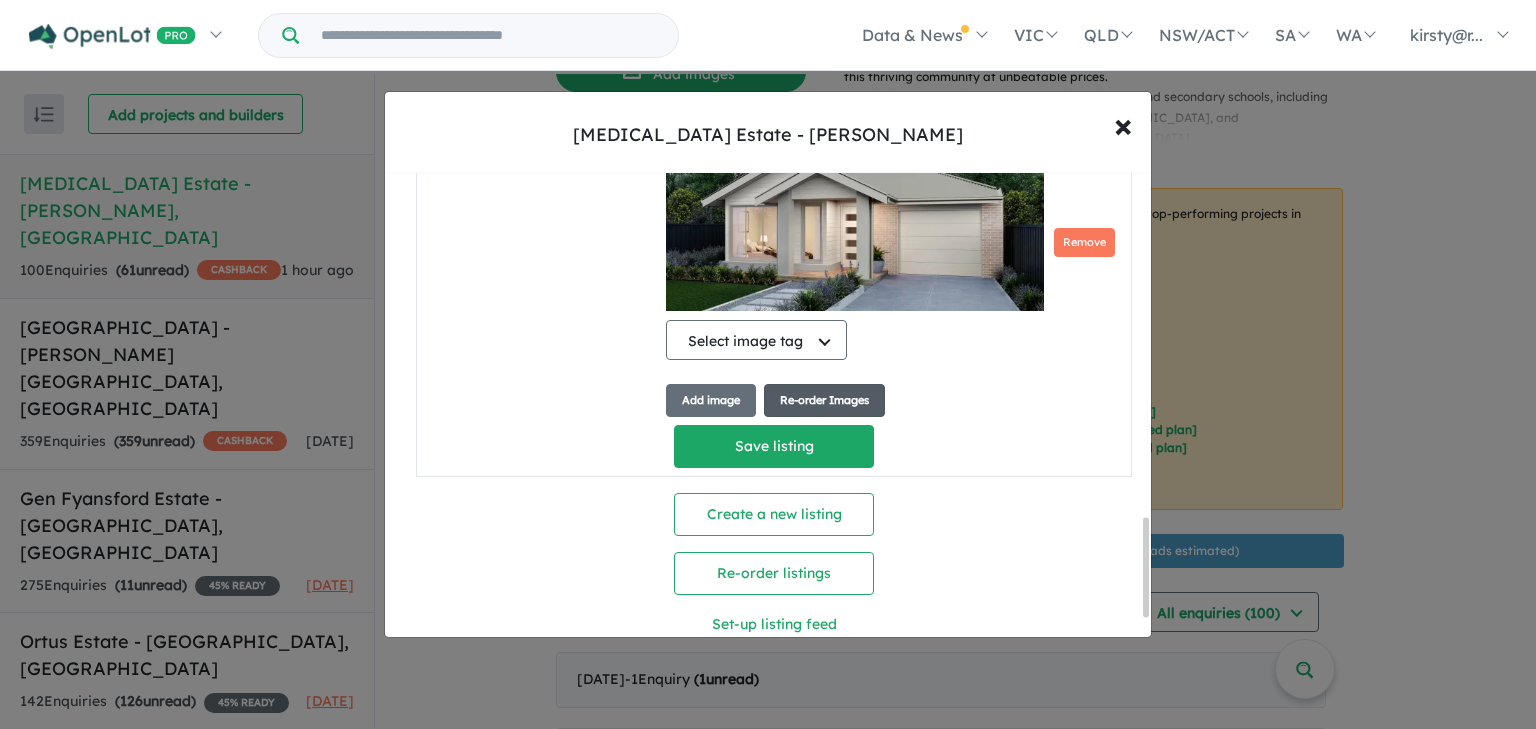 click on "Re-order Images" at bounding box center [824, 400] 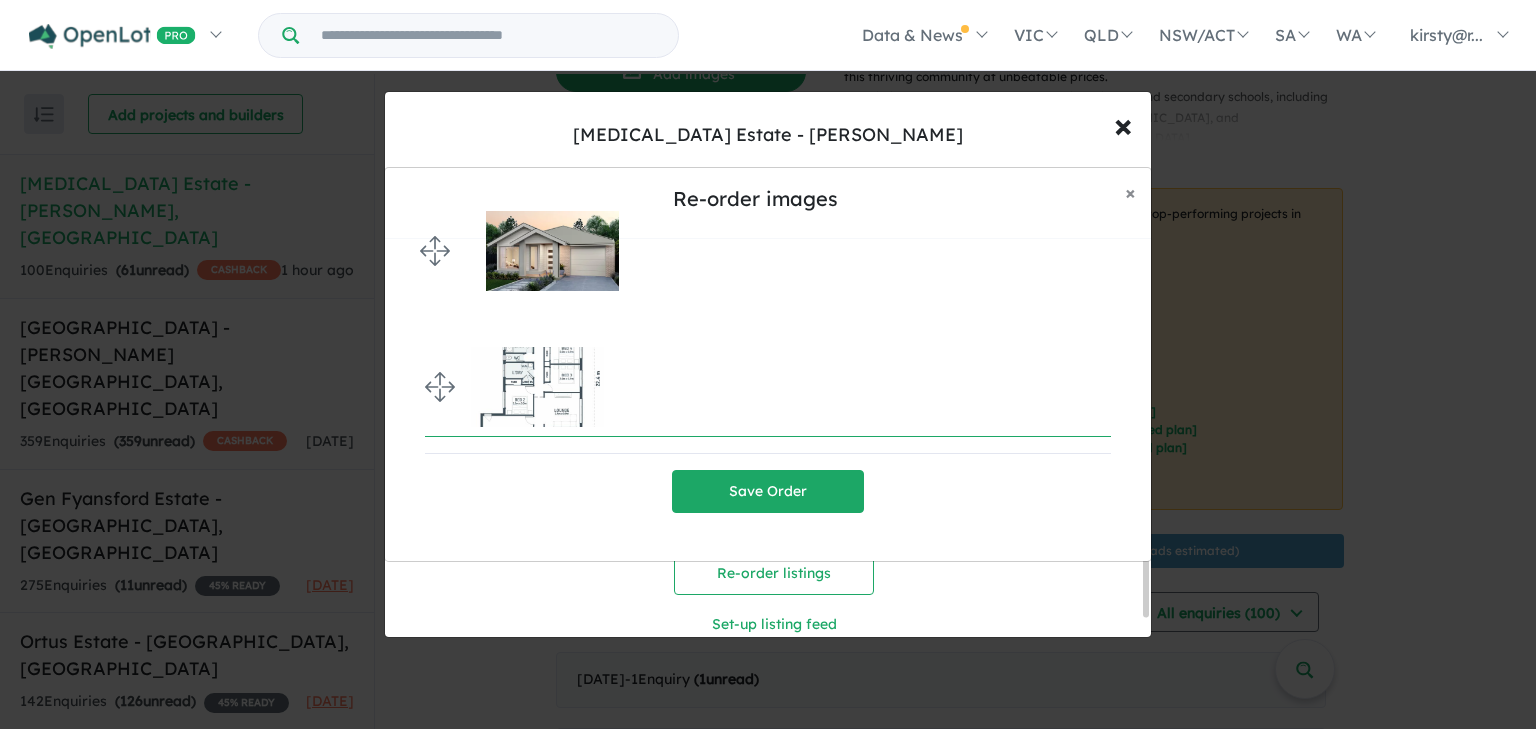 drag, startPoint x: 441, startPoint y: 392, endPoint x: 415, endPoint y: 251, distance: 143.37712 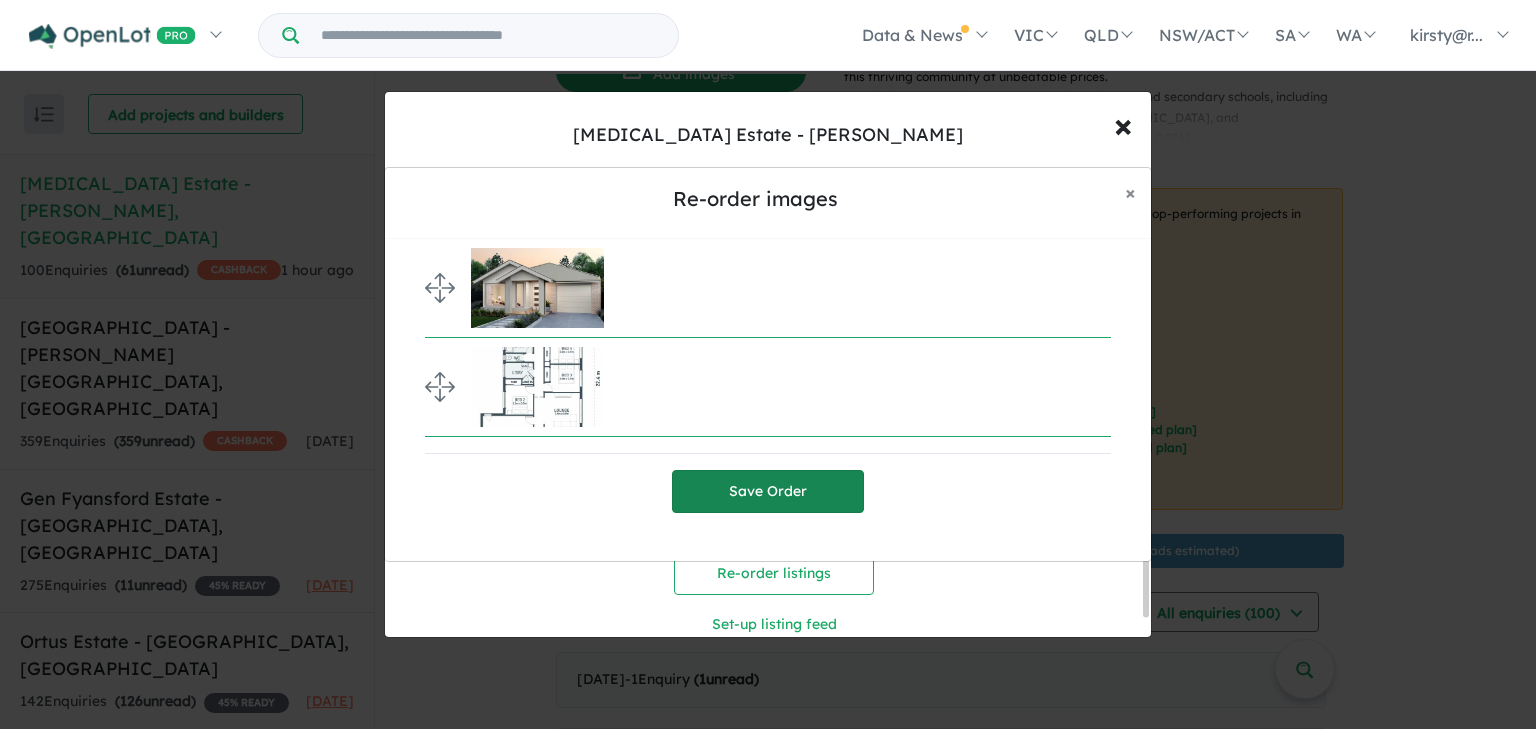 click on "Save Order" at bounding box center [768, 491] 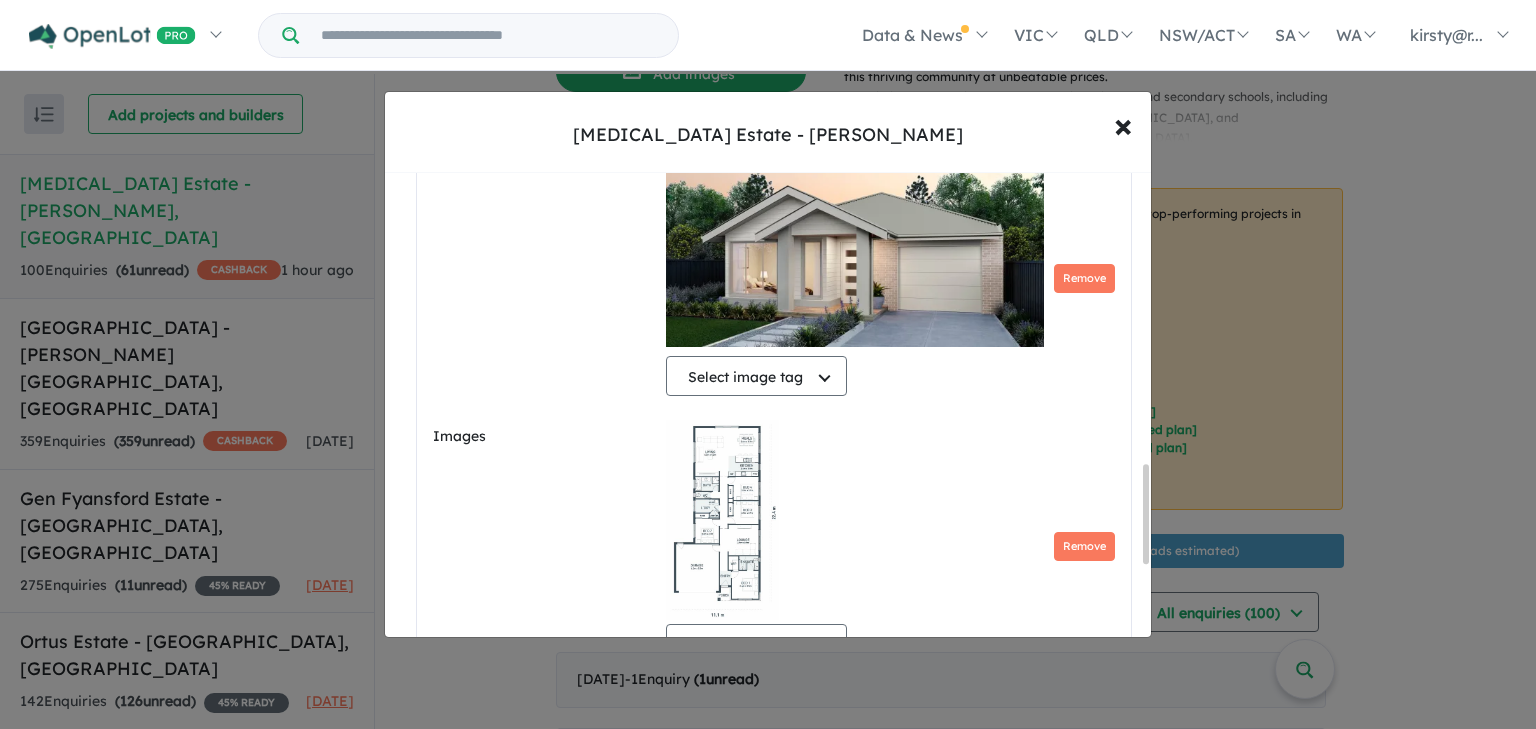 scroll, scrollTop: 1548, scrollLeft: 0, axis: vertical 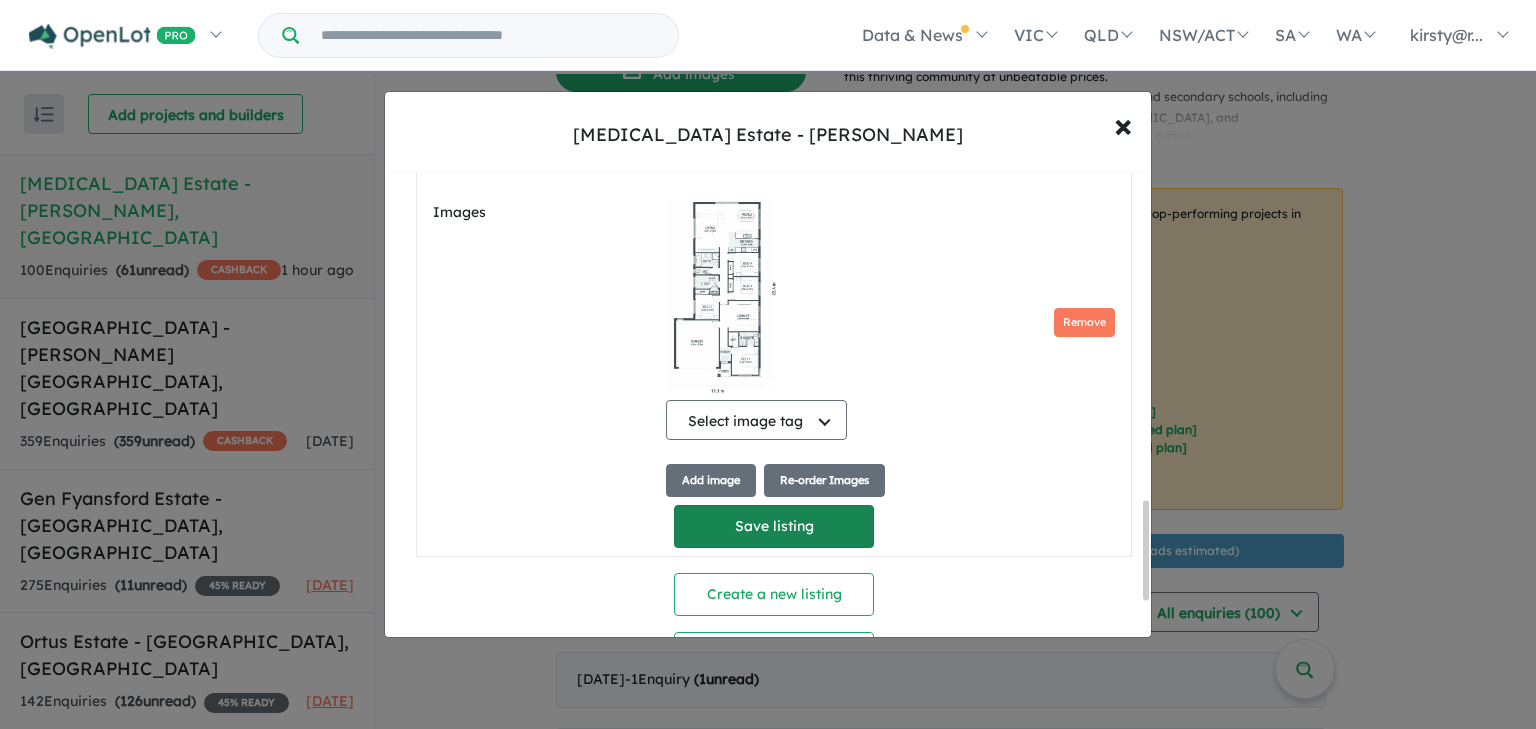 click on "Save listing" at bounding box center [774, 526] 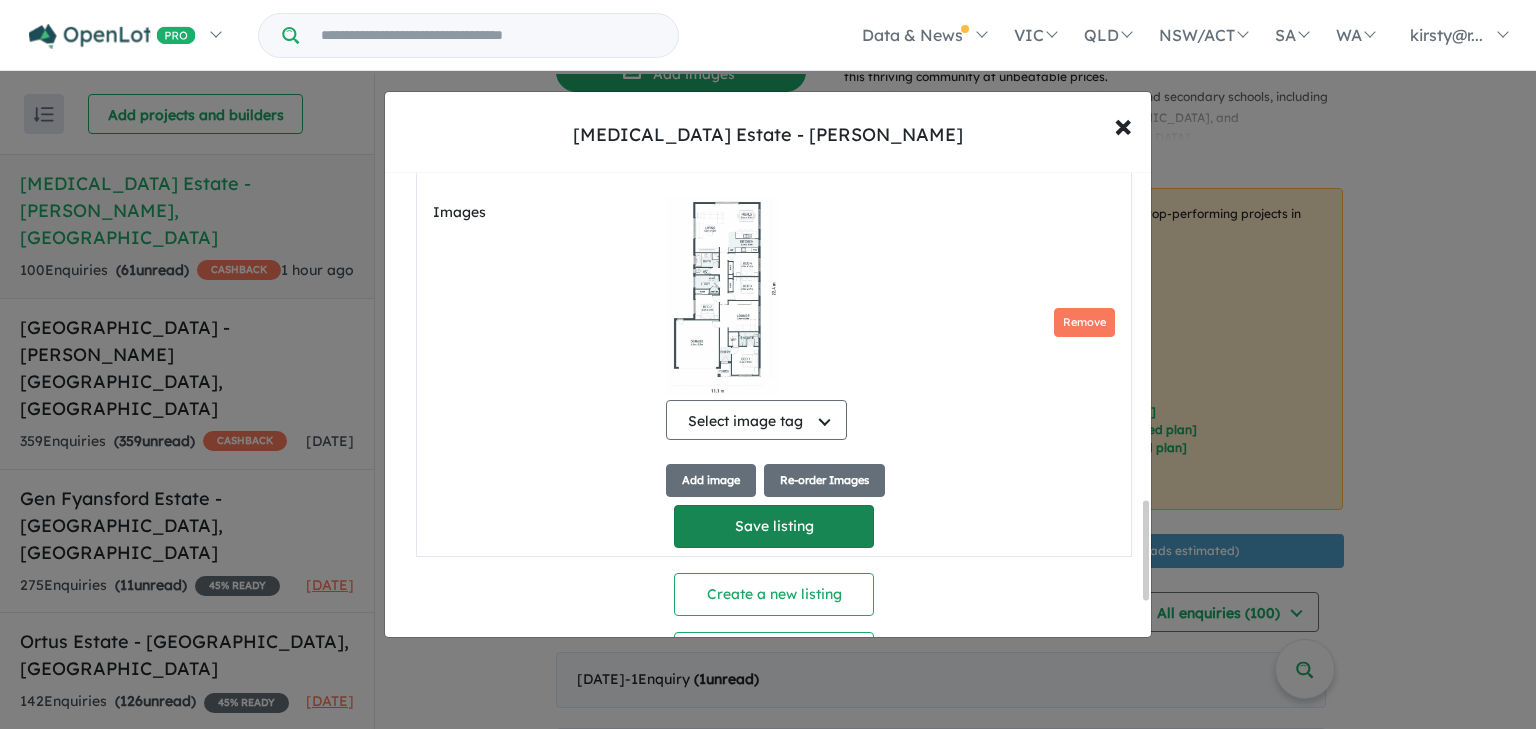 select on "*****" 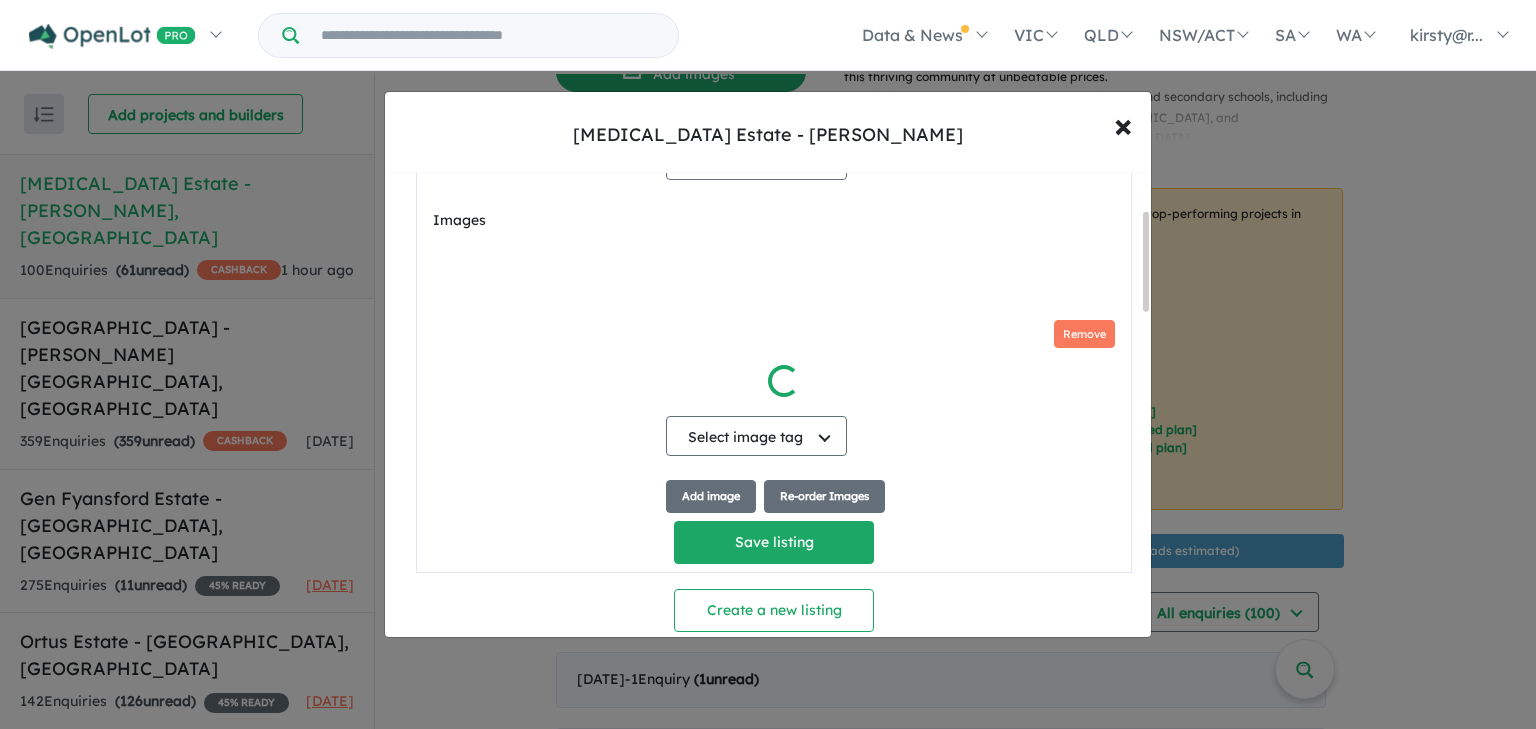 scroll, scrollTop: 193, scrollLeft: 0, axis: vertical 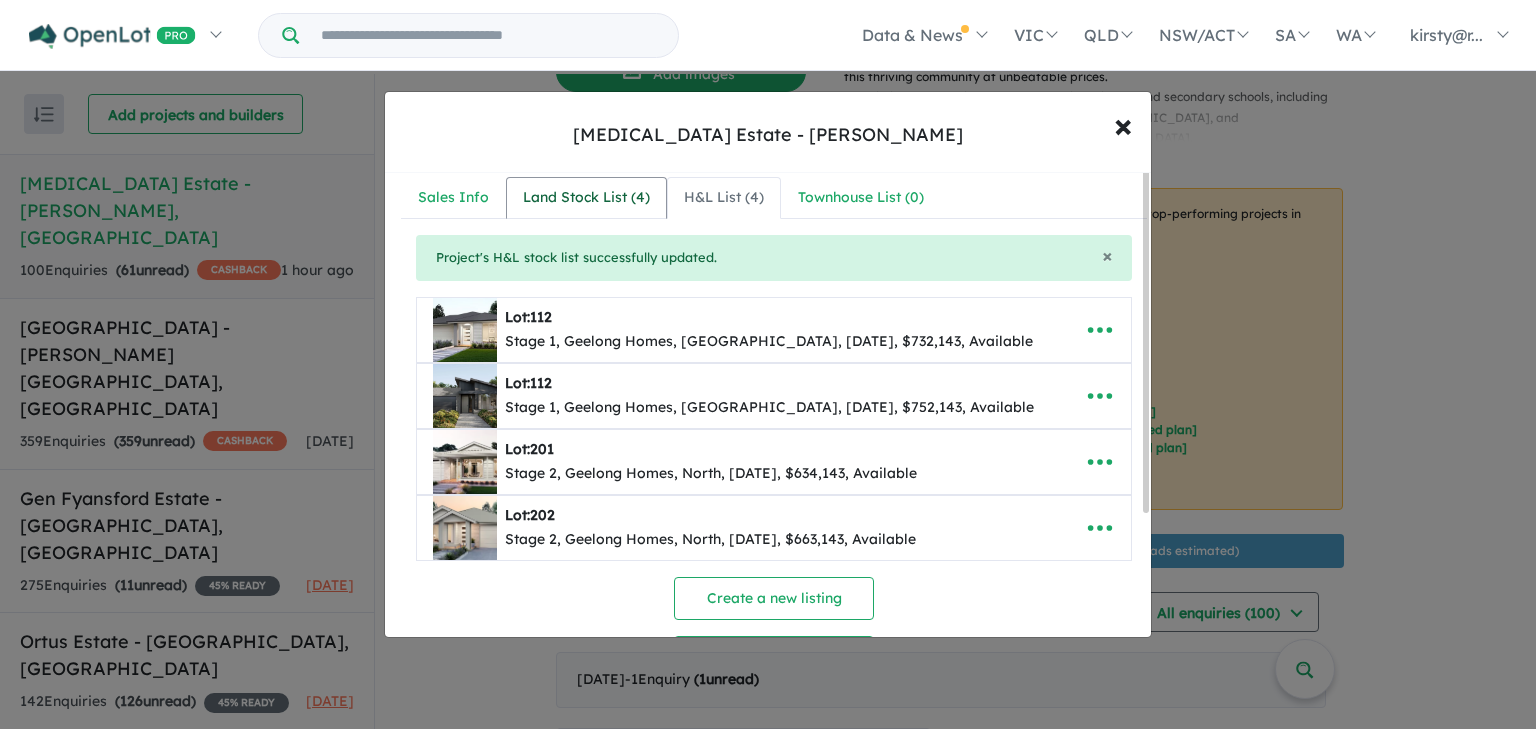 click on "Land Stock List ( 4 )" at bounding box center [586, 198] 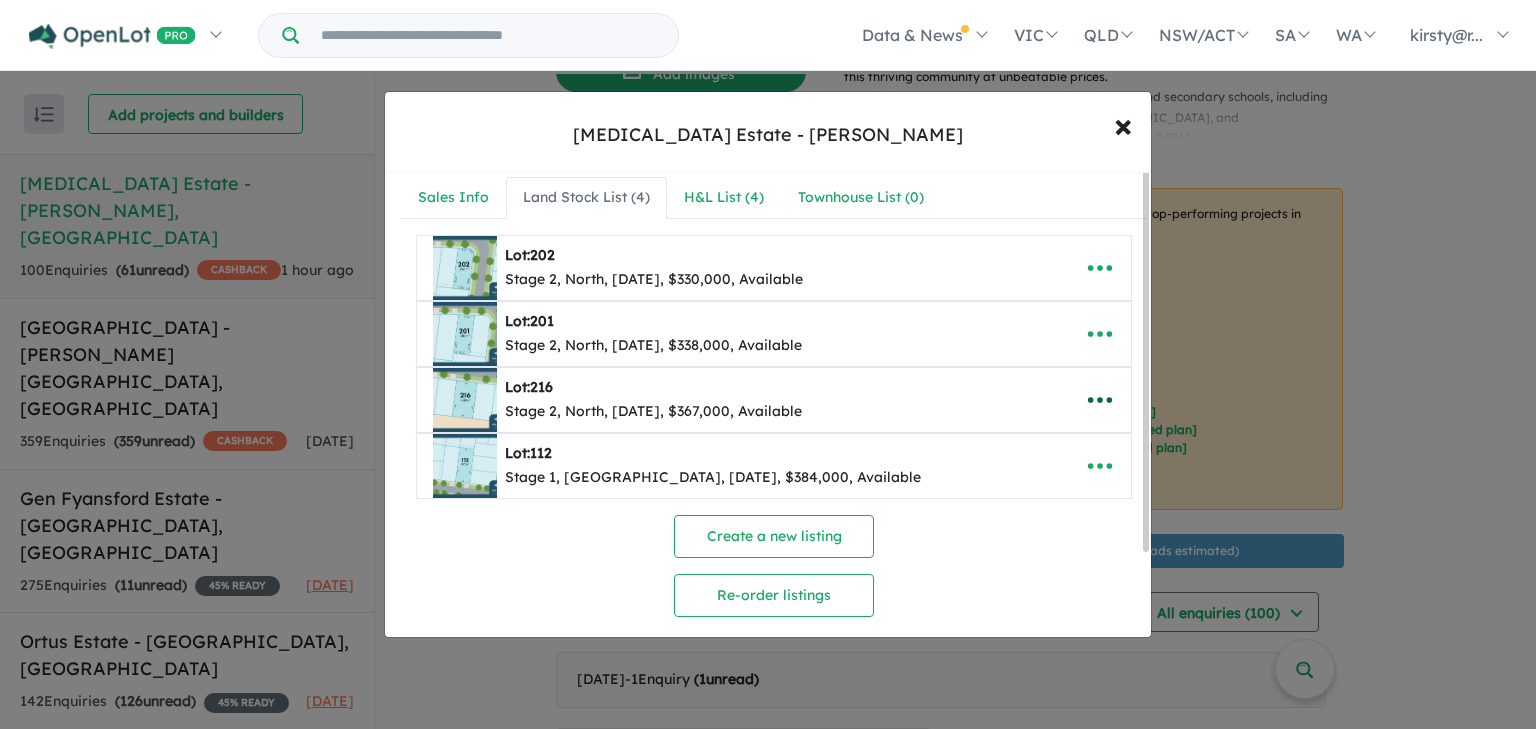 click 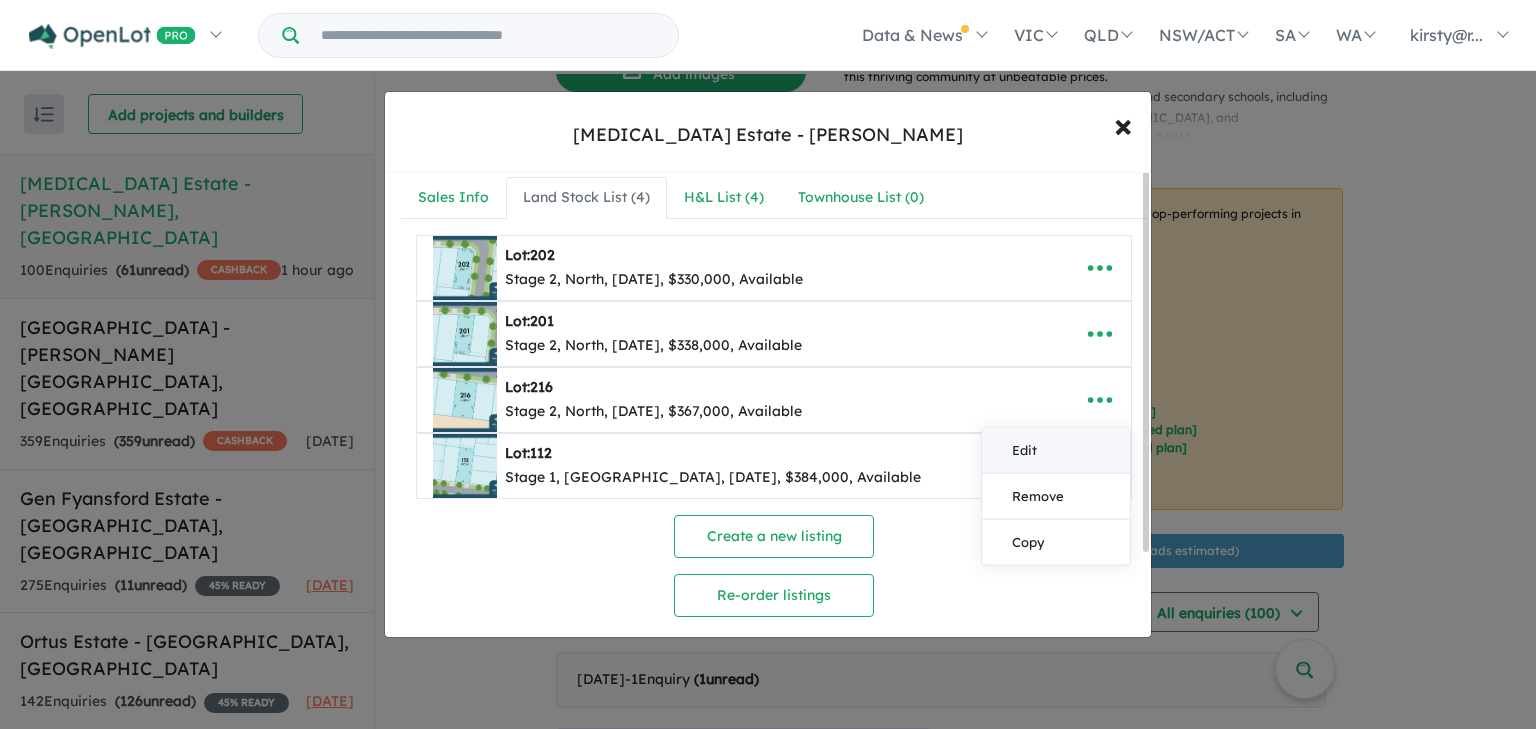 click on "Edit" at bounding box center (1056, 451) 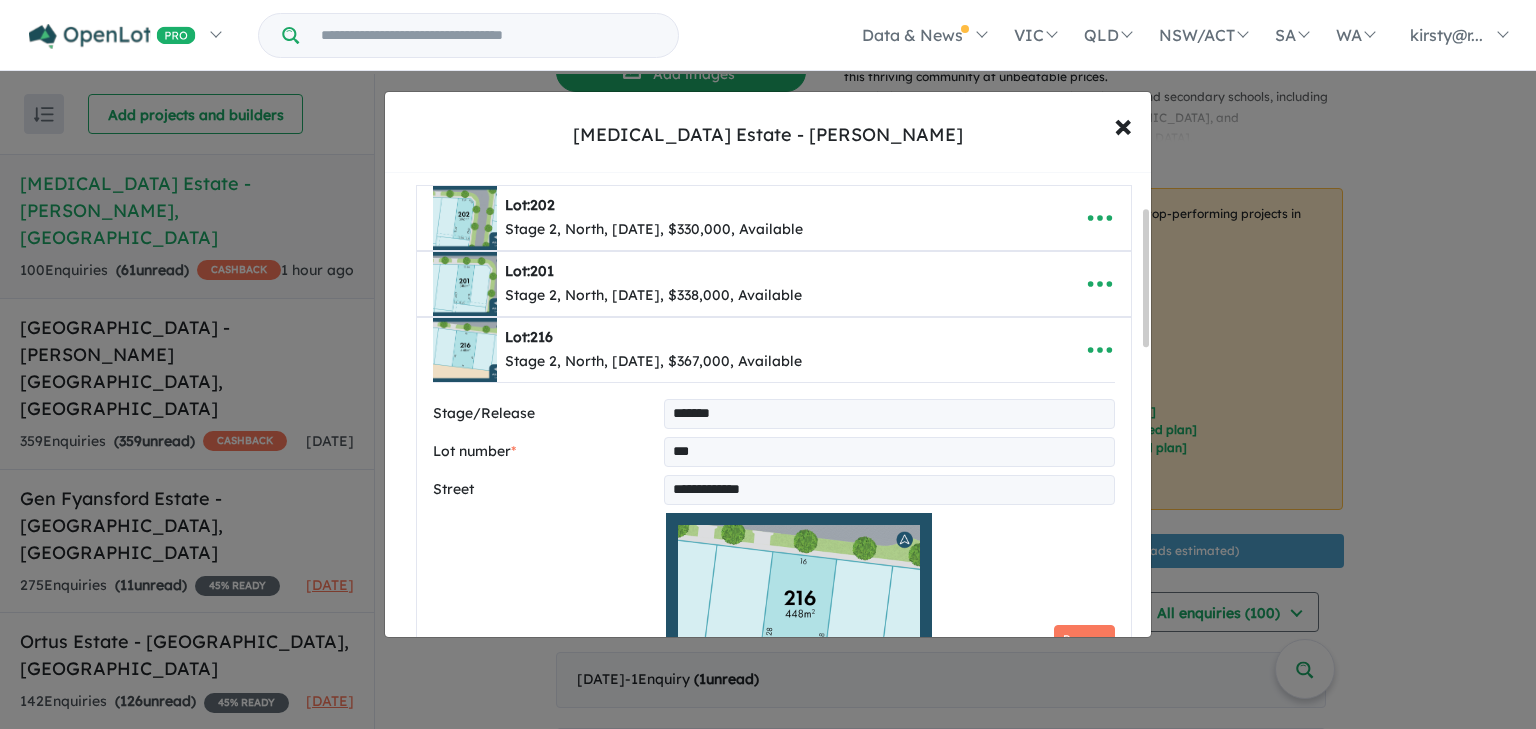 scroll, scrollTop: 160, scrollLeft: 0, axis: vertical 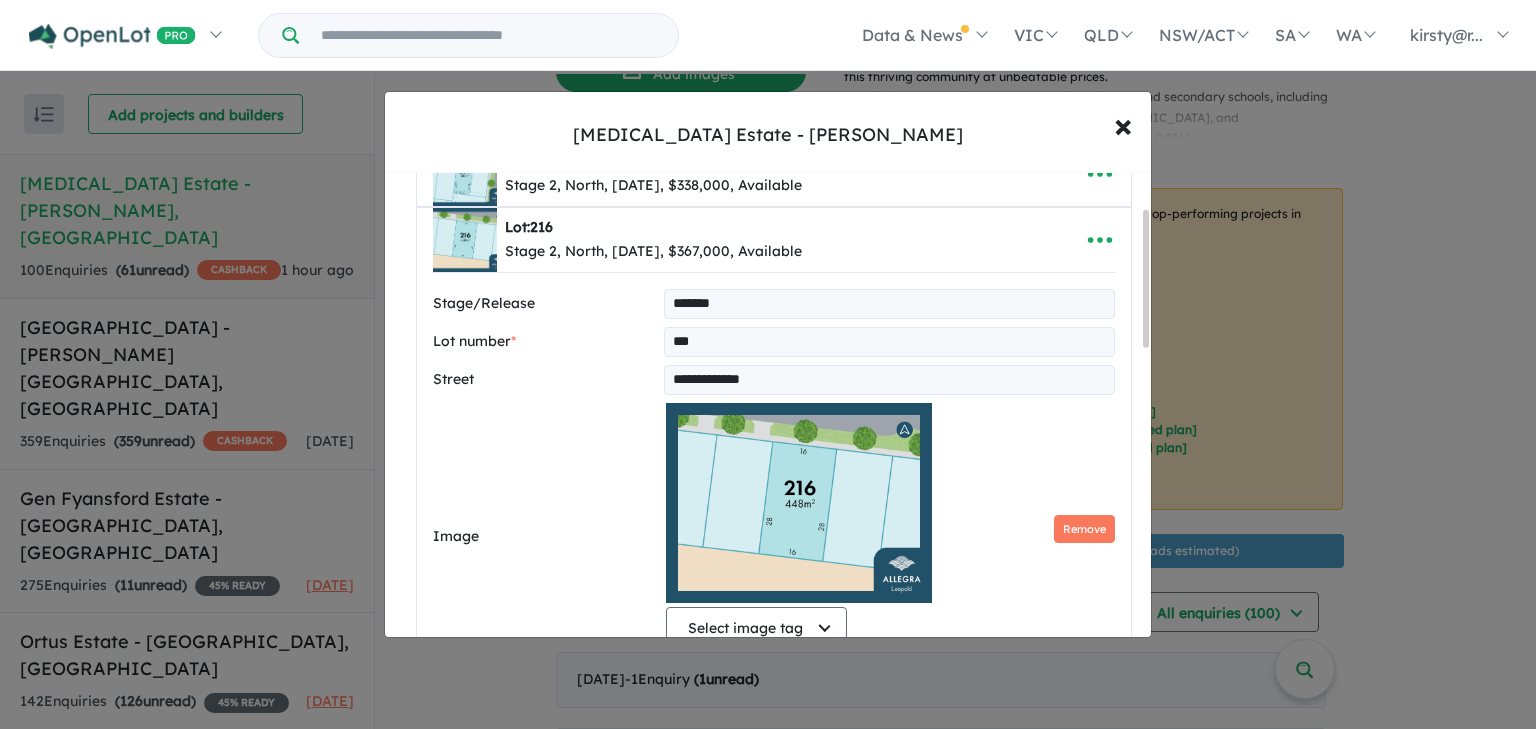 drag, startPoint x: 932, startPoint y: 380, endPoint x: 453, endPoint y: 332, distance: 481.39902 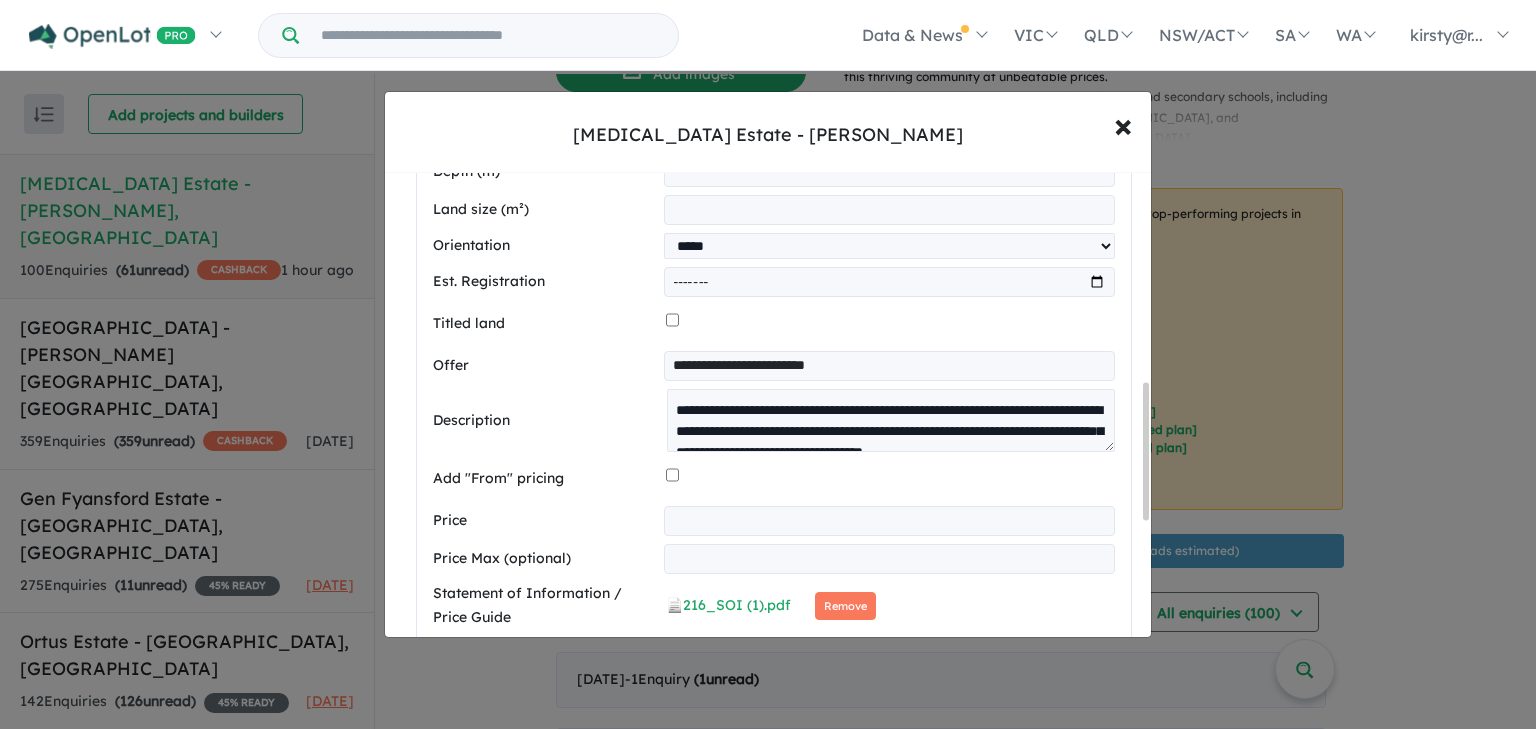 scroll, scrollTop: 1103, scrollLeft: 0, axis: vertical 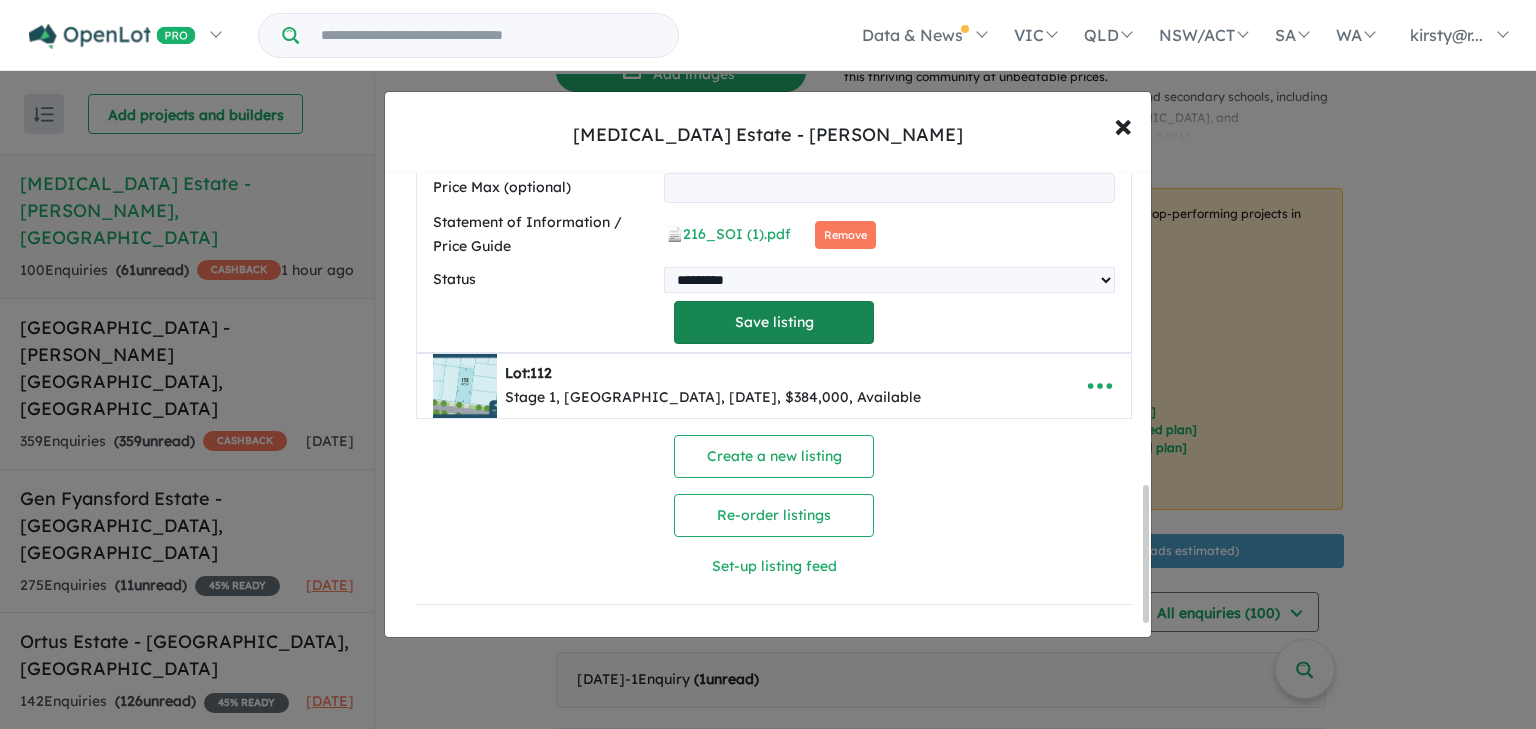 type on "**********" 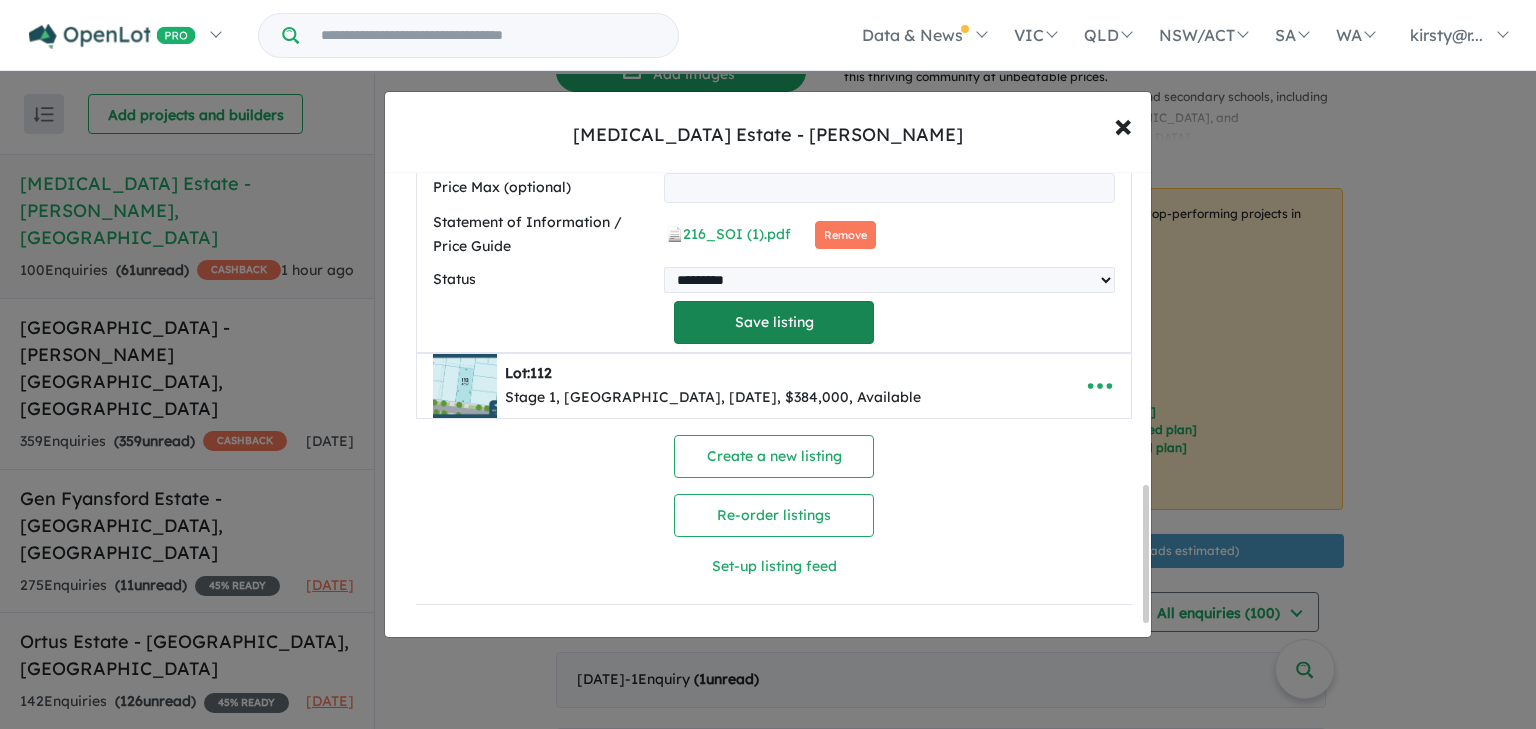 click on "Save listing" at bounding box center (774, 322) 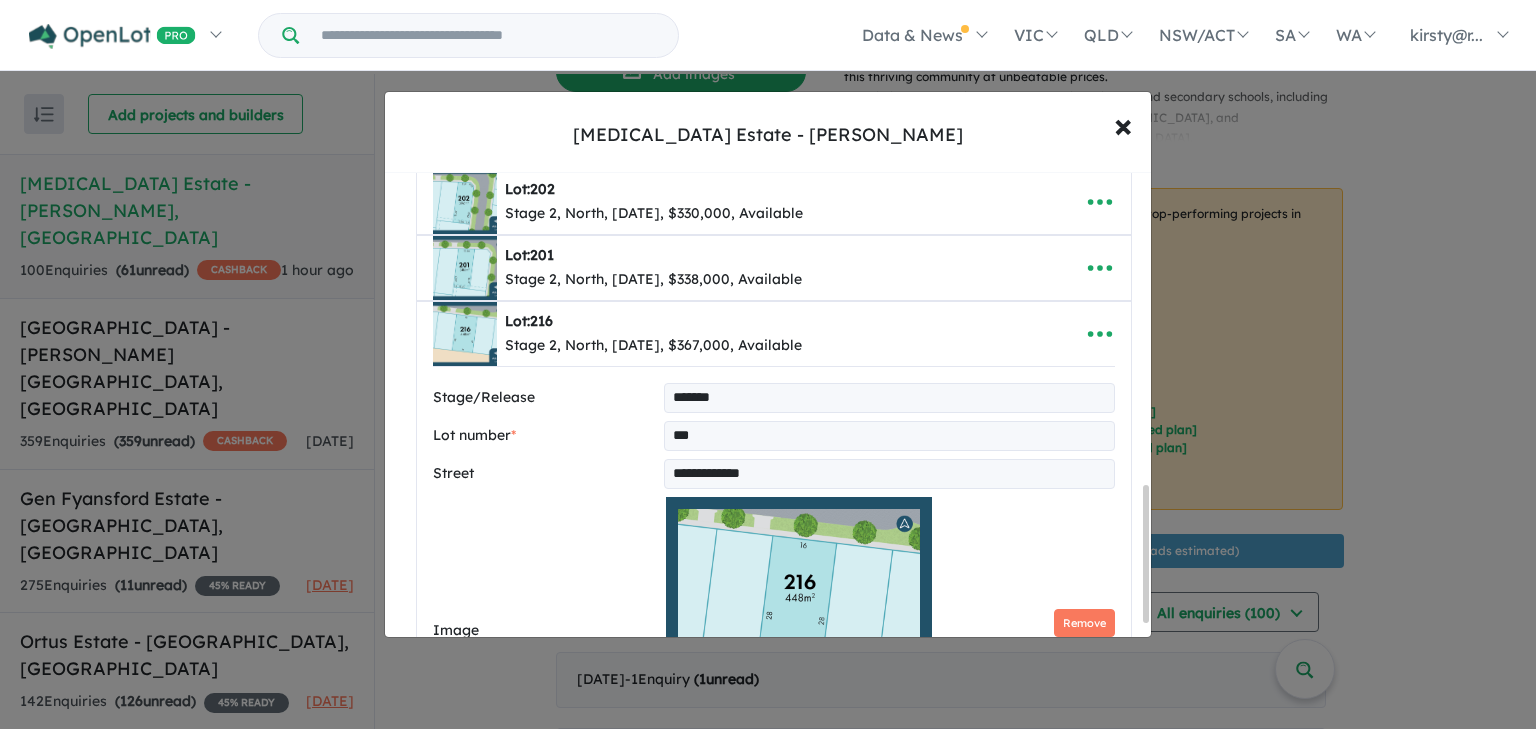 select on "*****" 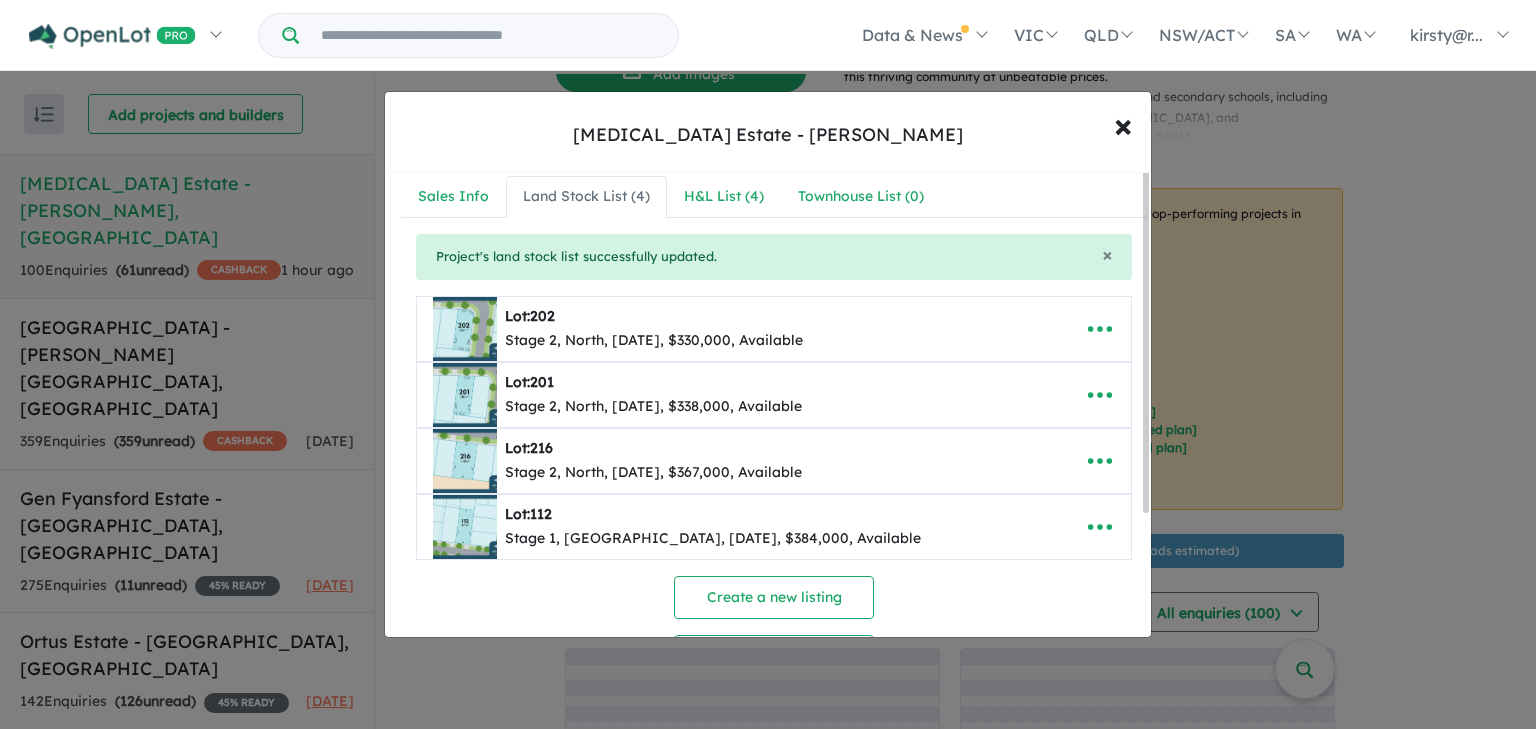 scroll, scrollTop: 0, scrollLeft: 0, axis: both 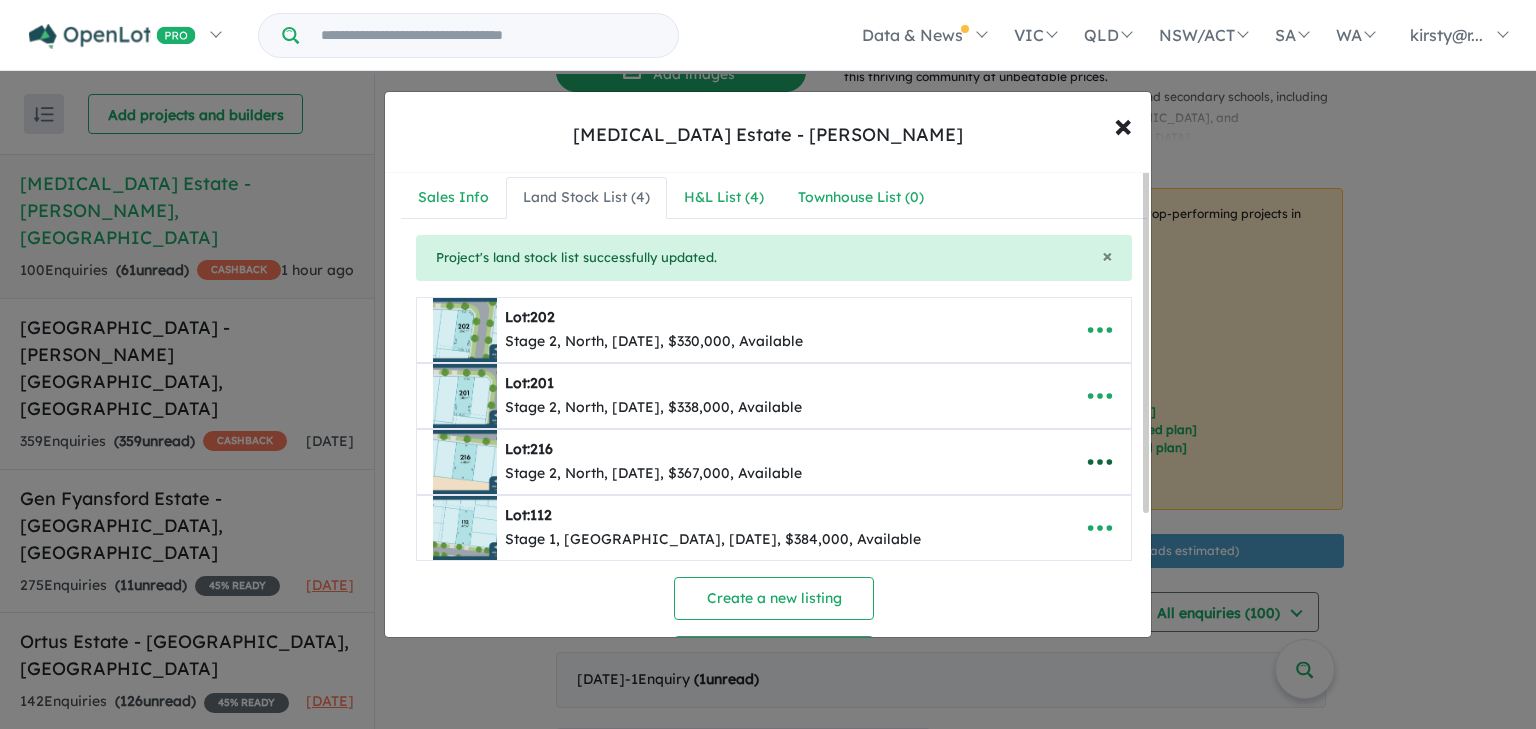 click 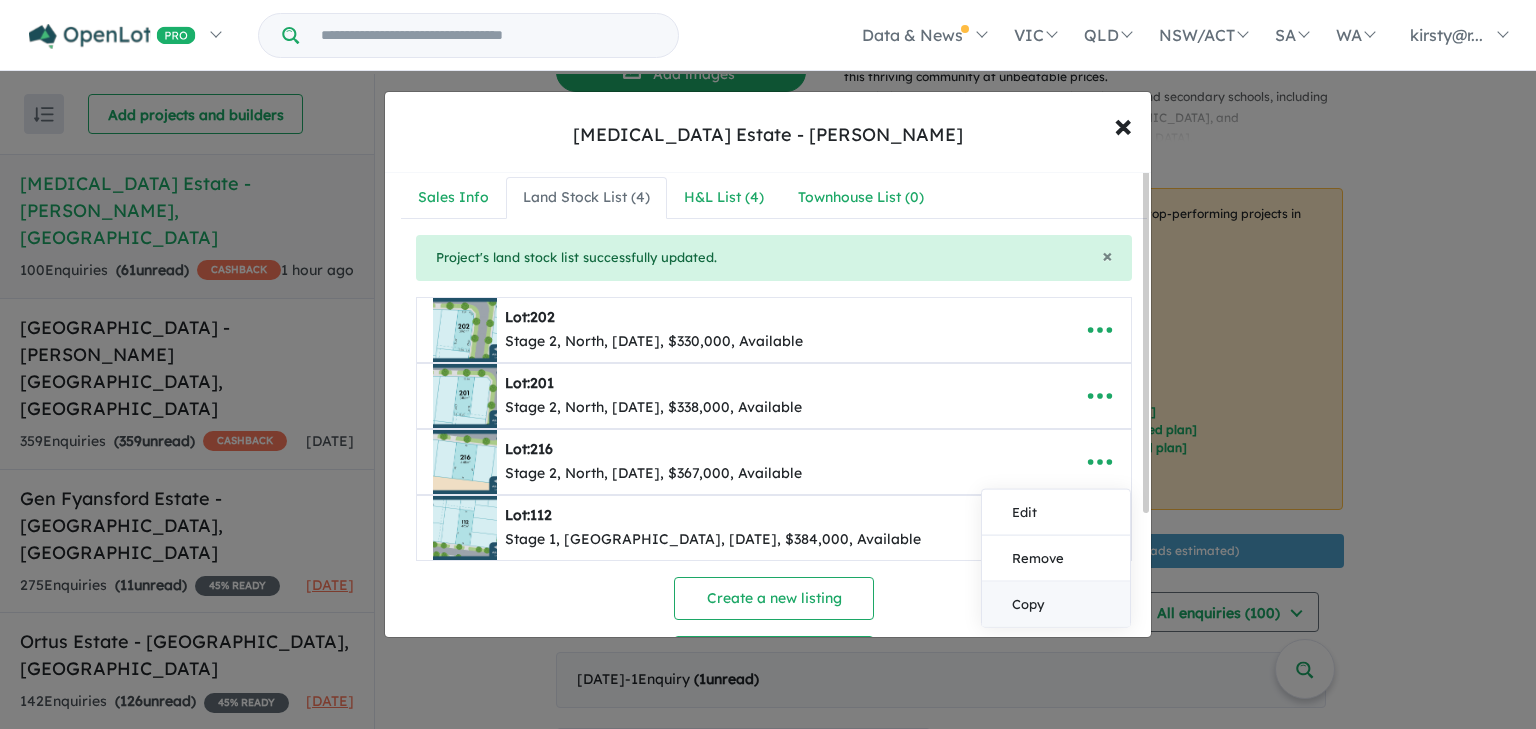 click on "Copy" at bounding box center (1056, 603) 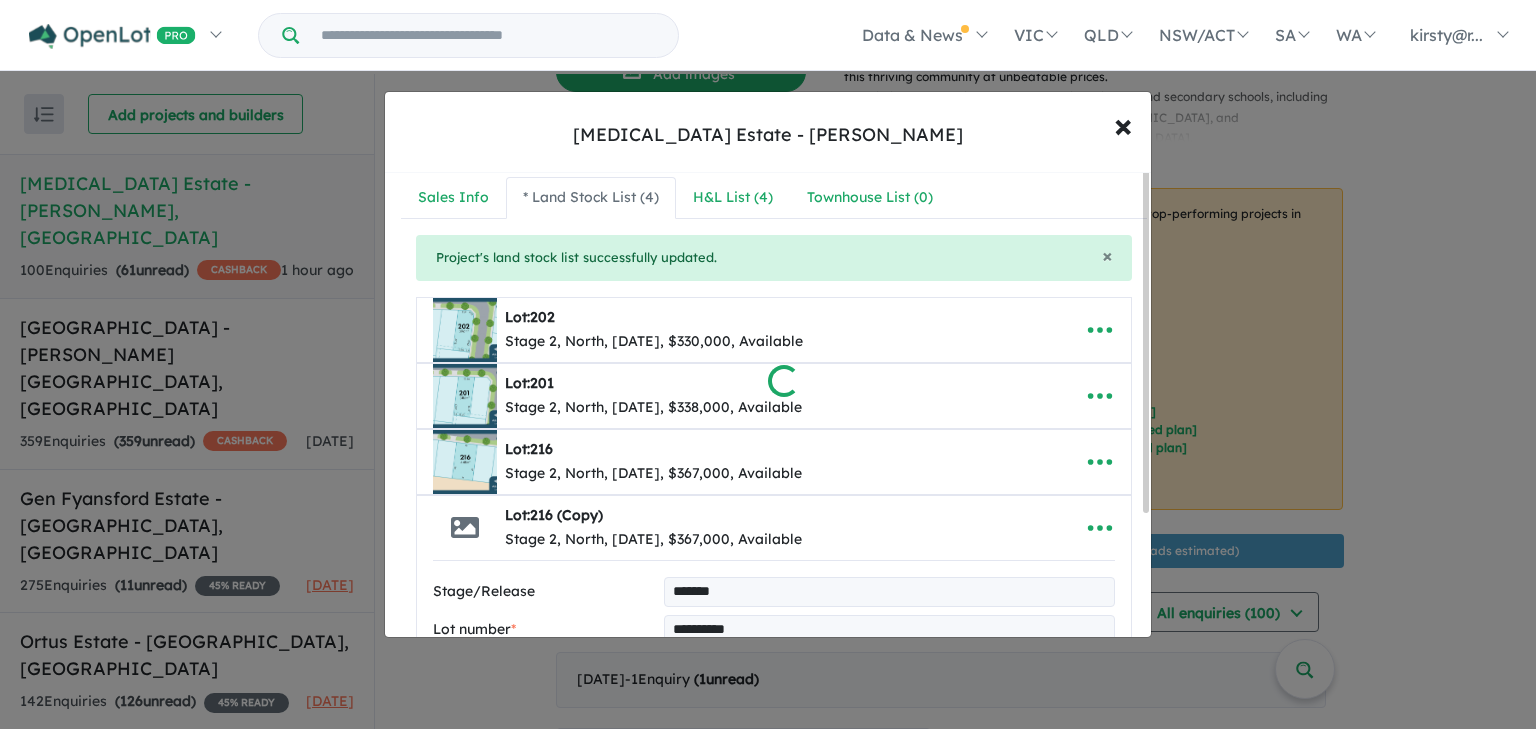 select on "*****" 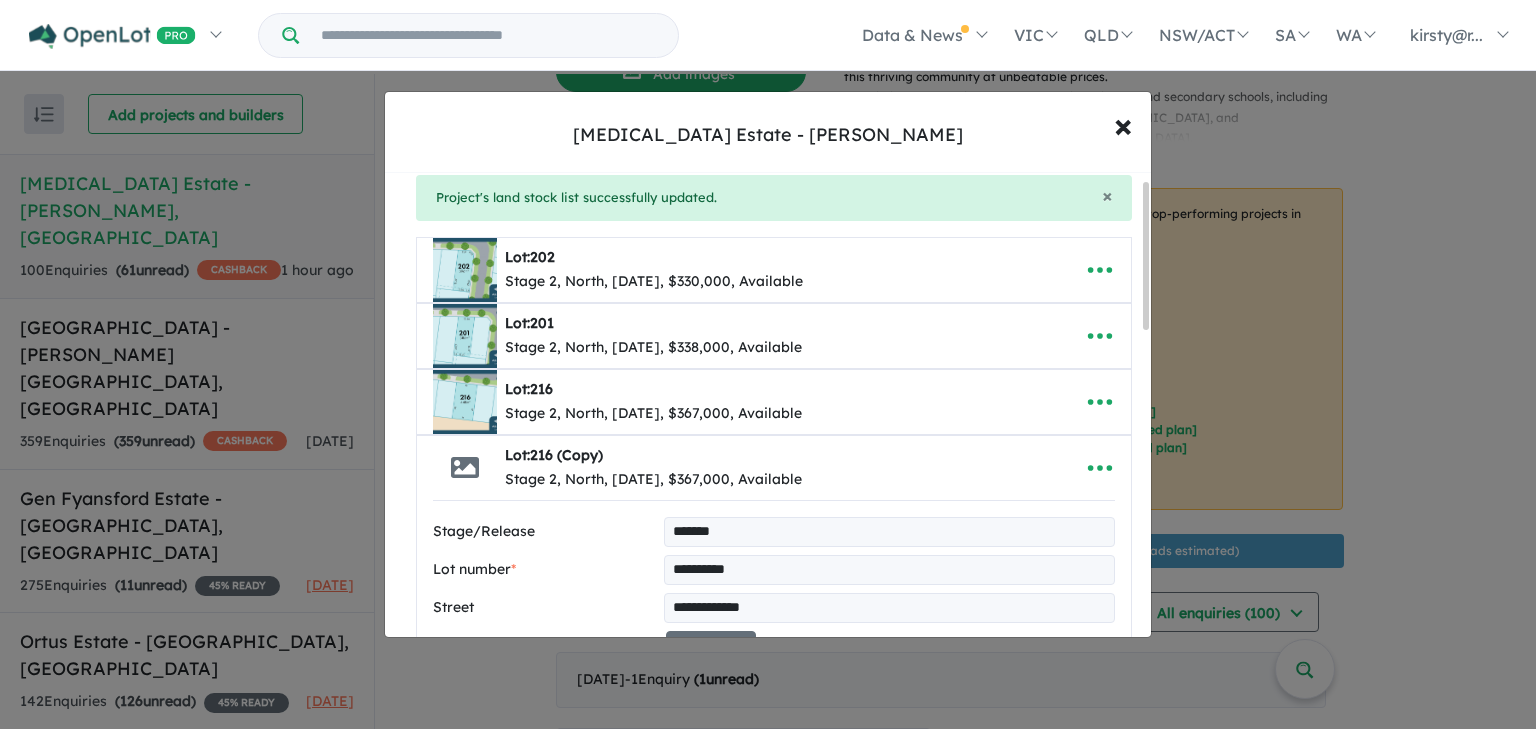 scroll, scrollTop: 160, scrollLeft: 0, axis: vertical 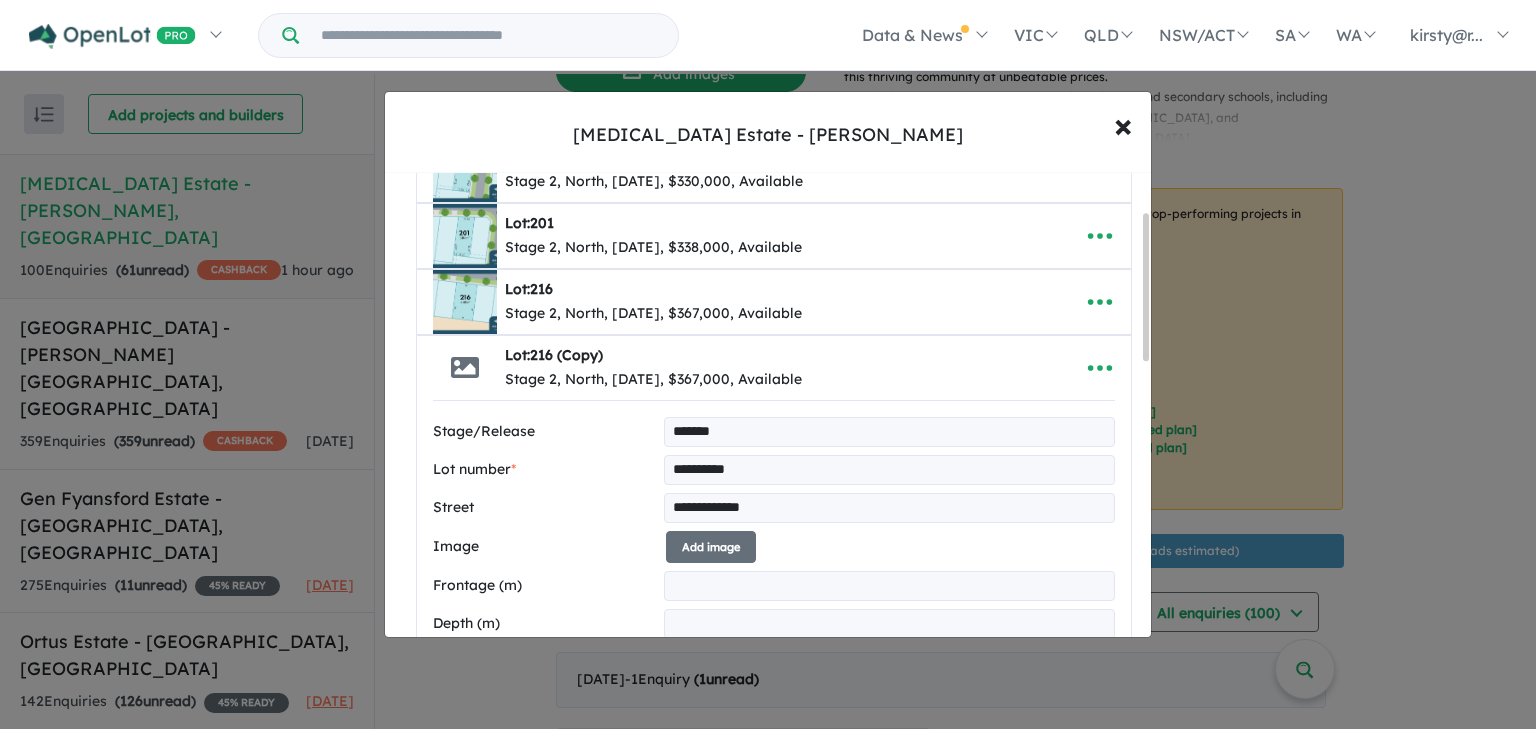 drag, startPoint x: 762, startPoint y: 469, endPoint x: 685, endPoint y: 470, distance: 77.00649 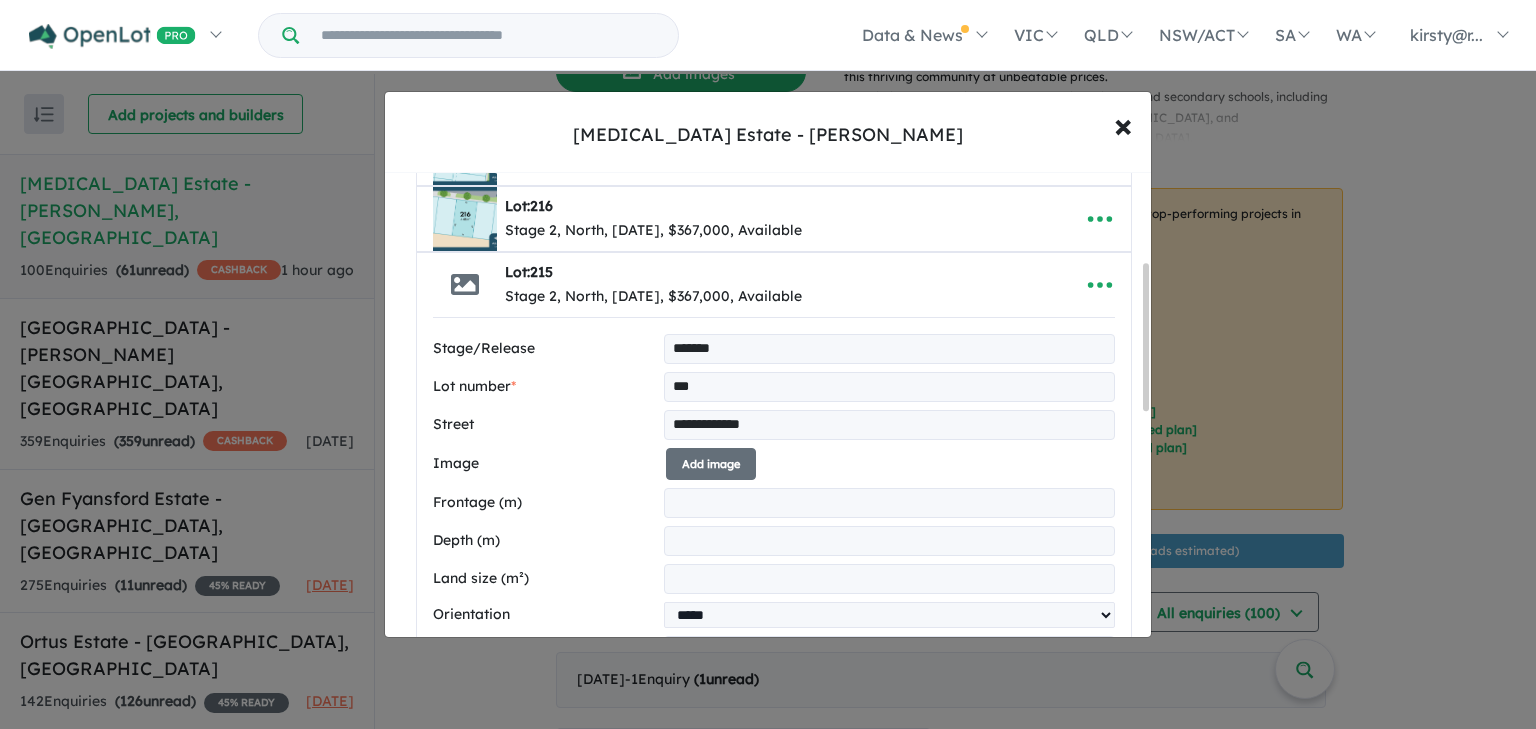 scroll, scrollTop: 320, scrollLeft: 0, axis: vertical 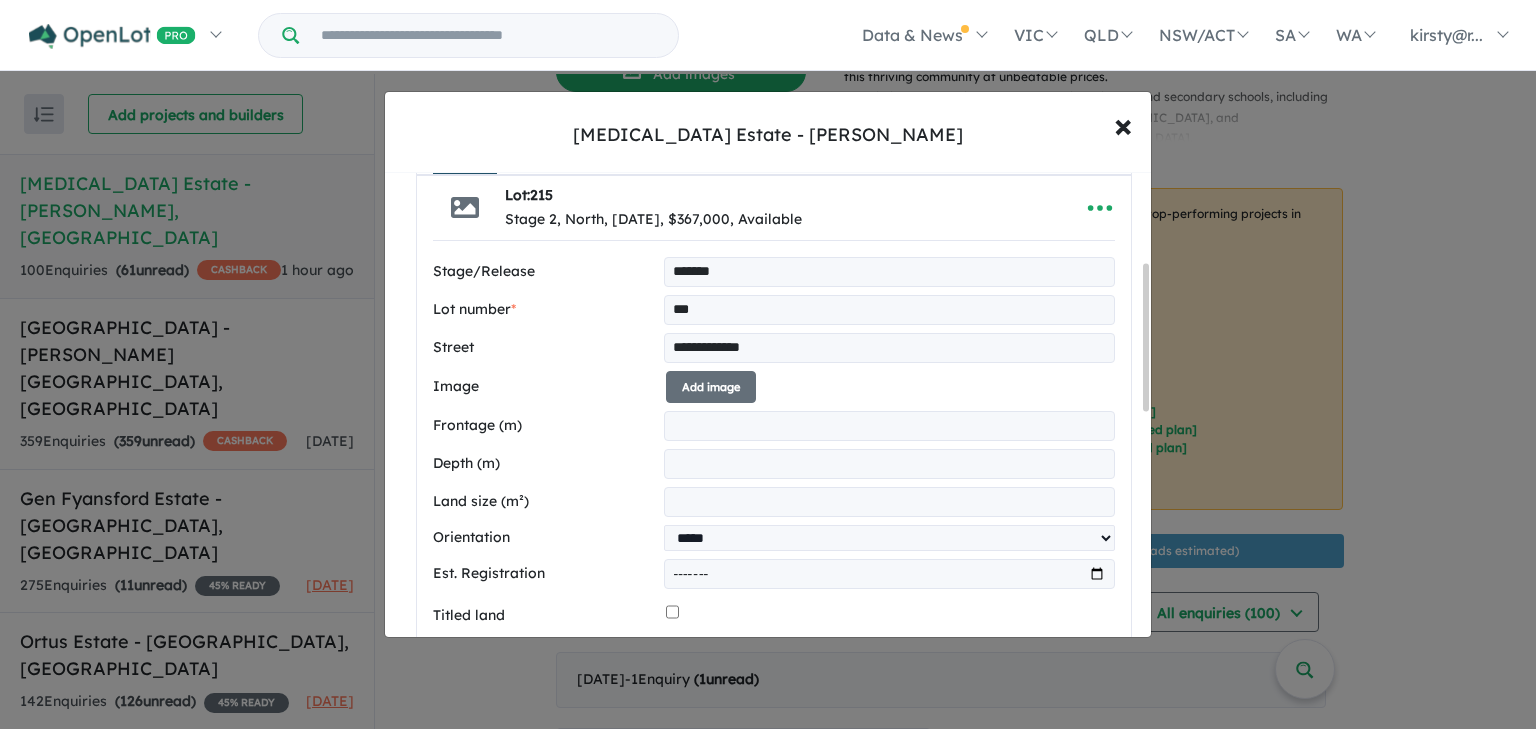 type on "***" 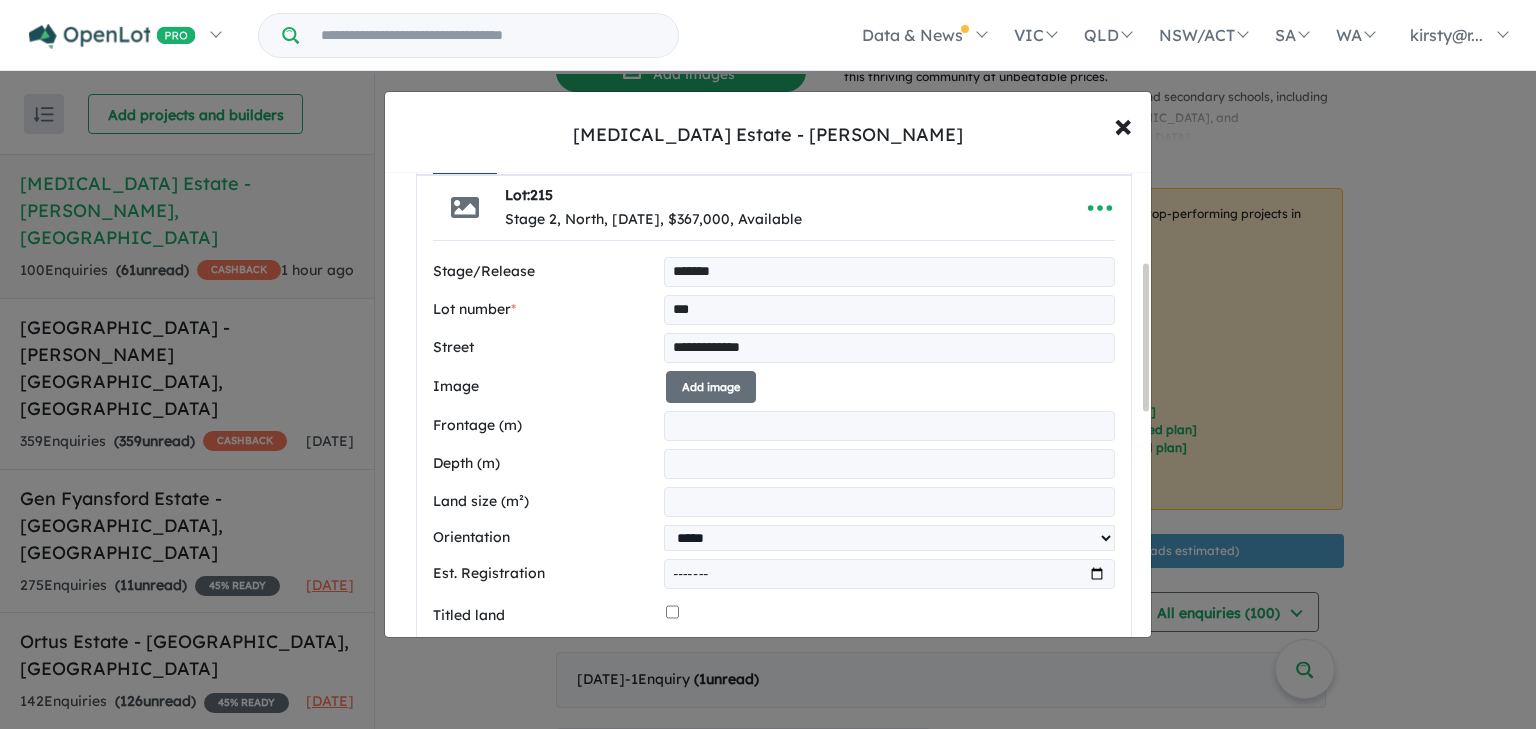 click on "**" at bounding box center (889, 426) 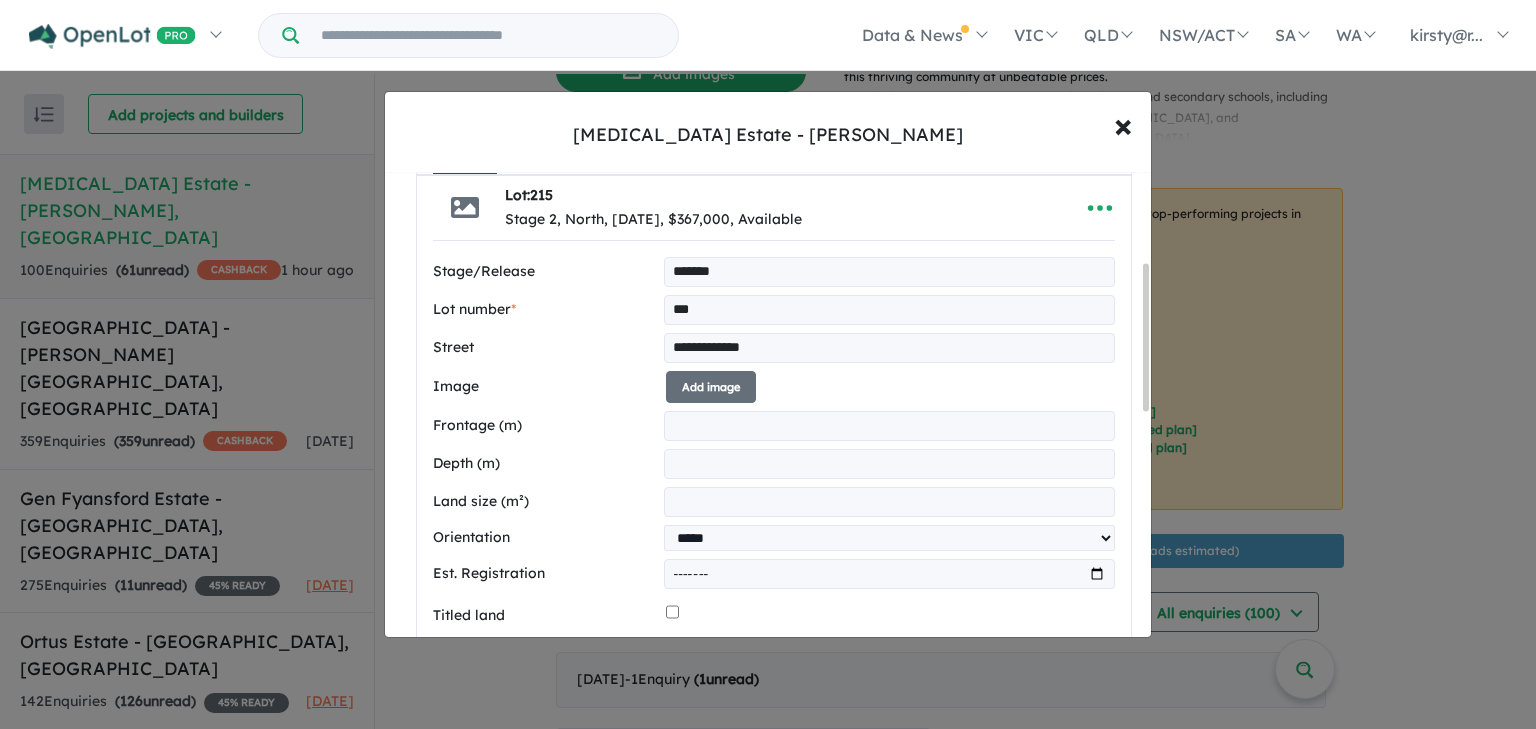 type on "**" 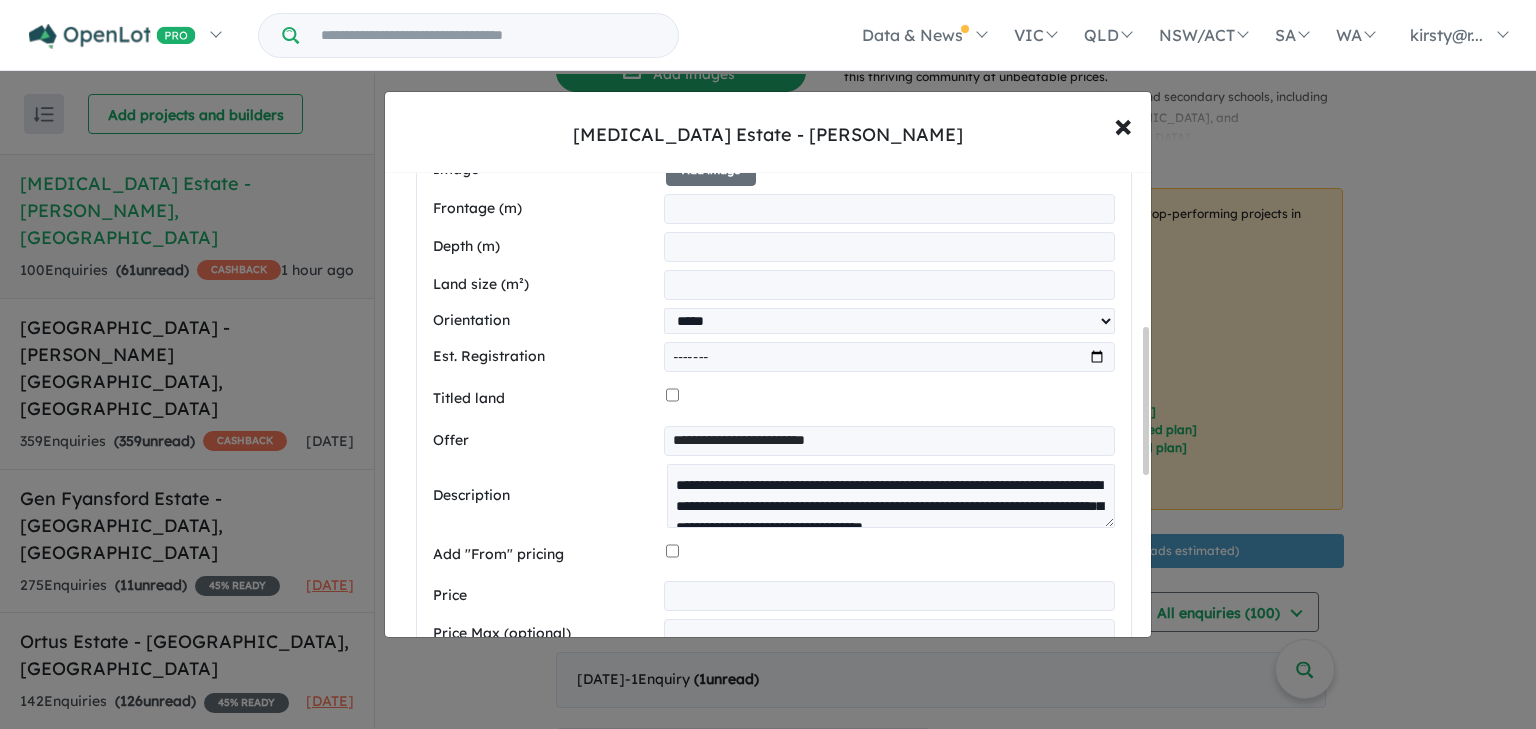 scroll, scrollTop: 640, scrollLeft: 0, axis: vertical 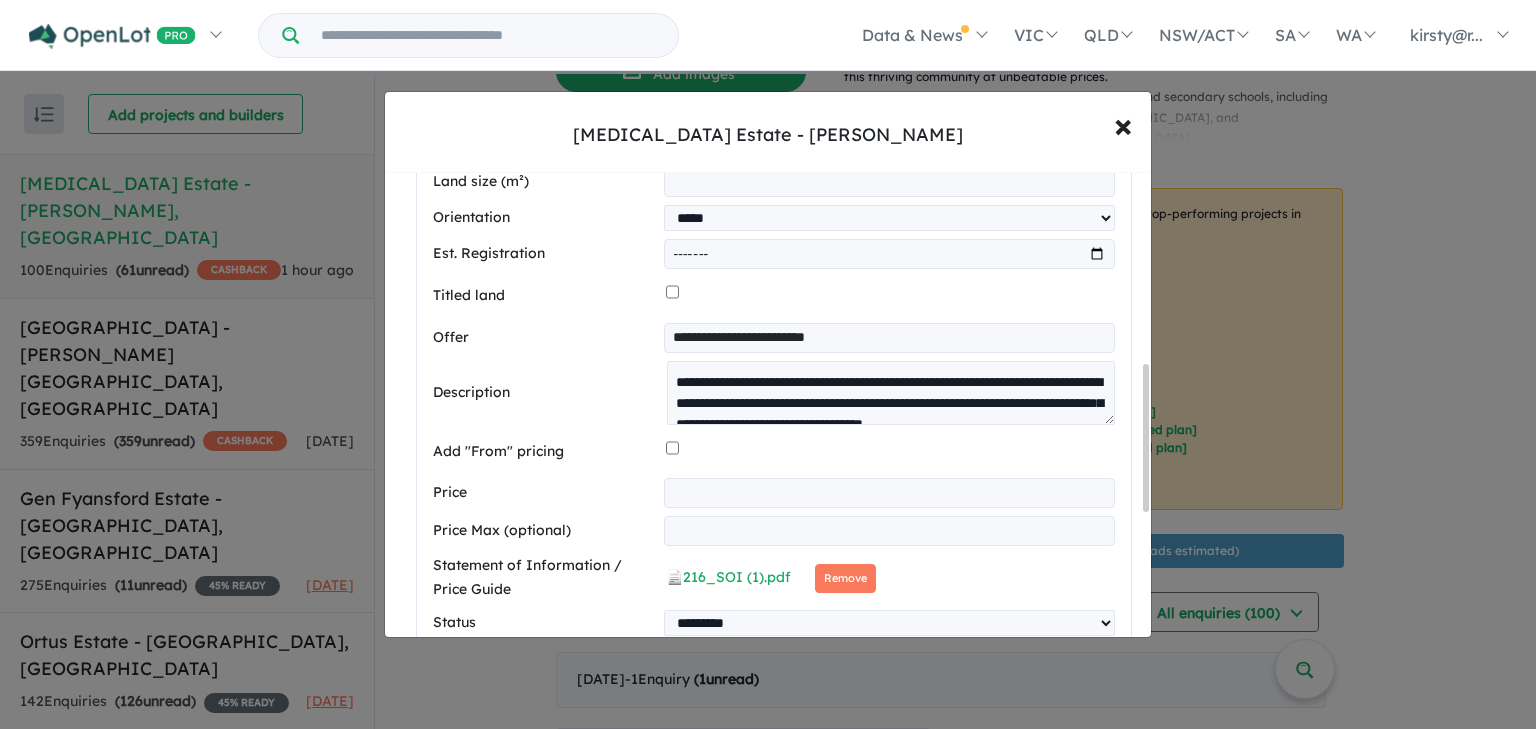 type on "***" 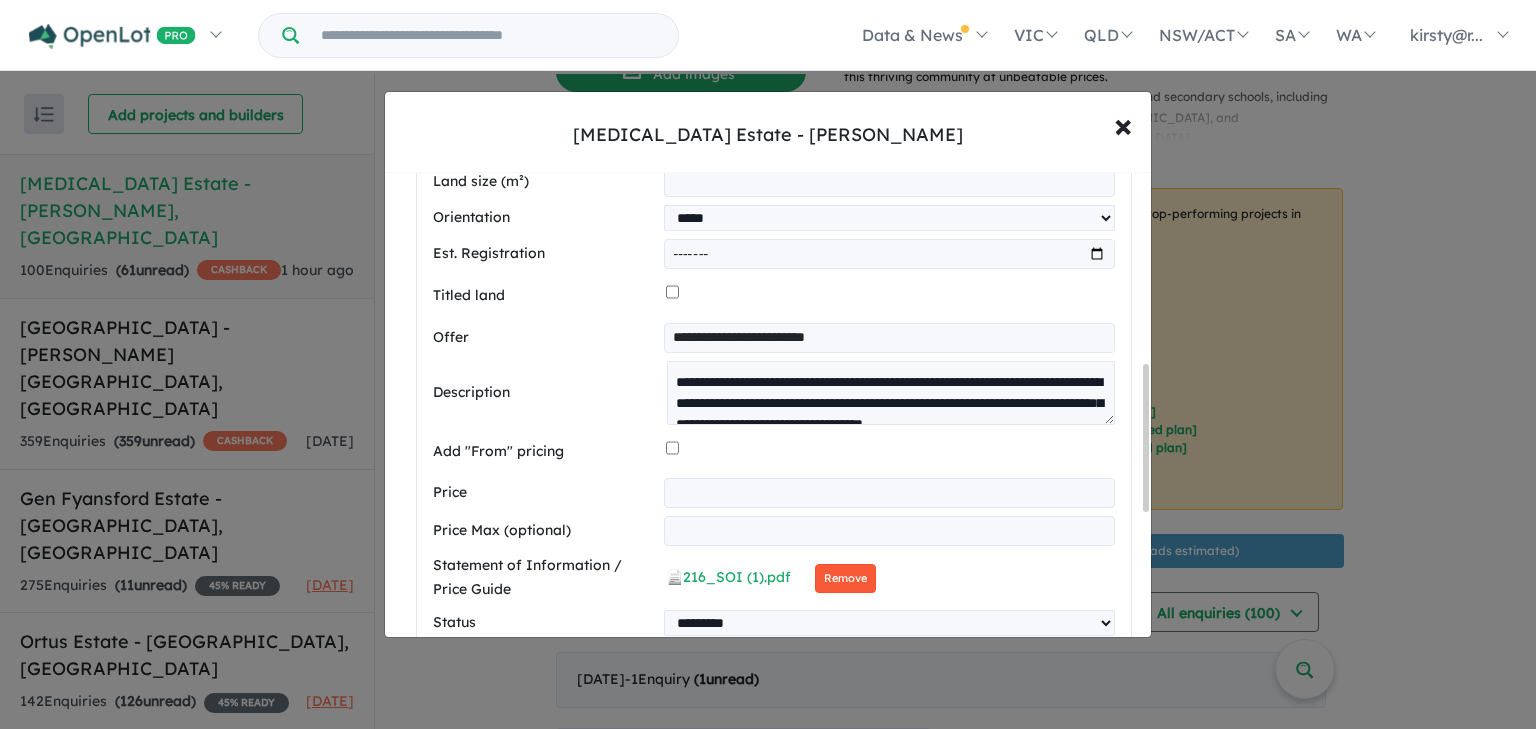 click on "Remove" at bounding box center (845, 578) 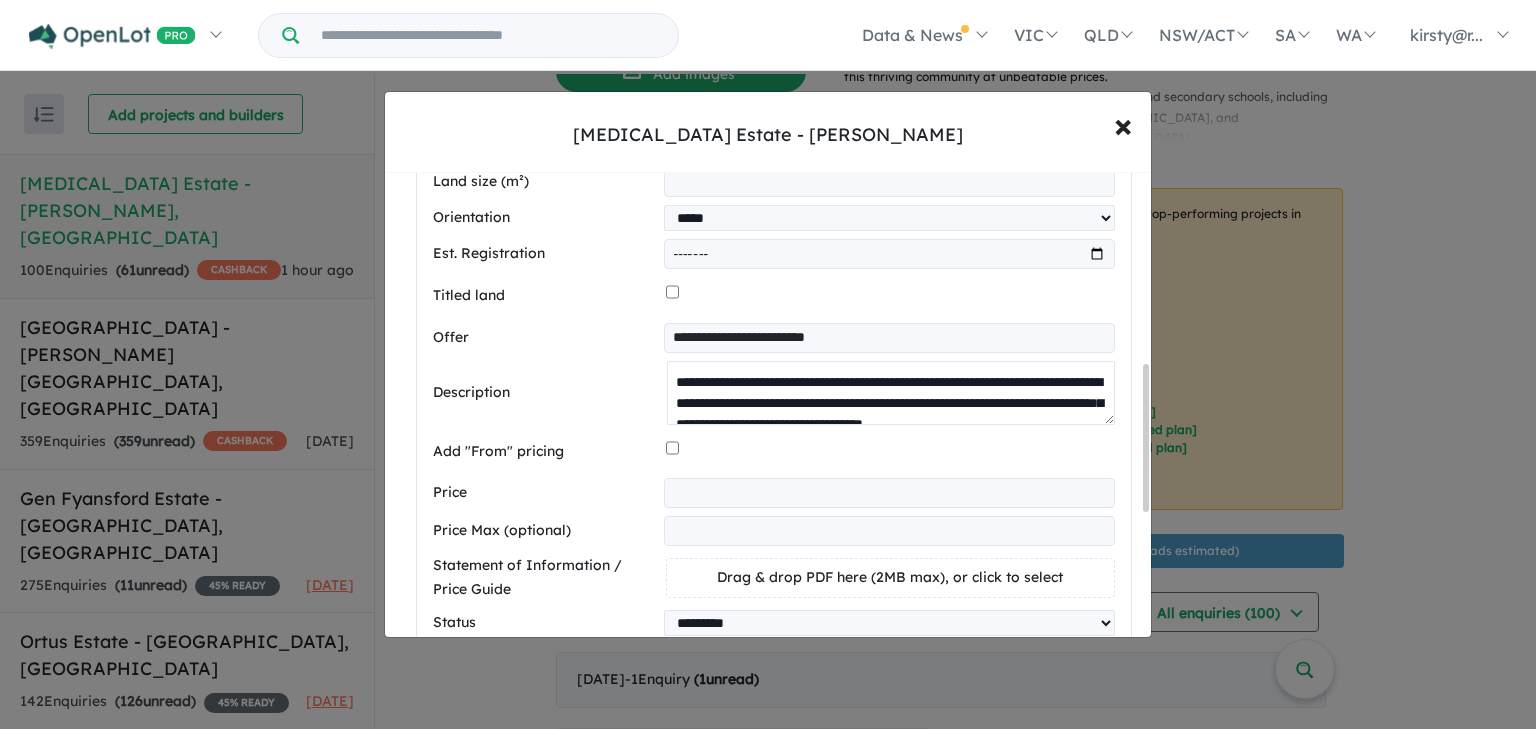 click on "**********" at bounding box center [891, 393] 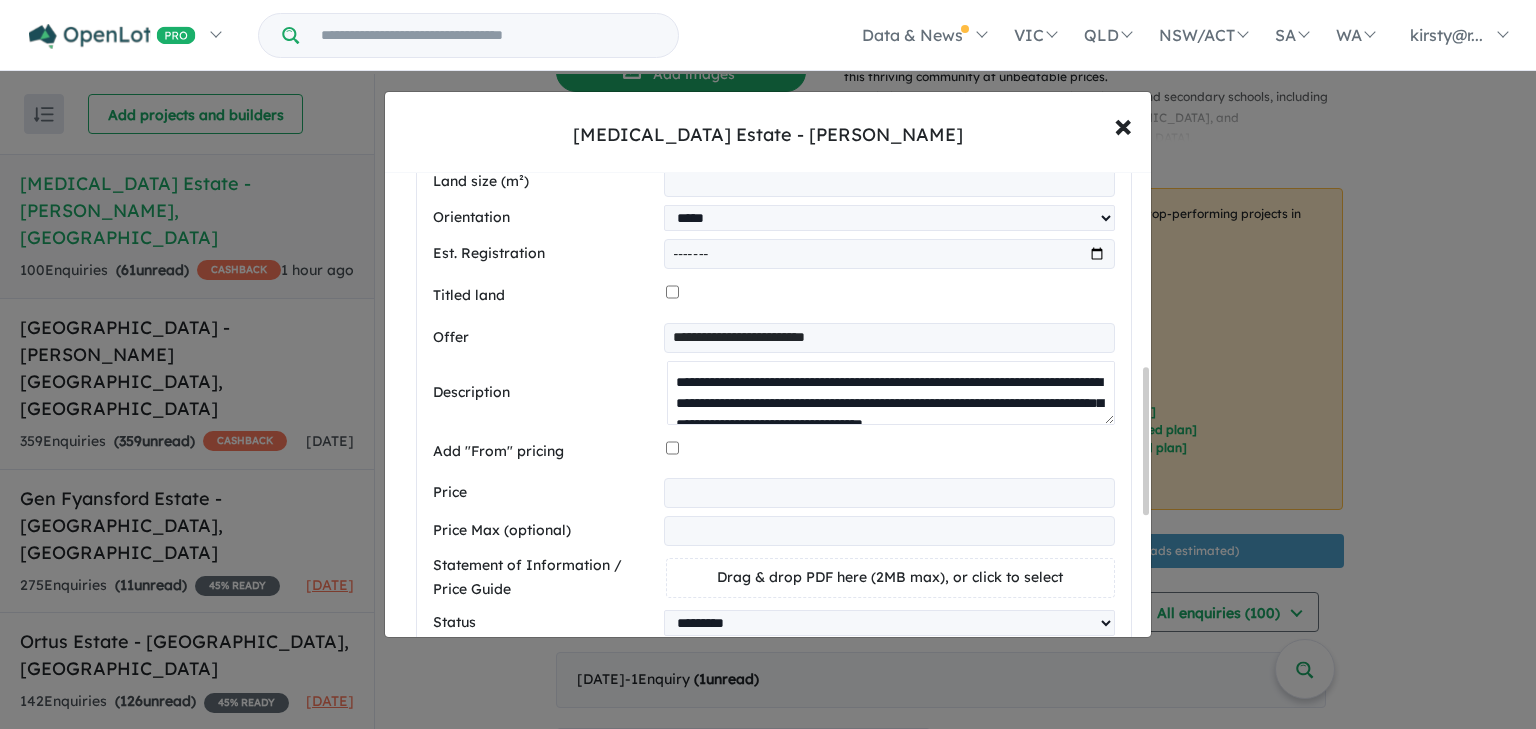 scroll, scrollTop: 720, scrollLeft: 0, axis: vertical 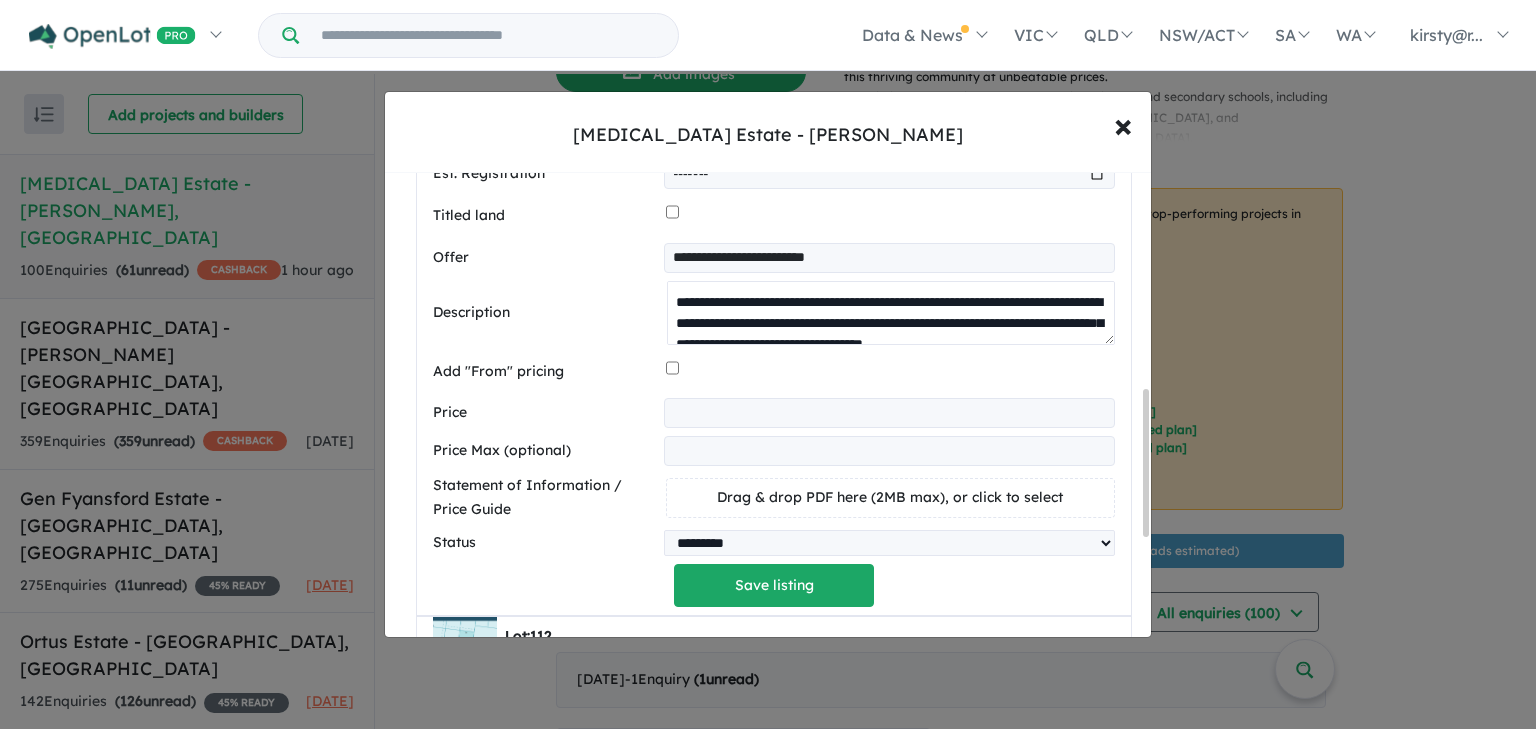 type on "**********" 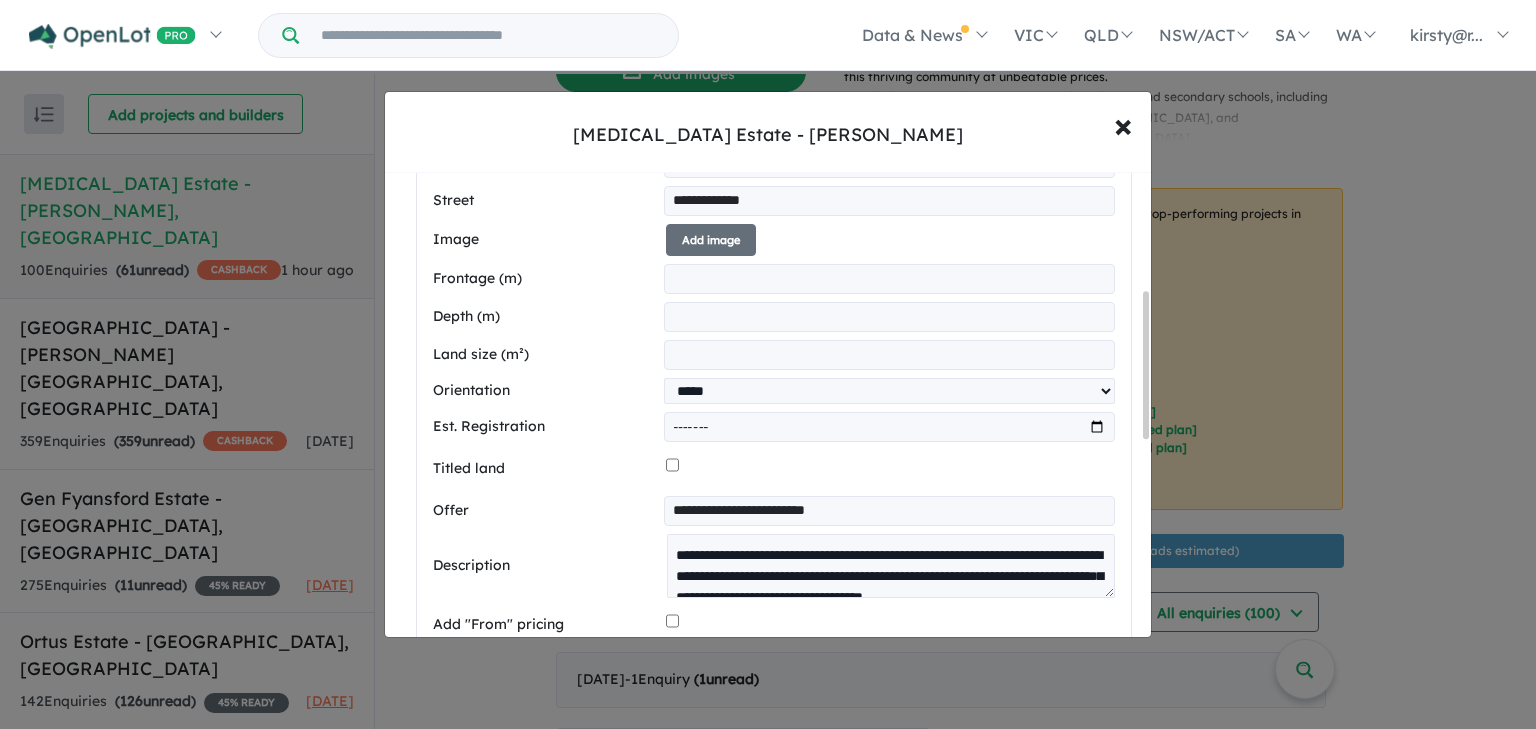 scroll, scrollTop: 320, scrollLeft: 0, axis: vertical 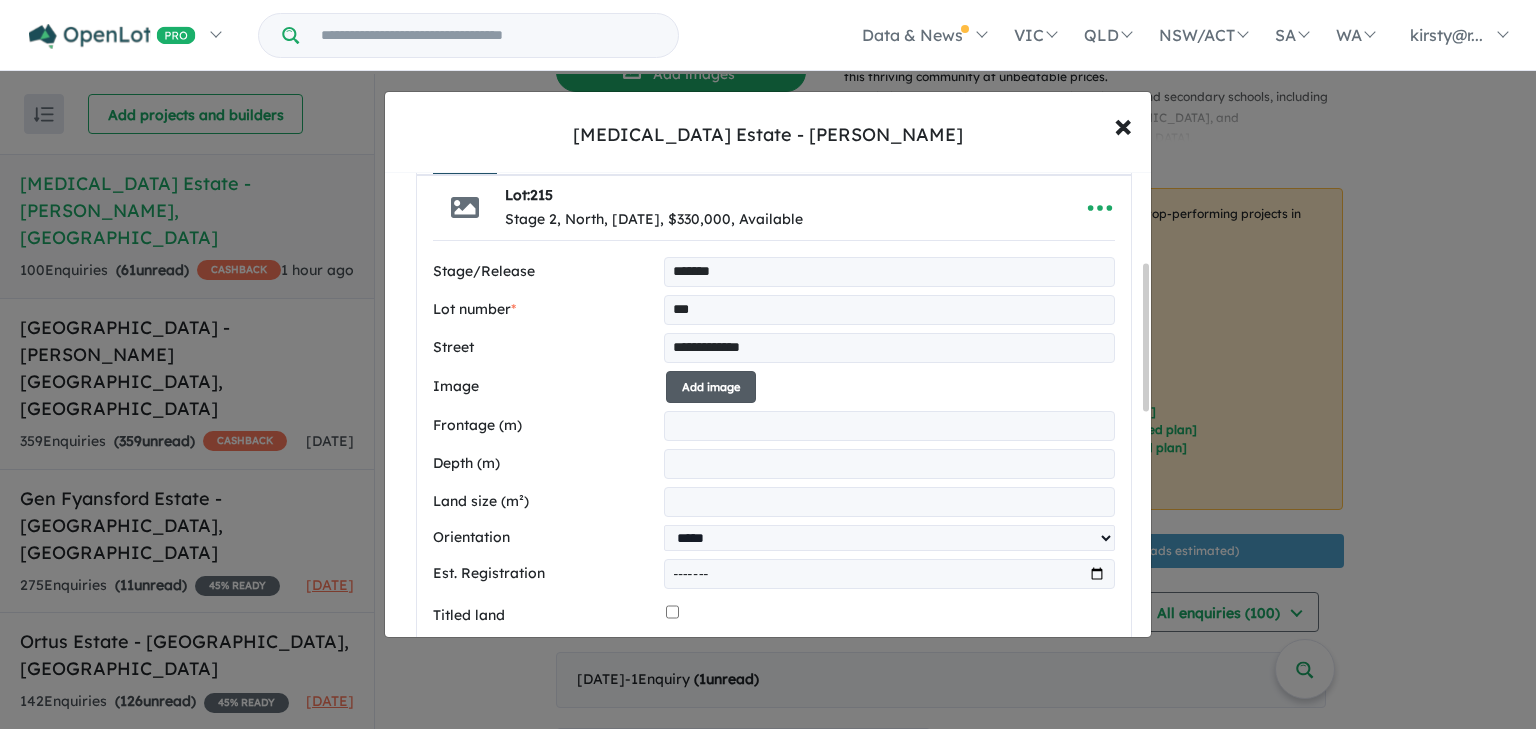 click on "Add image" at bounding box center (711, 387) 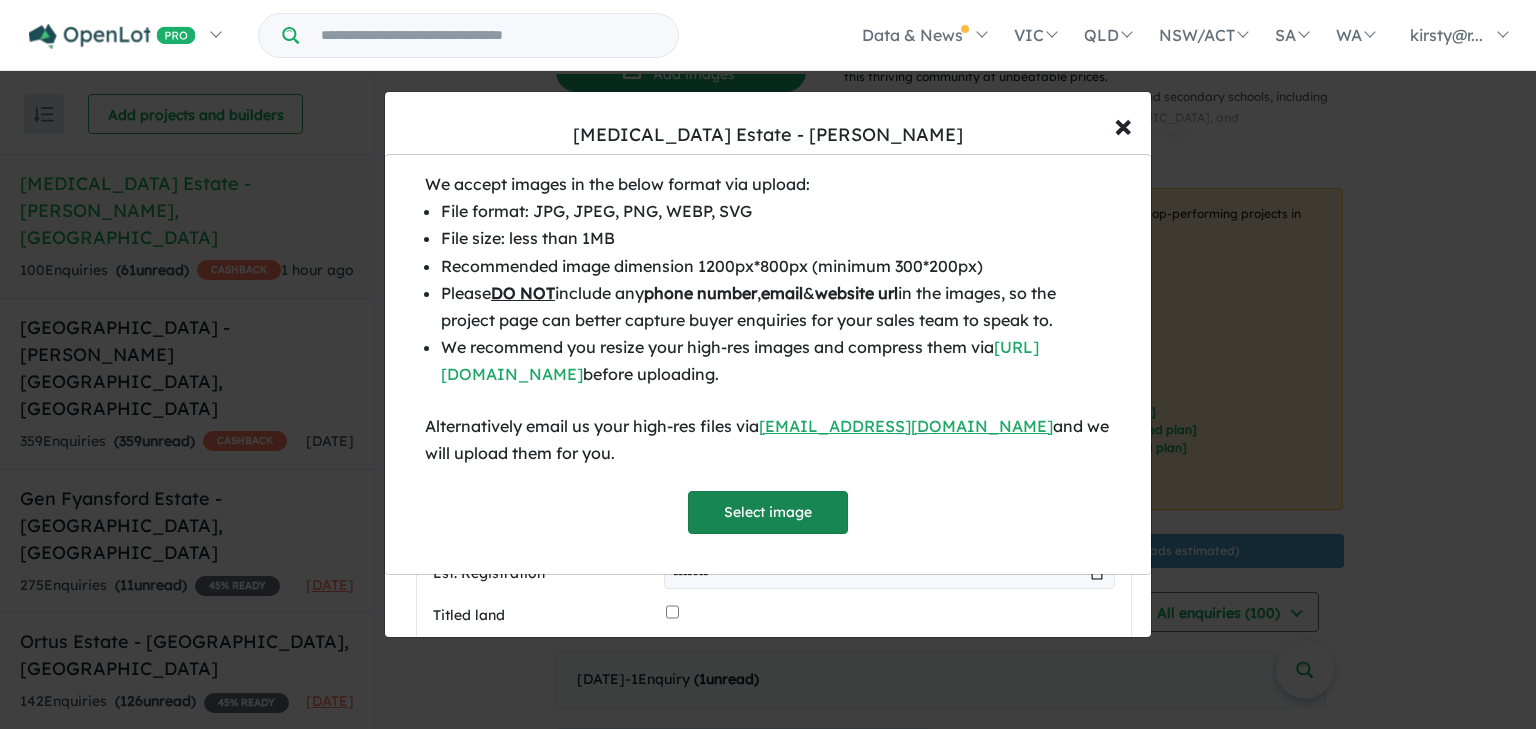 click on "Select image" at bounding box center [768, 512] 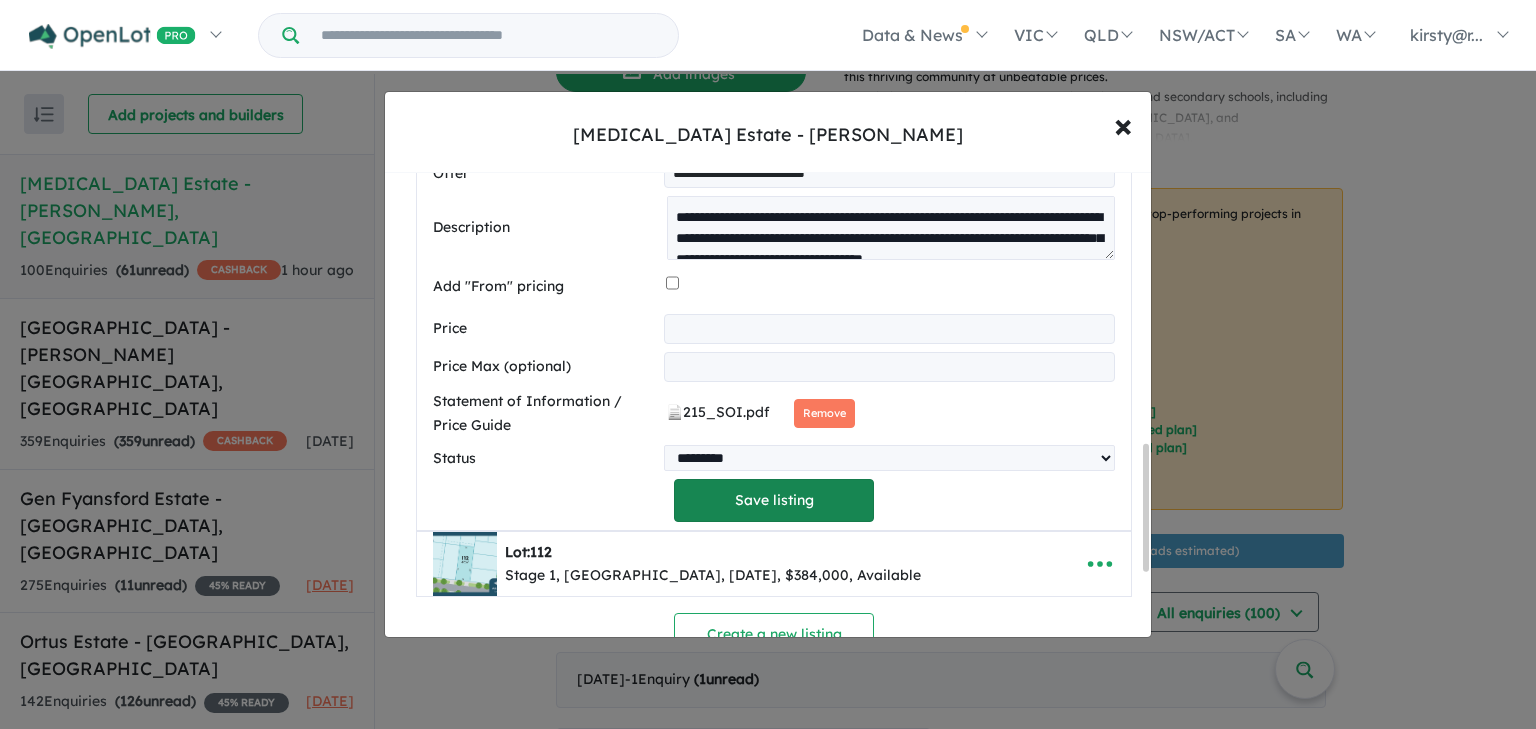 click on "Save listing" at bounding box center [774, 500] 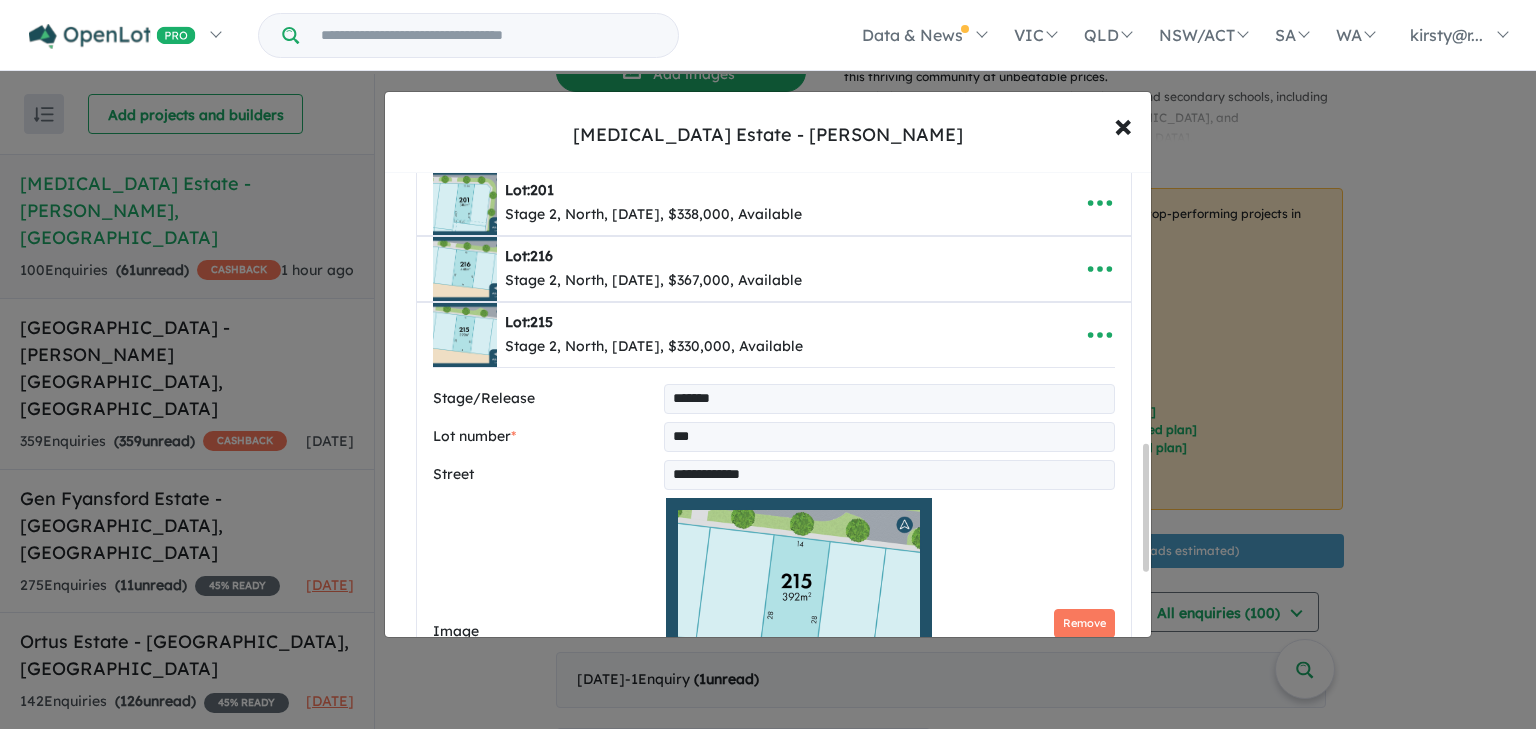 select on "*****" 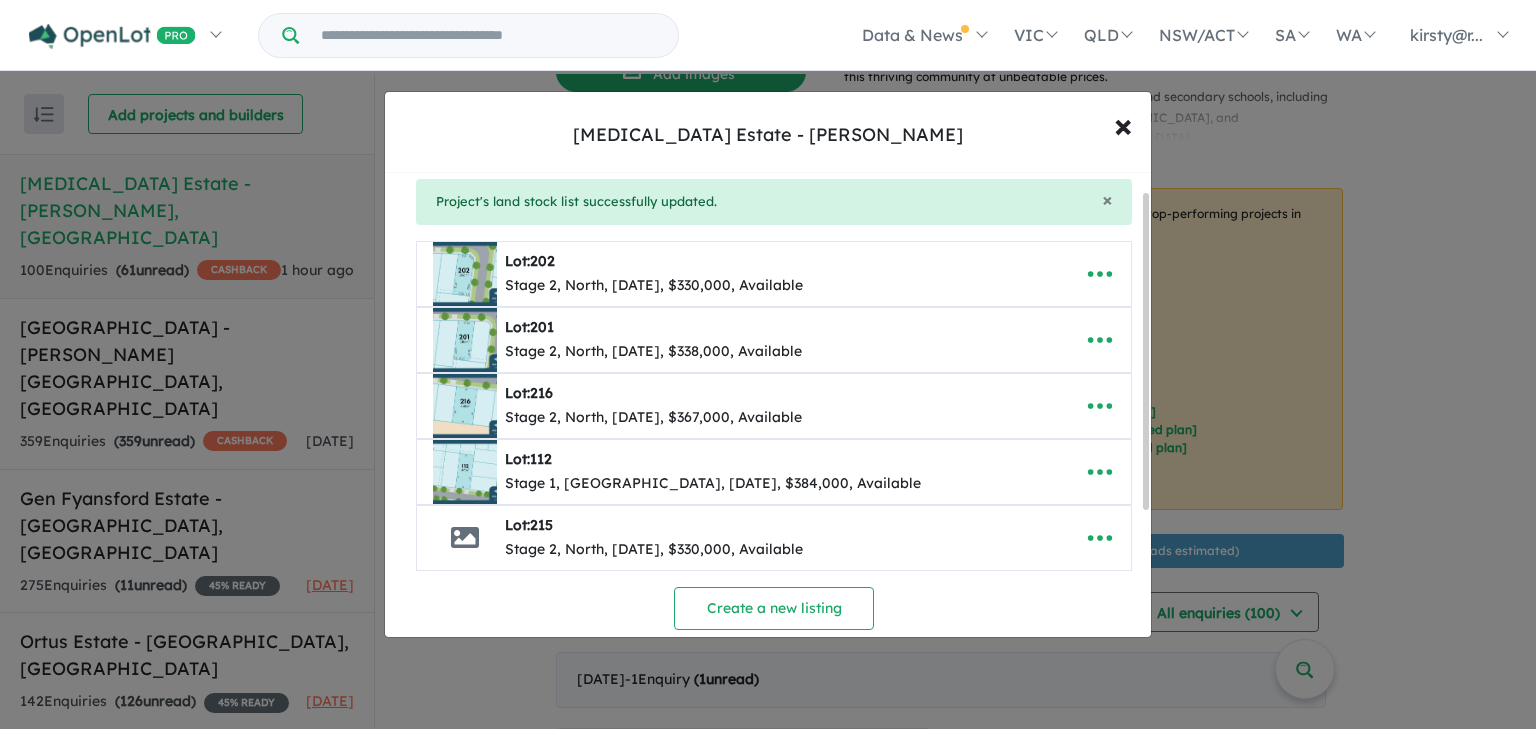 scroll, scrollTop: 80, scrollLeft: 0, axis: vertical 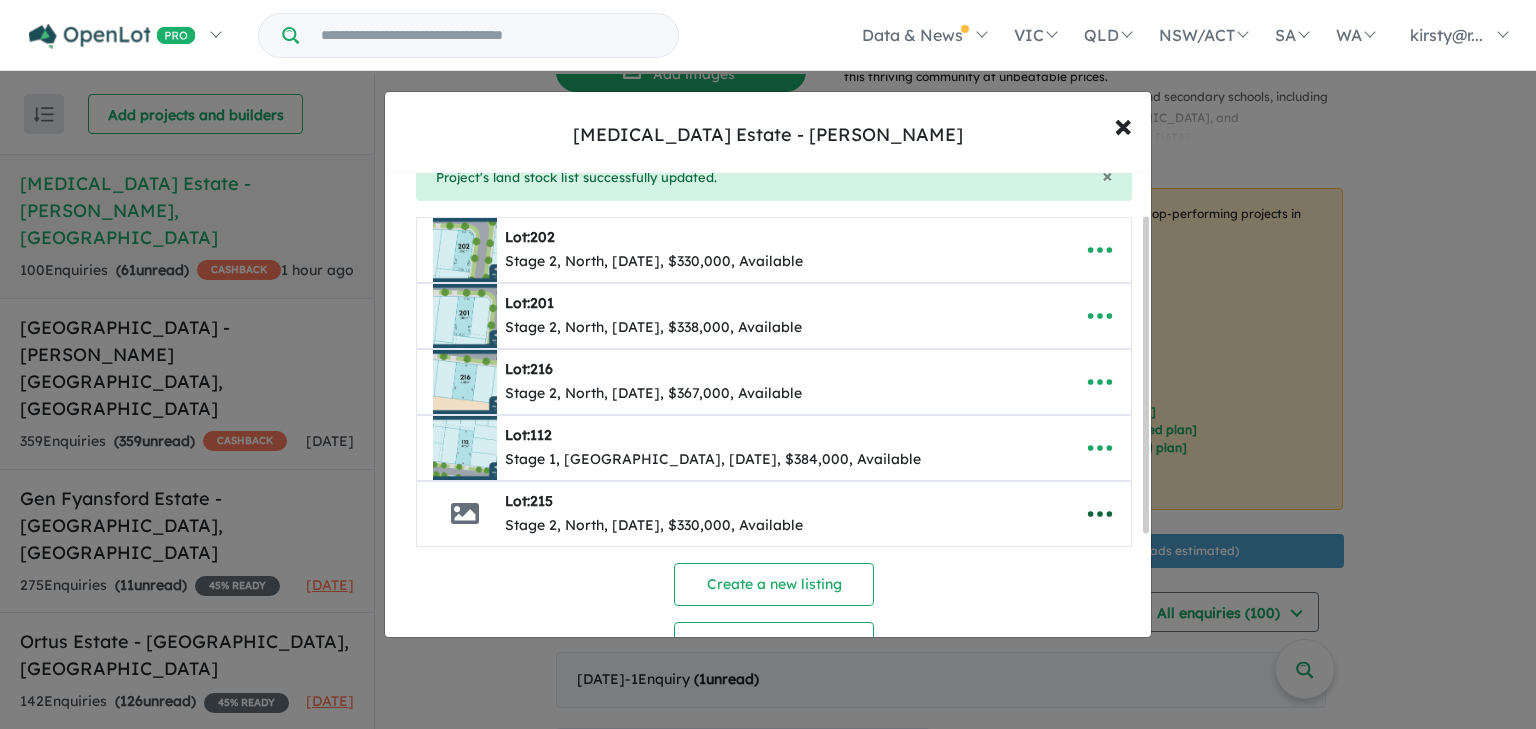 click 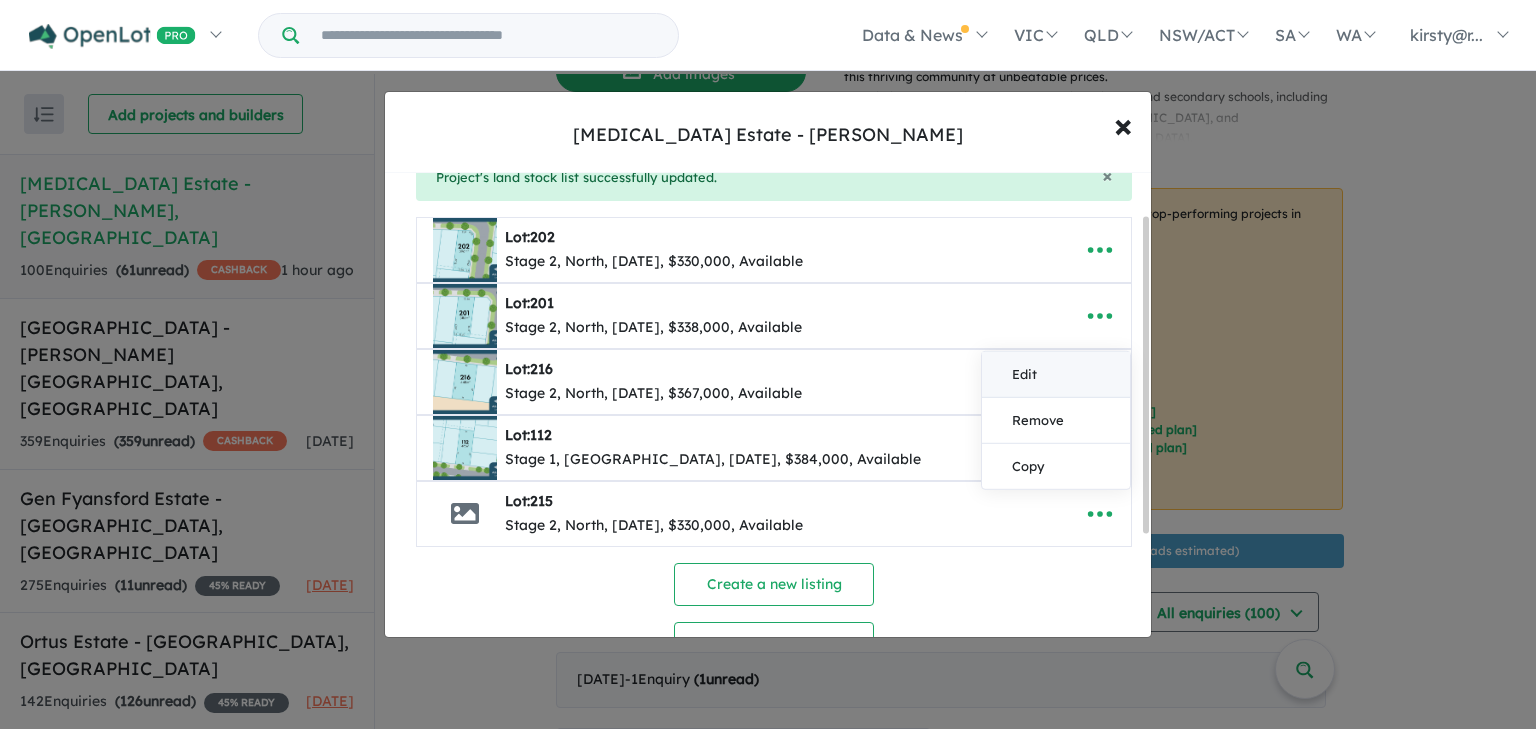 click on "Edit" at bounding box center (1056, 374) 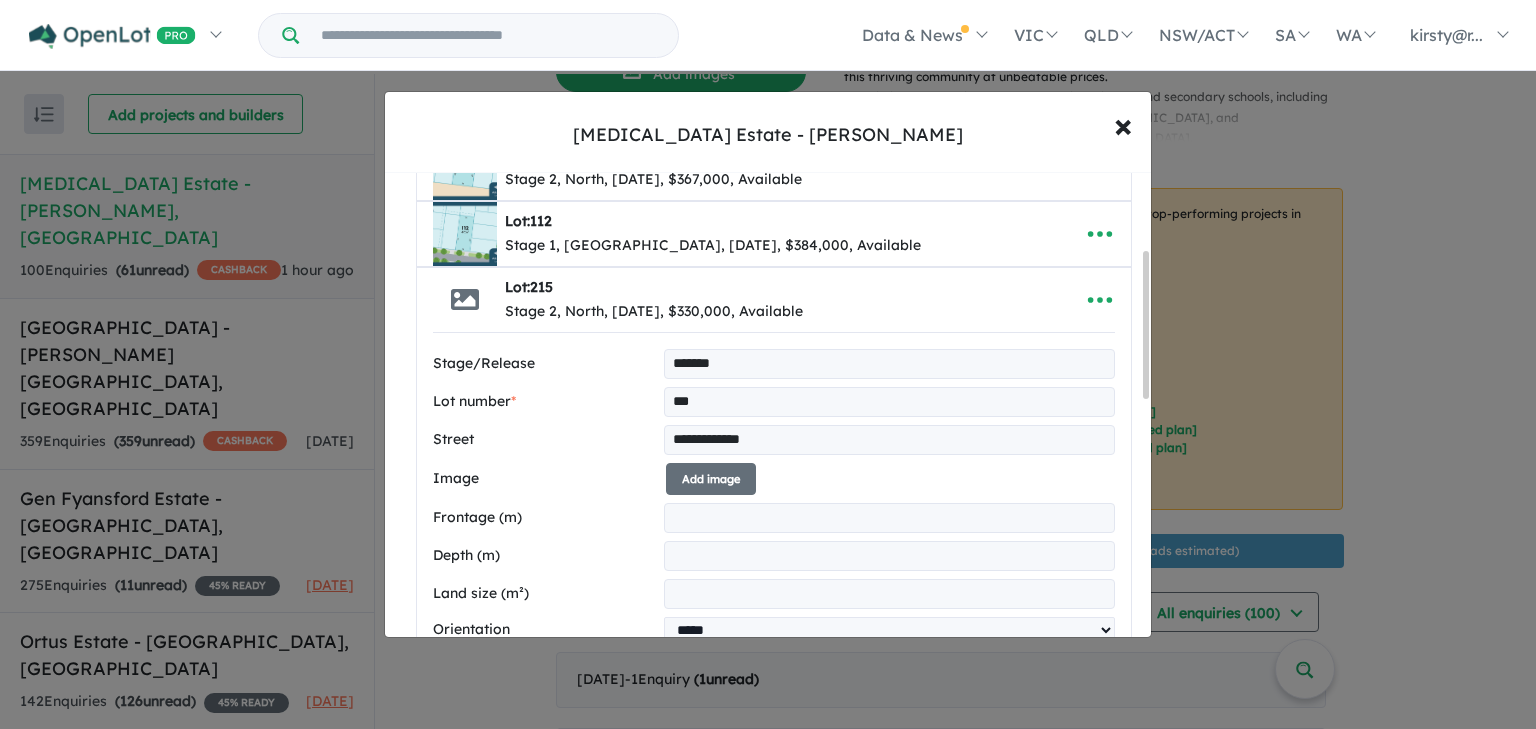 scroll, scrollTop: 320, scrollLeft: 0, axis: vertical 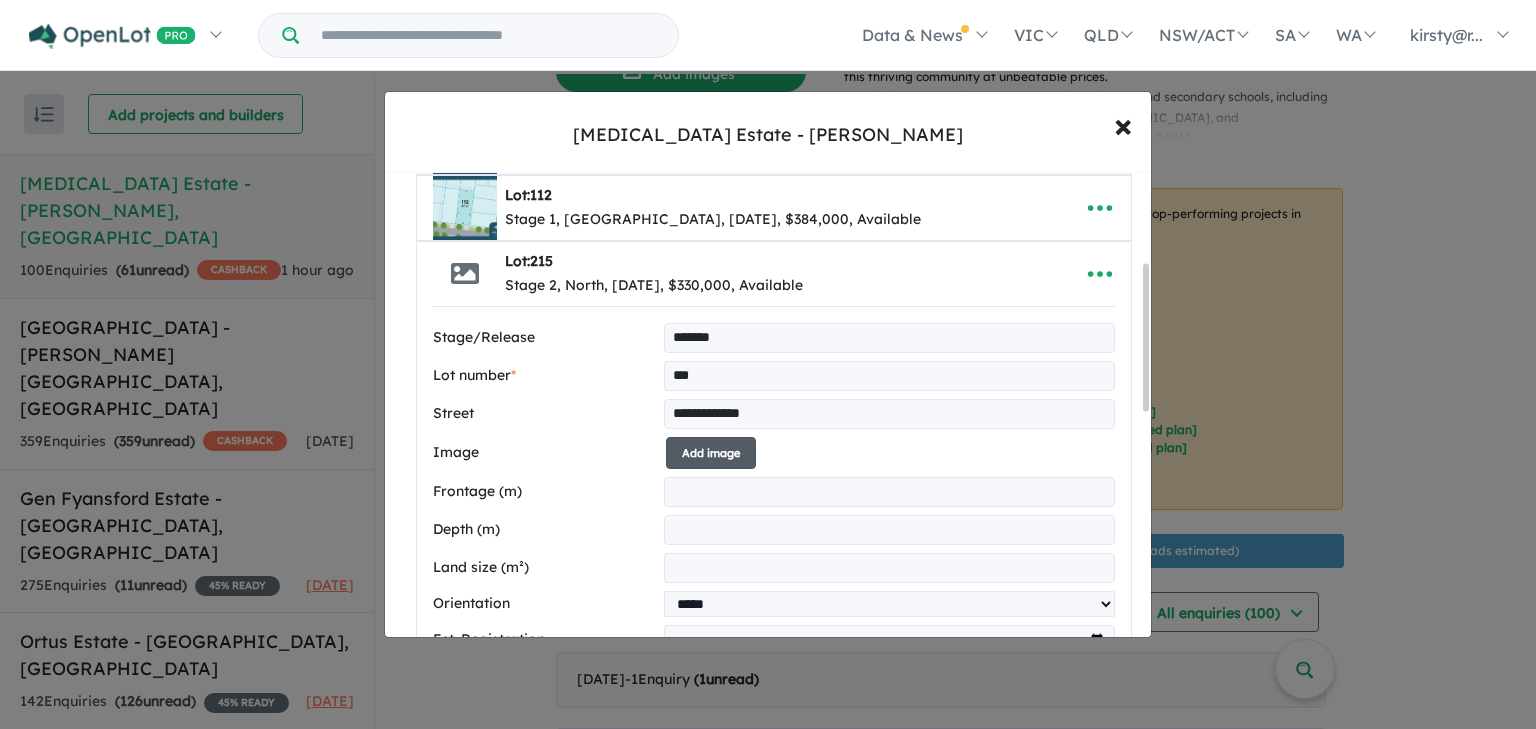 click on "Add image" at bounding box center [711, 453] 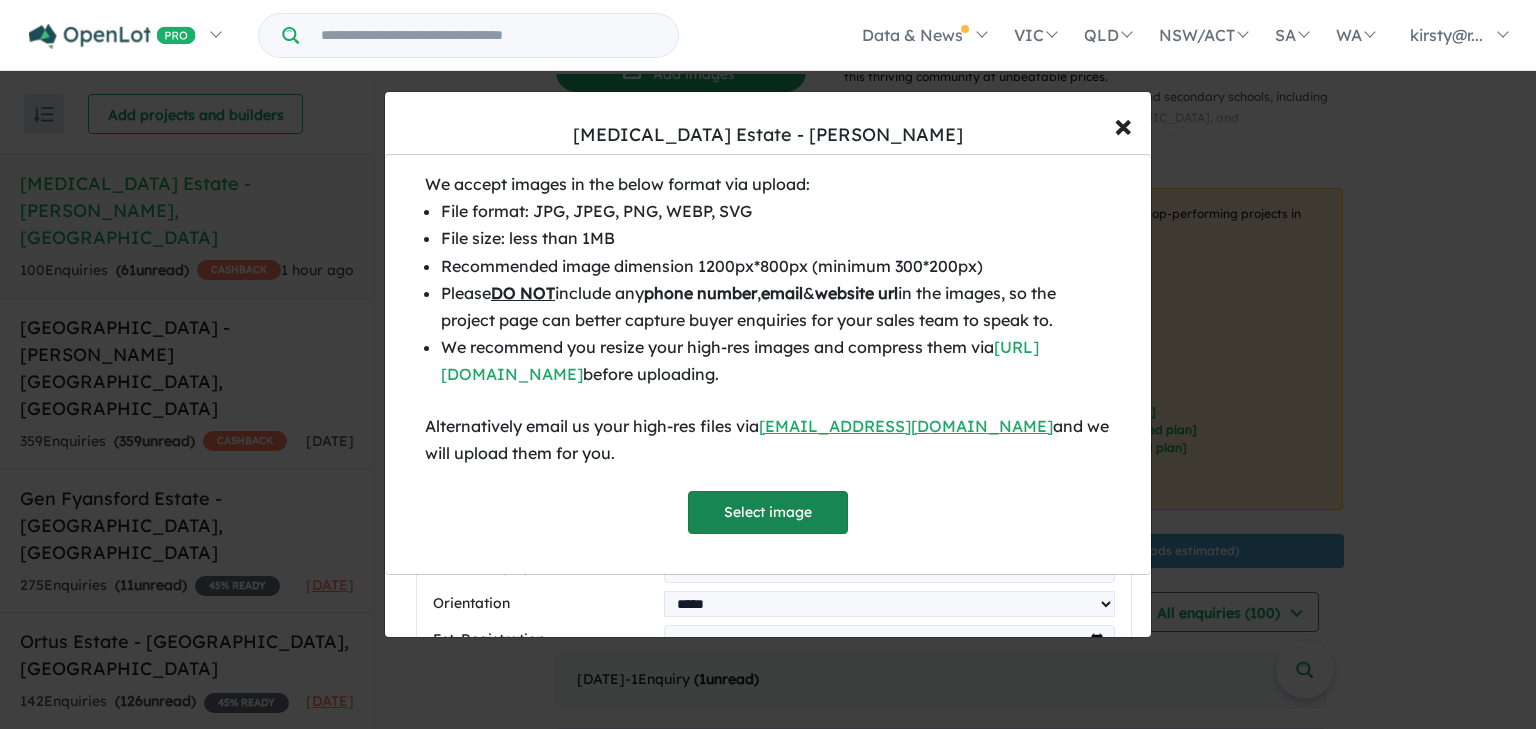 click on "Select image" at bounding box center (768, 512) 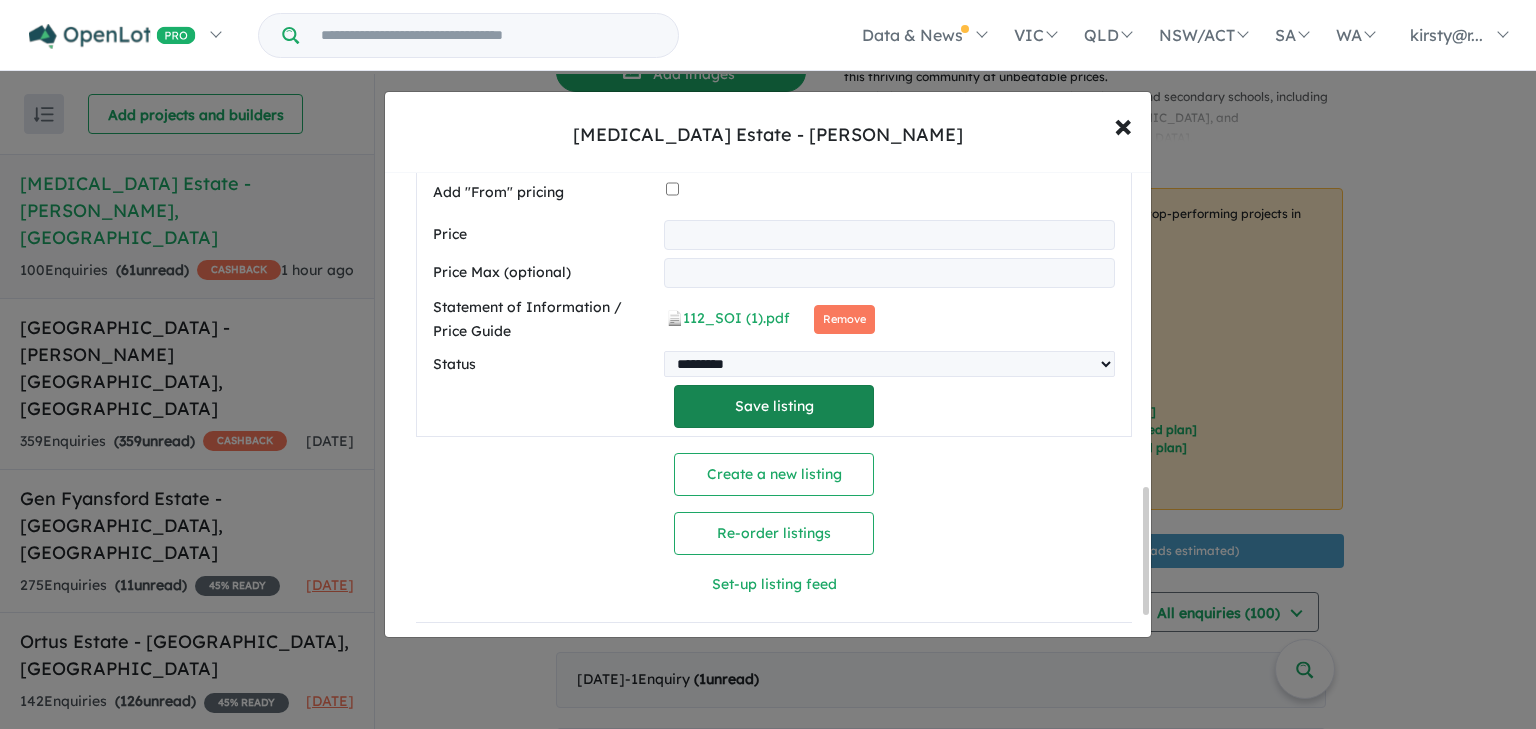 click on "Save listing" at bounding box center (774, 406) 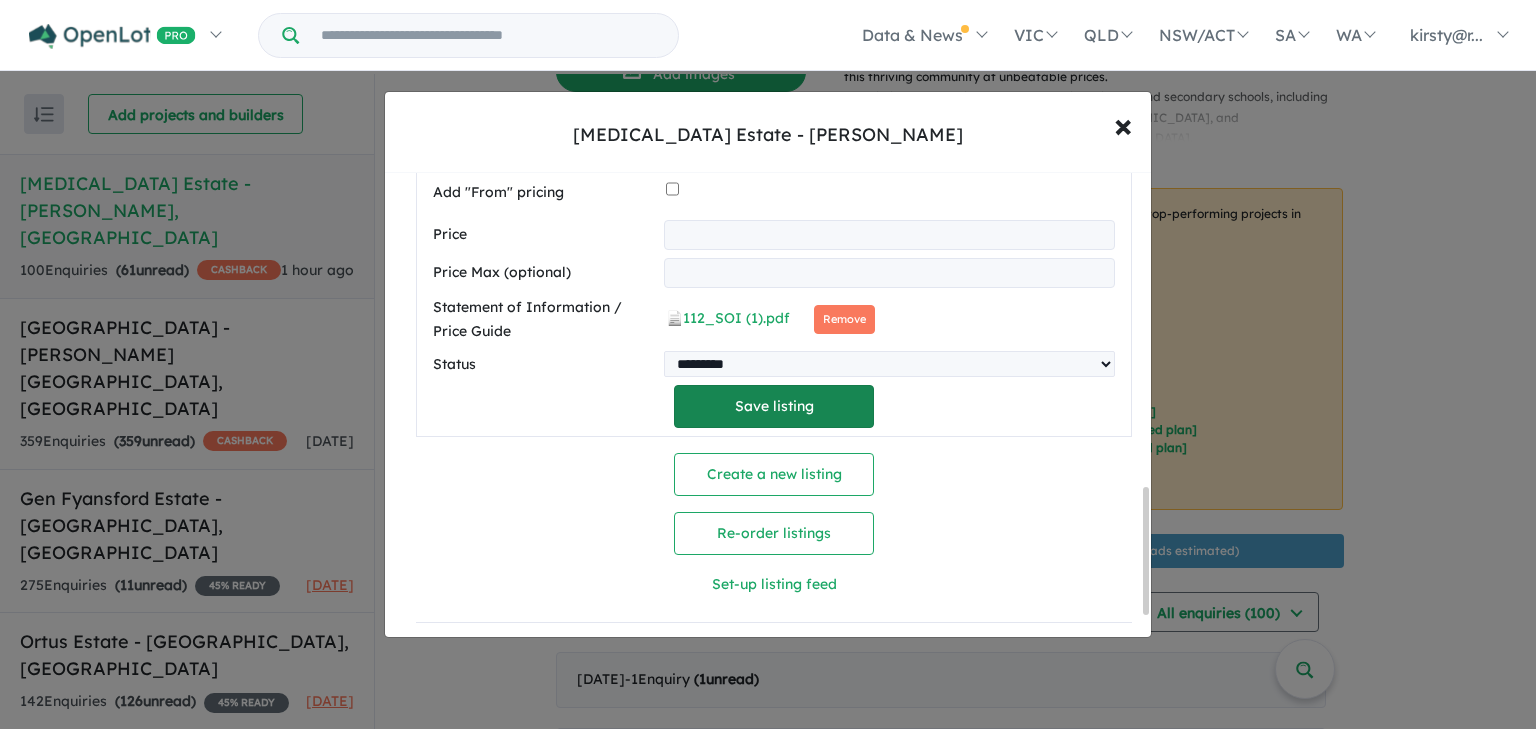 scroll, scrollTop: 259, scrollLeft: 0, axis: vertical 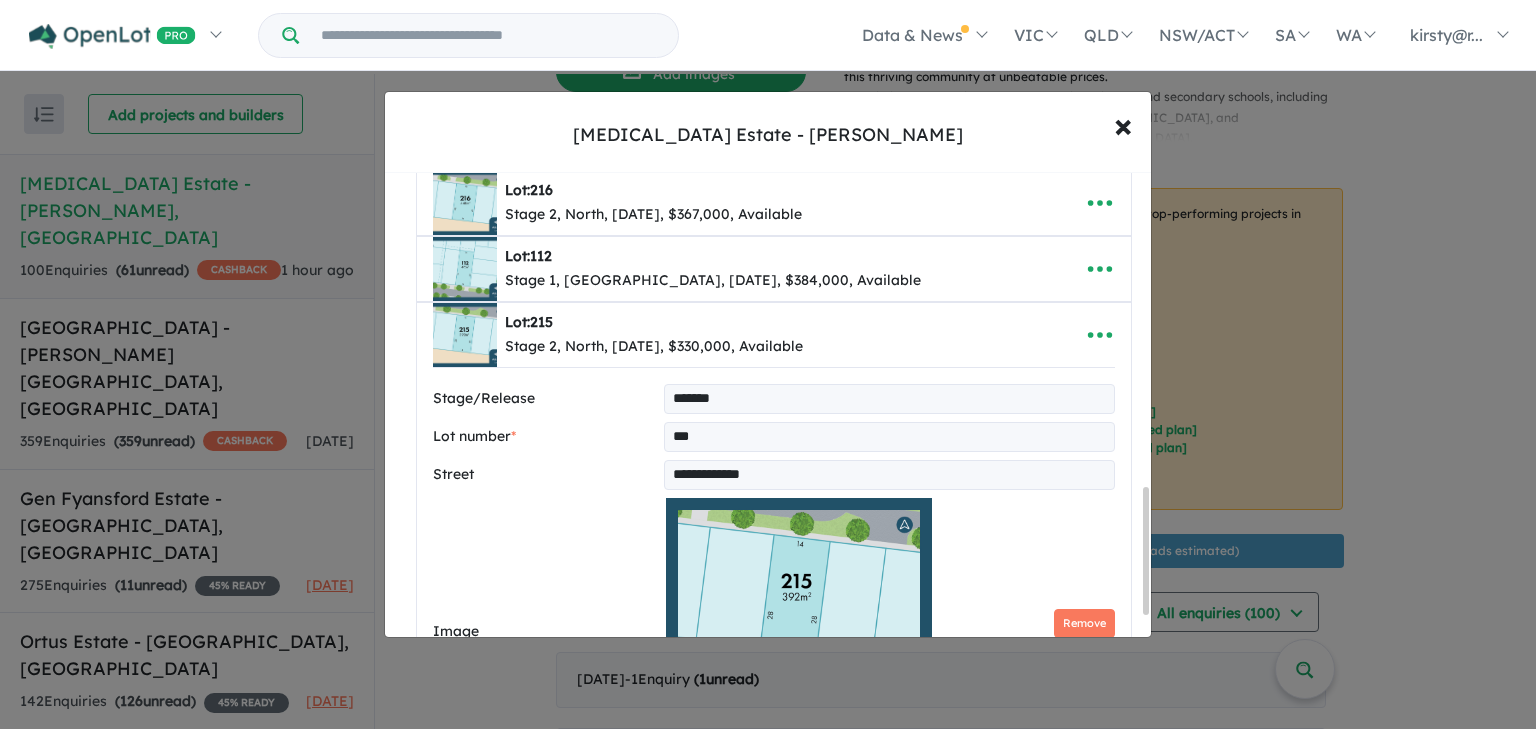 select on "*****" 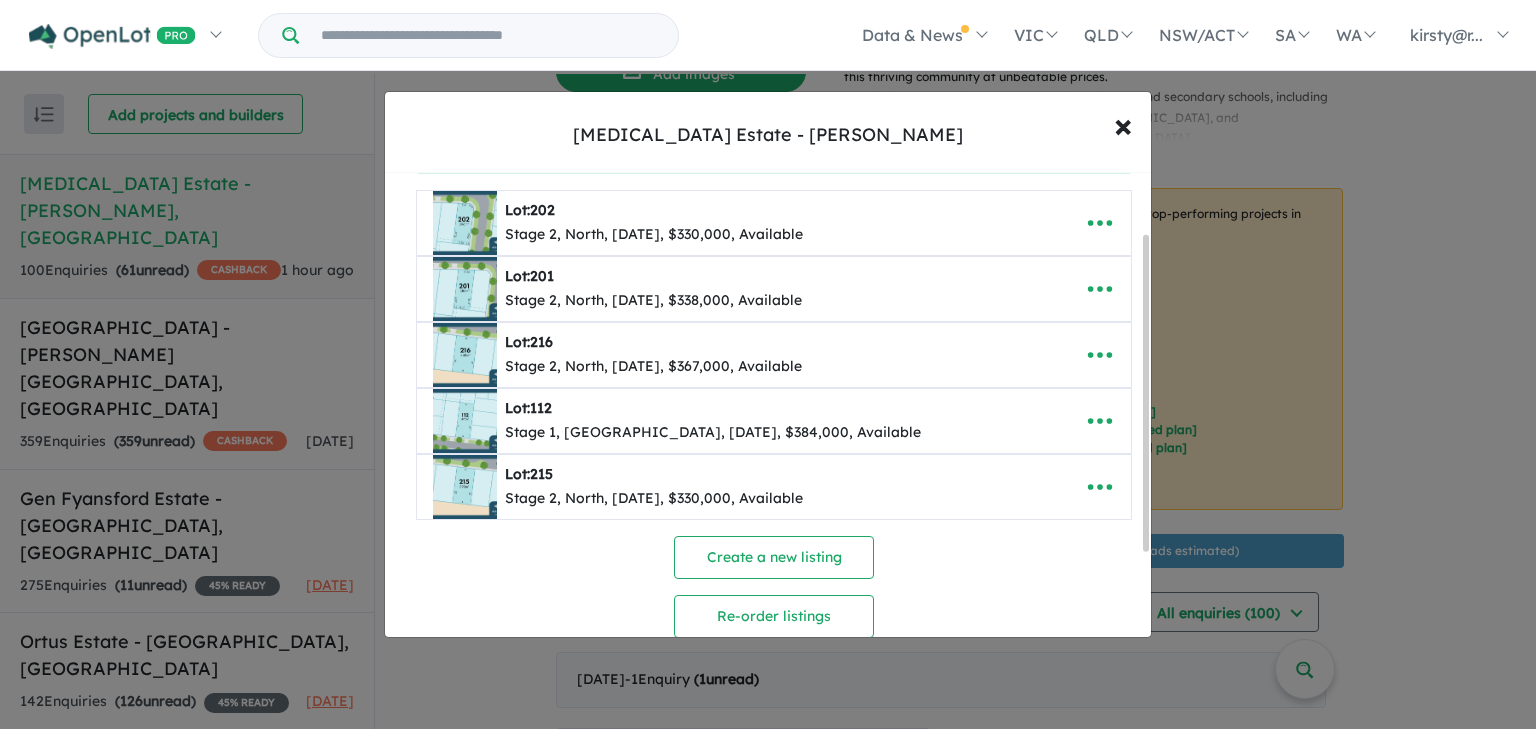 scroll, scrollTop: 214, scrollLeft: 0, axis: vertical 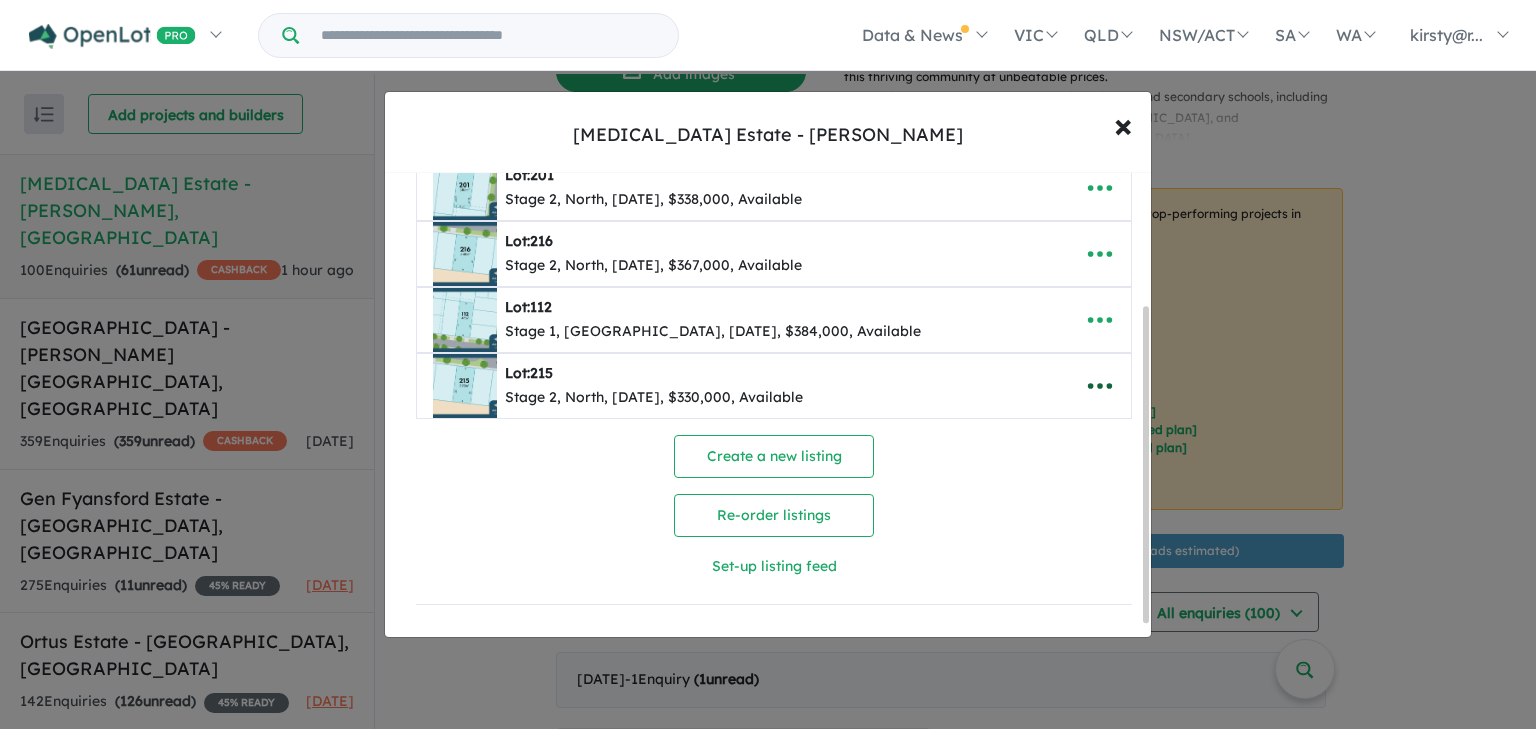 click 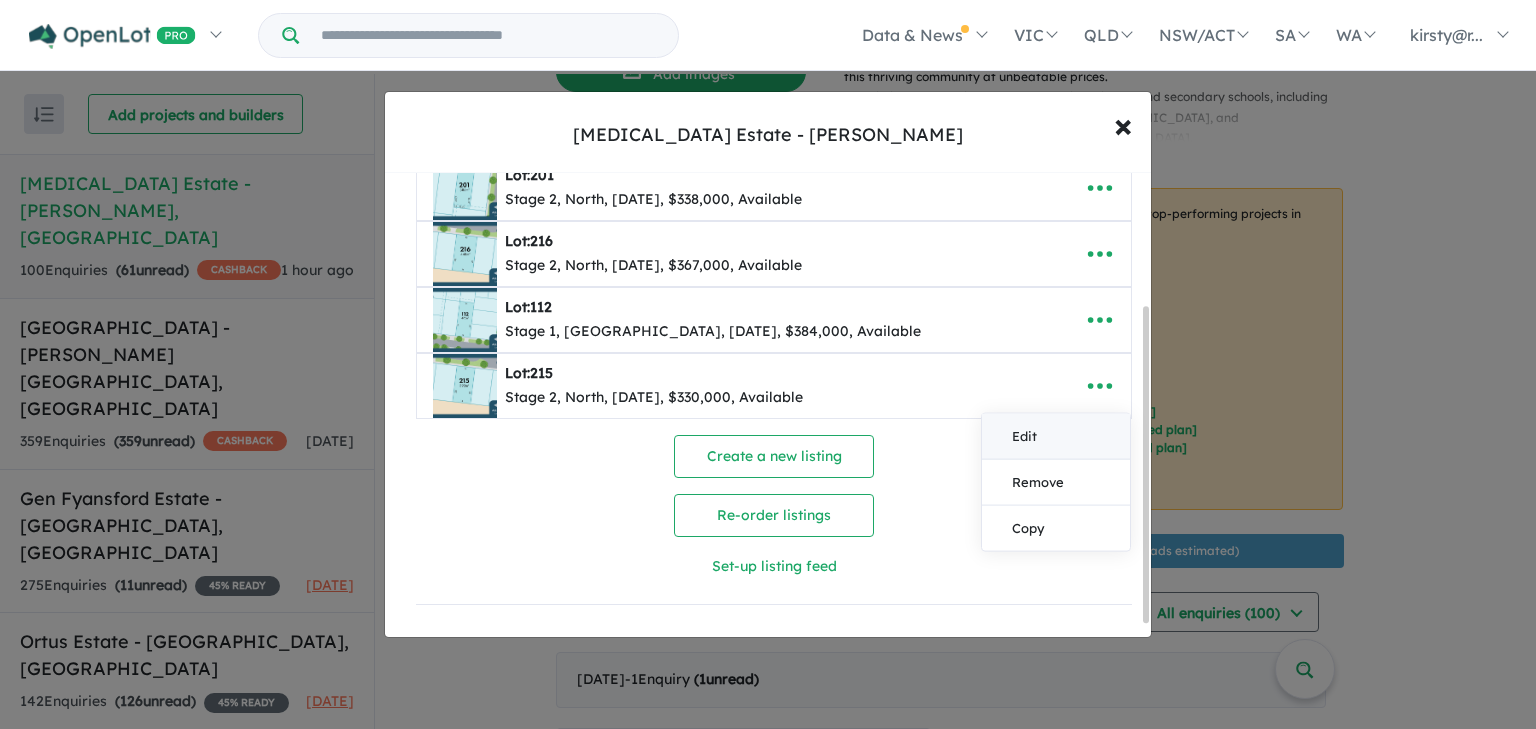 click on "Edit" at bounding box center (1056, 436) 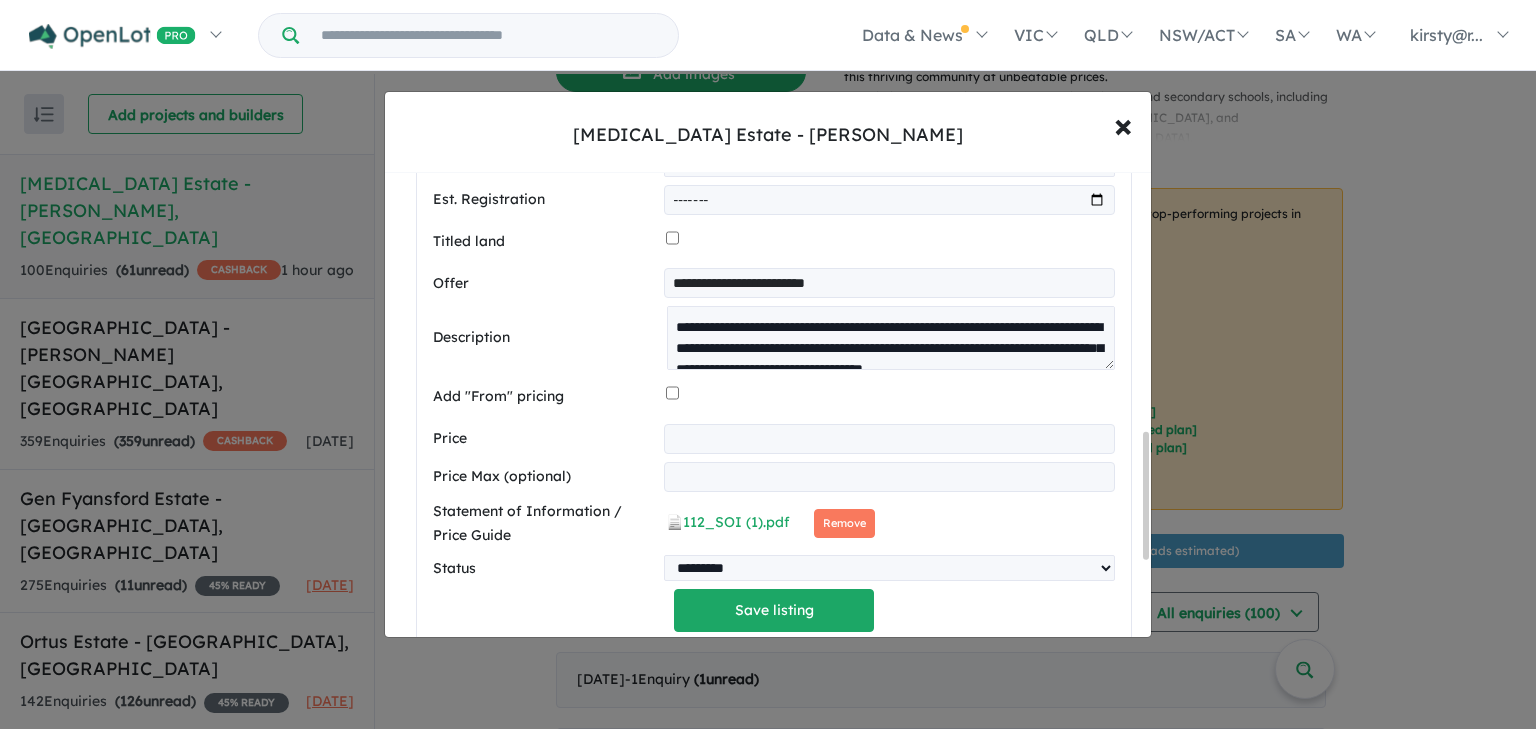 scroll, scrollTop: 1230, scrollLeft: 0, axis: vertical 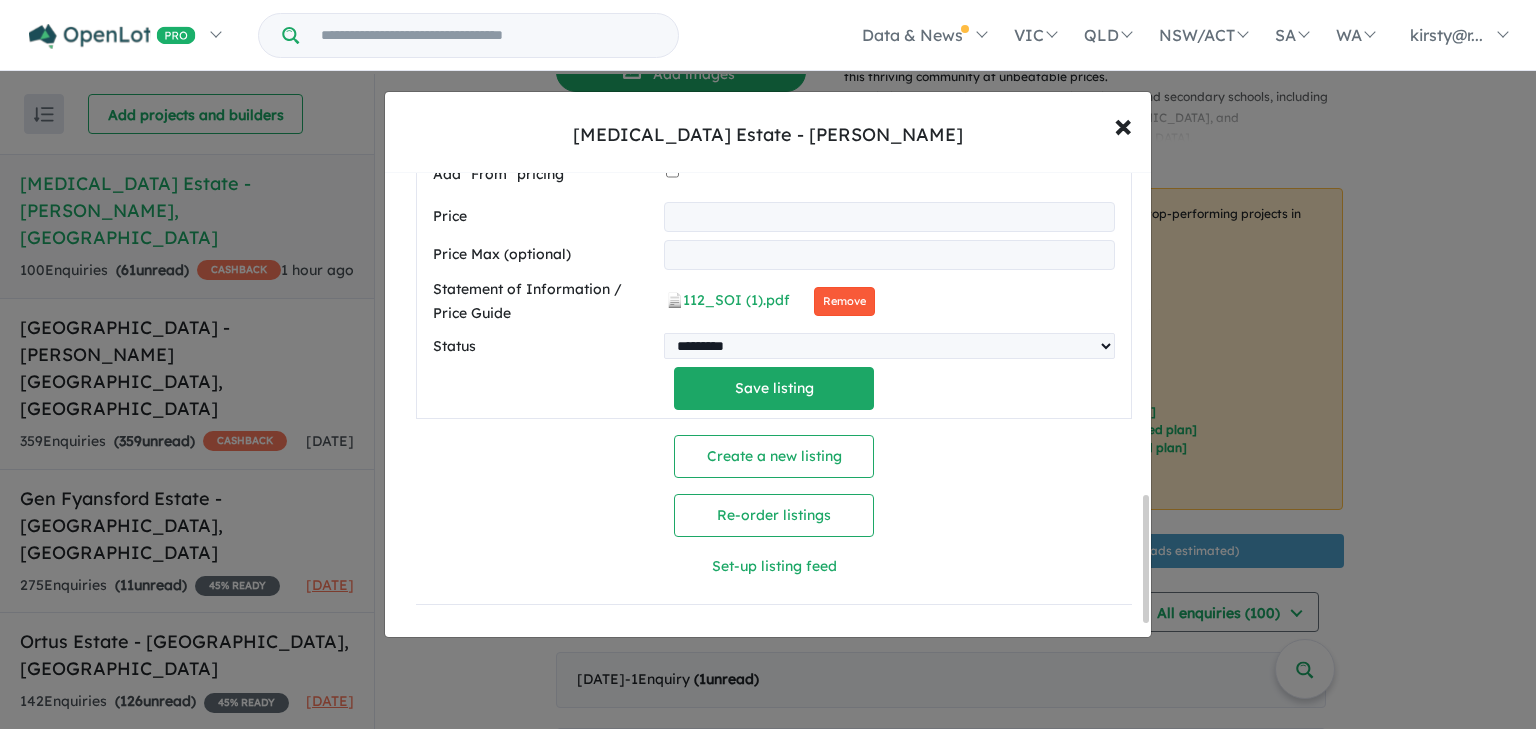 click on "Remove" at bounding box center (844, 301) 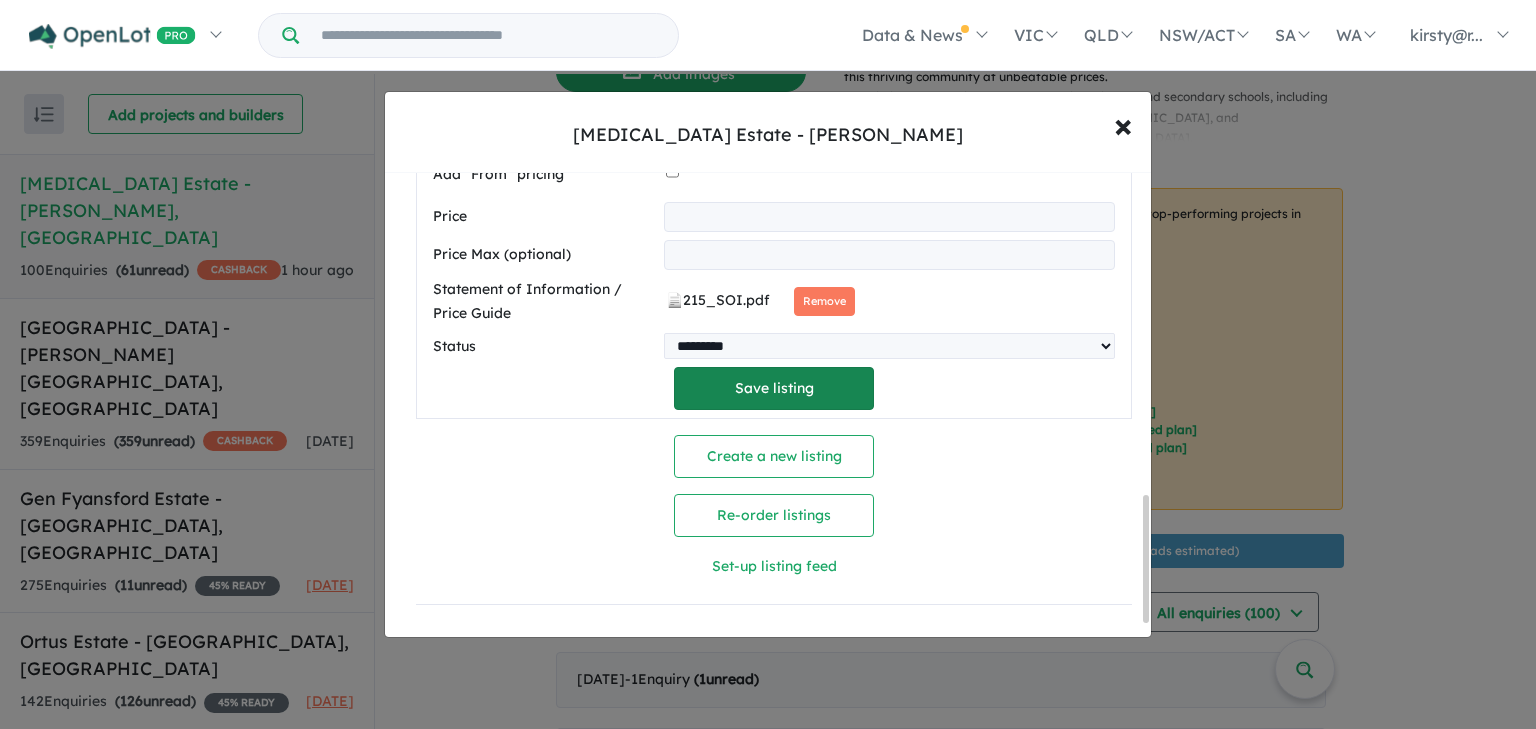 click on "Save listing" at bounding box center (774, 388) 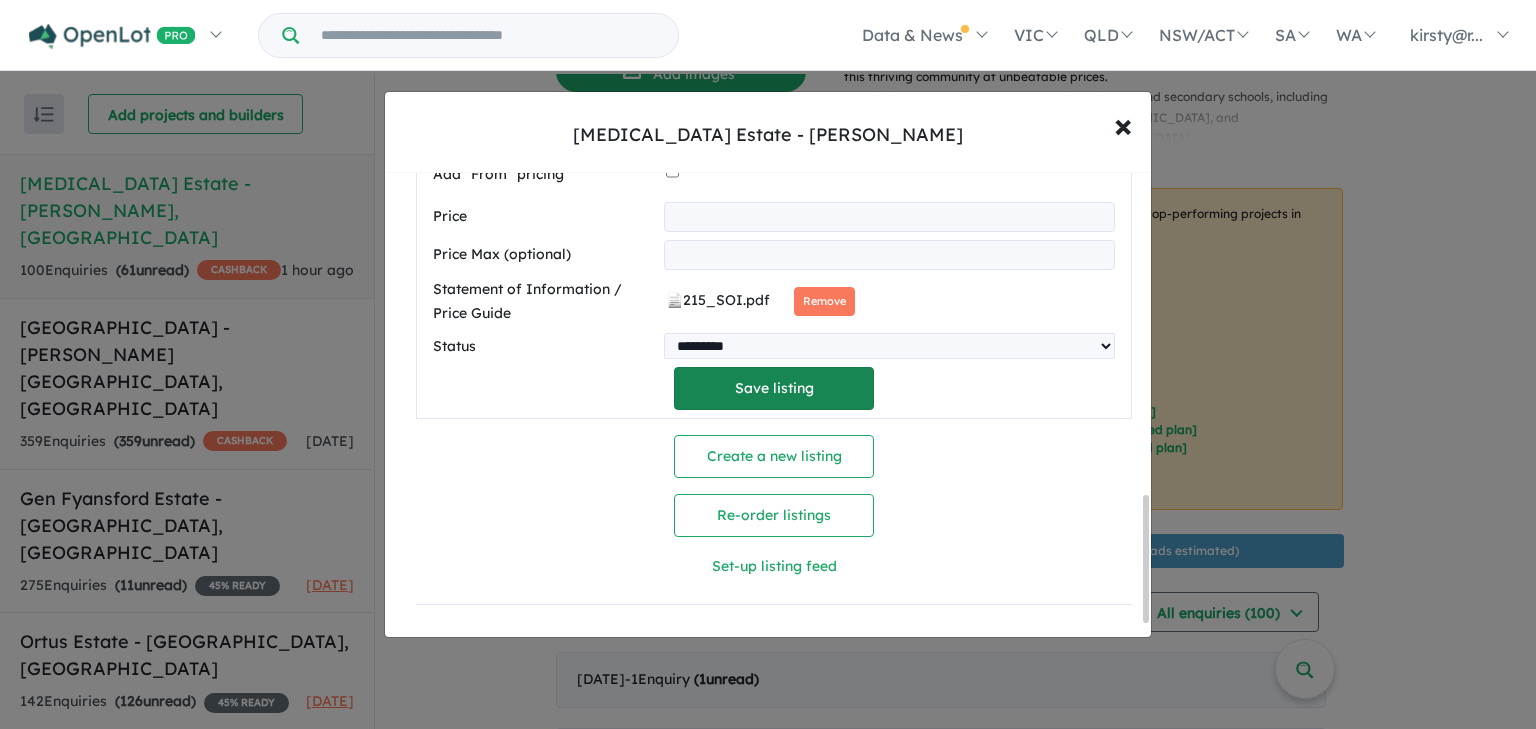 scroll, scrollTop: 259, scrollLeft: 0, axis: vertical 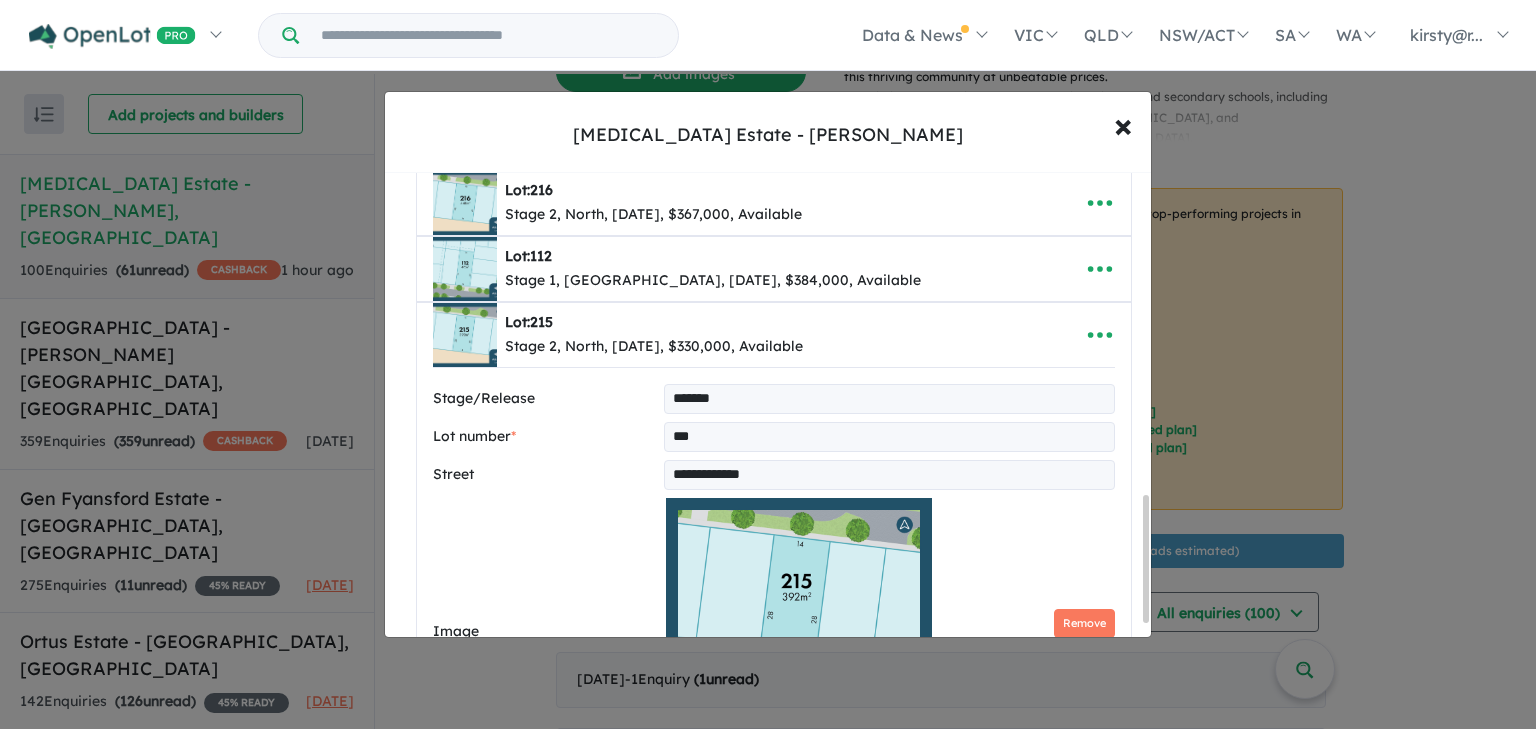 select on "*****" 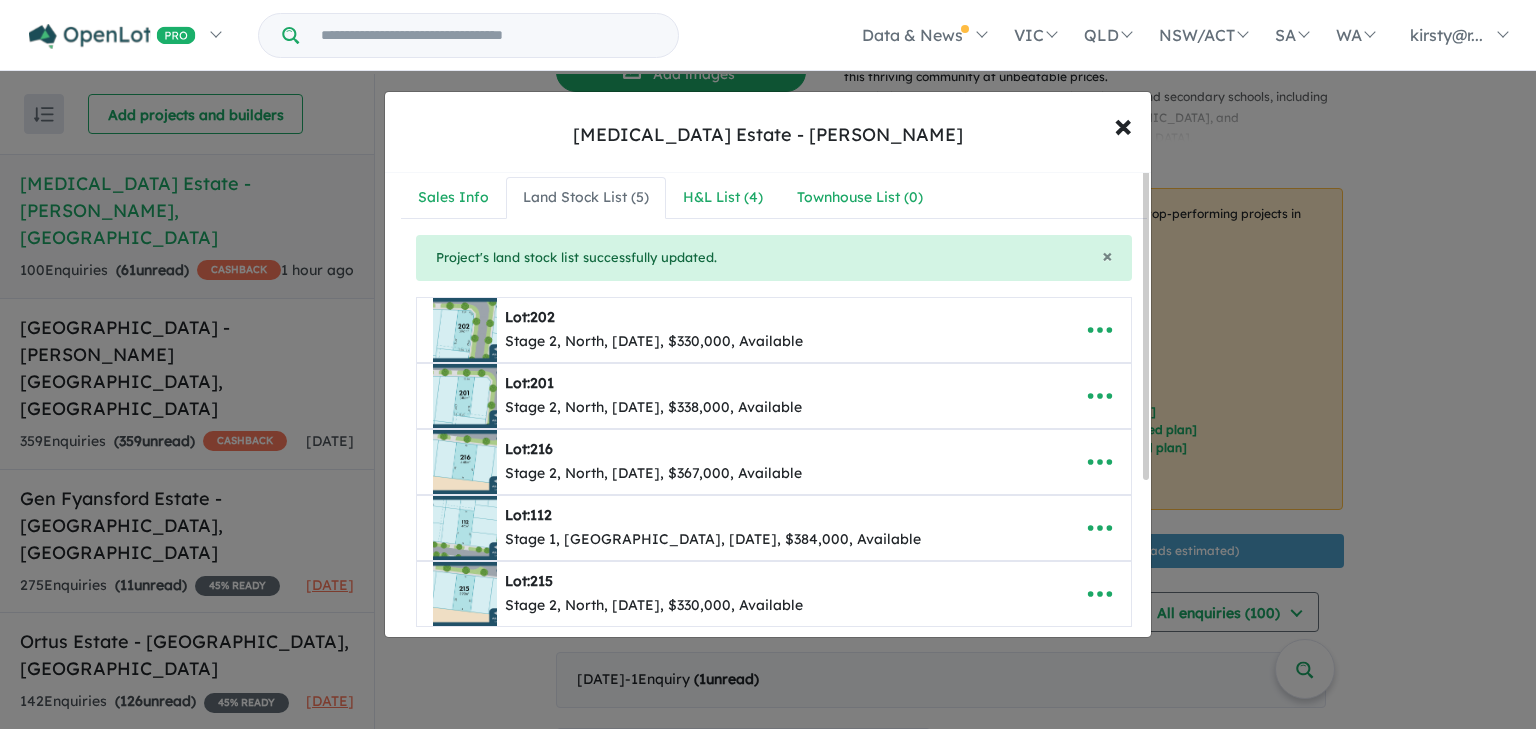 scroll, scrollTop: 160, scrollLeft: 0, axis: vertical 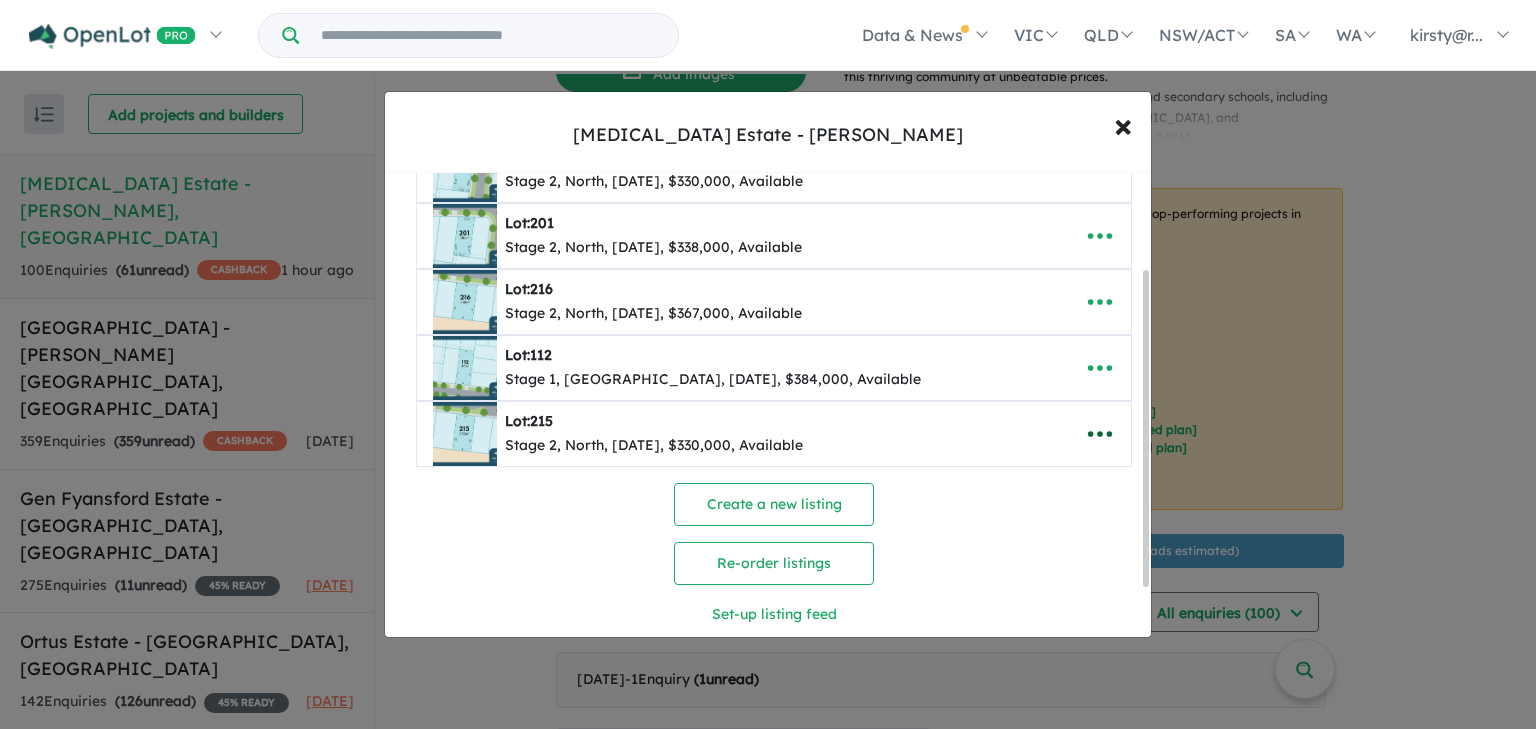 click 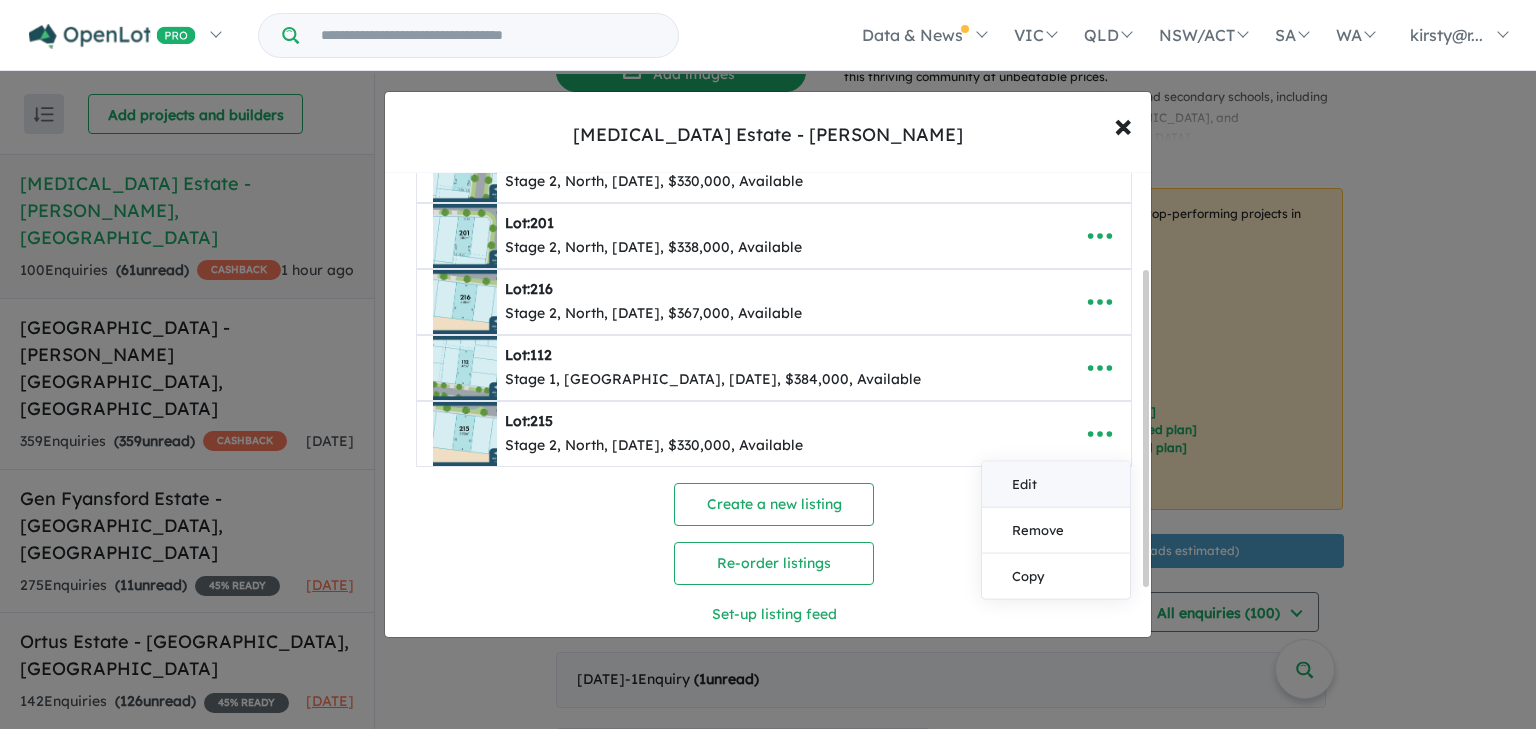 click on "Edit" at bounding box center [1056, 484] 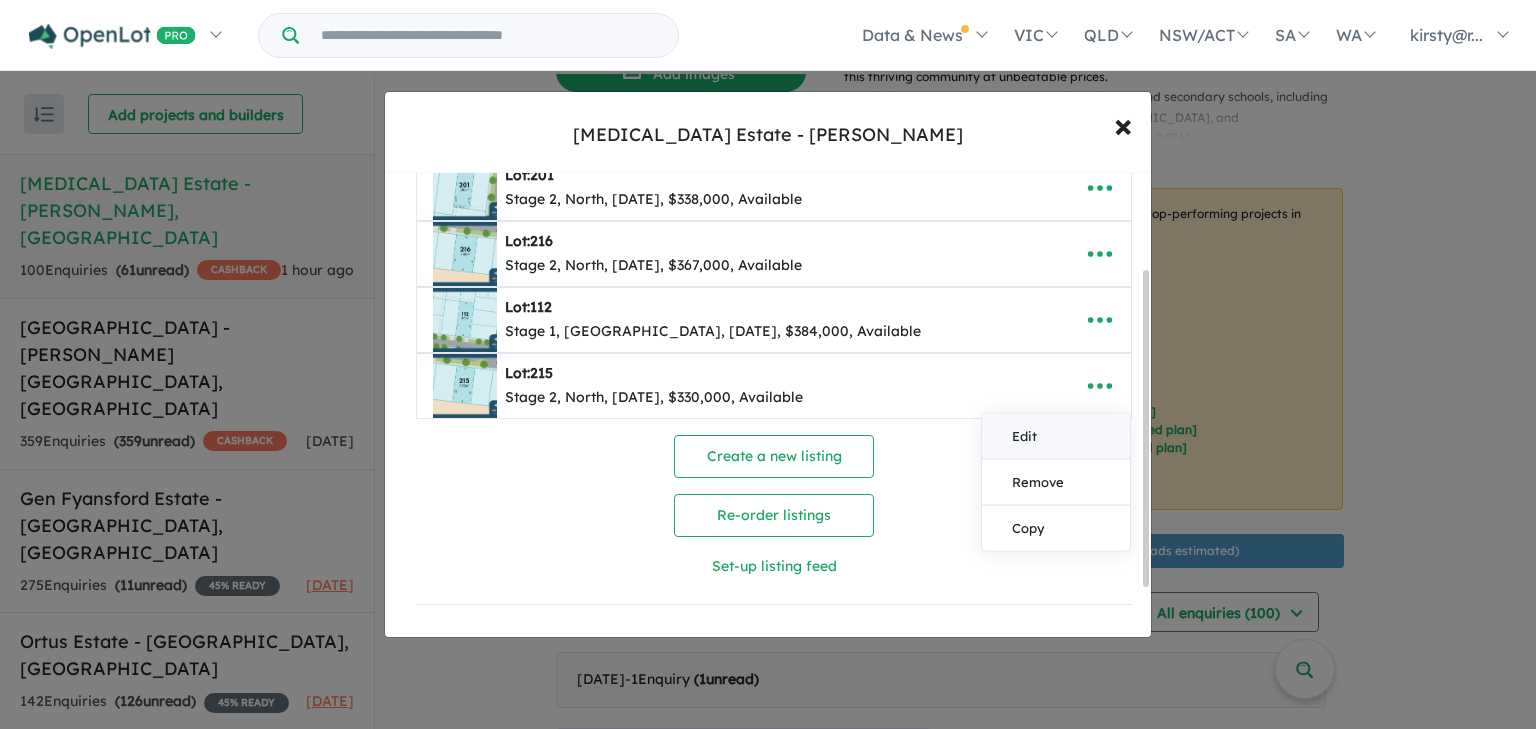 select on "*****" 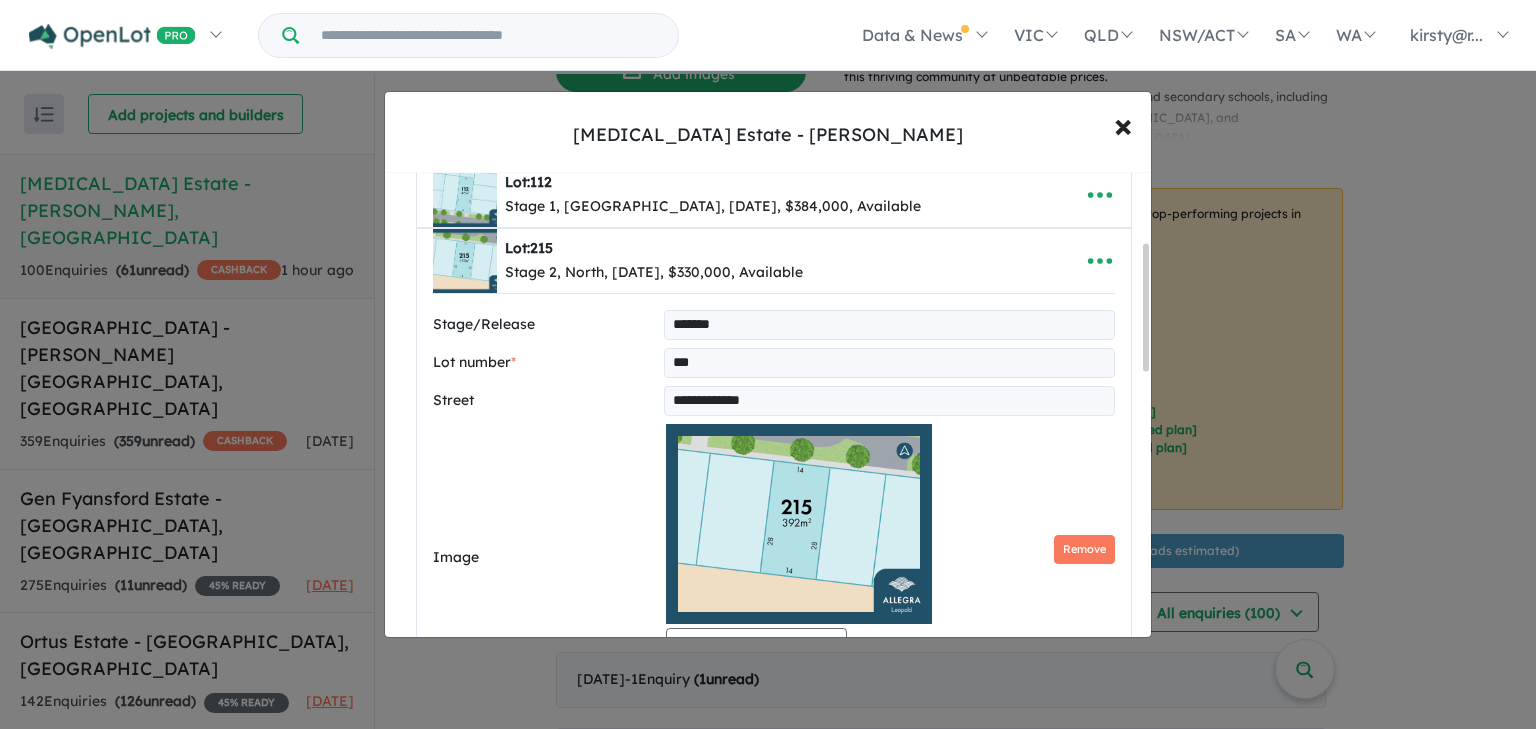 scroll, scrollTop: 259, scrollLeft: 0, axis: vertical 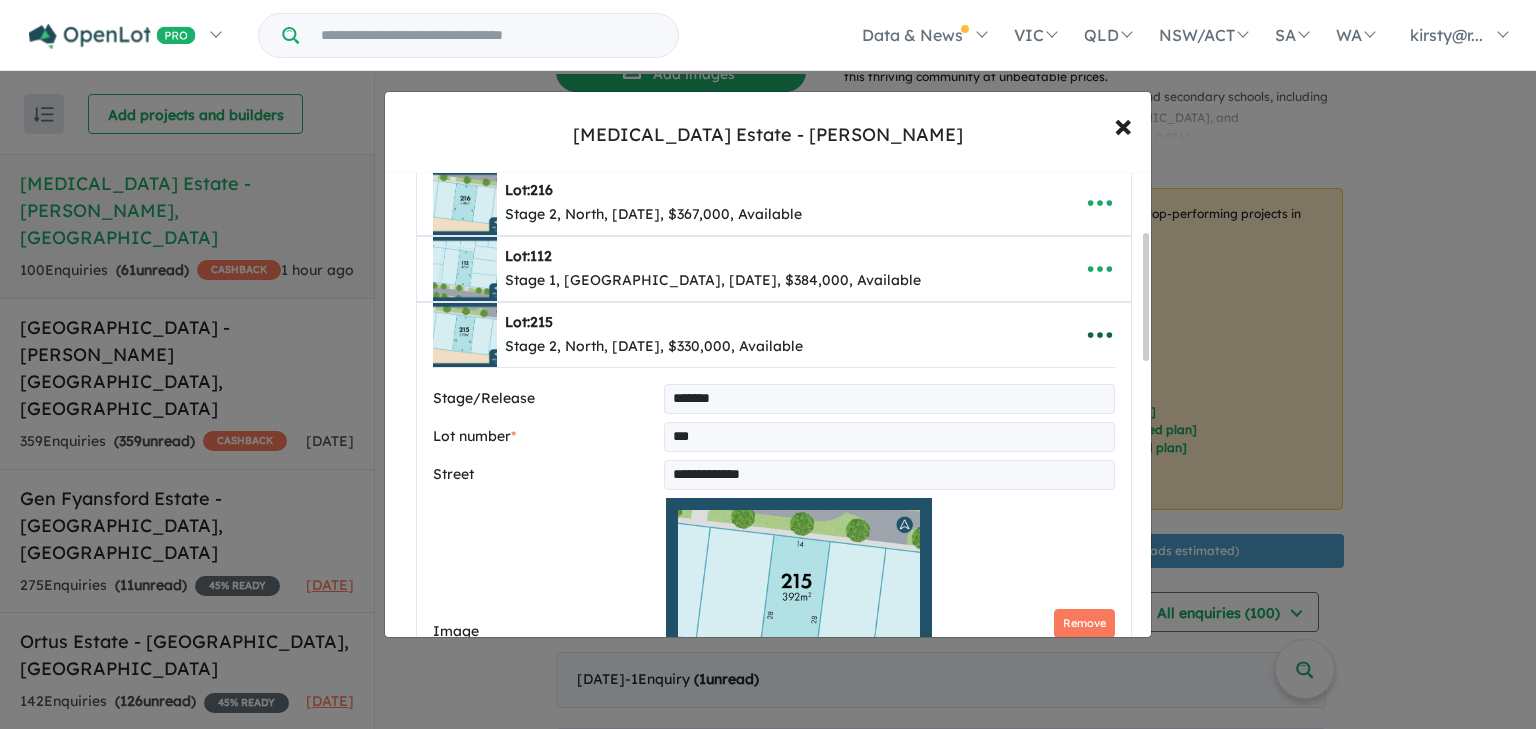 click at bounding box center [1100, 335] 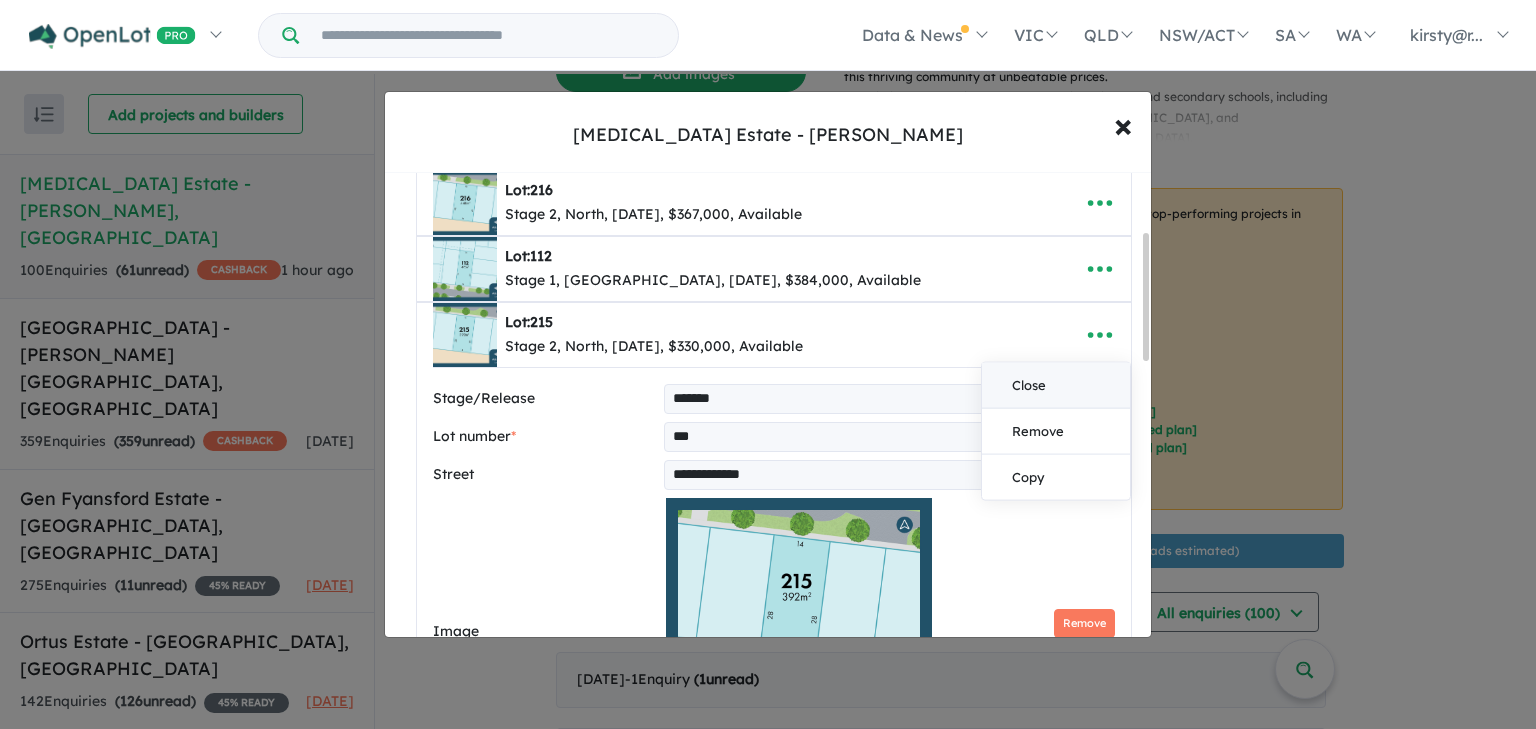 click on "Close" at bounding box center [1056, 385] 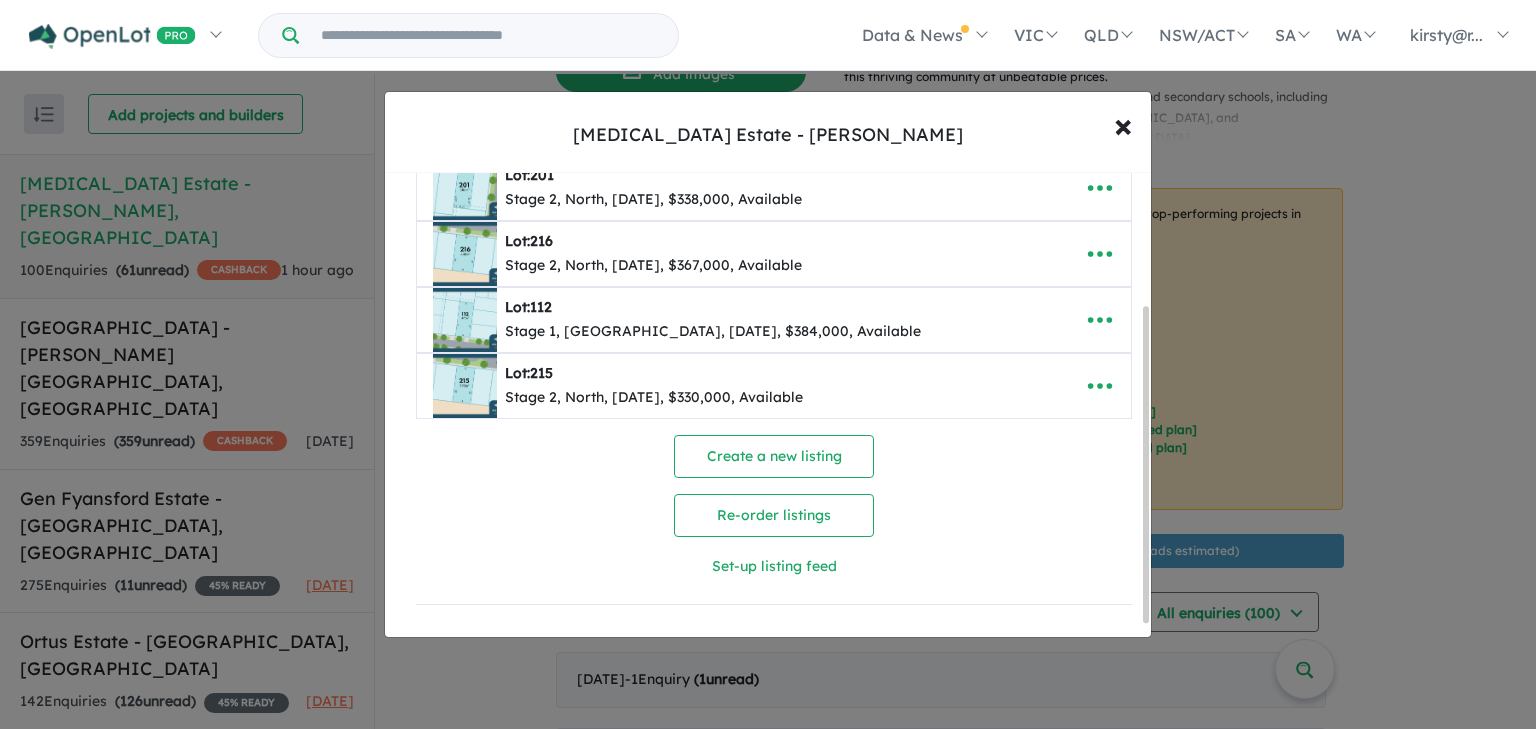 scroll, scrollTop: 214, scrollLeft: 0, axis: vertical 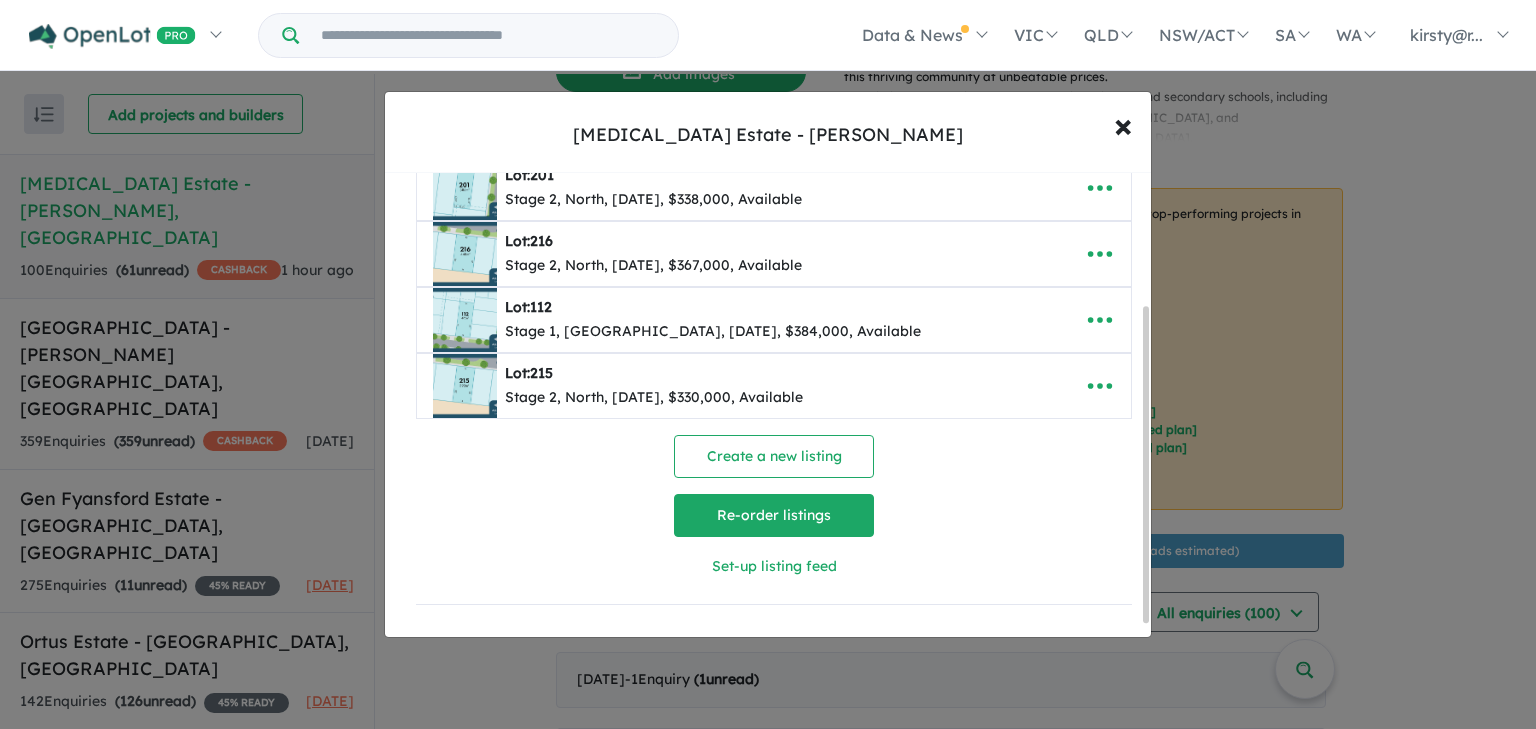 click on "Re-order listings" at bounding box center (774, 515) 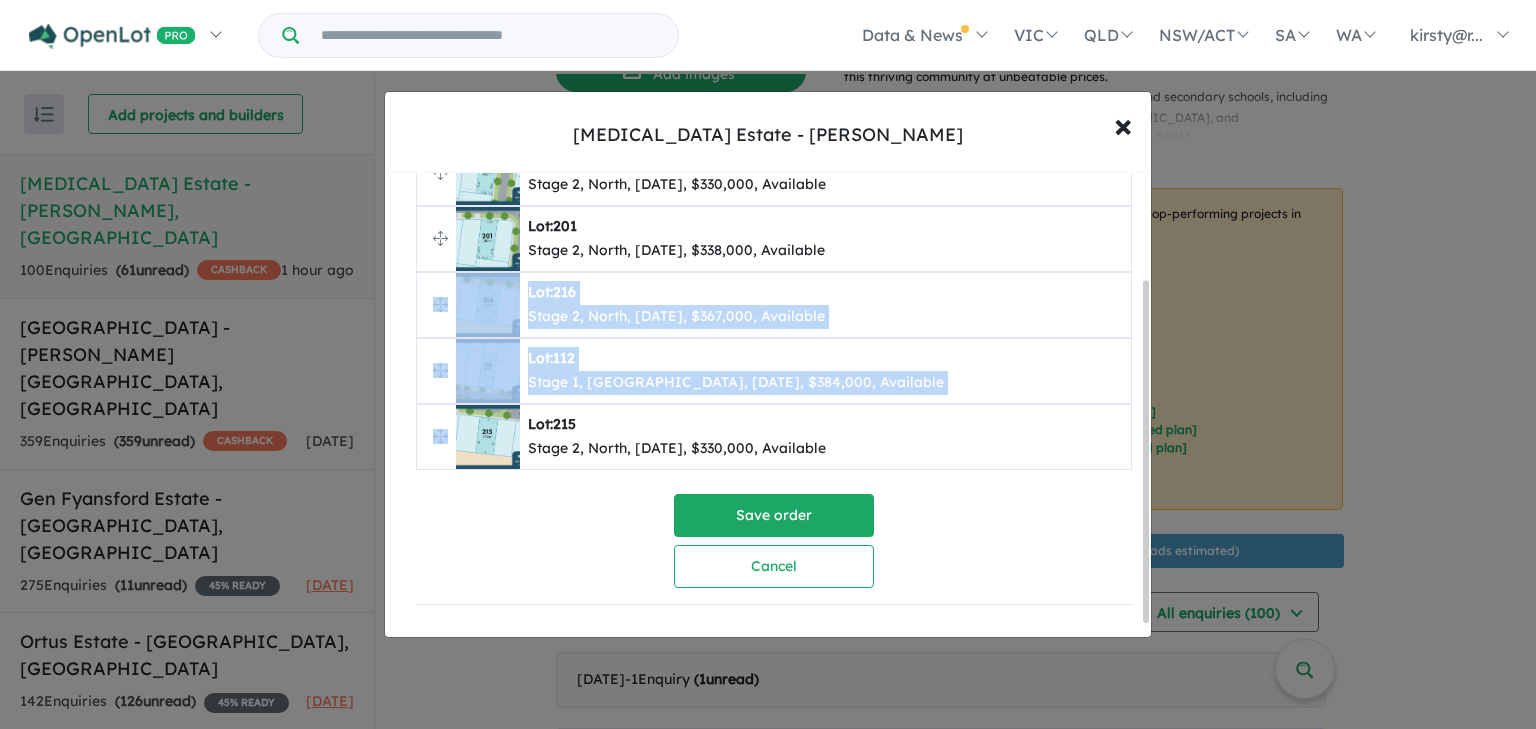 drag, startPoint x: 428, startPoint y: 420, endPoint x: 388, endPoint y: 323, distance: 104.92378 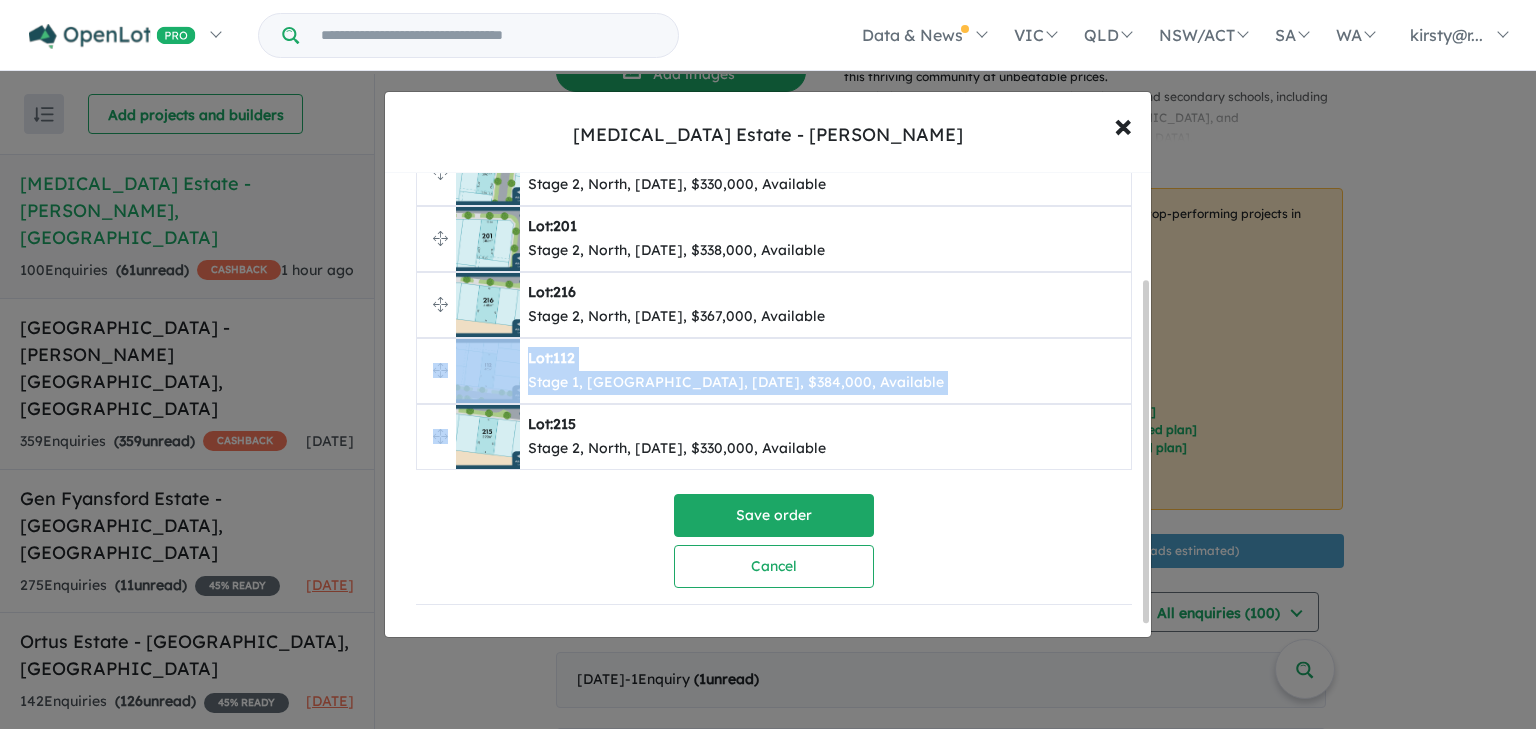 drag, startPoint x: 441, startPoint y: 439, endPoint x: 426, endPoint y: 358, distance: 82.37718 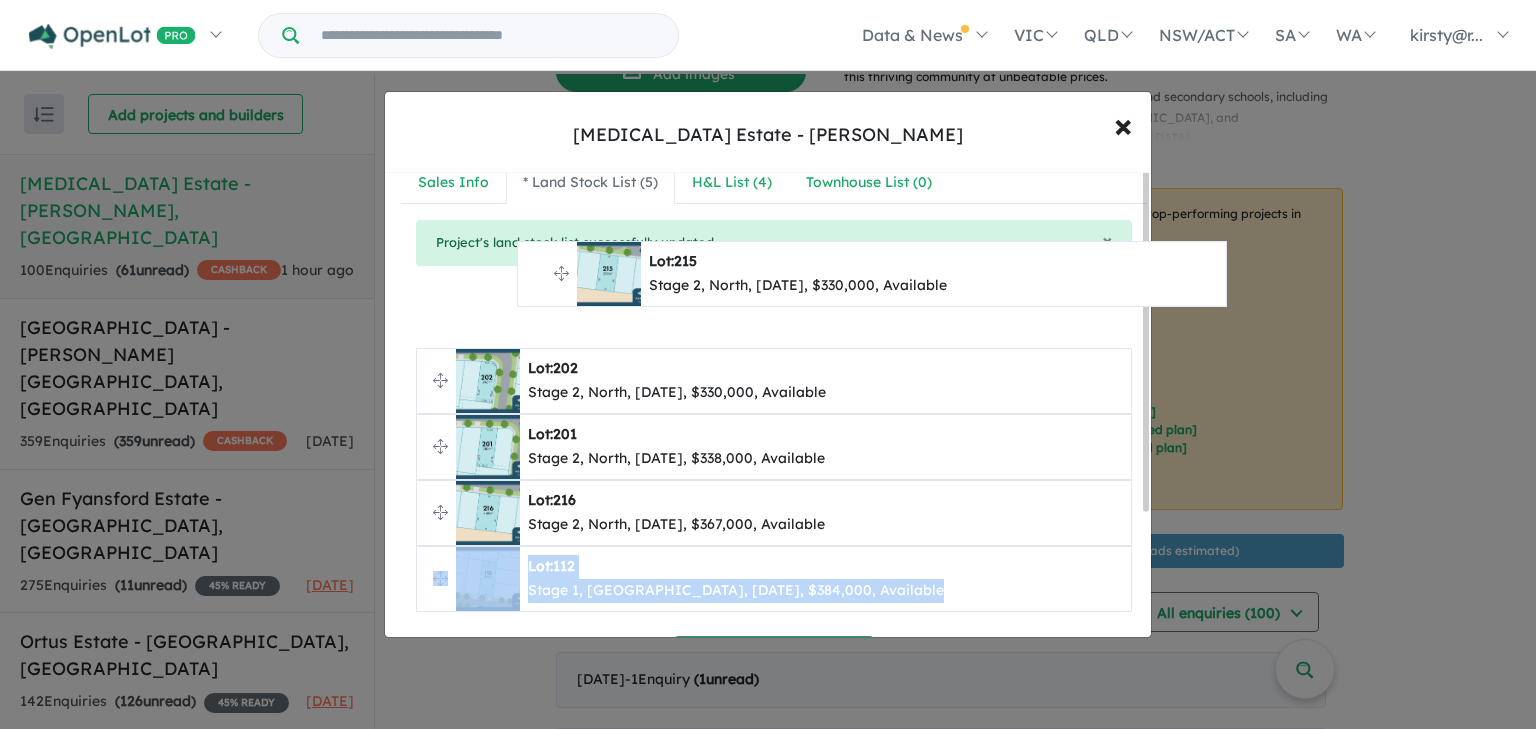 scroll, scrollTop: 2, scrollLeft: 0, axis: vertical 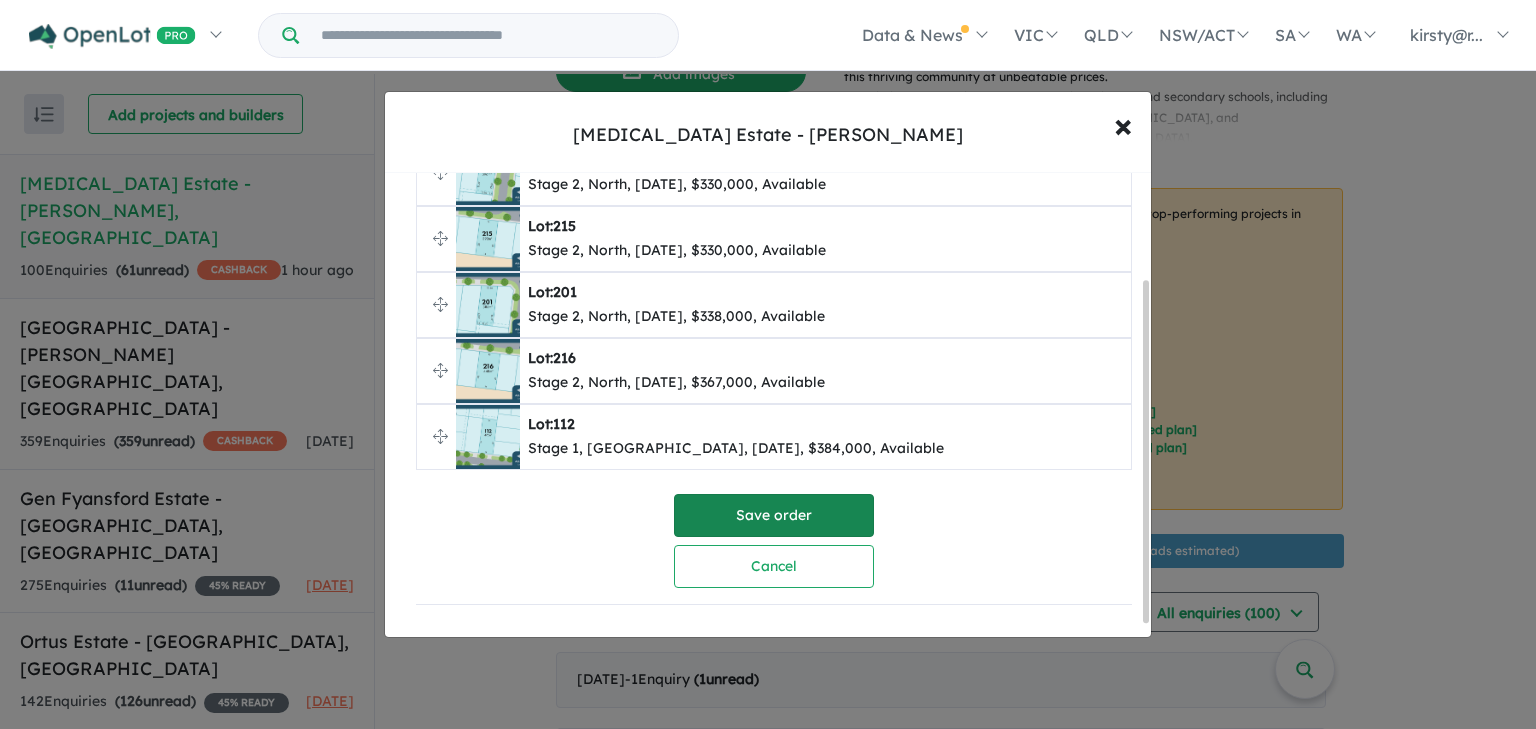 click on "Save order" at bounding box center [774, 515] 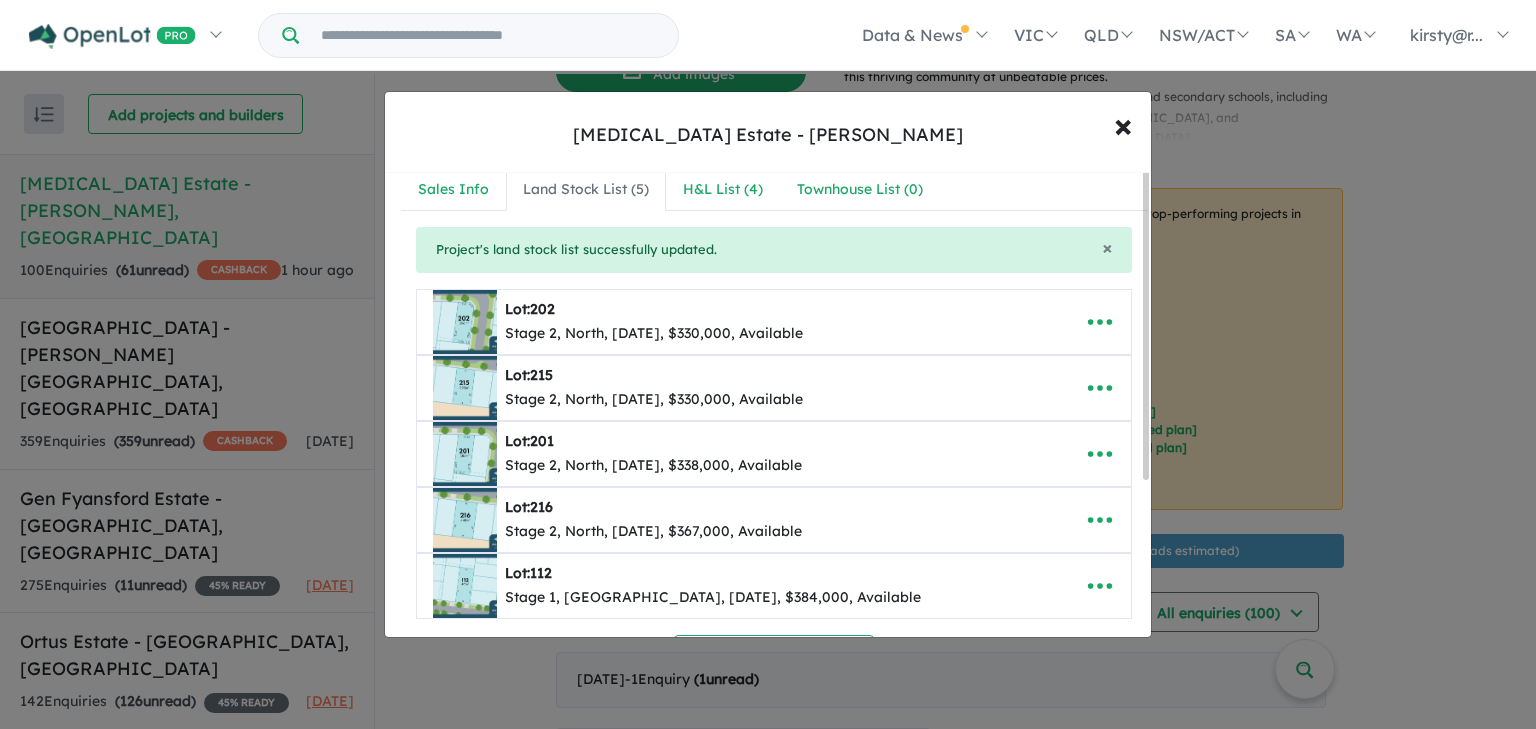 scroll, scrollTop: 0, scrollLeft: 0, axis: both 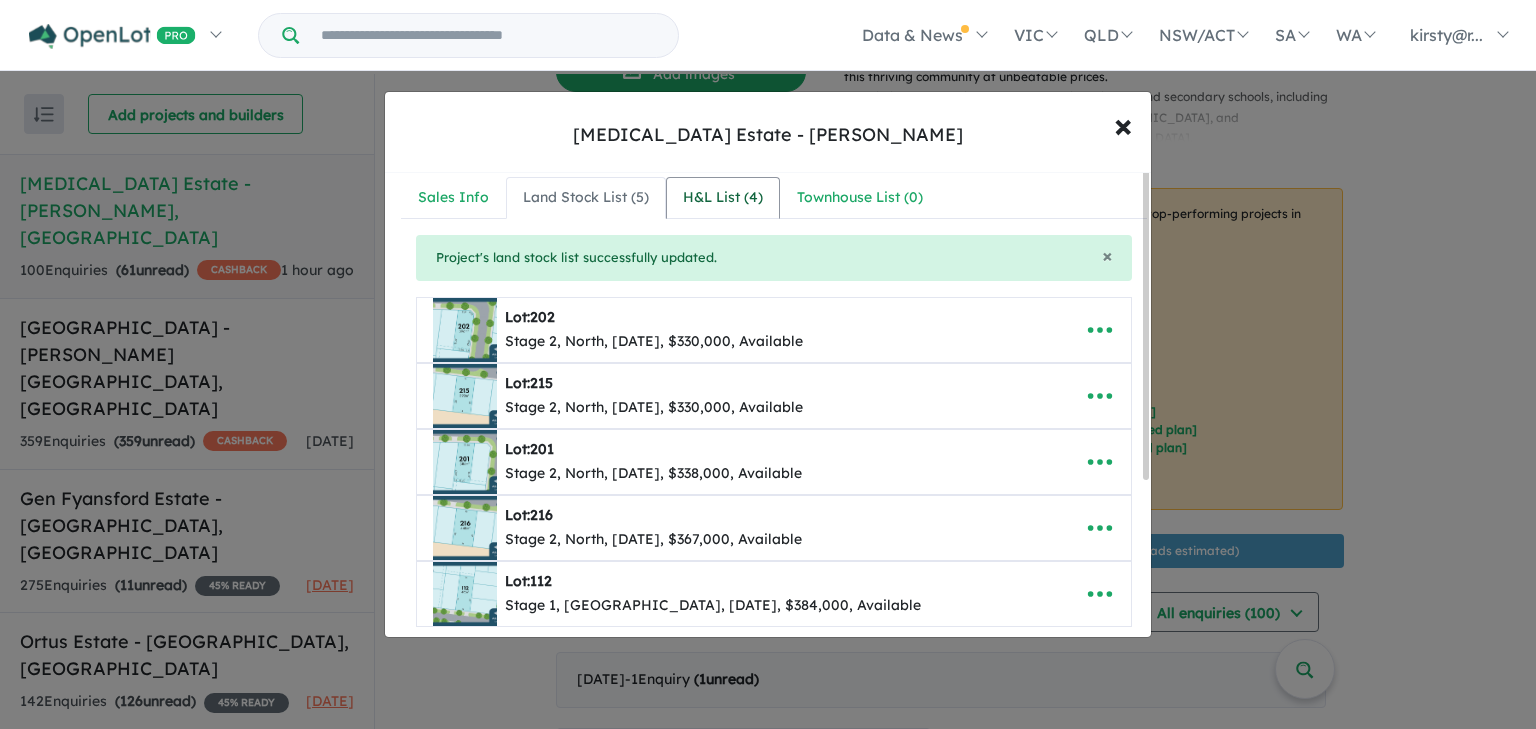 click on "H&L List ( 4 )" at bounding box center (723, 198) 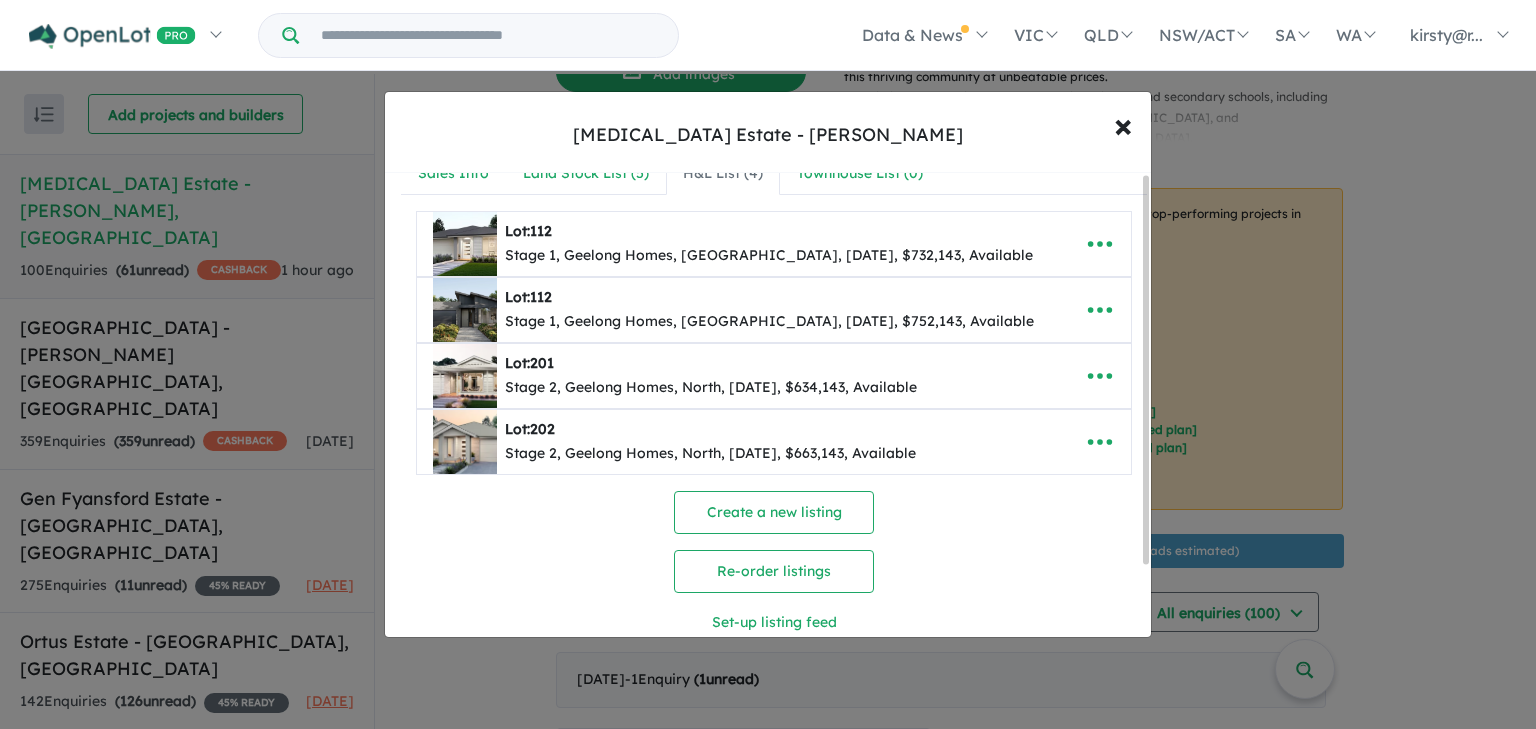 scroll, scrollTop: 0, scrollLeft: 0, axis: both 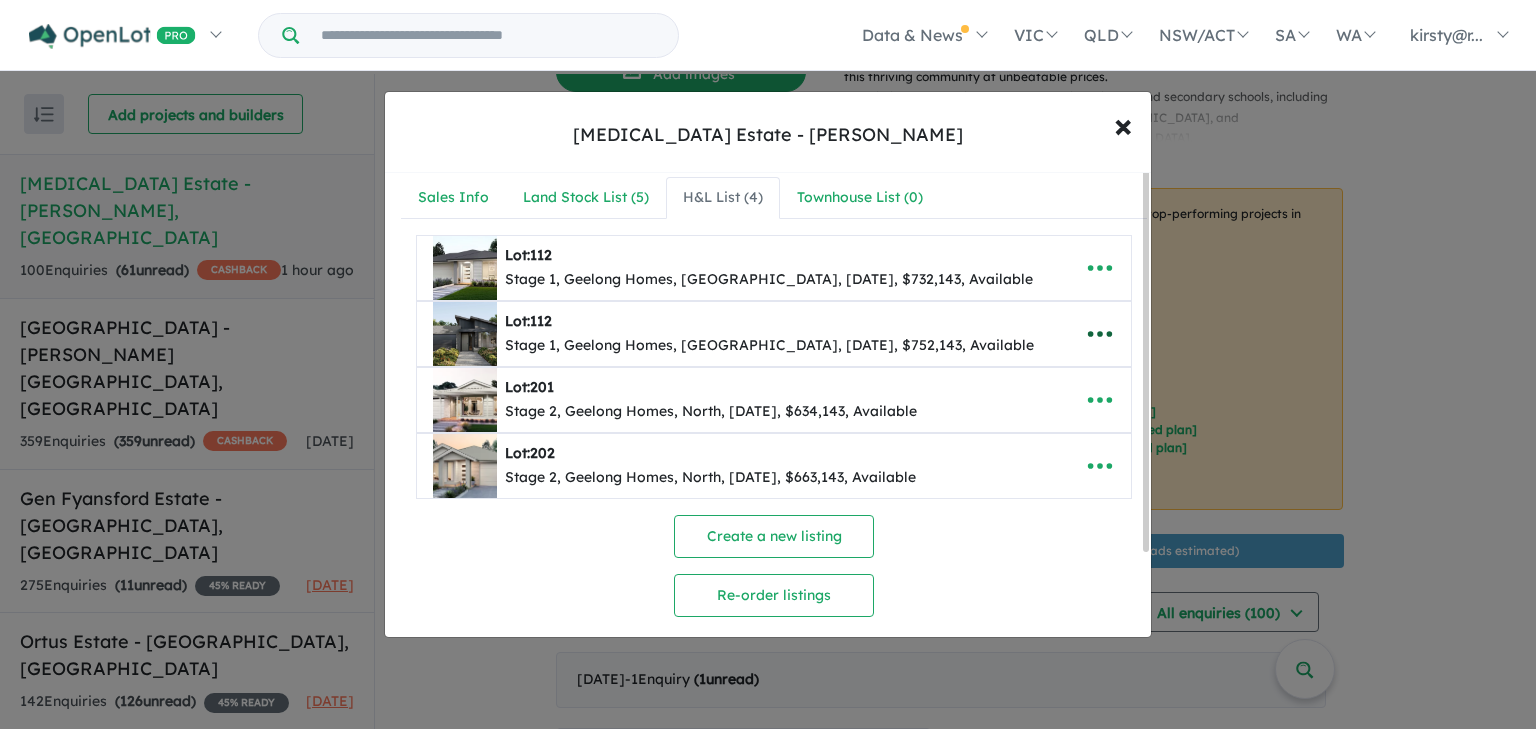 click 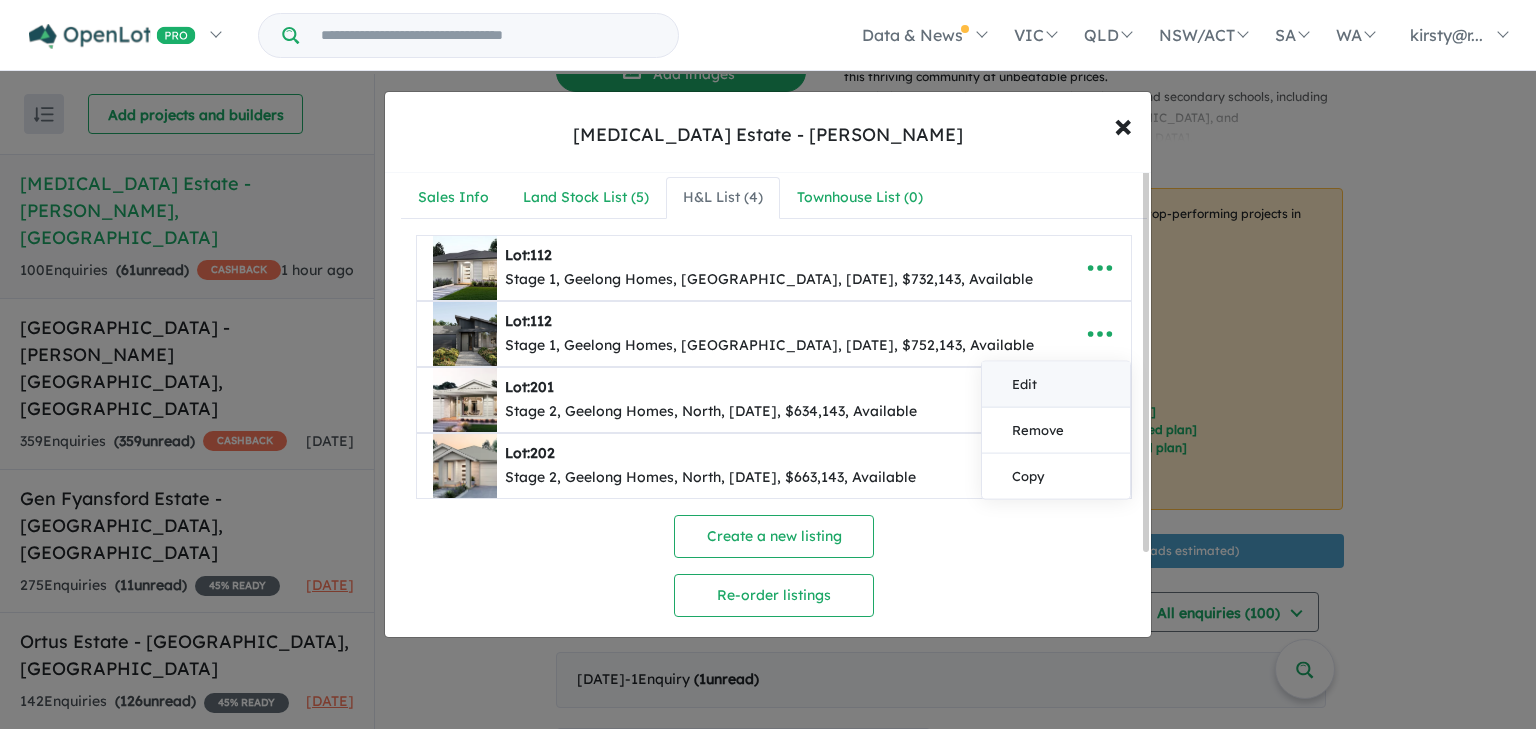 click on "Edit" at bounding box center (1056, 385) 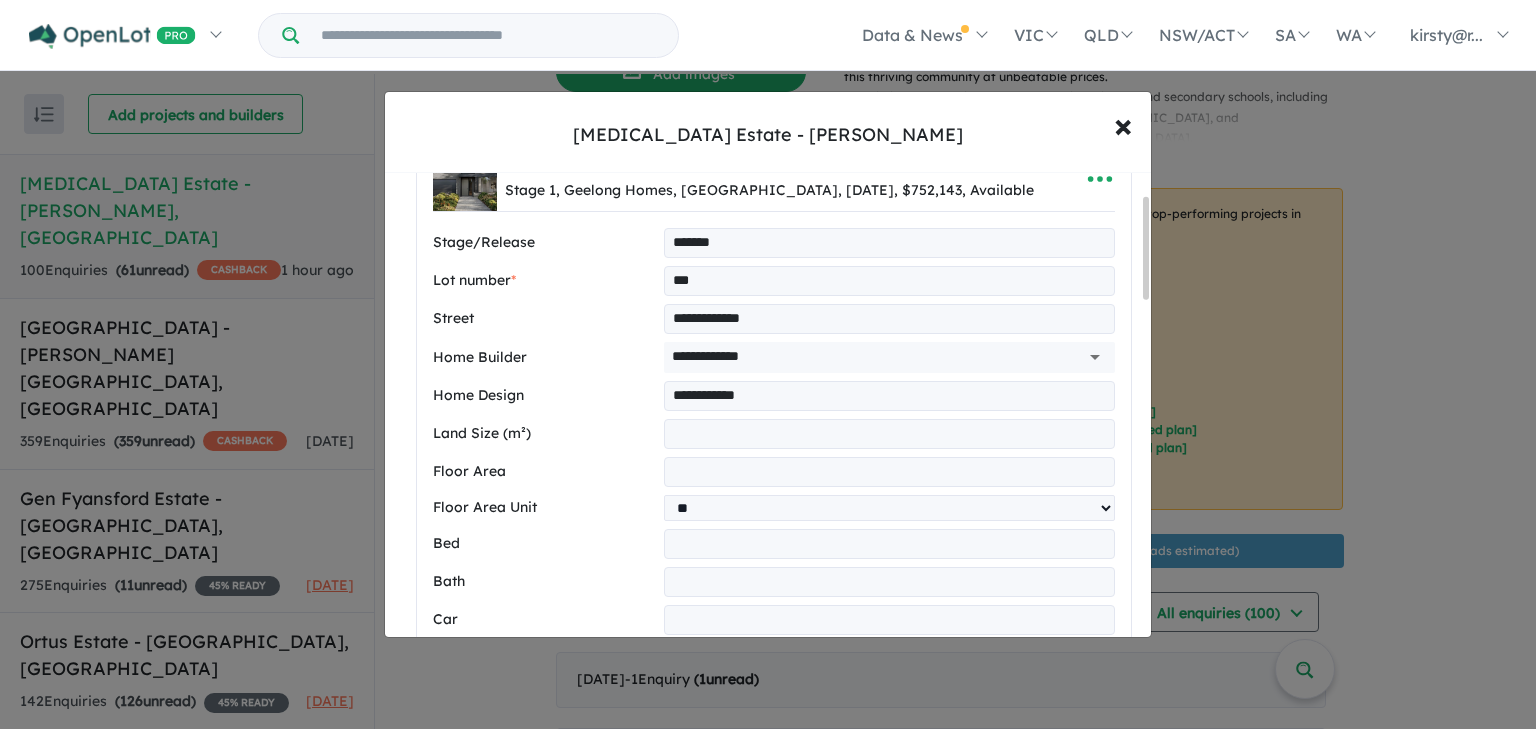 scroll, scrollTop: 80, scrollLeft: 0, axis: vertical 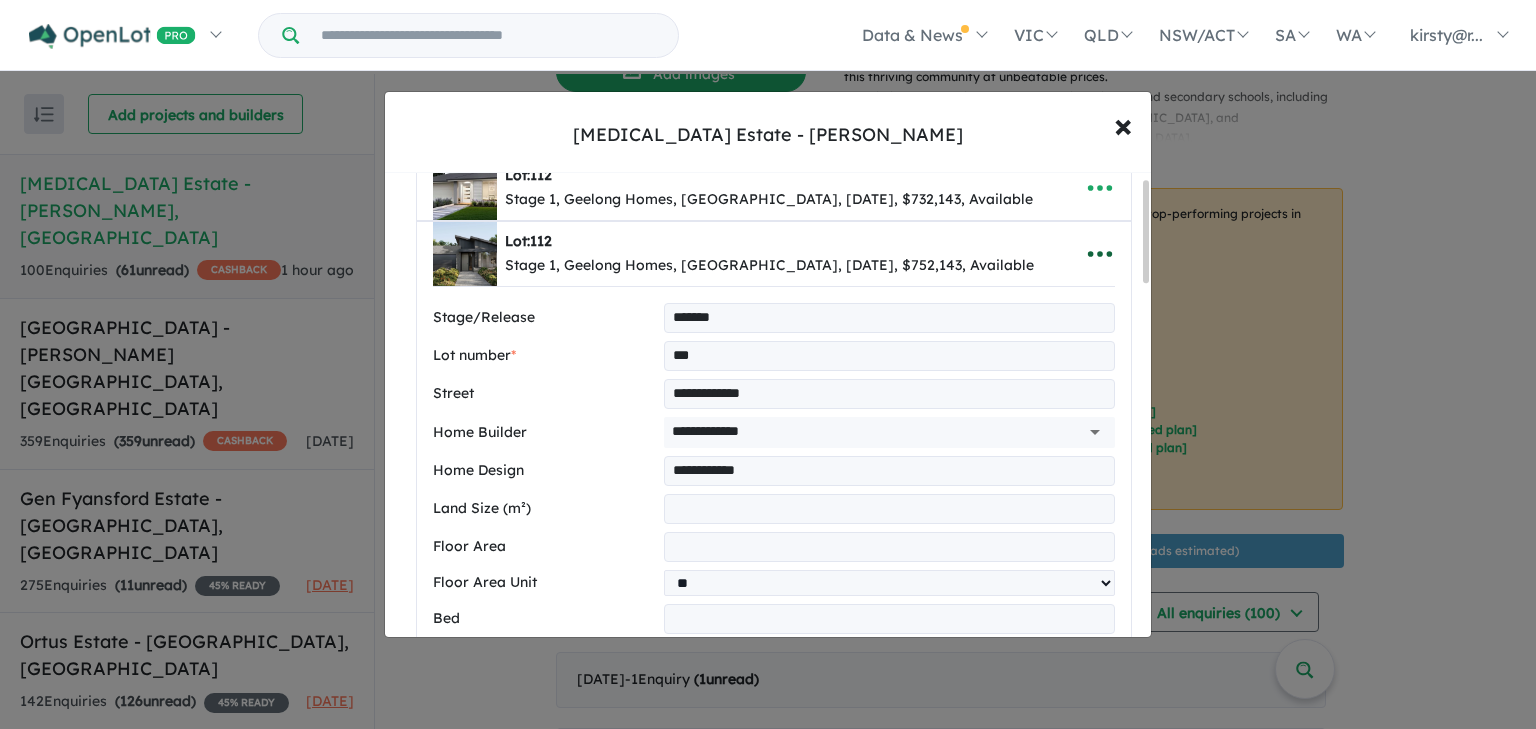click 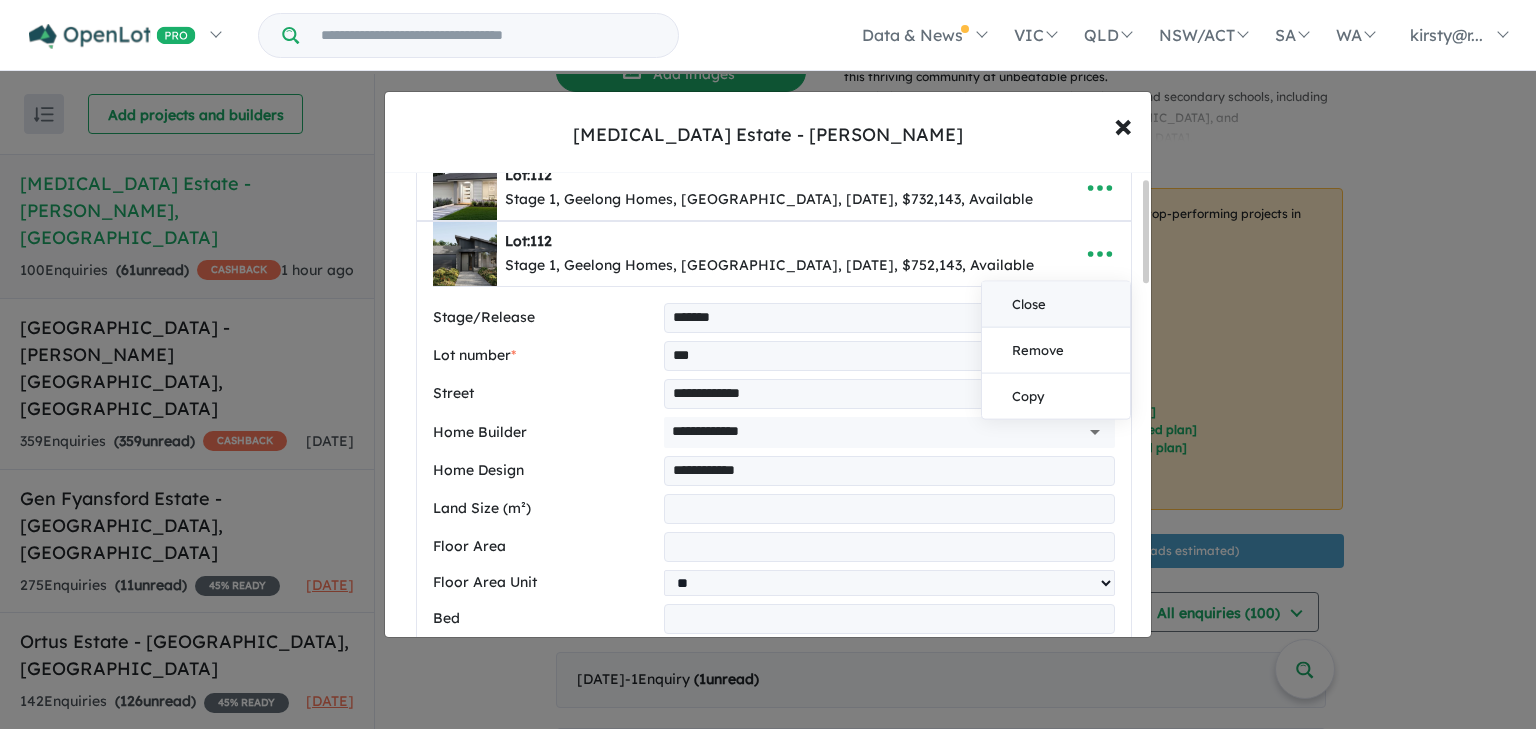 click on "Close" at bounding box center (1056, 305) 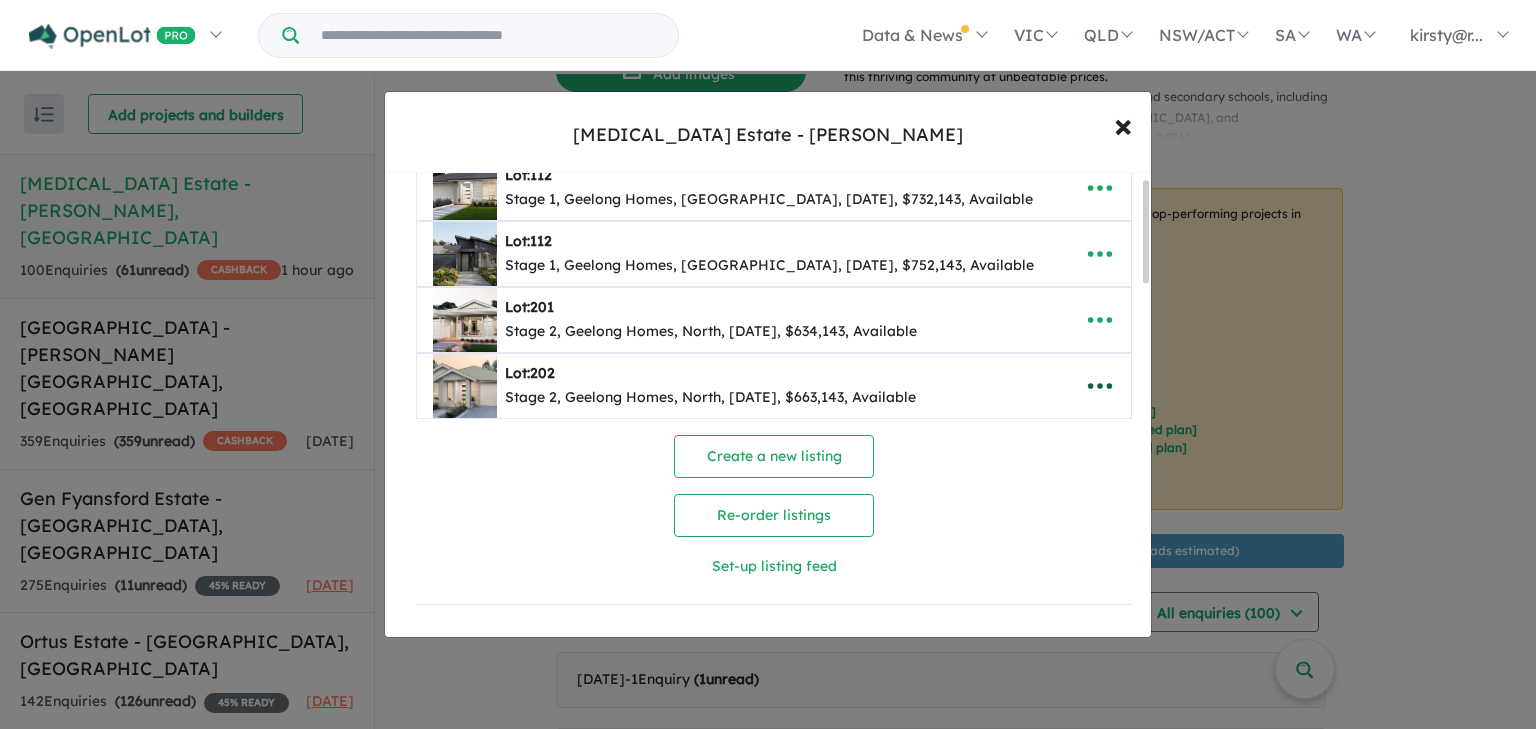 click 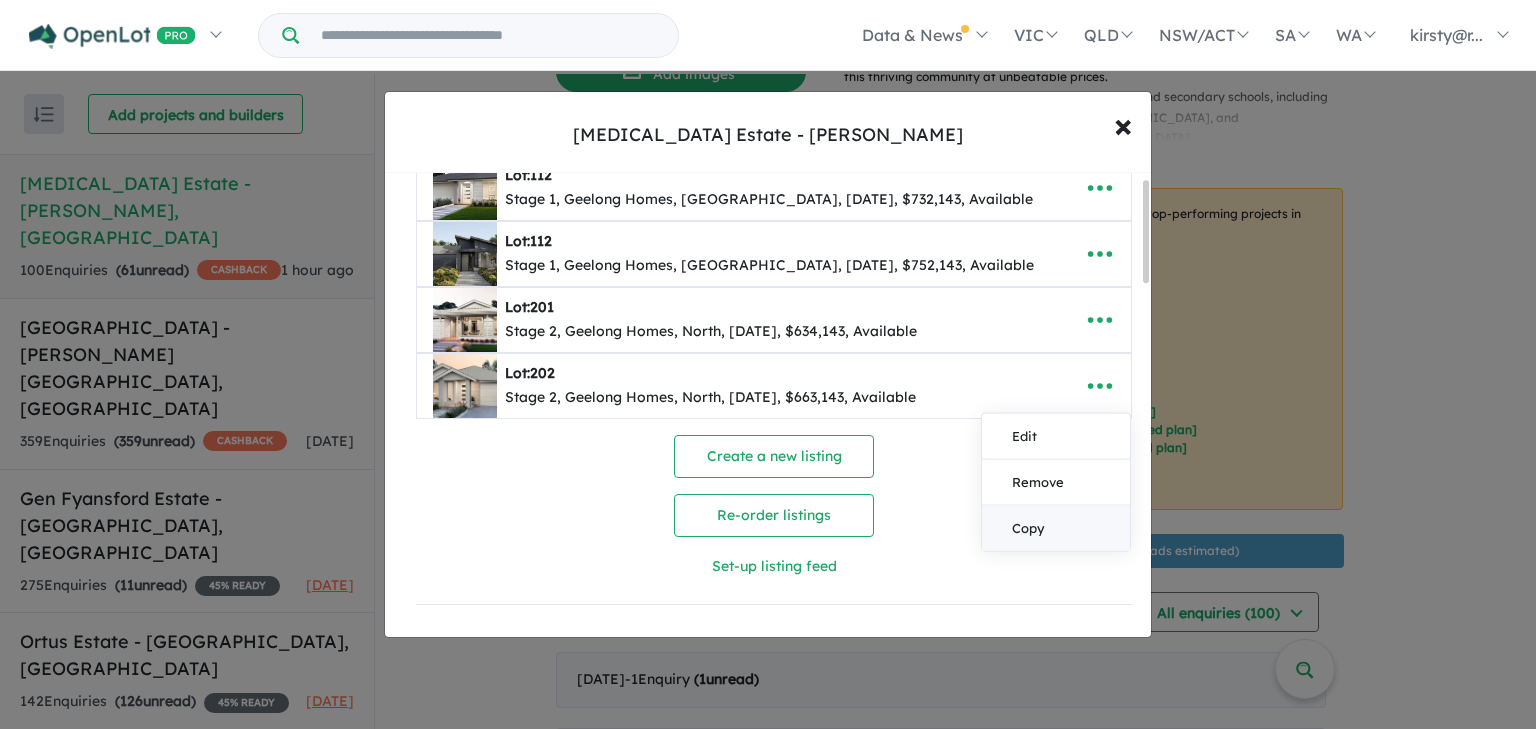click on "Copy" at bounding box center [1056, 528] 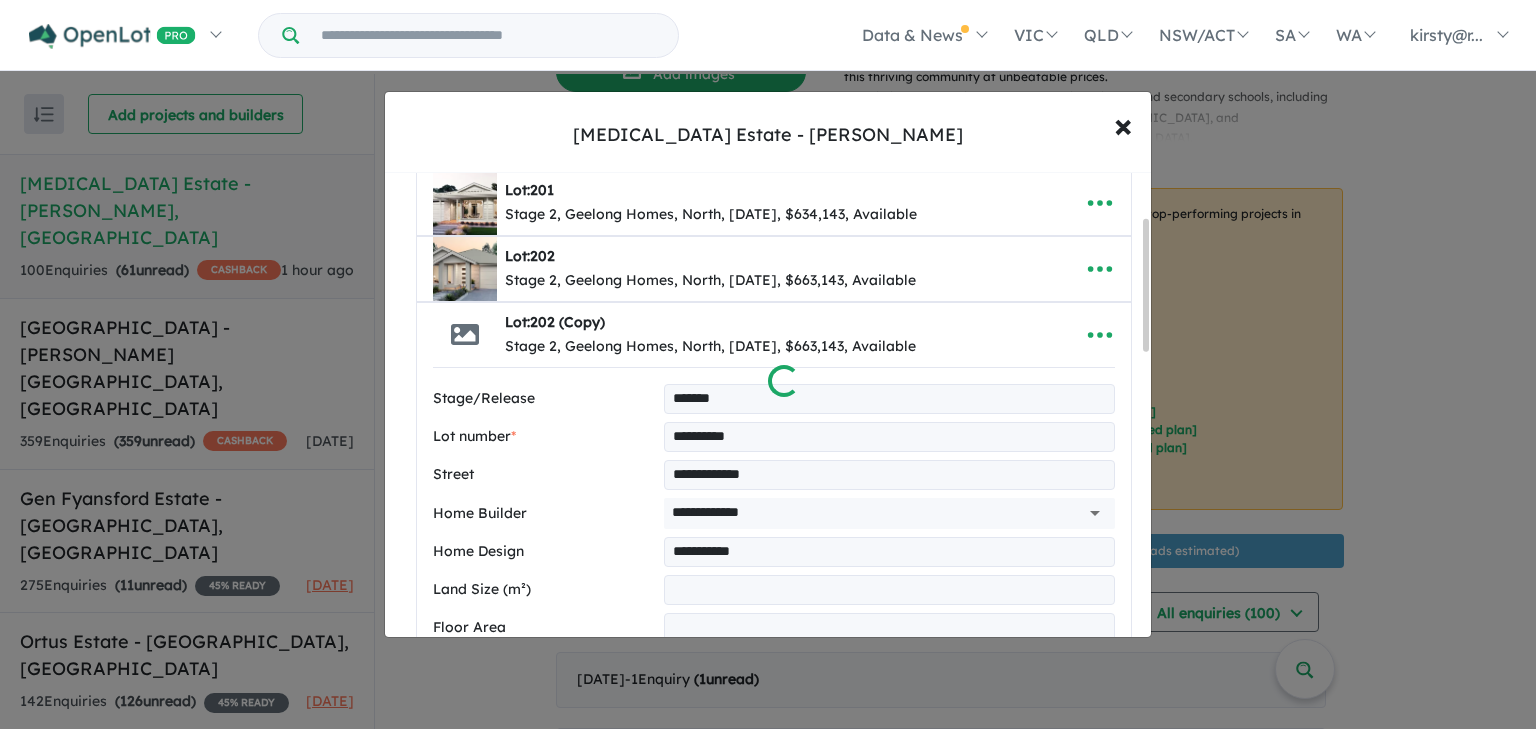 select on "*****" 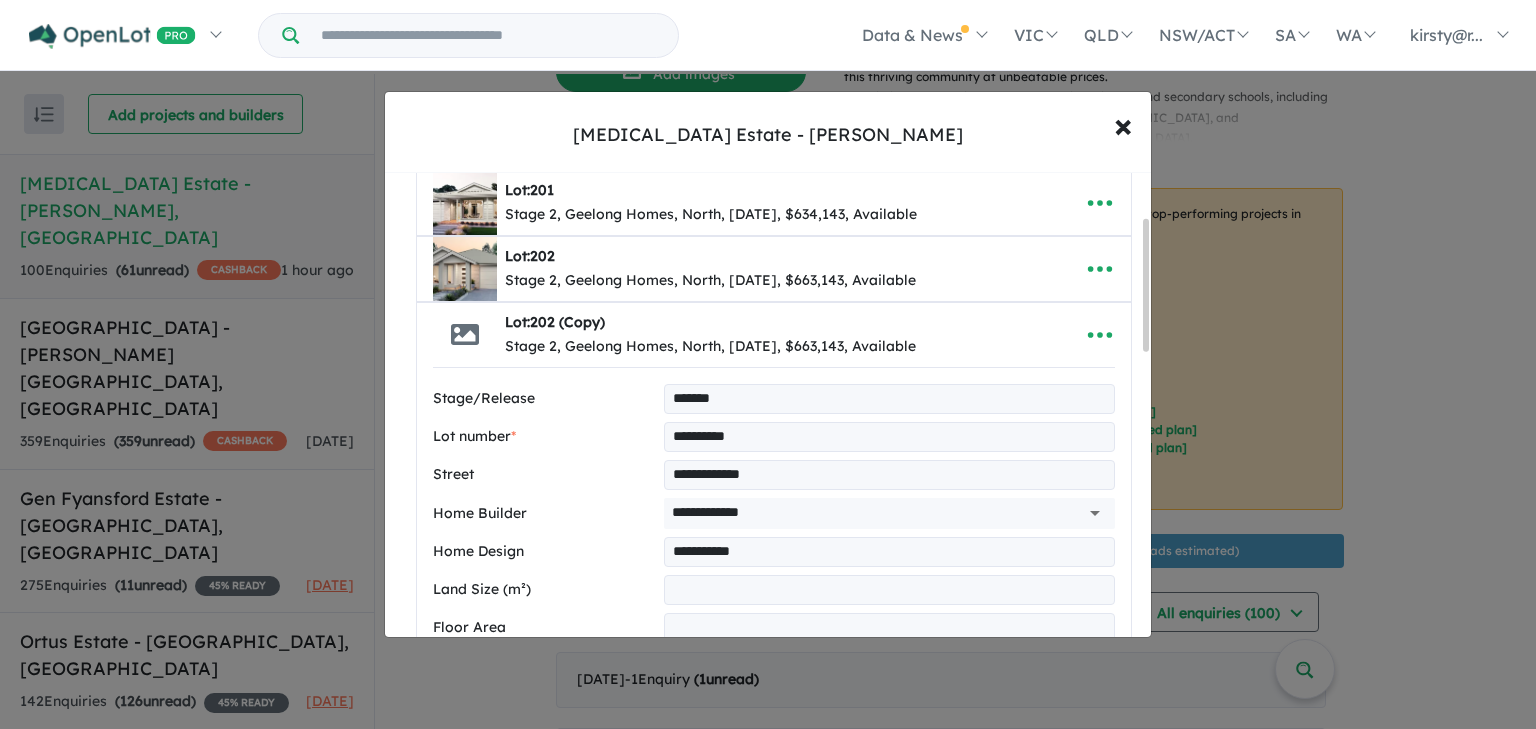 drag, startPoint x: 771, startPoint y: 435, endPoint x: 679, endPoint y: 437, distance: 92.021736 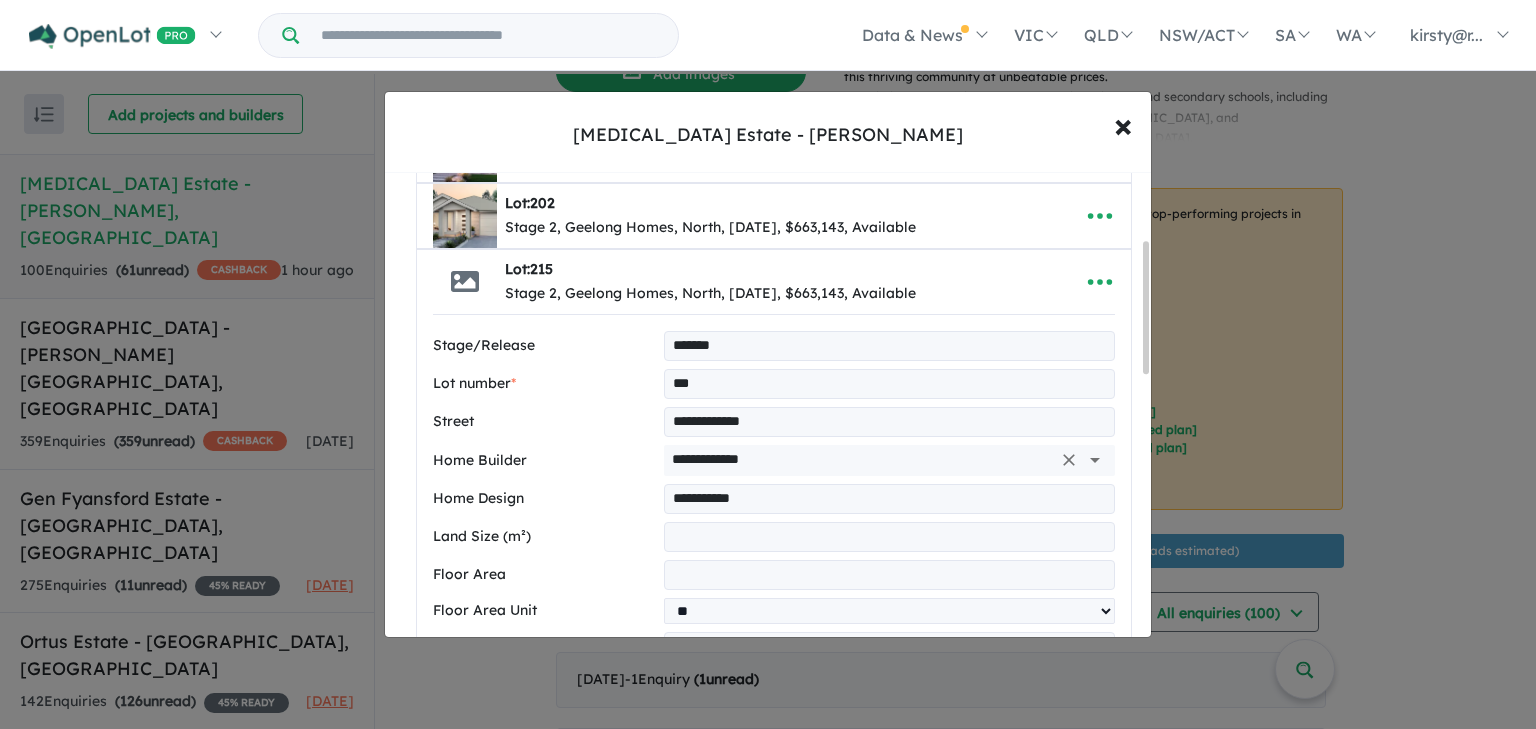 scroll, scrollTop: 277, scrollLeft: 0, axis: vertical 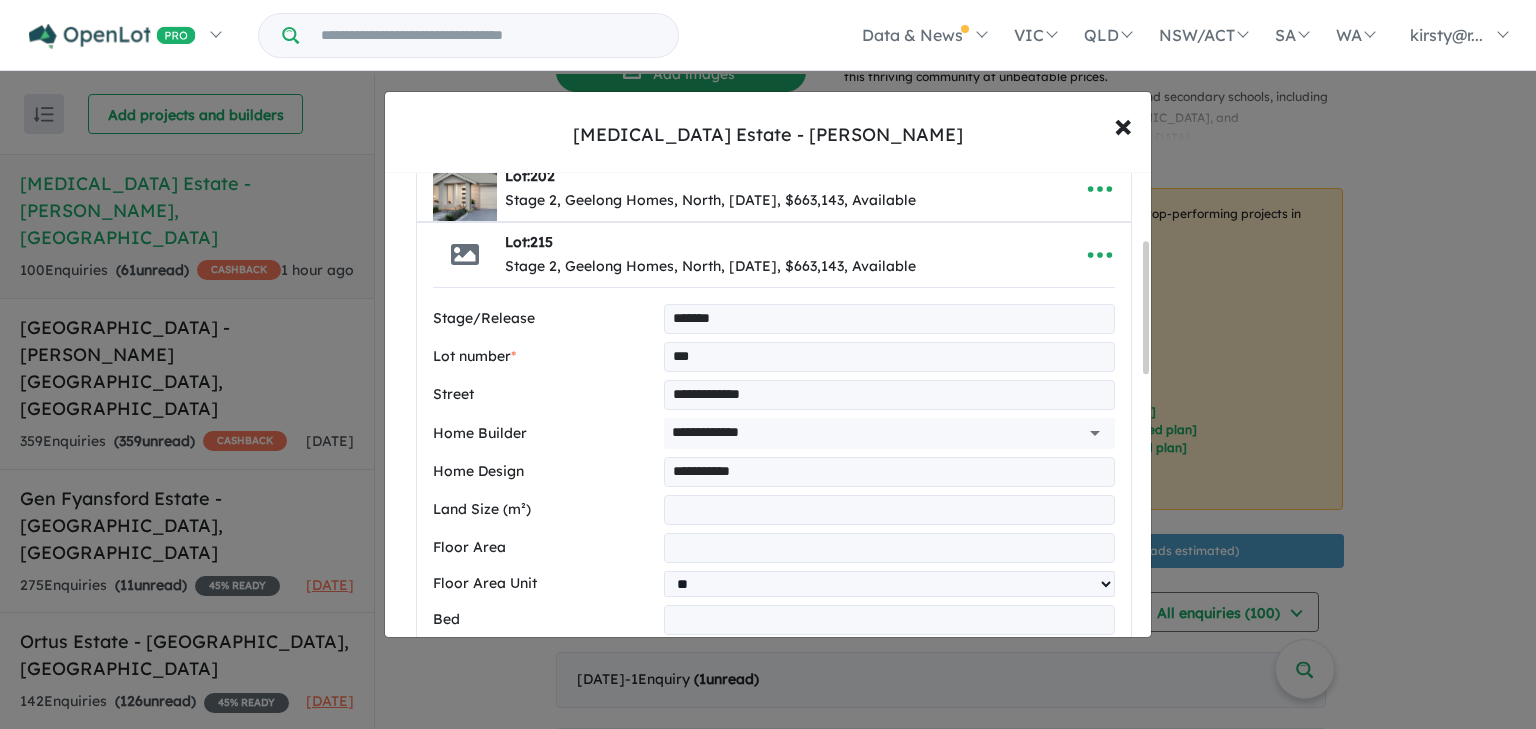 type on "***" 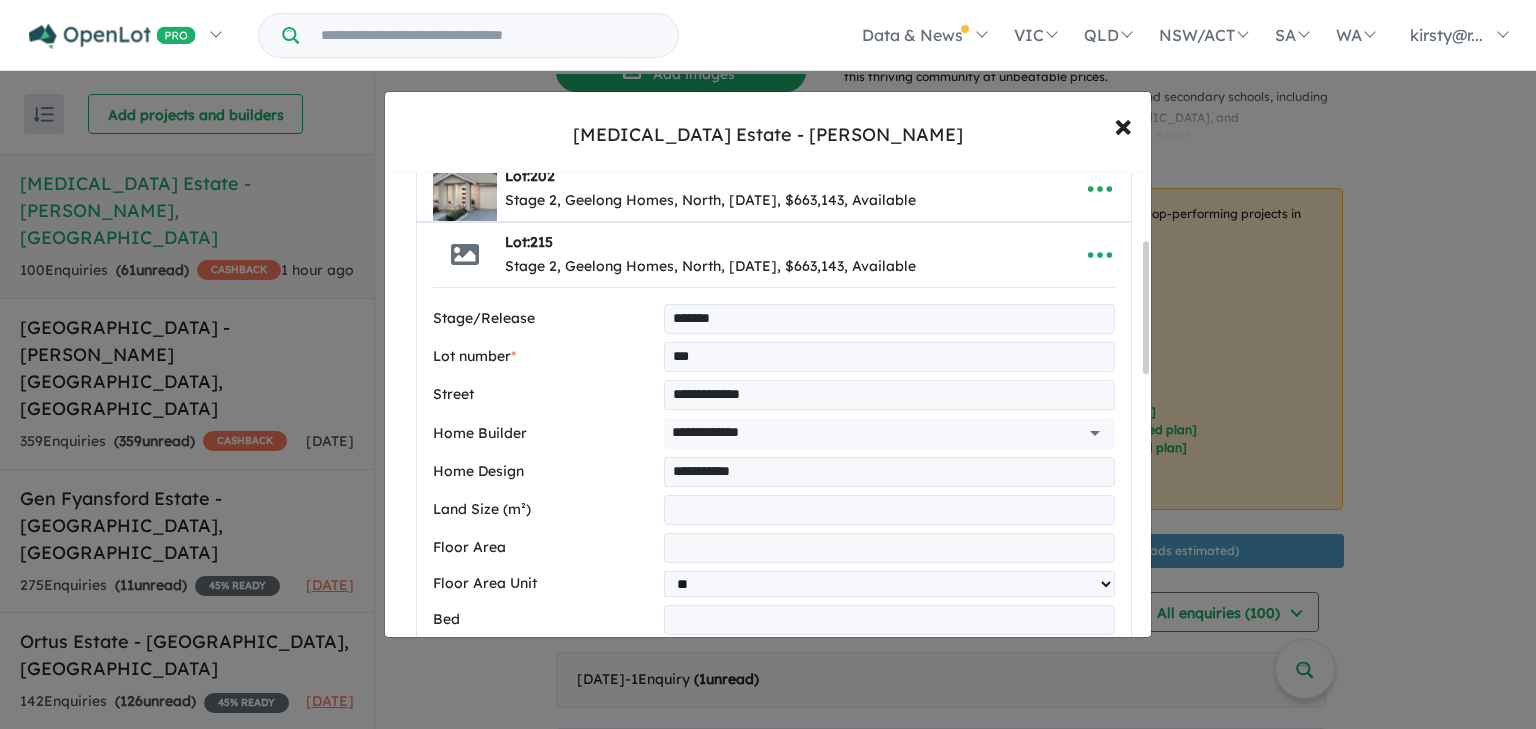 drag, startPoint x: 810, startPoint y: 472, endPoint x: 575, endPoint y: 468, distance: 235.03404 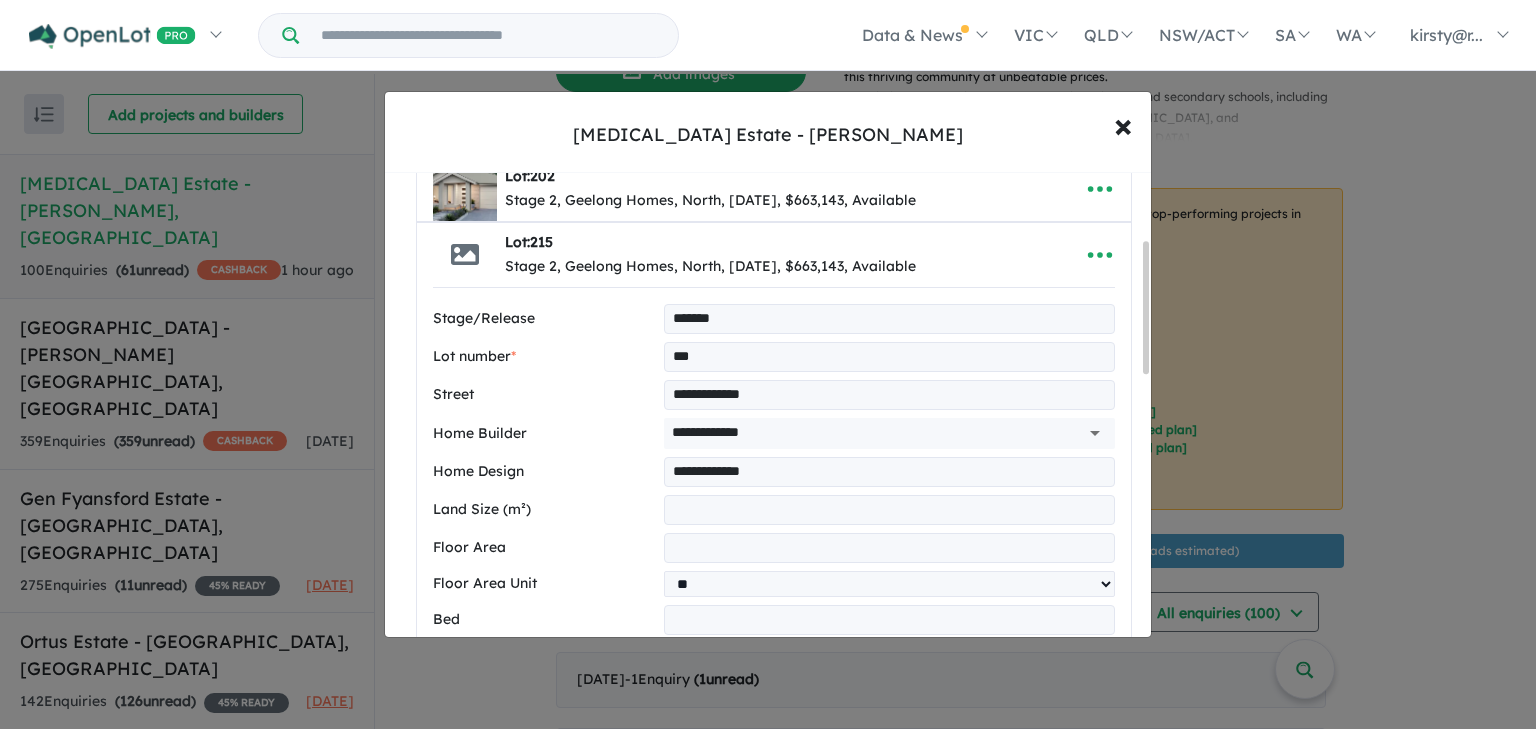 type on "**********" 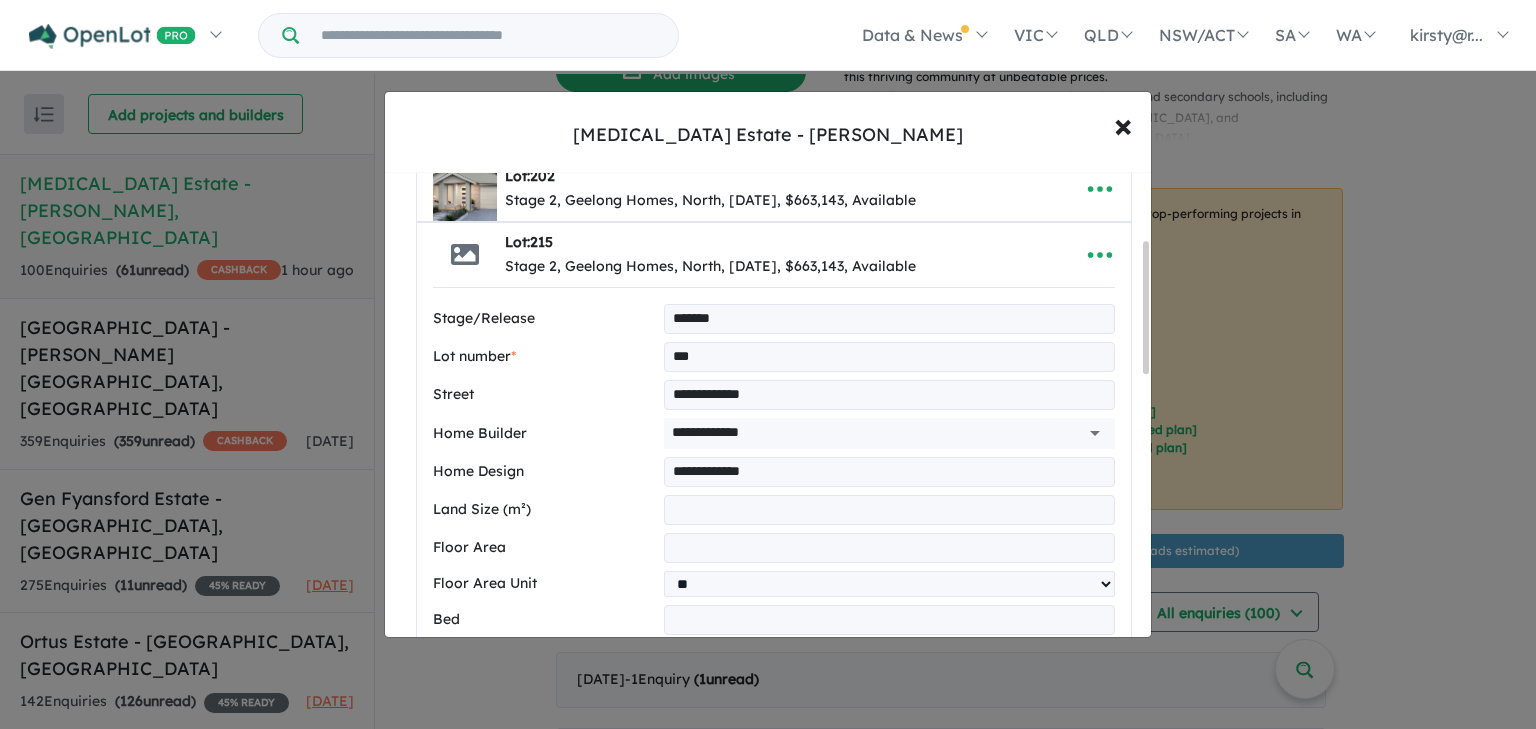 click on "**" at bounding box center (889, 548) 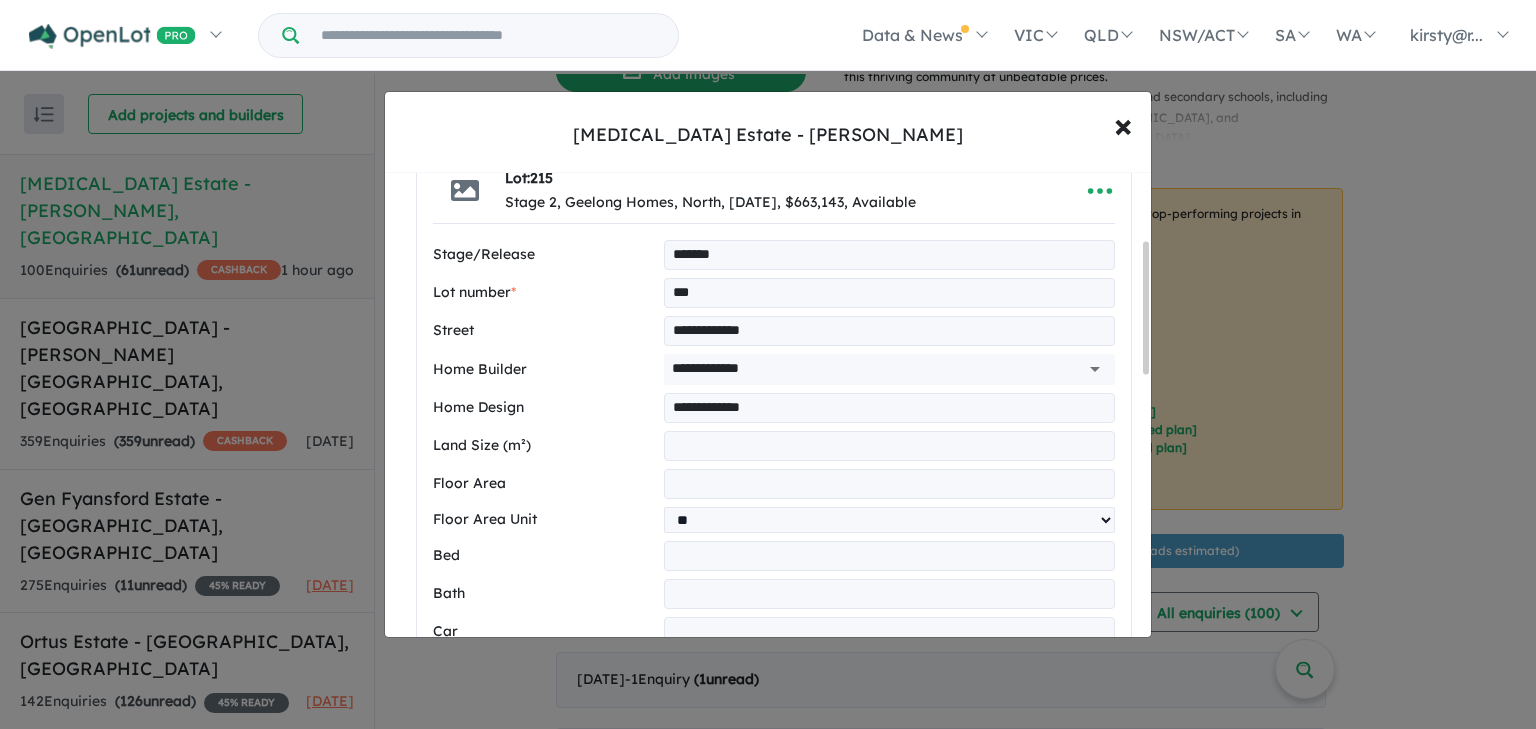 scroll, scrollTop: 437, scrollLeft: 0, axis: vertical 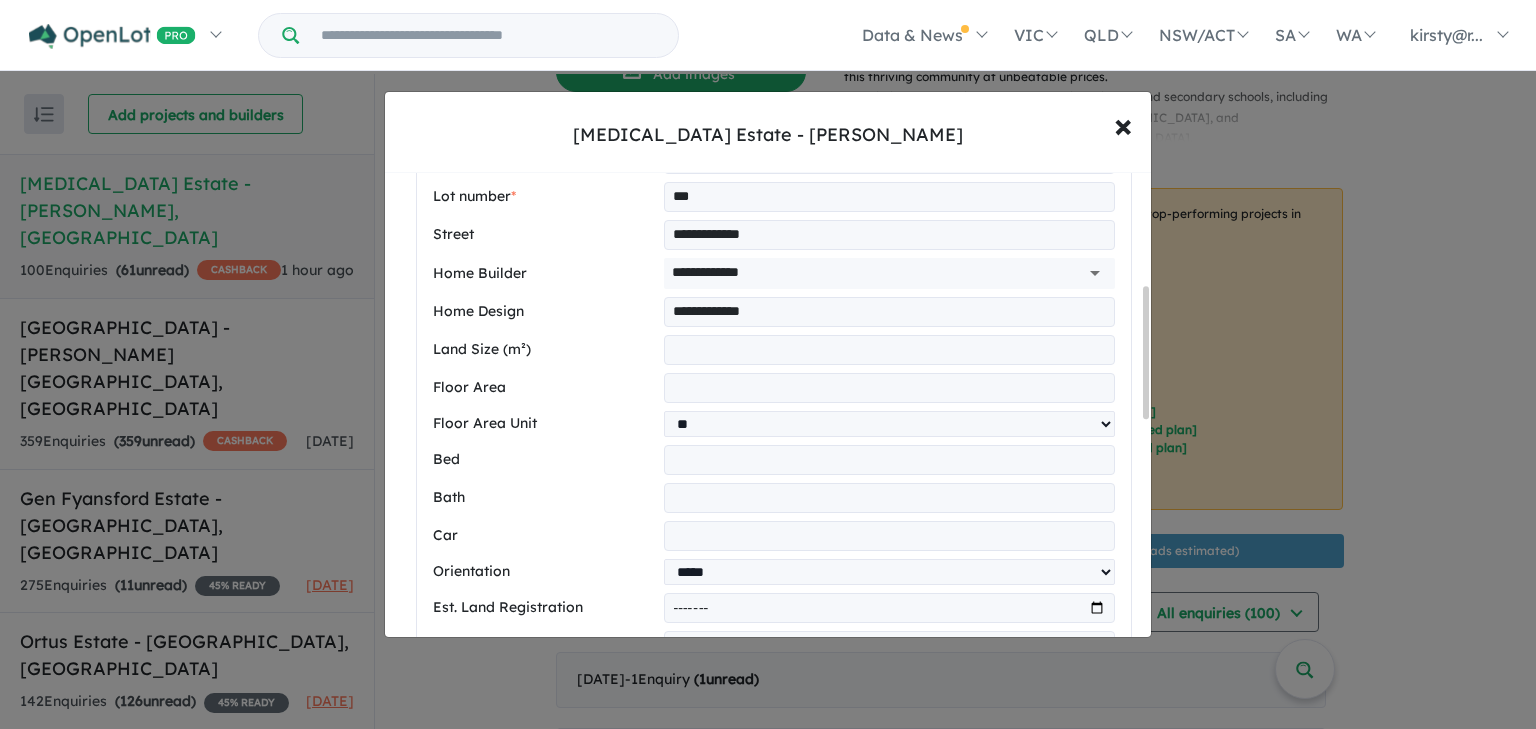 type on "**" 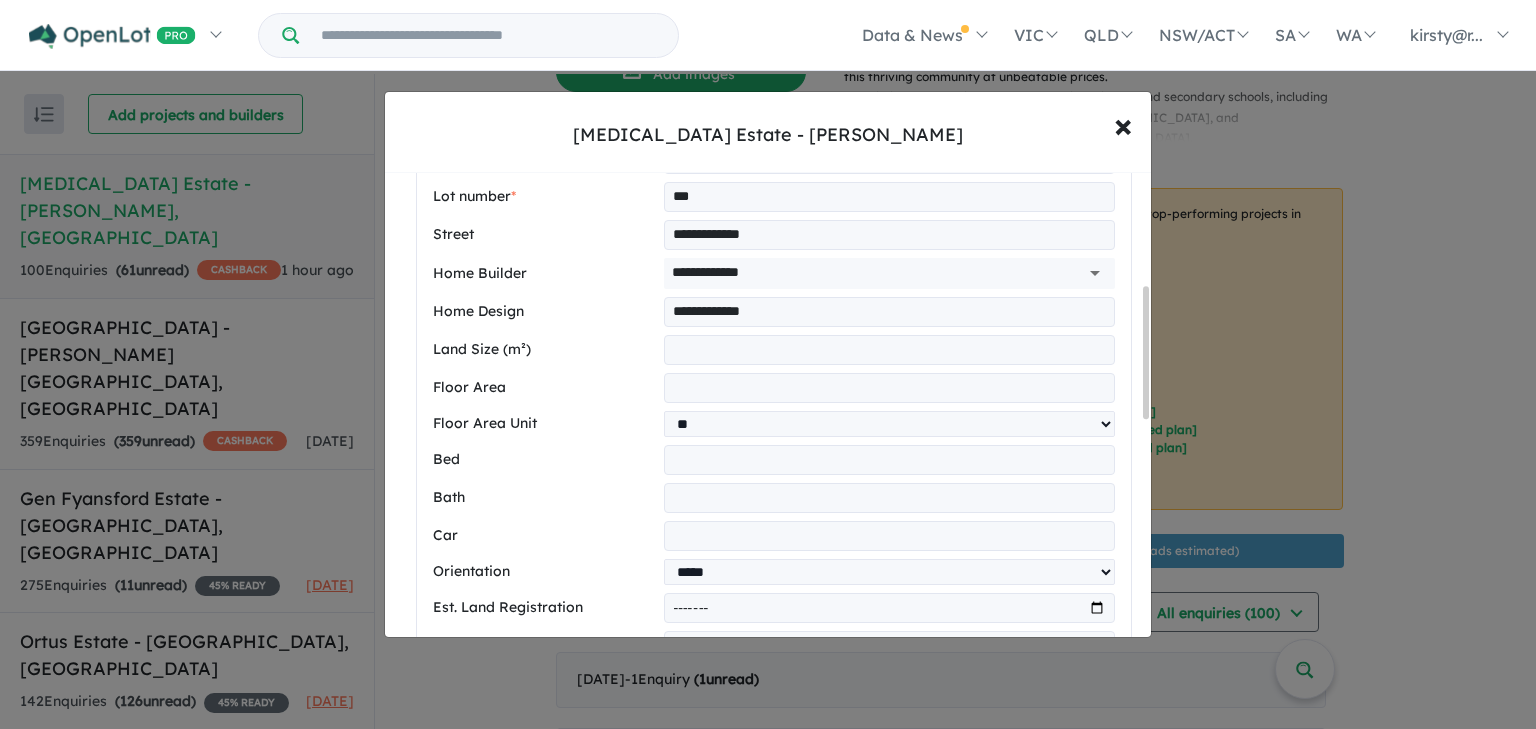 click on "*" at bounding box center (889, 460) 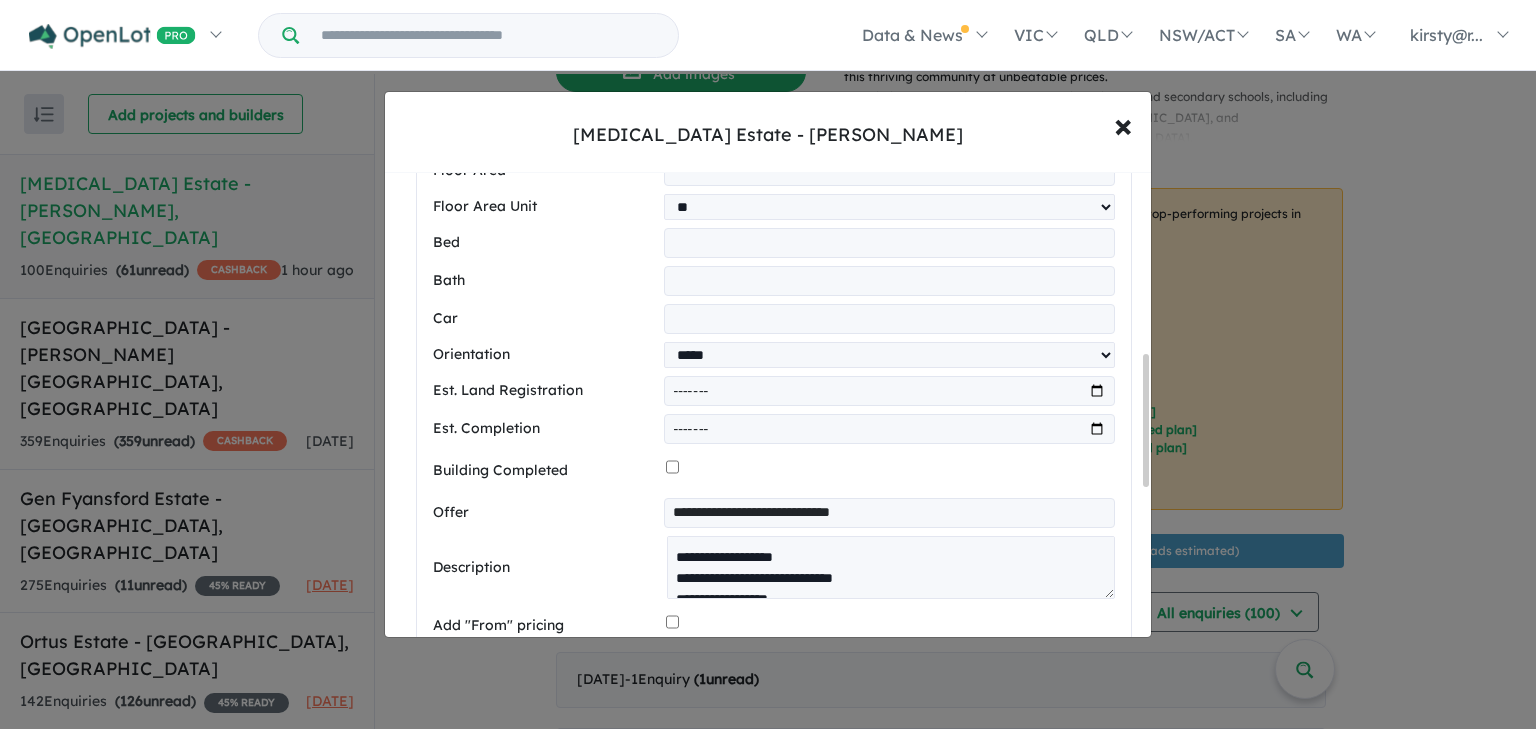 scroll, scrollTop: 677, scrollLeft: 0, axis: vertical 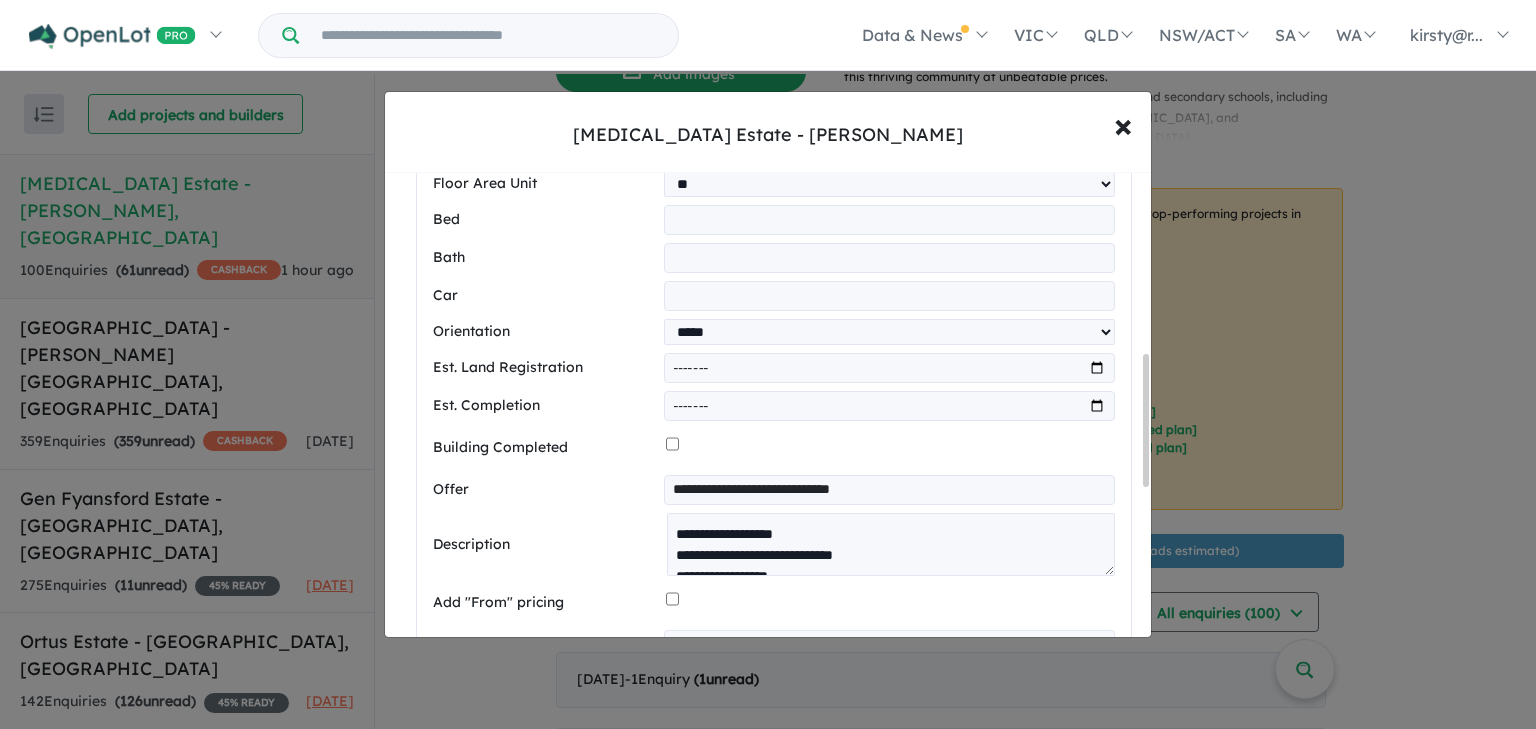 type on "*" 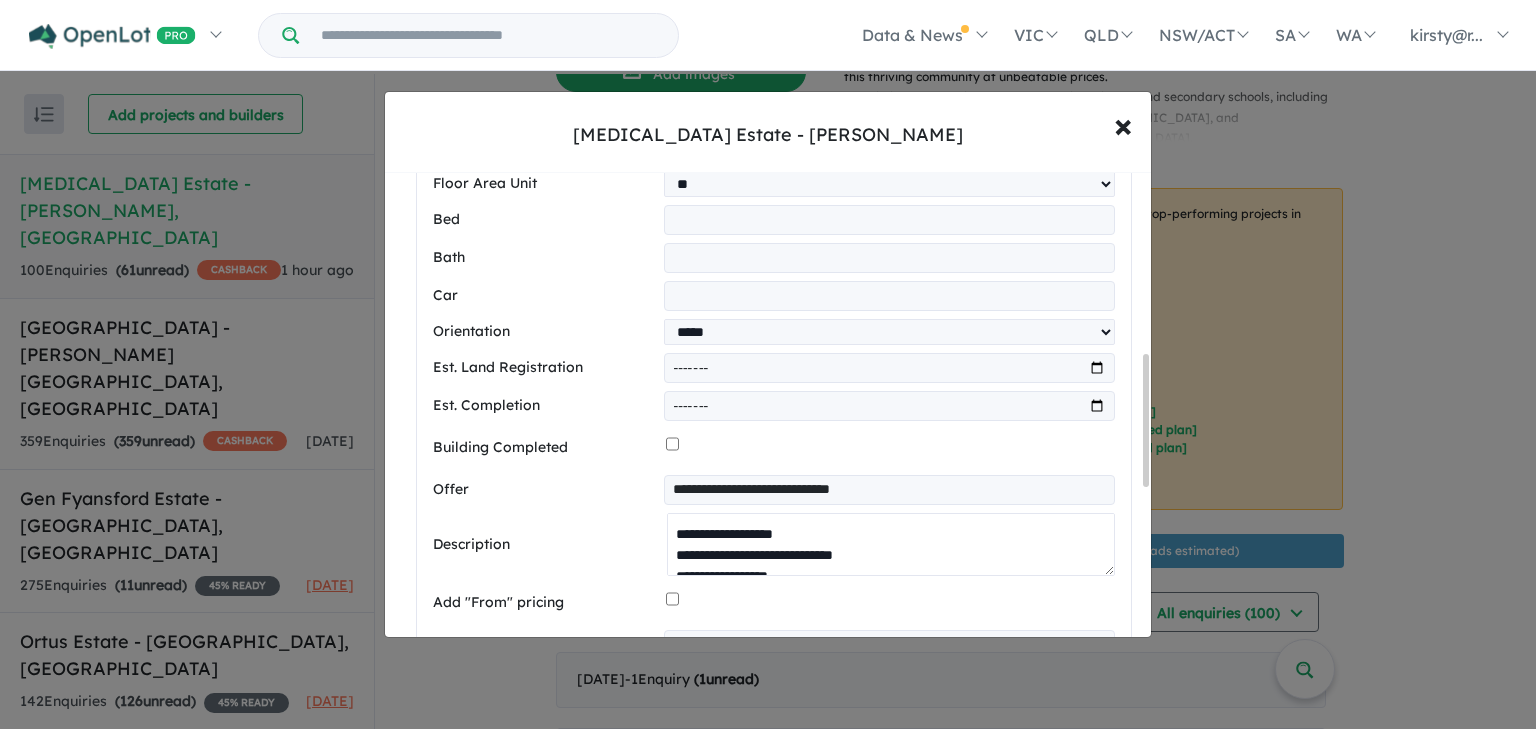 click on "**********" at bounding box center (891, 545) 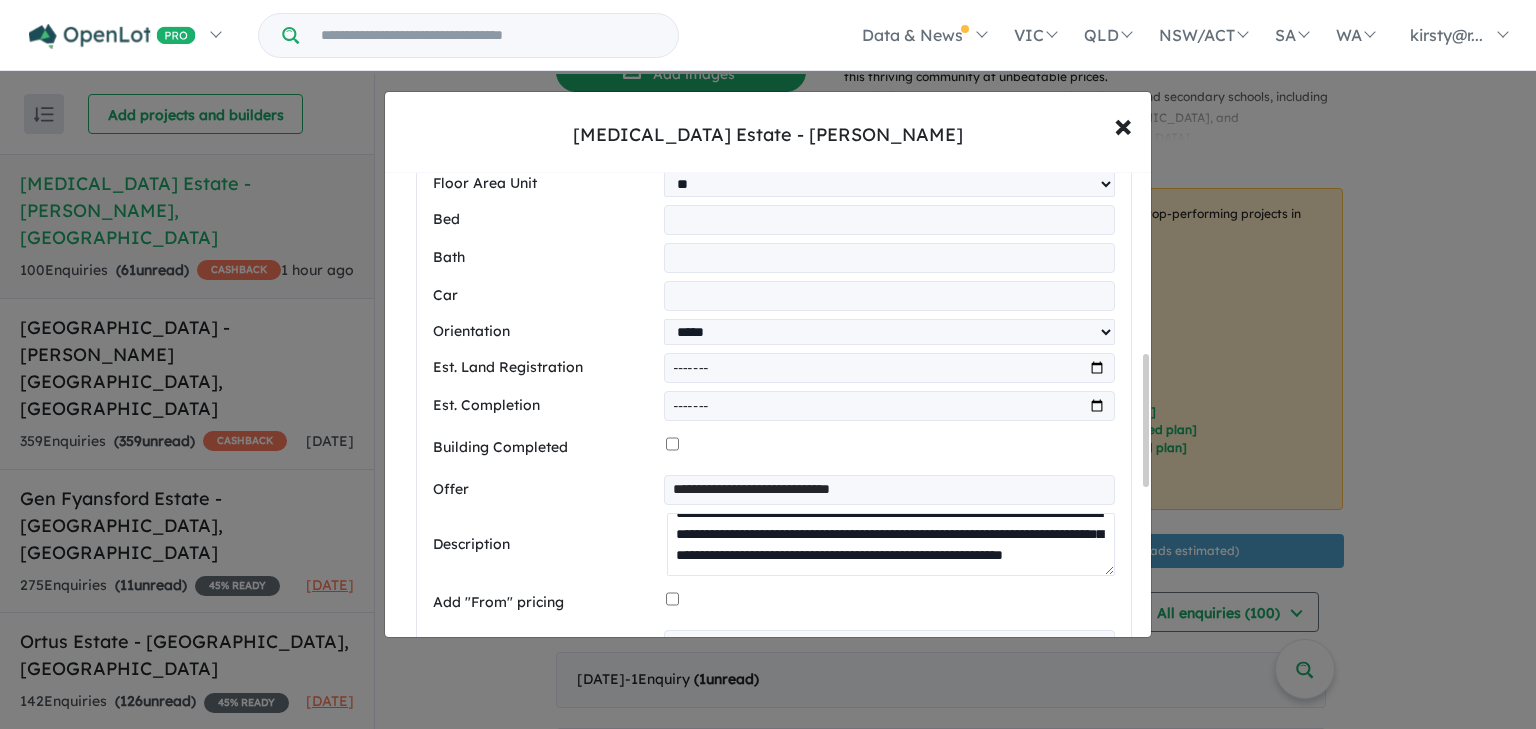 scroll, scrollTop: 188, scrollLeft: 0, axis: vertical 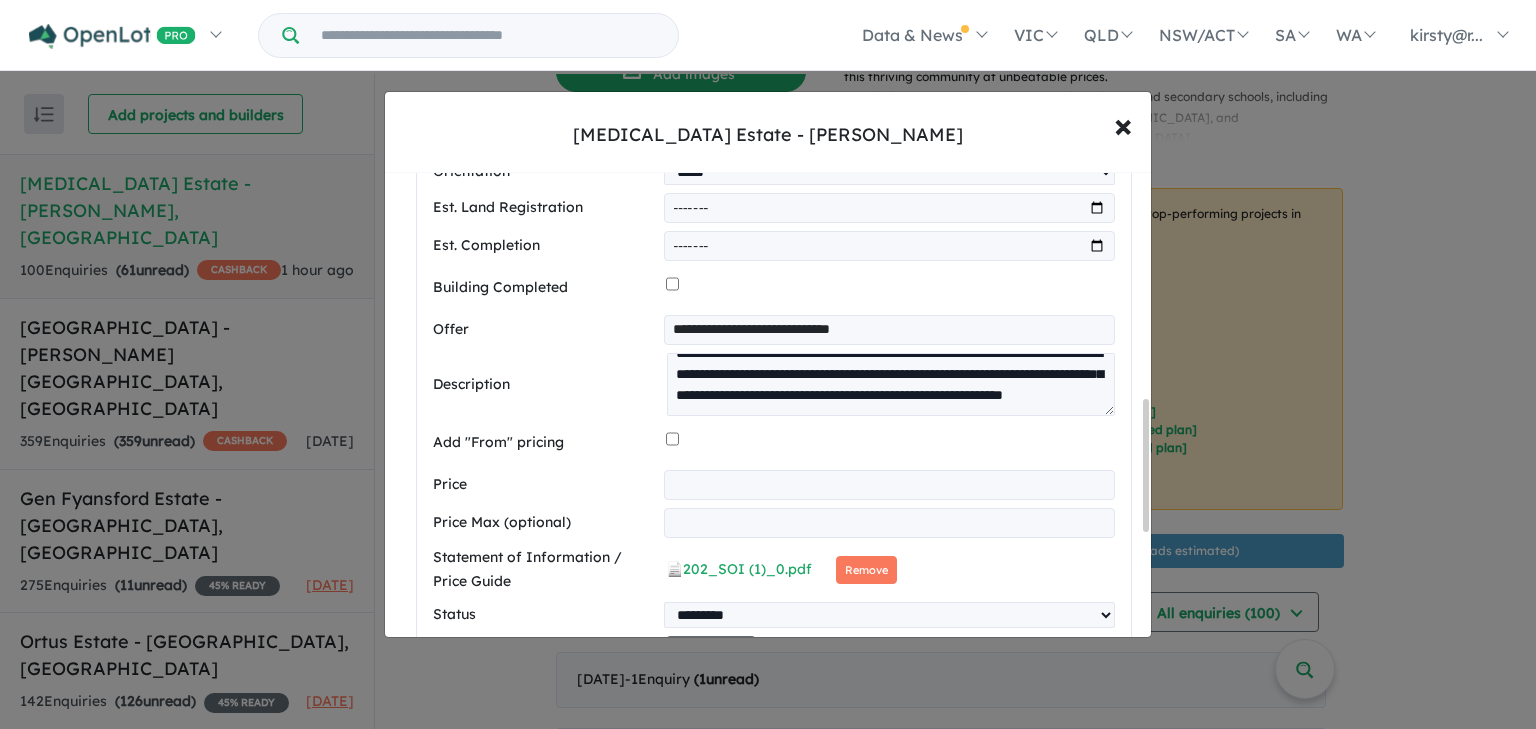 click on "*********" at bounding box center [889, 485] 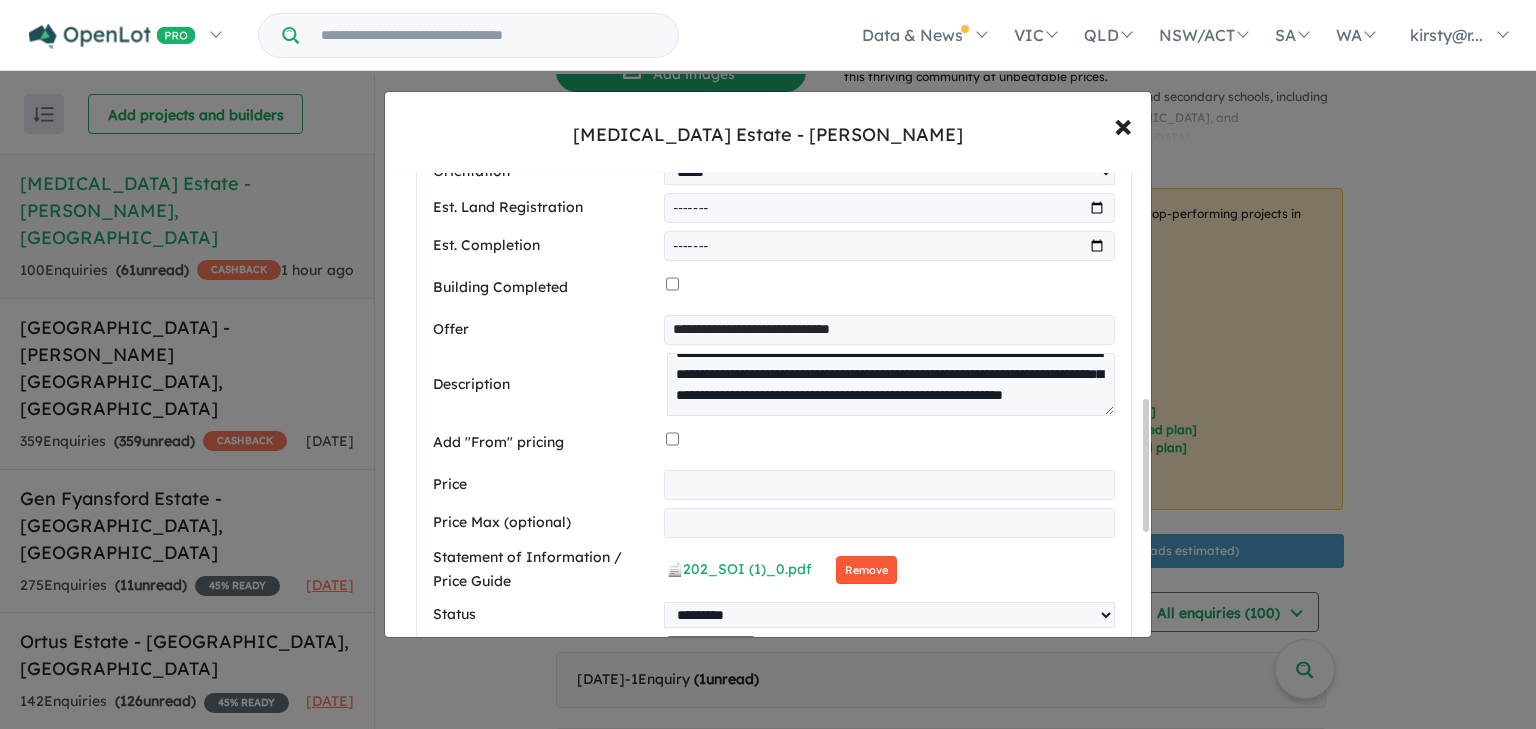type on "*********" 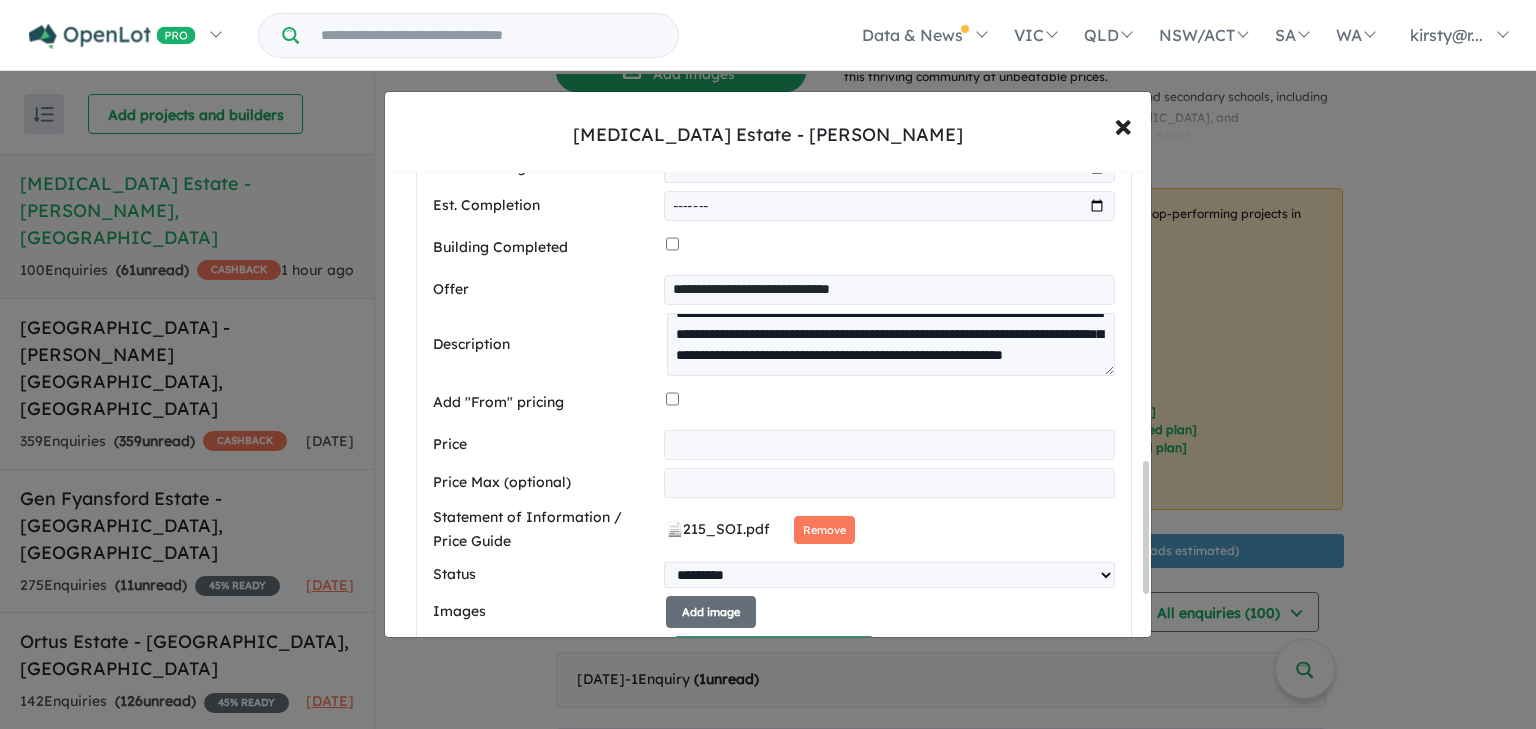 scroll, scrollTop: 1077, scrollLeft: 0, axis: vertical 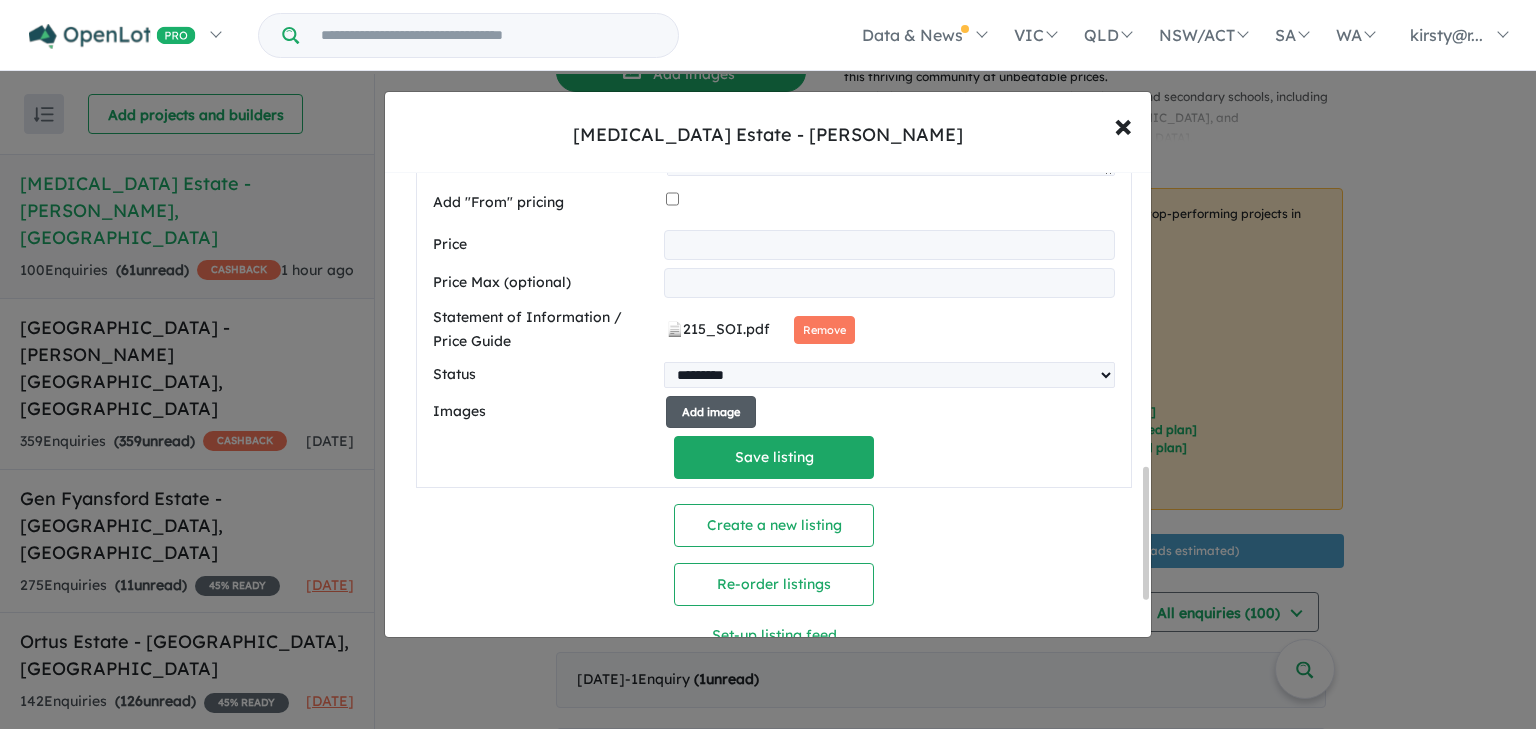 click on "Add image" at bounding box center (711, 412) 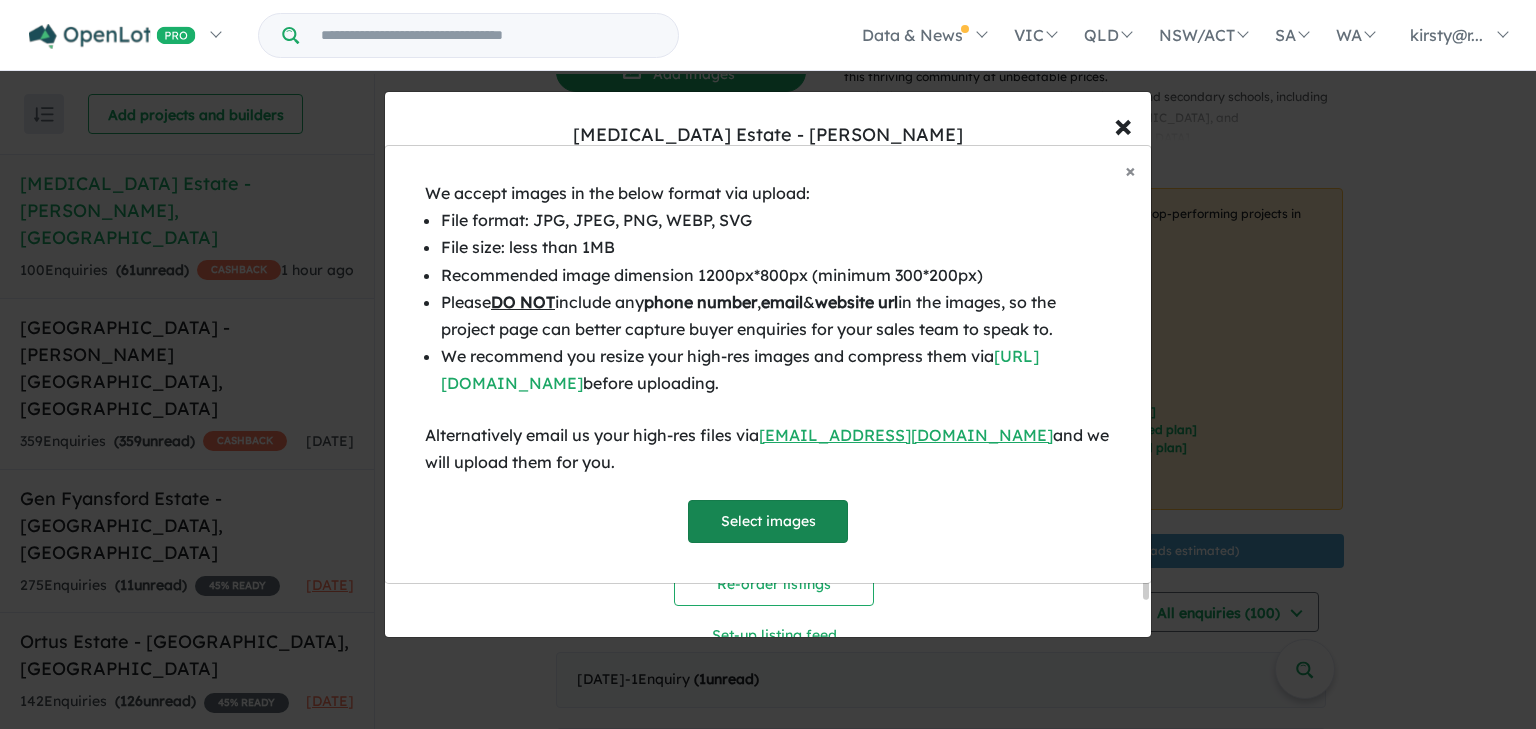click on "Select images" at bounding box center [768, 521] 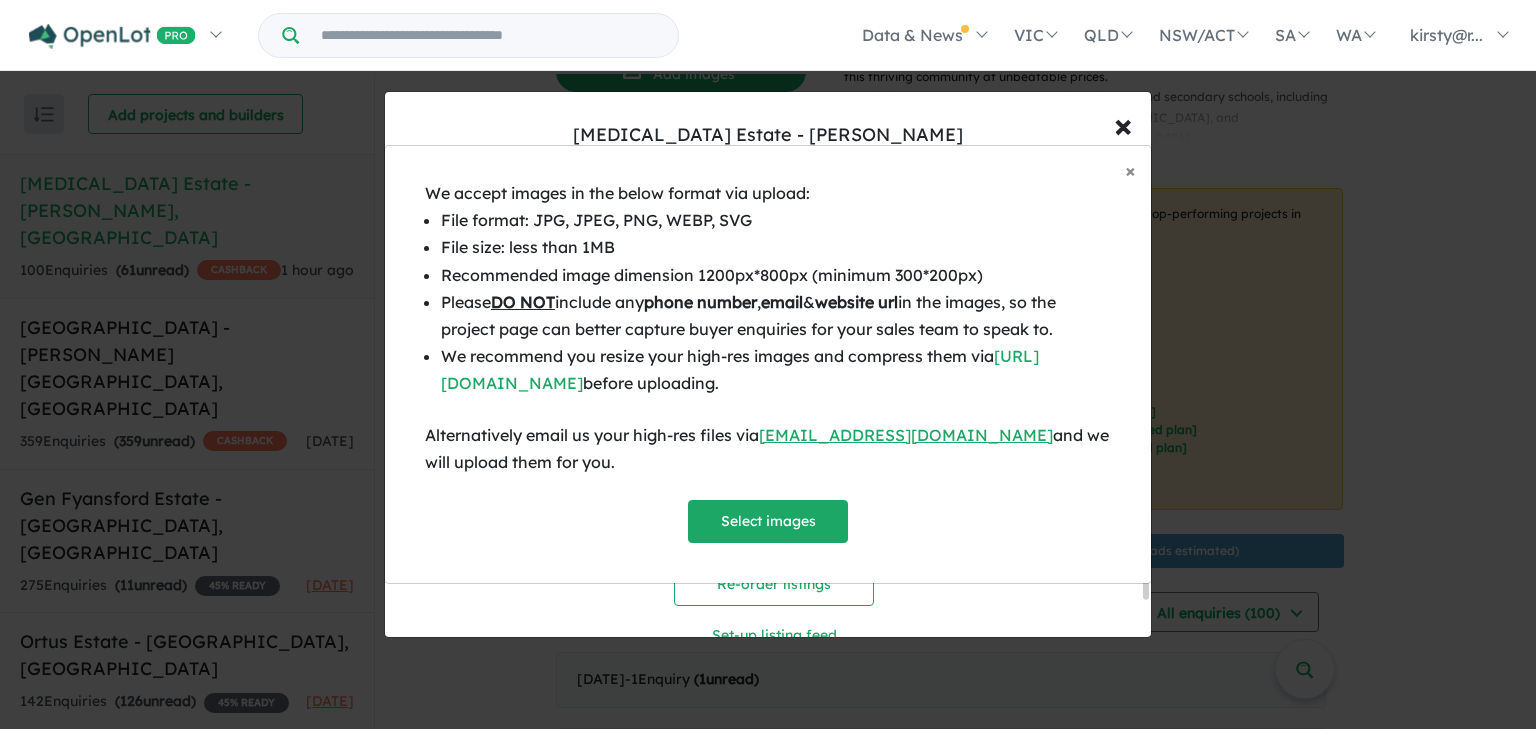 scroll, scrollTop: 1368, scrollLeft: 0, axis: vertical 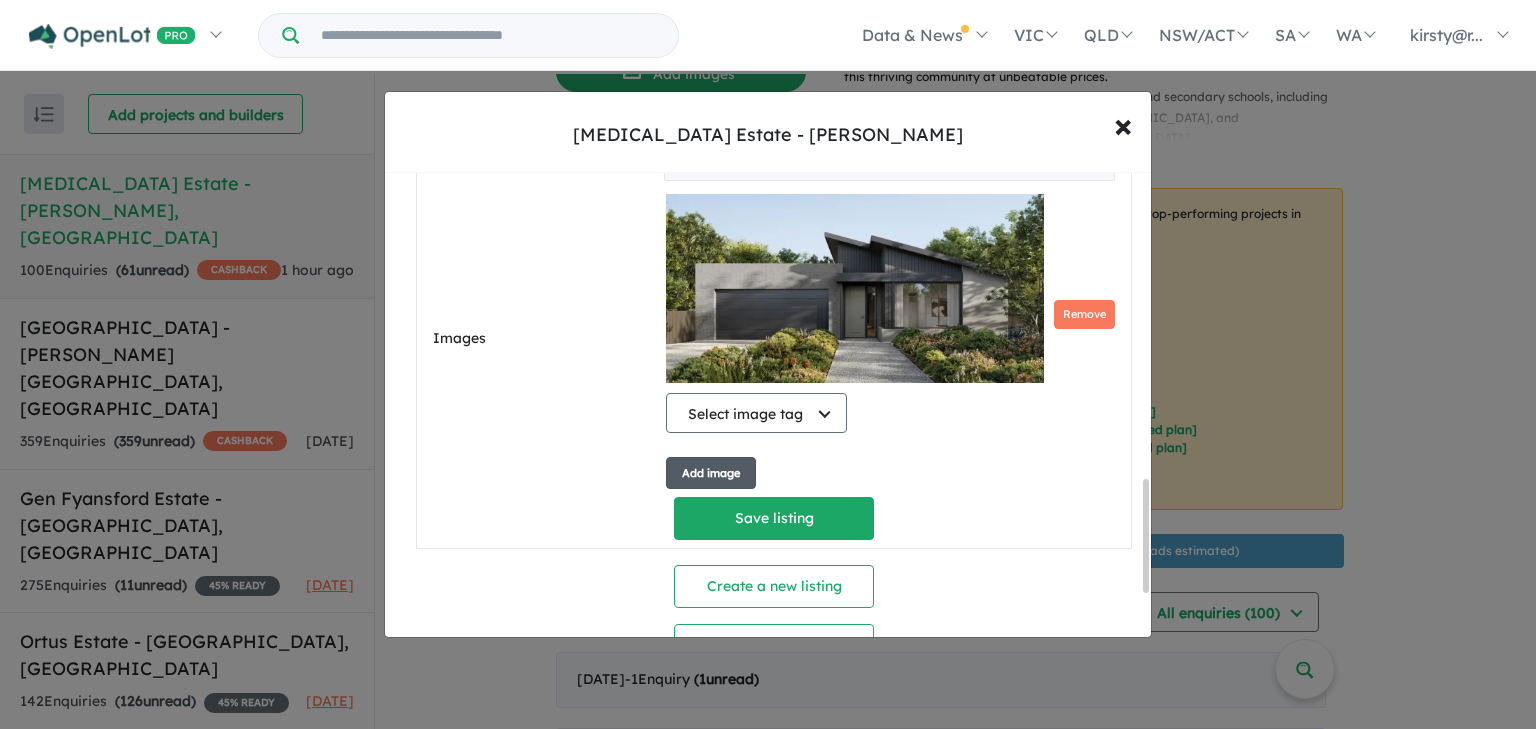 click on "Add image" at bounding box center (711, 473) 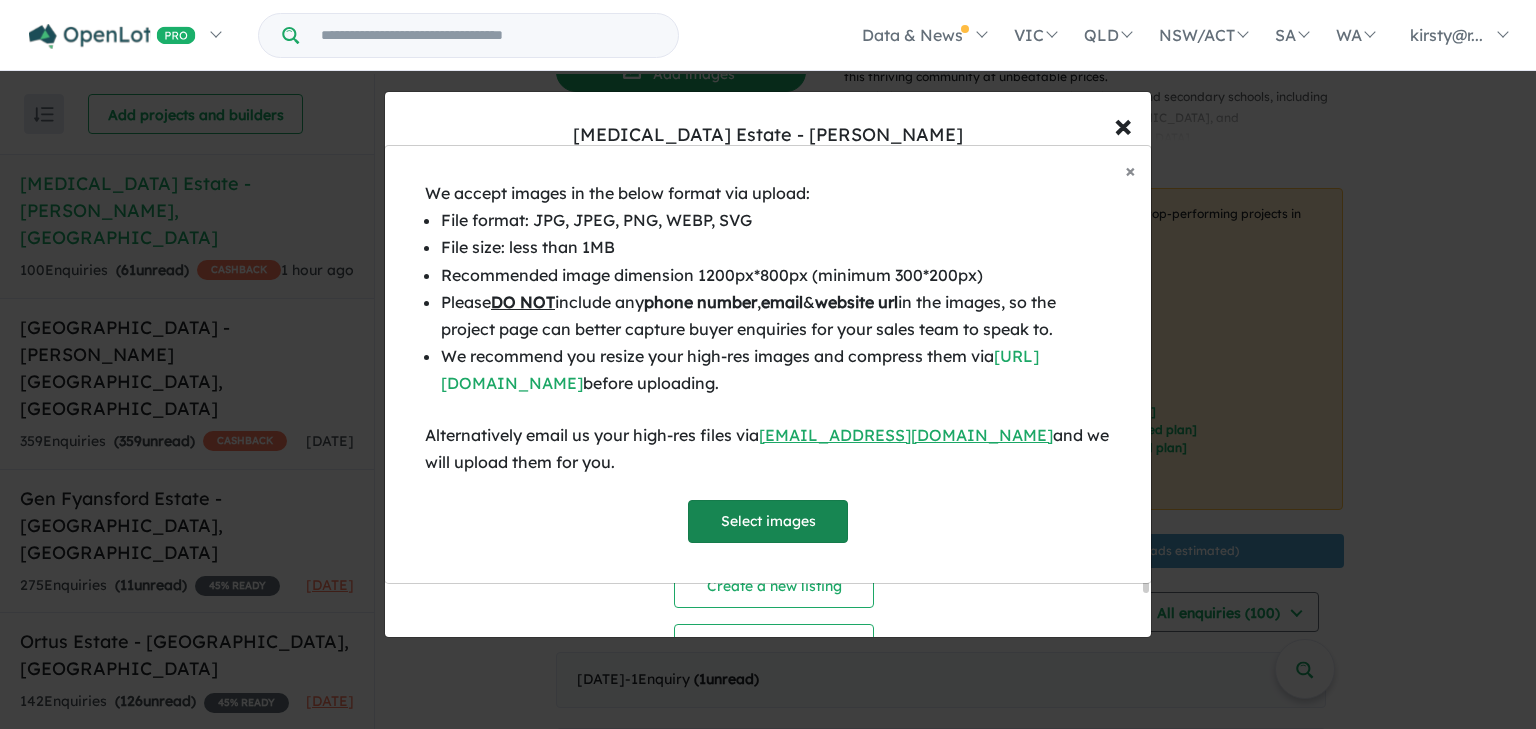click on "Select images" at bounding box center [768, 521] 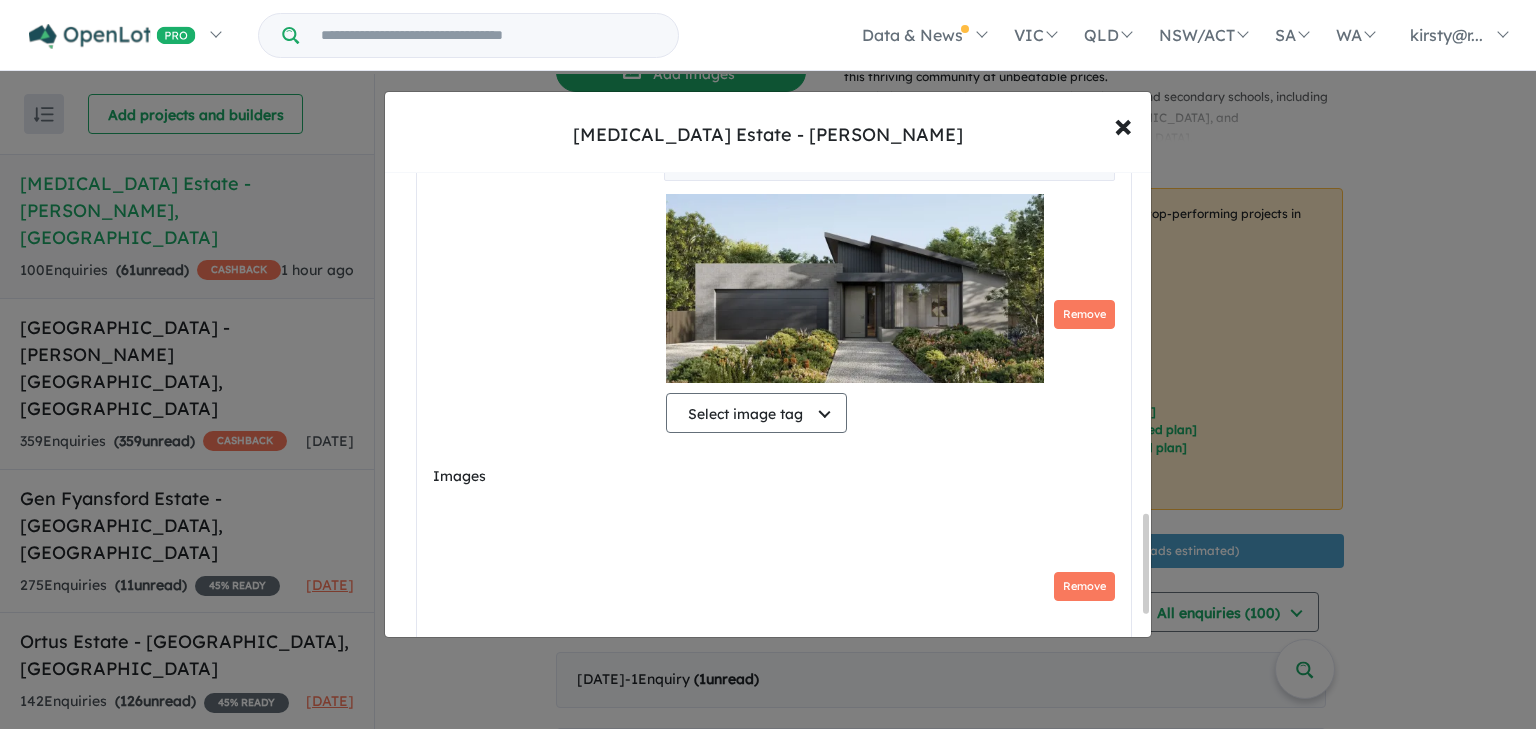 scroll, scrollTop: 1632, scrollLeft: 0, axis: vertical 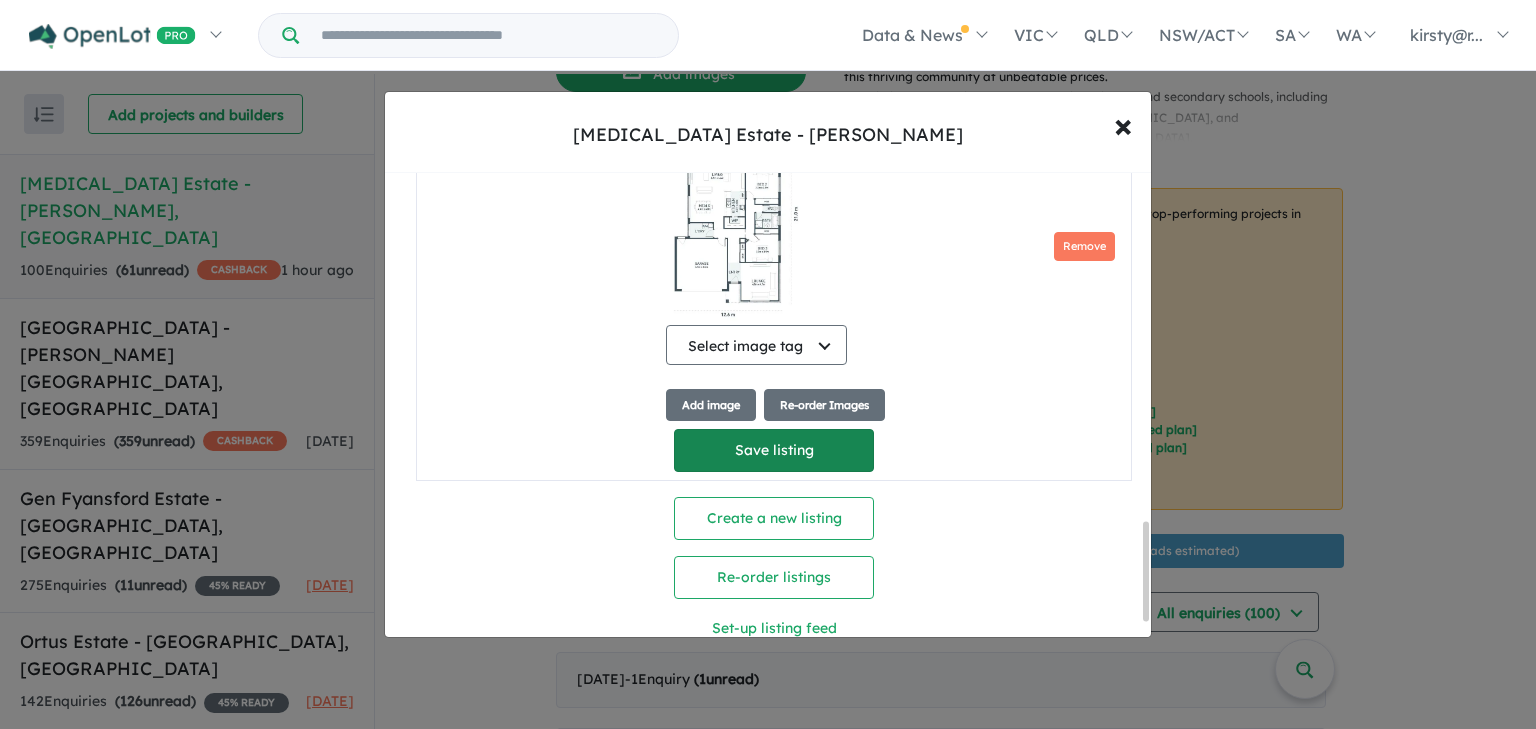click on "Save listing" at bounding box center [774, 450] 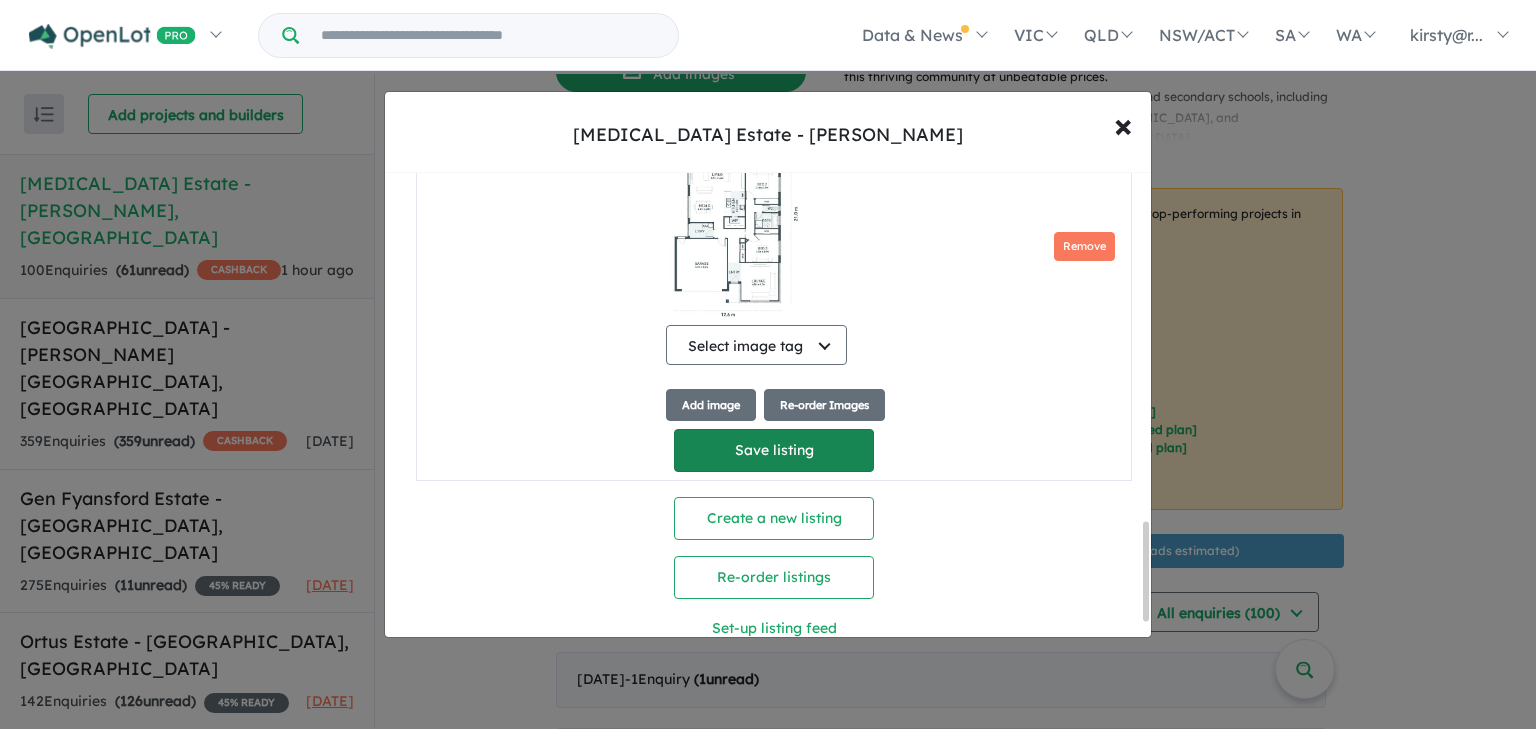 select on "*****" 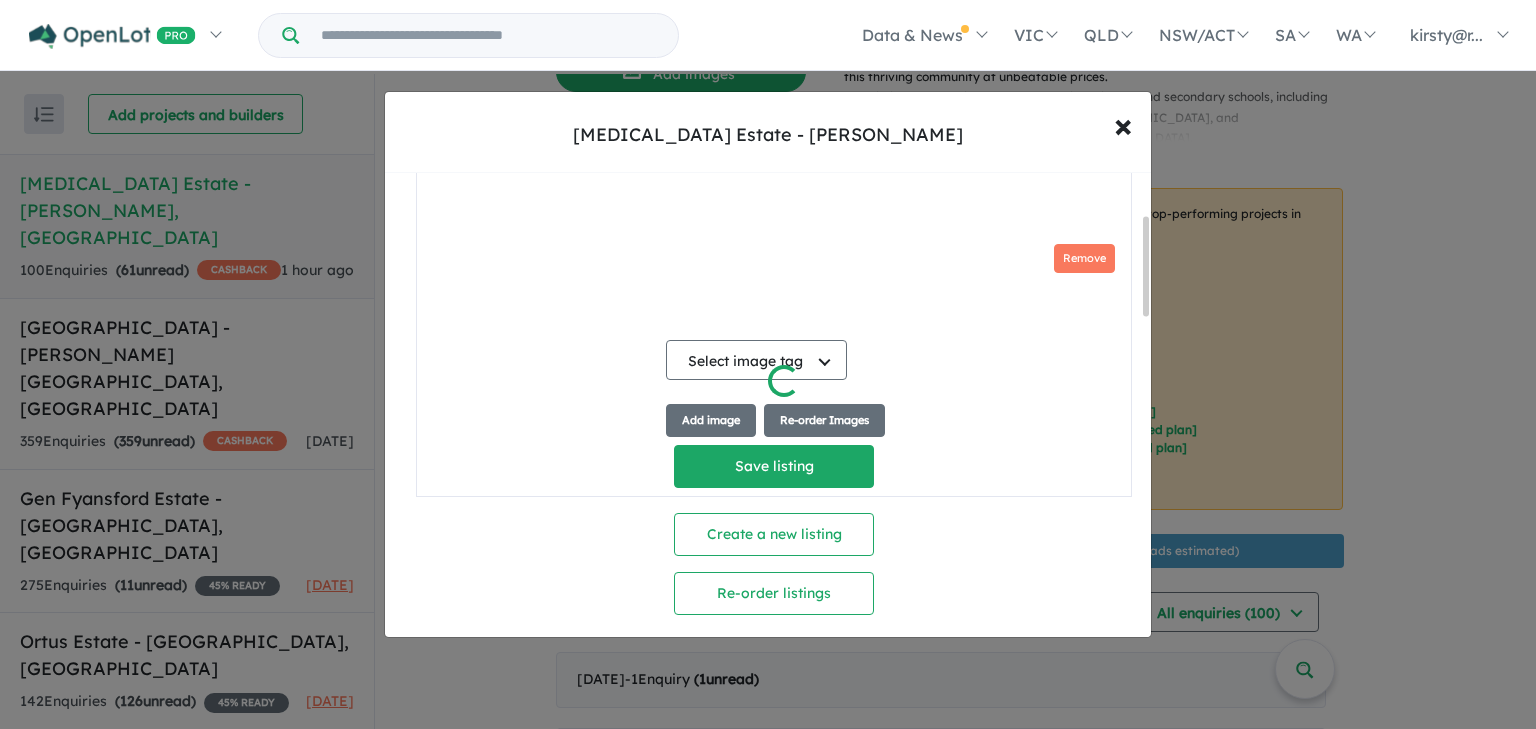 scroll, scrollTop: 197, scrollLeft: 0, axis: vertical 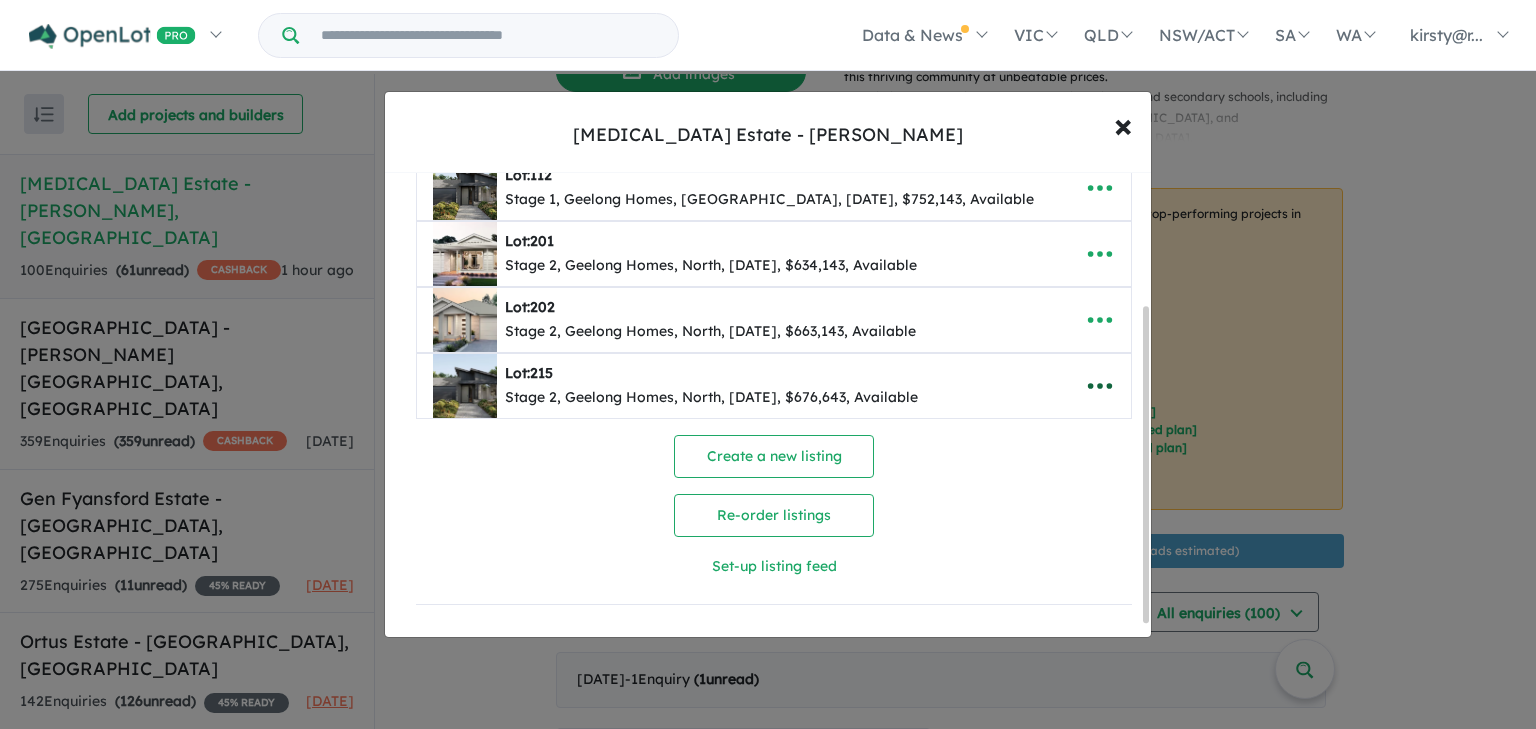 click 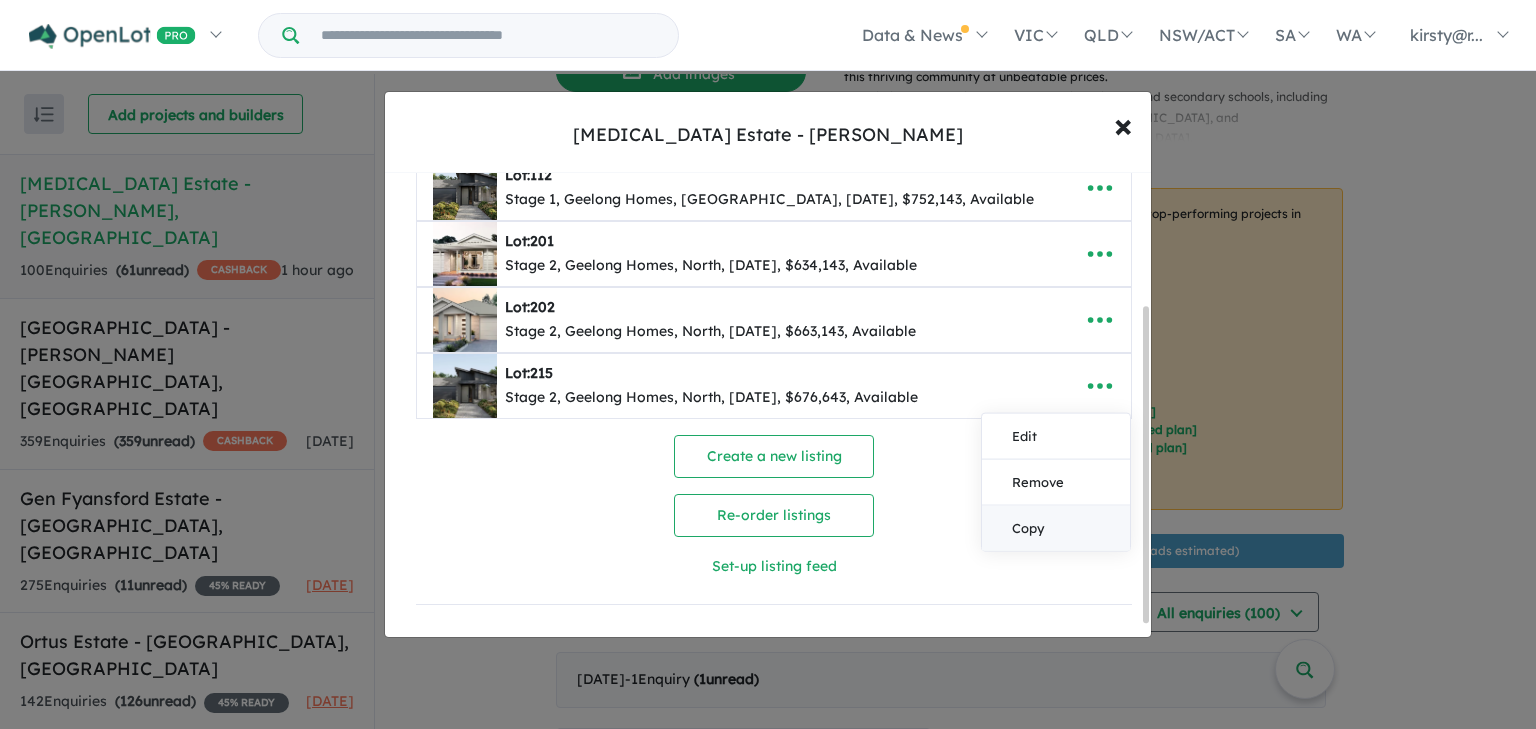 click on "Copy" at bounding box center [1056, 527] 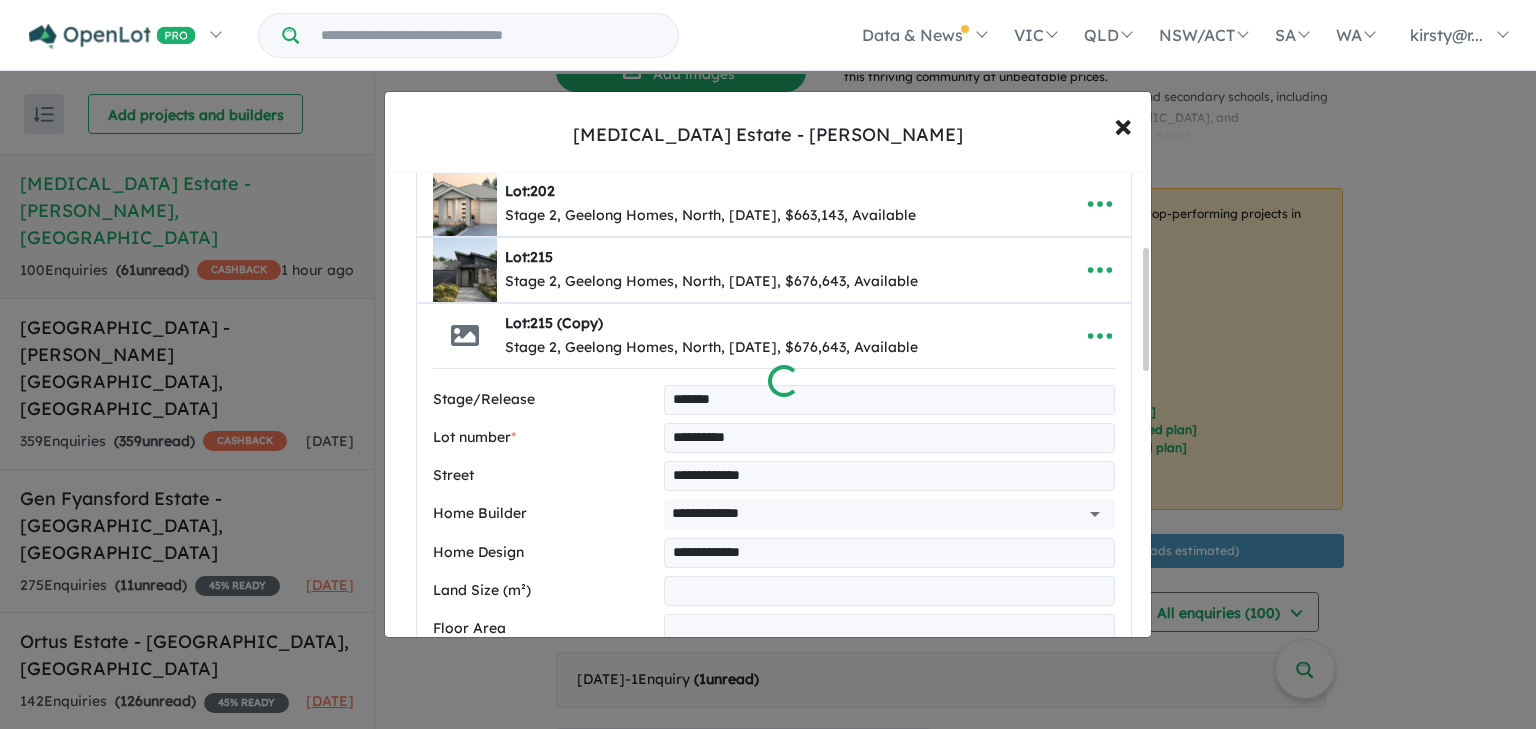 select on "*****" 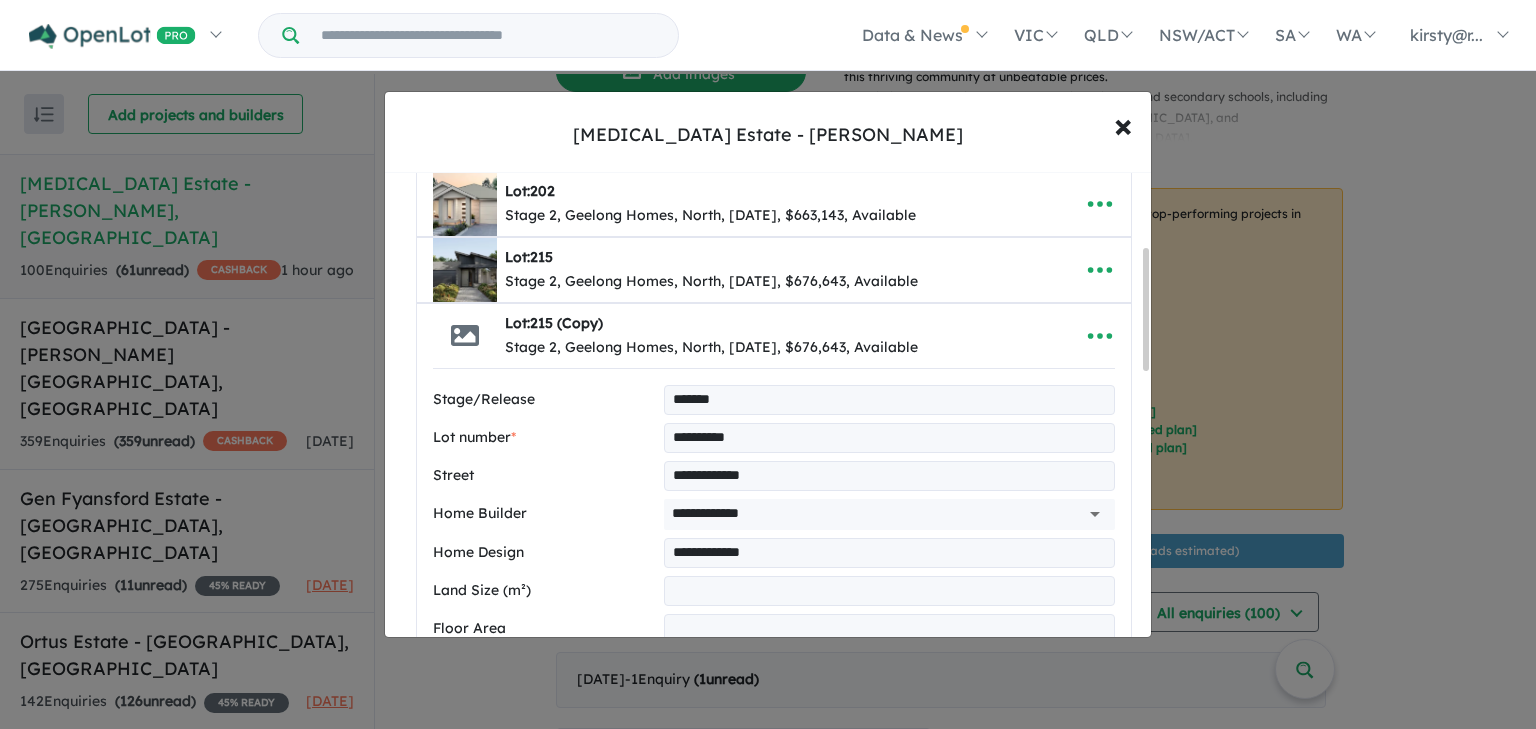 drag, startPoint x: 790, startPoint y: 436, endPoint x: 684, endPoint y: 436, distance: 106 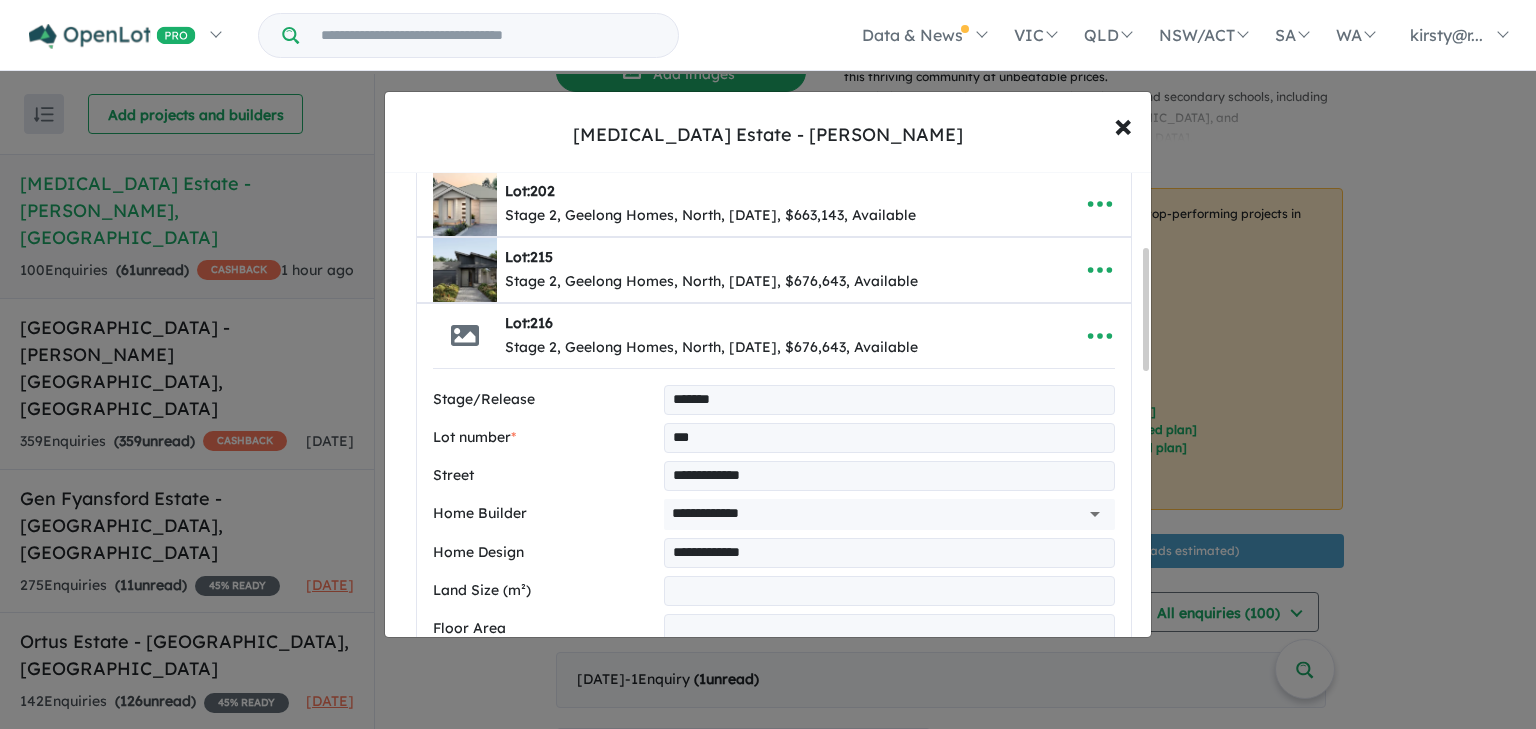 type on "***" 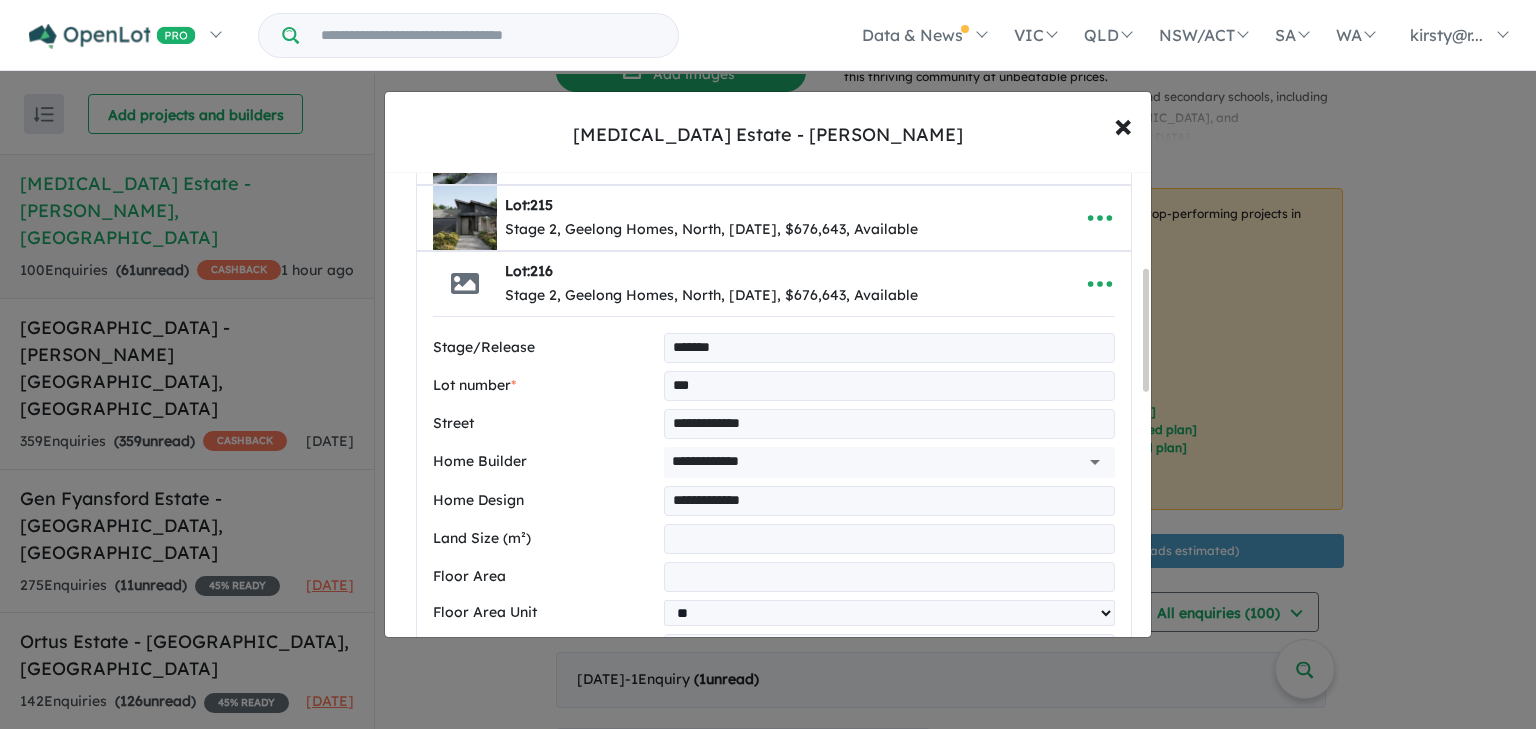scroll, scrollTop: 404, scrollLeft: 0, axis: vertical 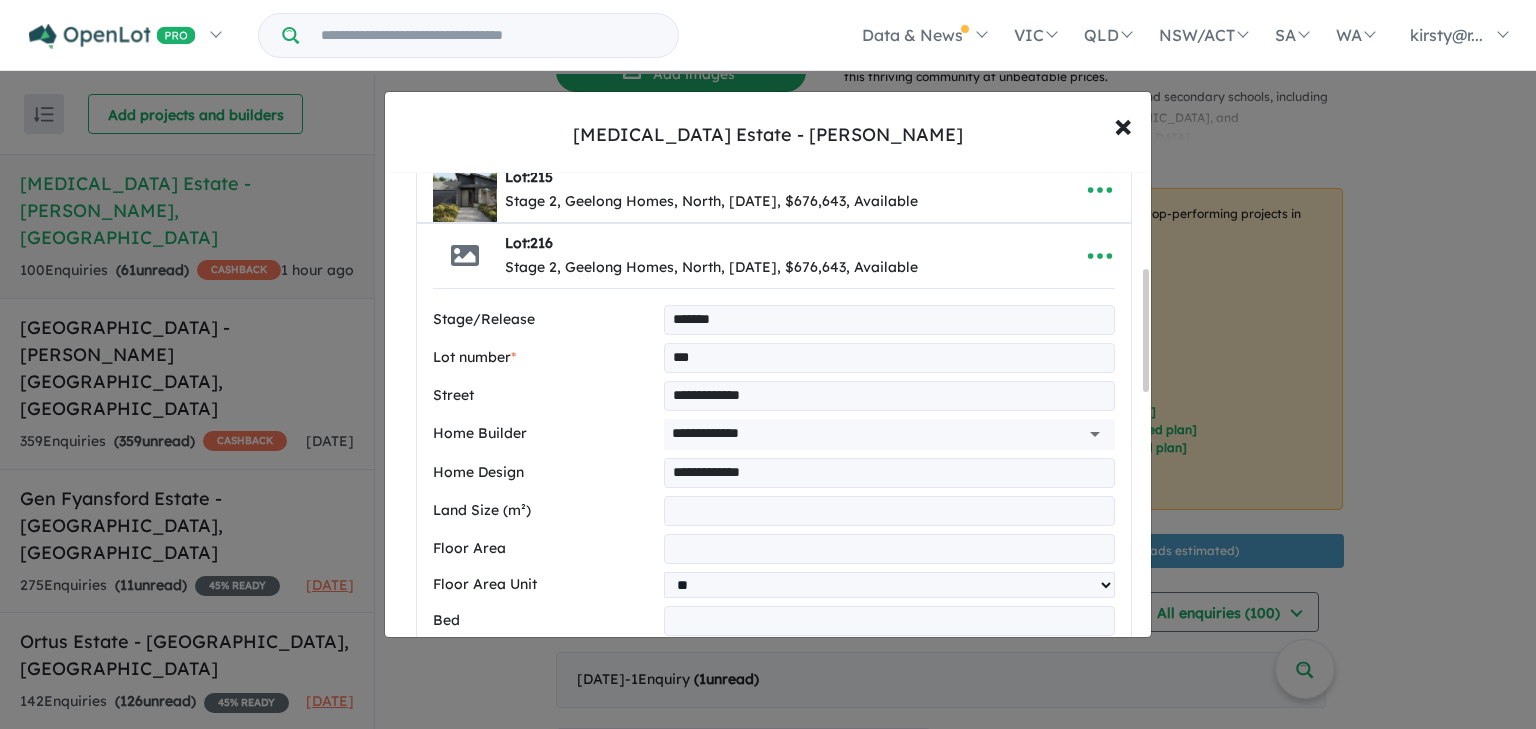 drag, startPoint x: 792, startPoint y: 464, endPoint x: 529, endPoint y: 459, distance: 263.04752 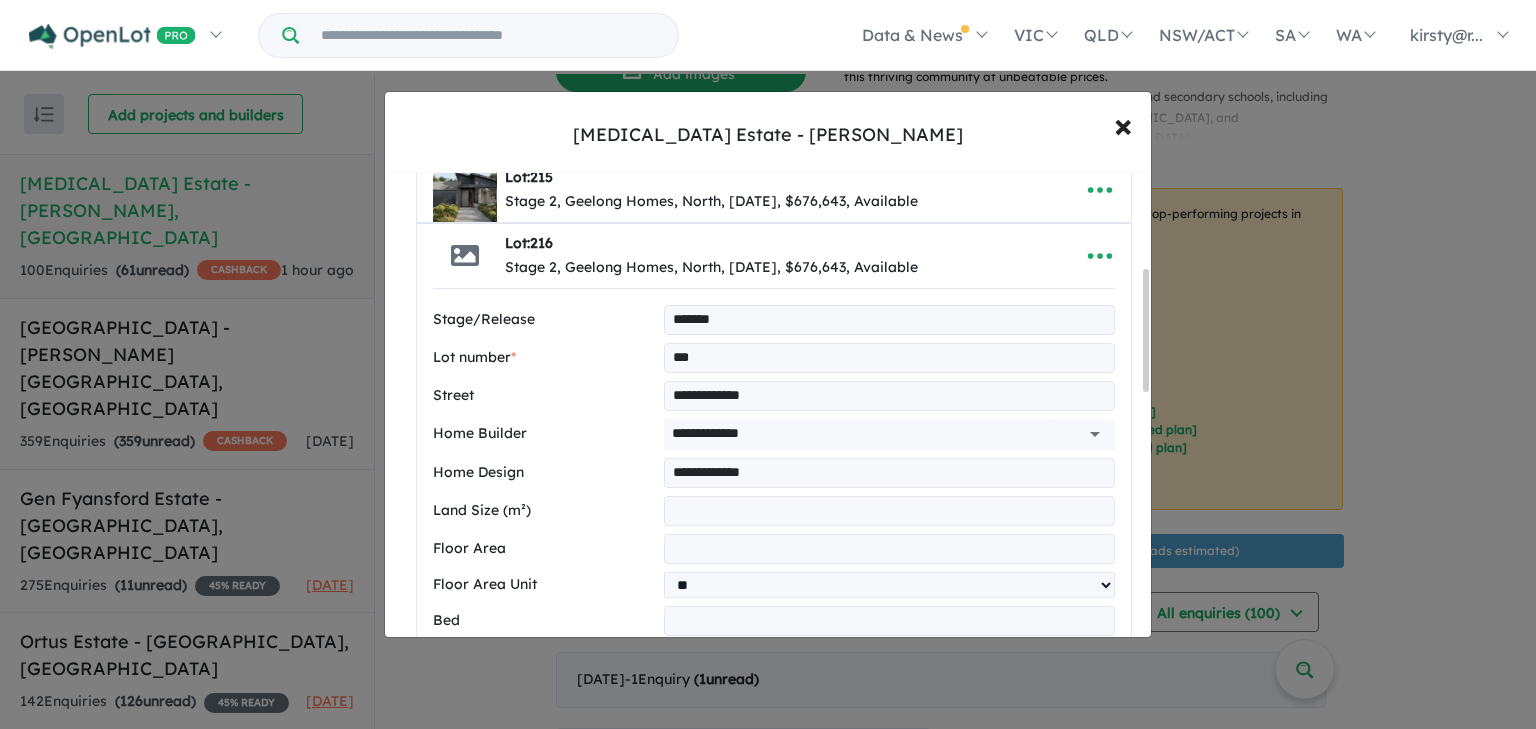 click on "***" at bounding box center (889, 511) 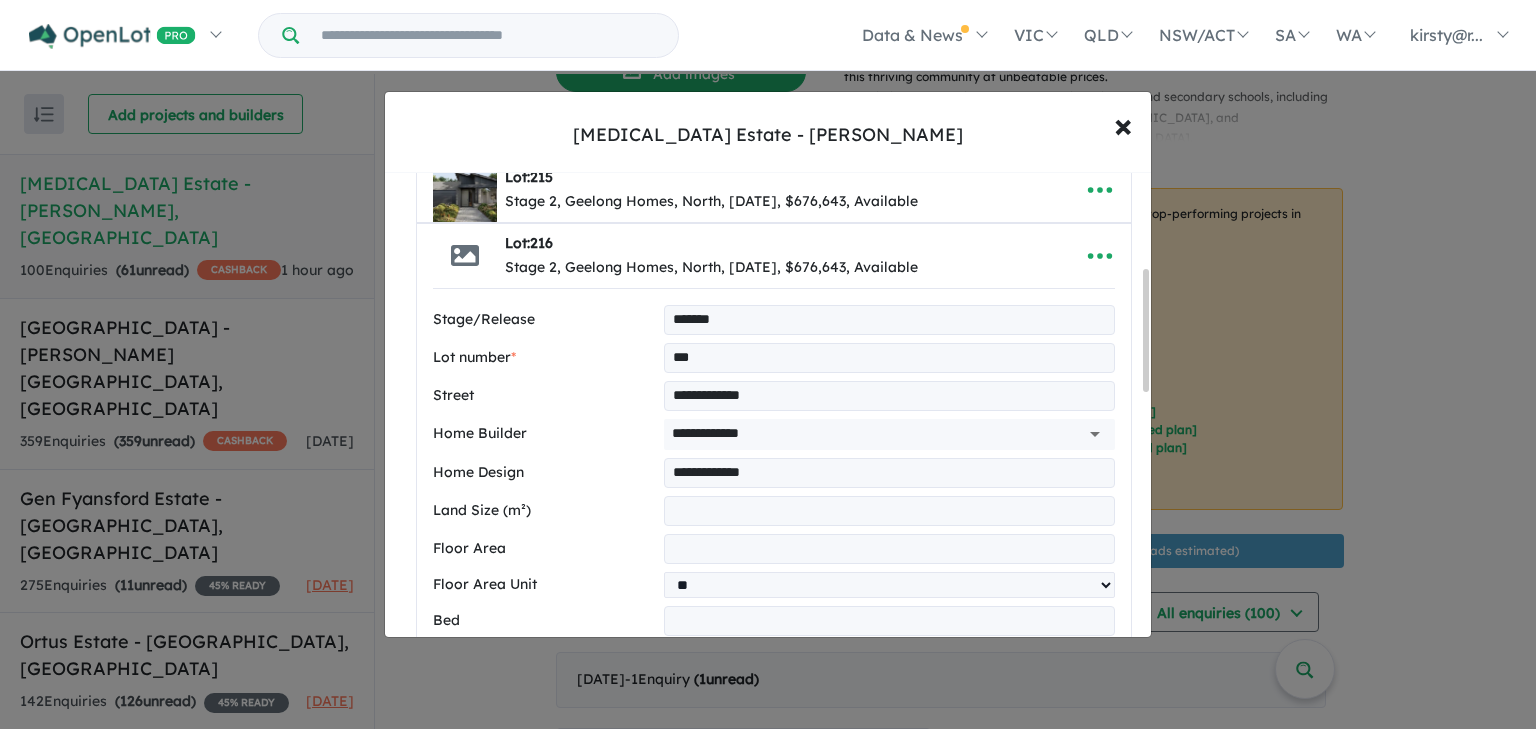 type on "*" 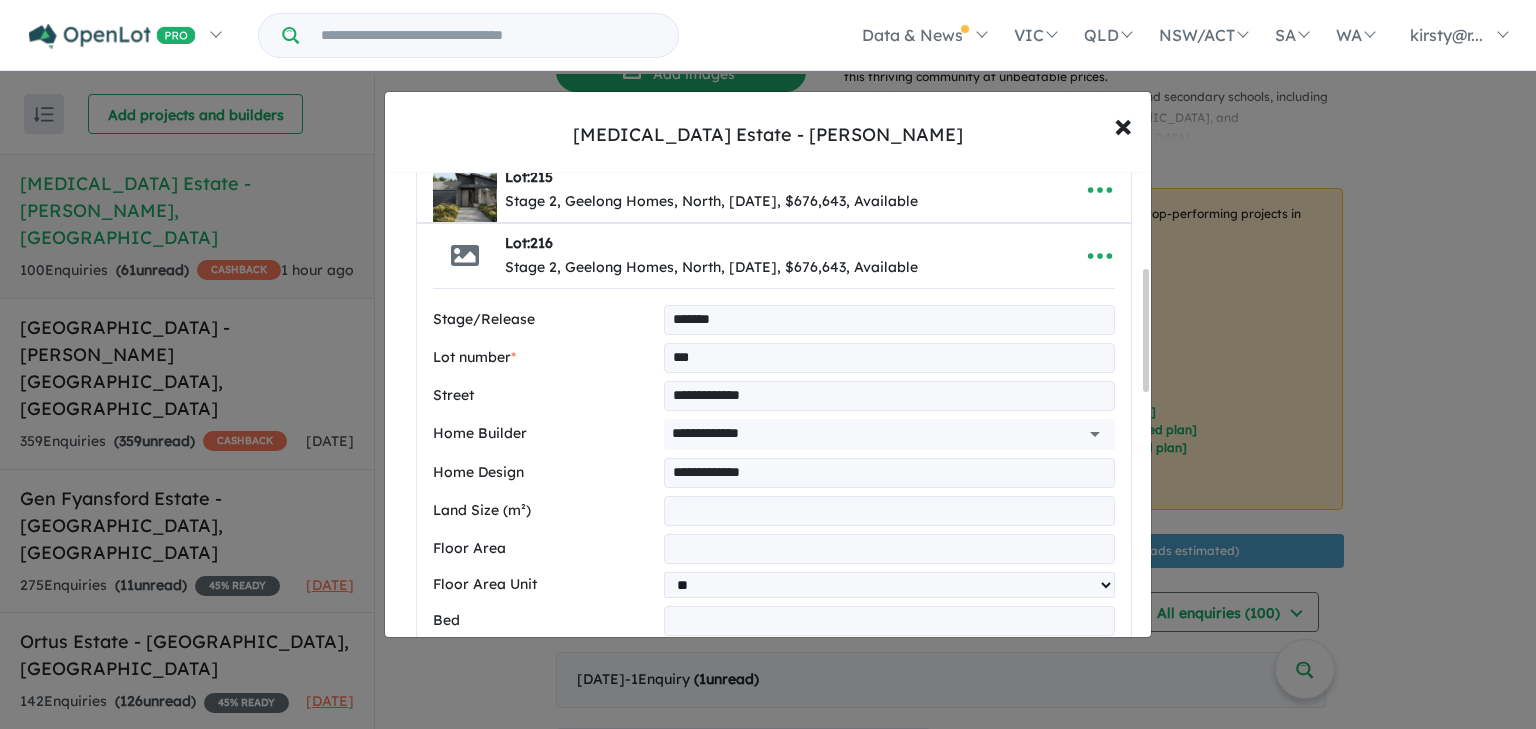 click on "**" at bounding box center (889, 549) 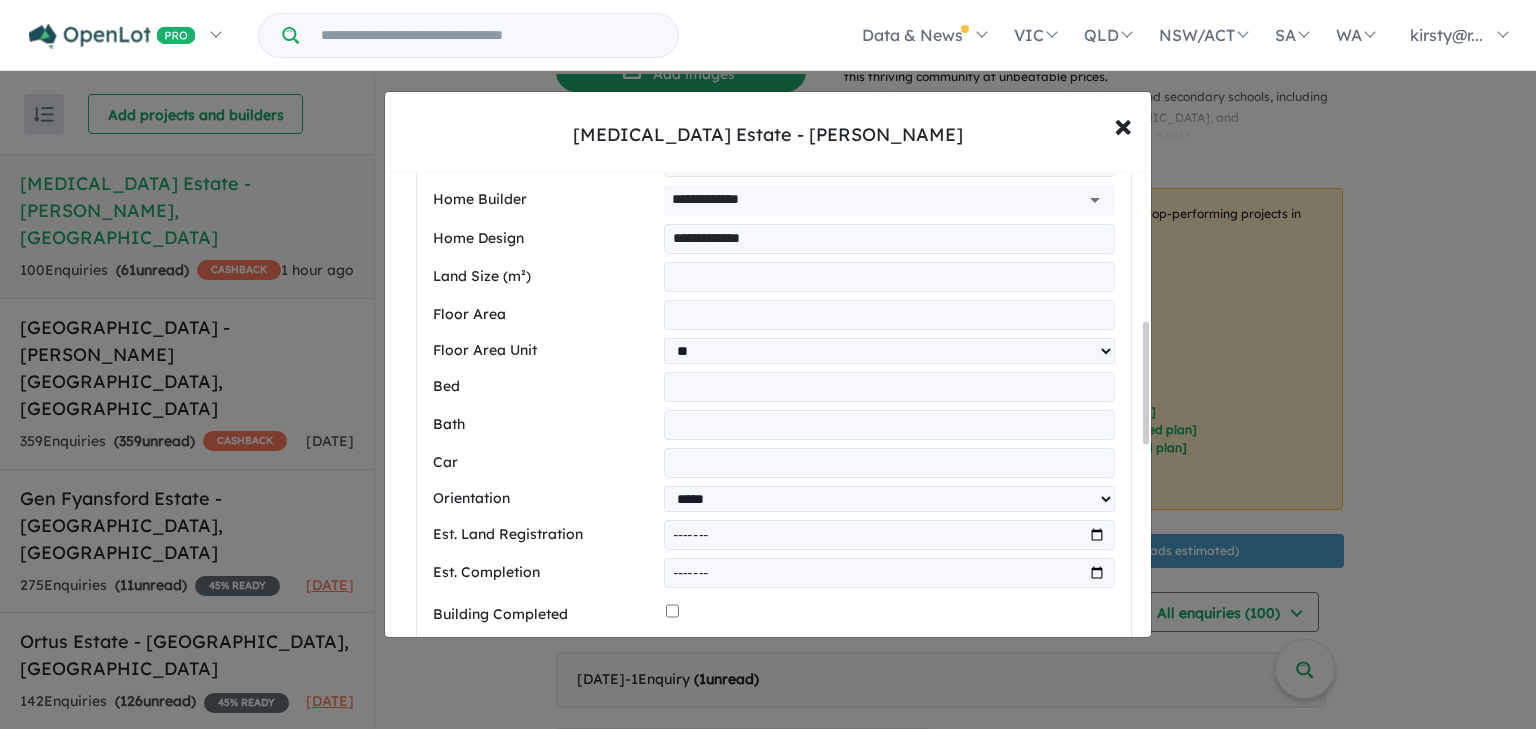 scroll, scrollTop: 644, scrollLeft: 0, axis: vertical 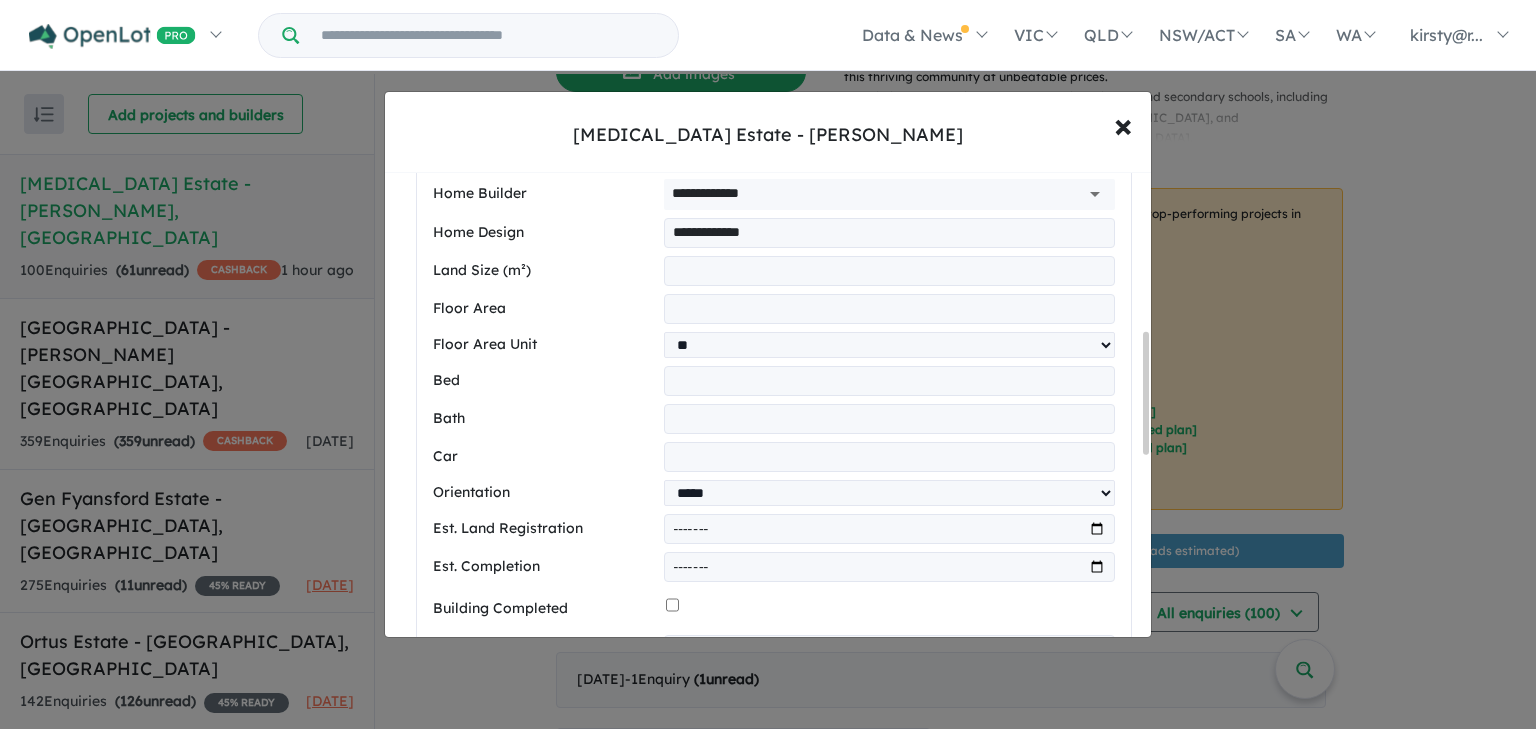 type on "**" 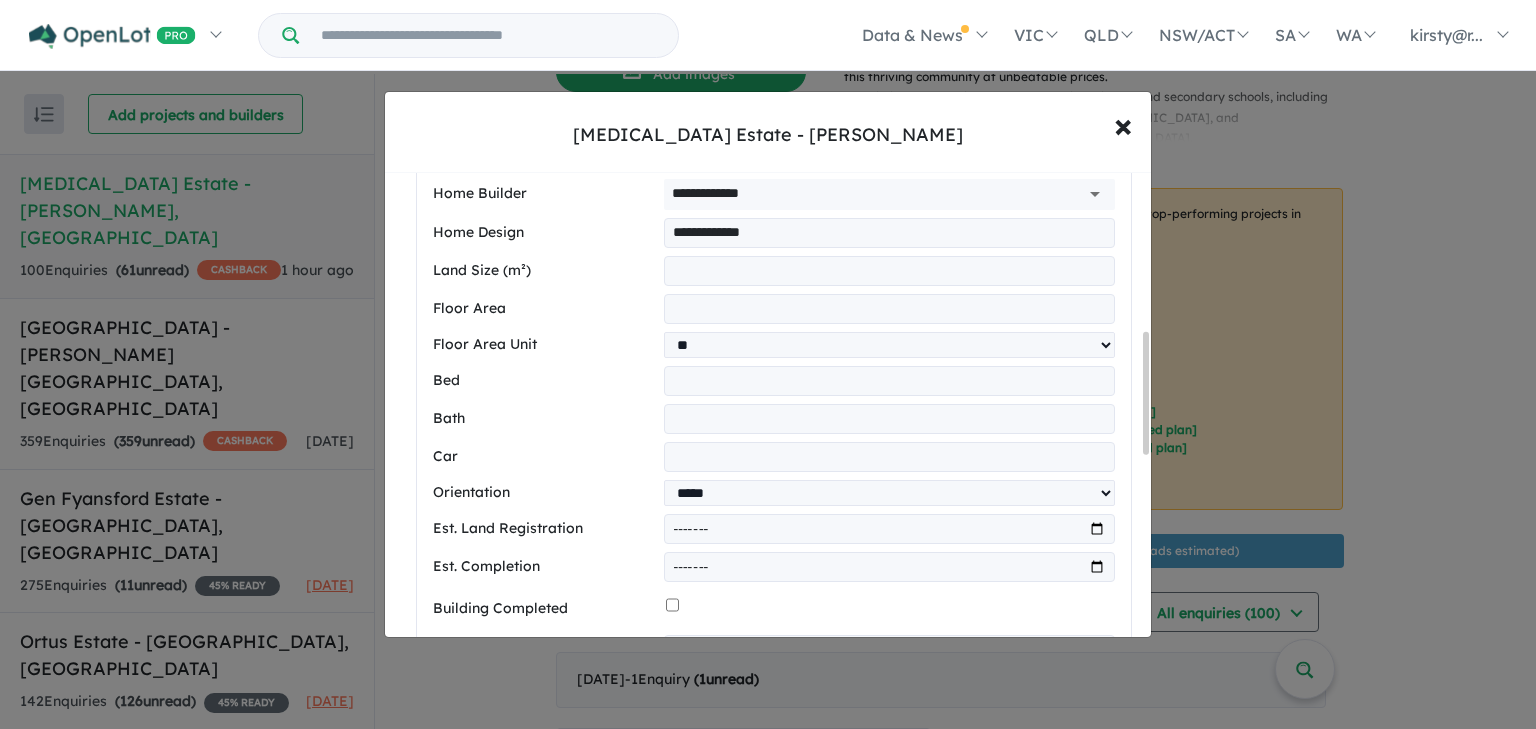 drag, startPoint x: 724, startPoint y: 388, endPoint x: 604, endPoint y: 396, distance: 120.26637 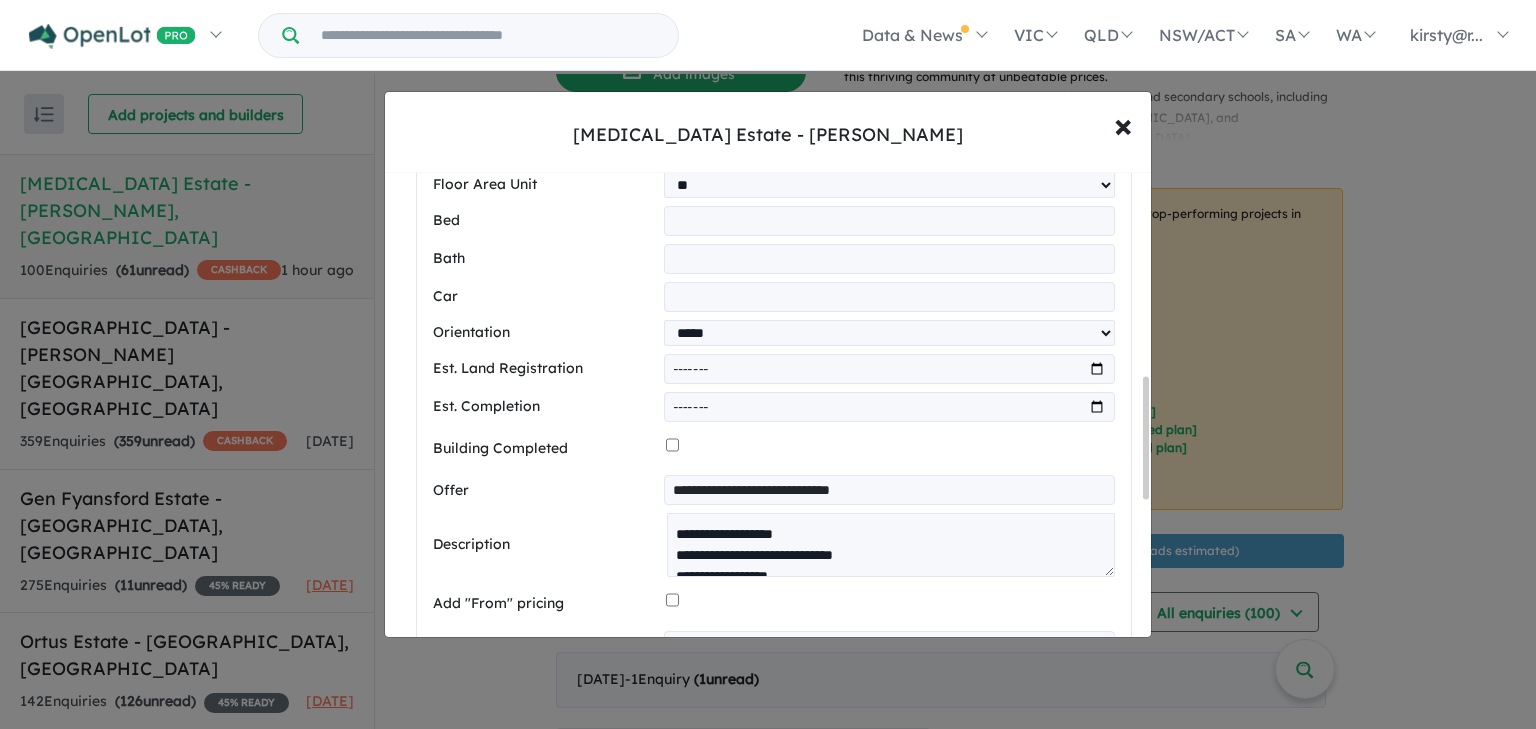 scroll, scrollTop: 884, scrollLeft: 0, axis: vertical 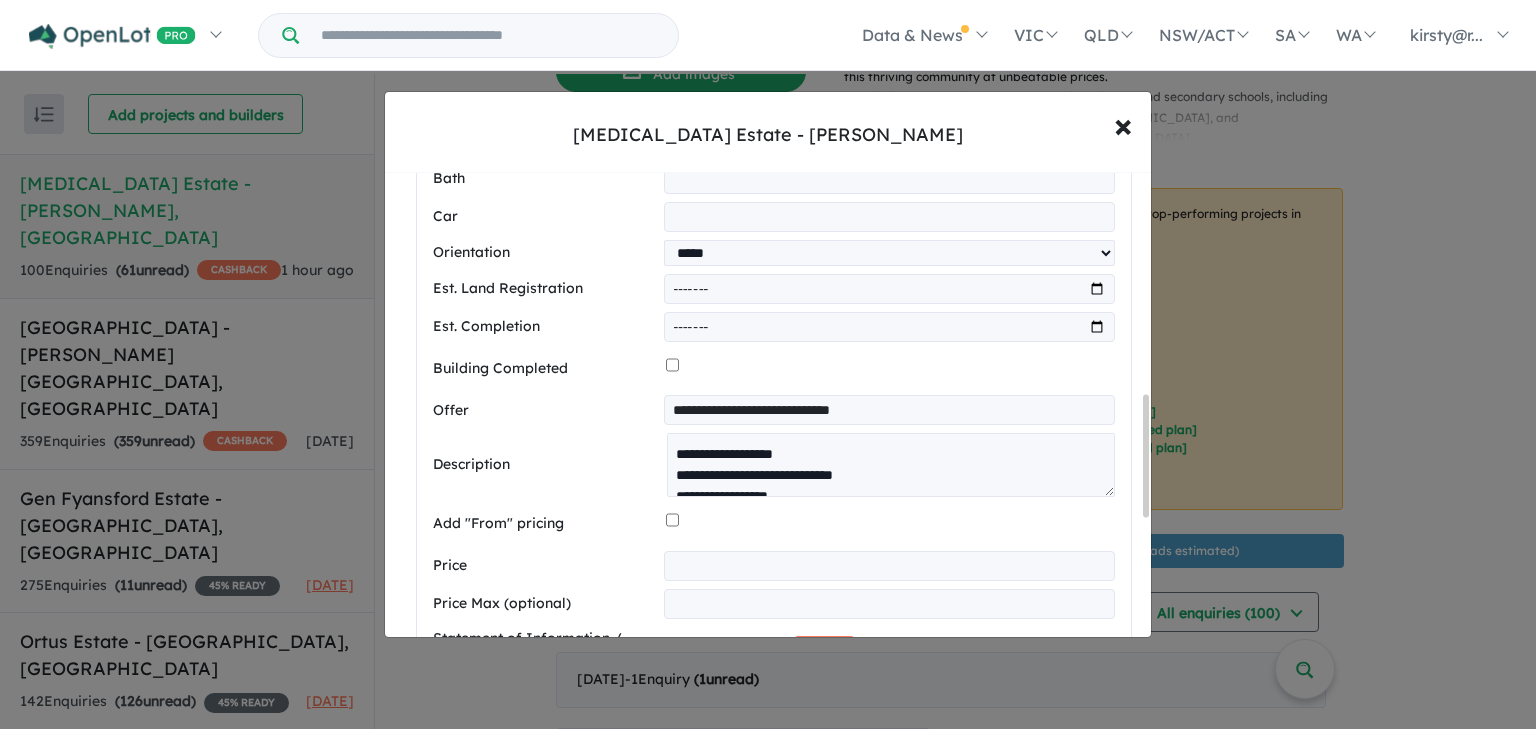 type on "*" 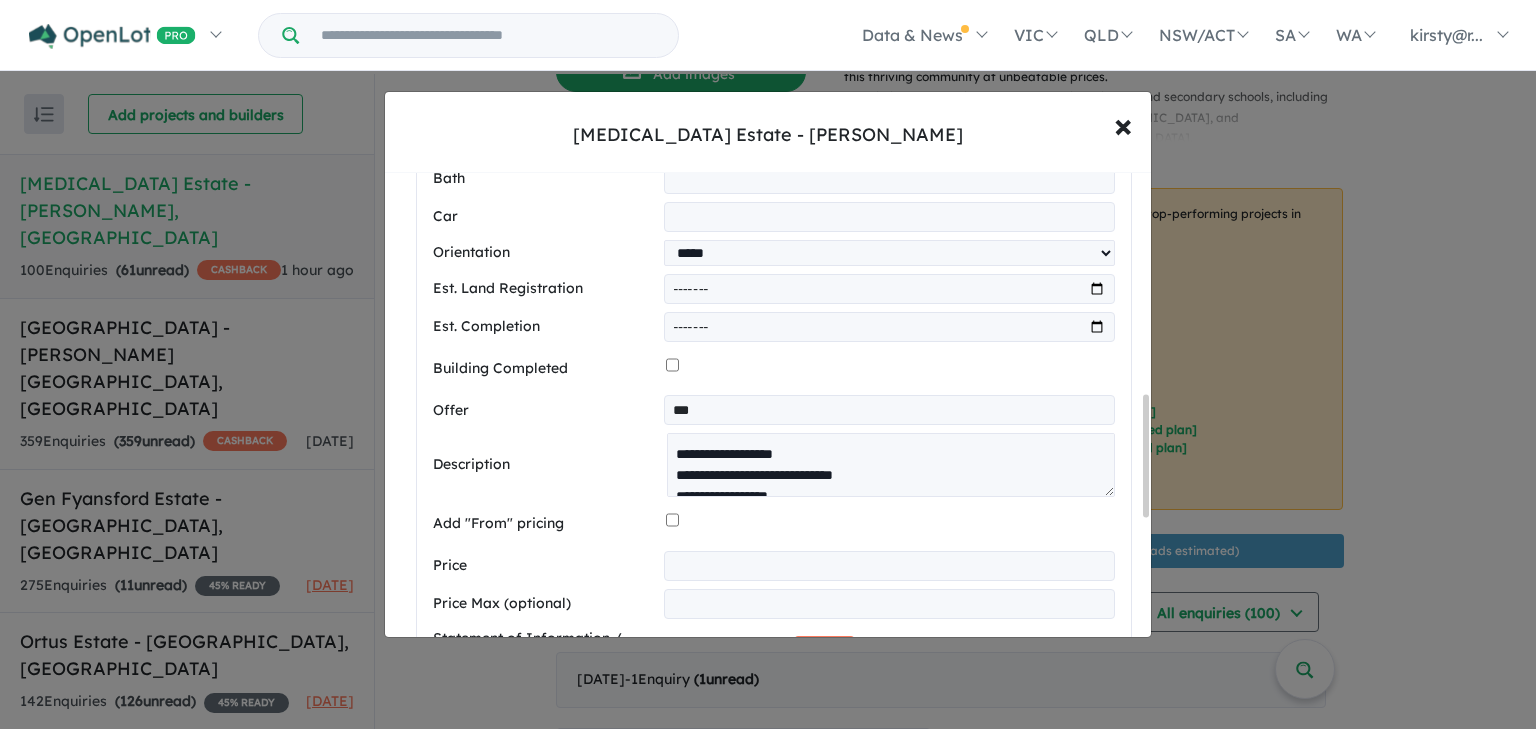 type on "**********" 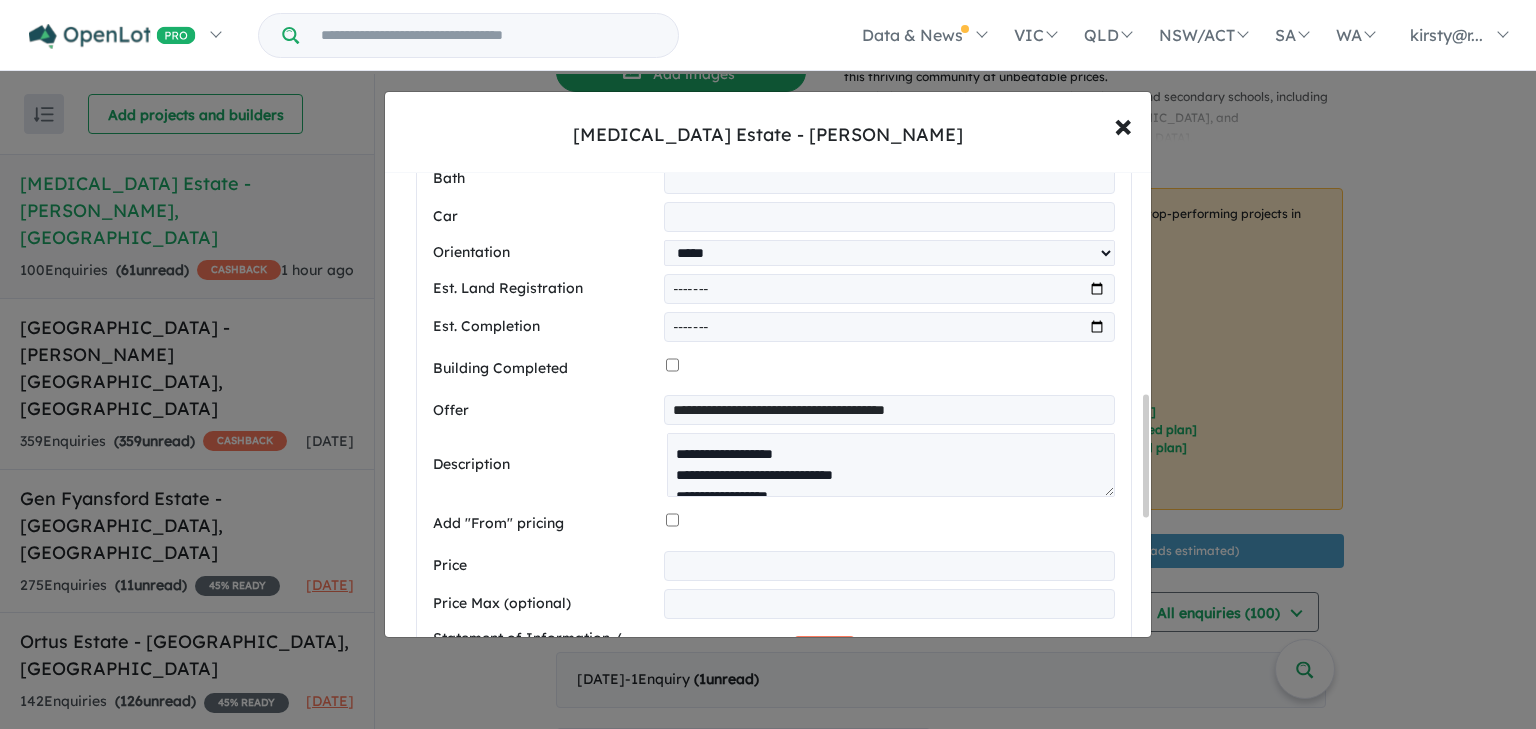 drag, startPoint x: 452, startPoint y: 556, endPoint x: 419, endPoint y: 553, distance: 33.13608 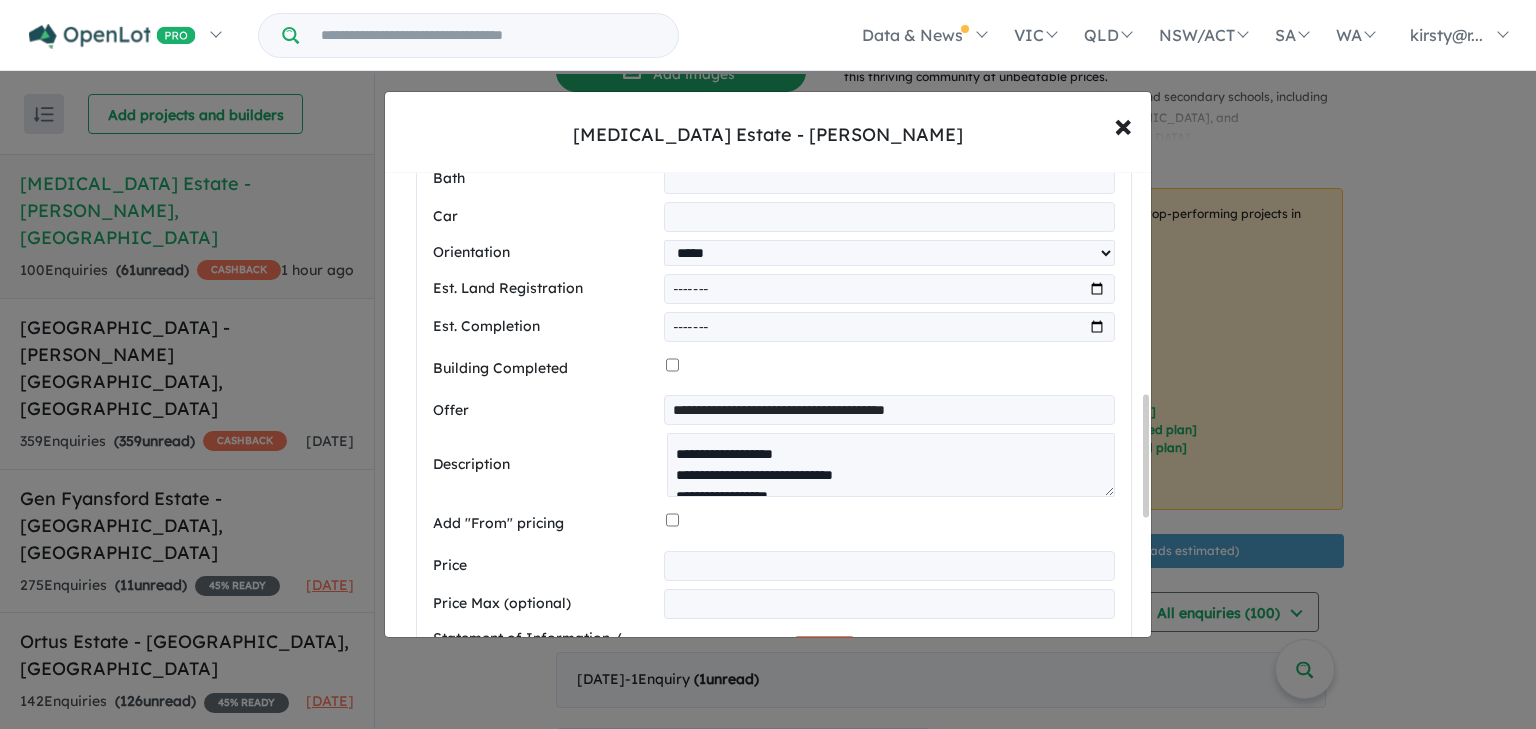 click on "Price" at bounding box center [544, 566] 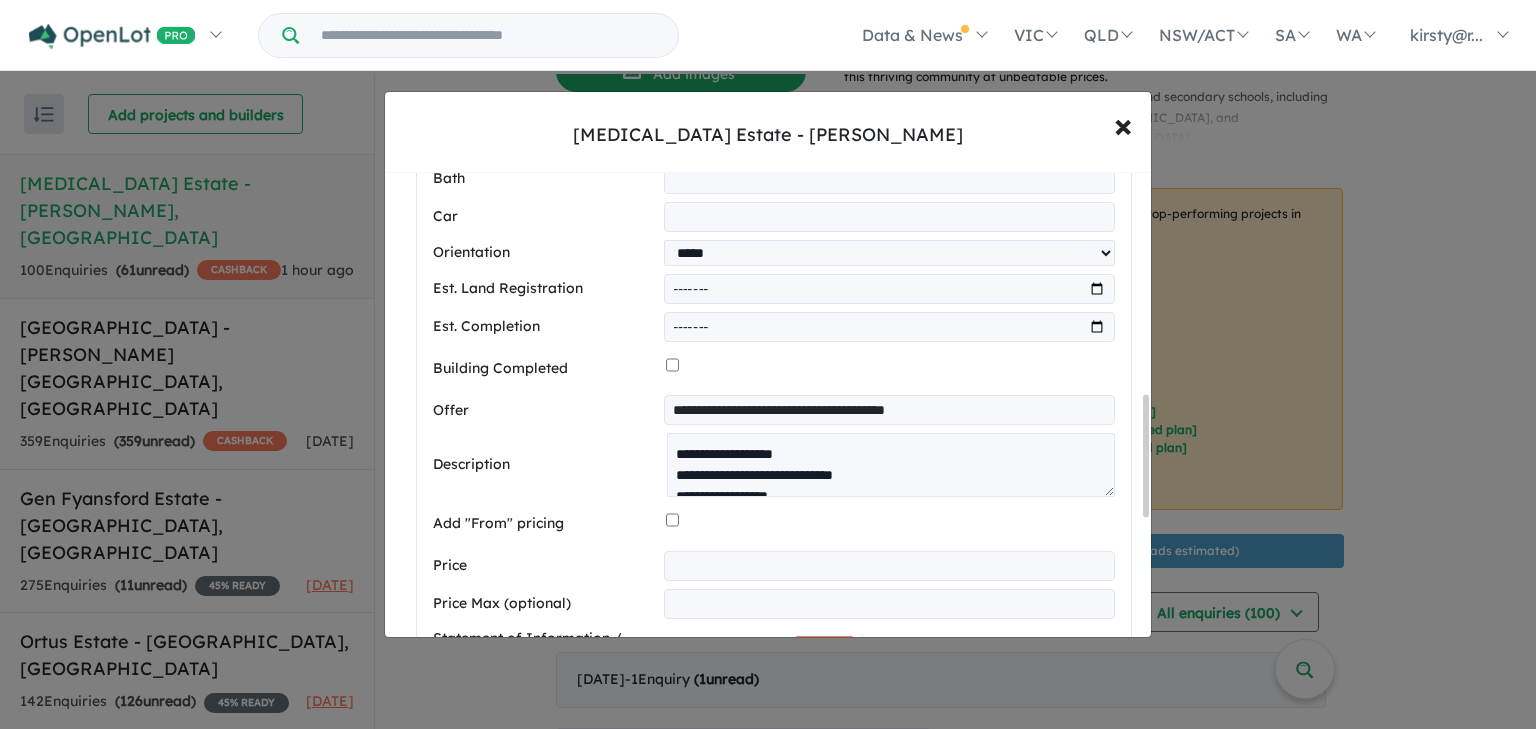 drag, startPoint x: 702, startPoint y: 564, endPoint x: 660, endPoint y: 568, distance: 42.190044 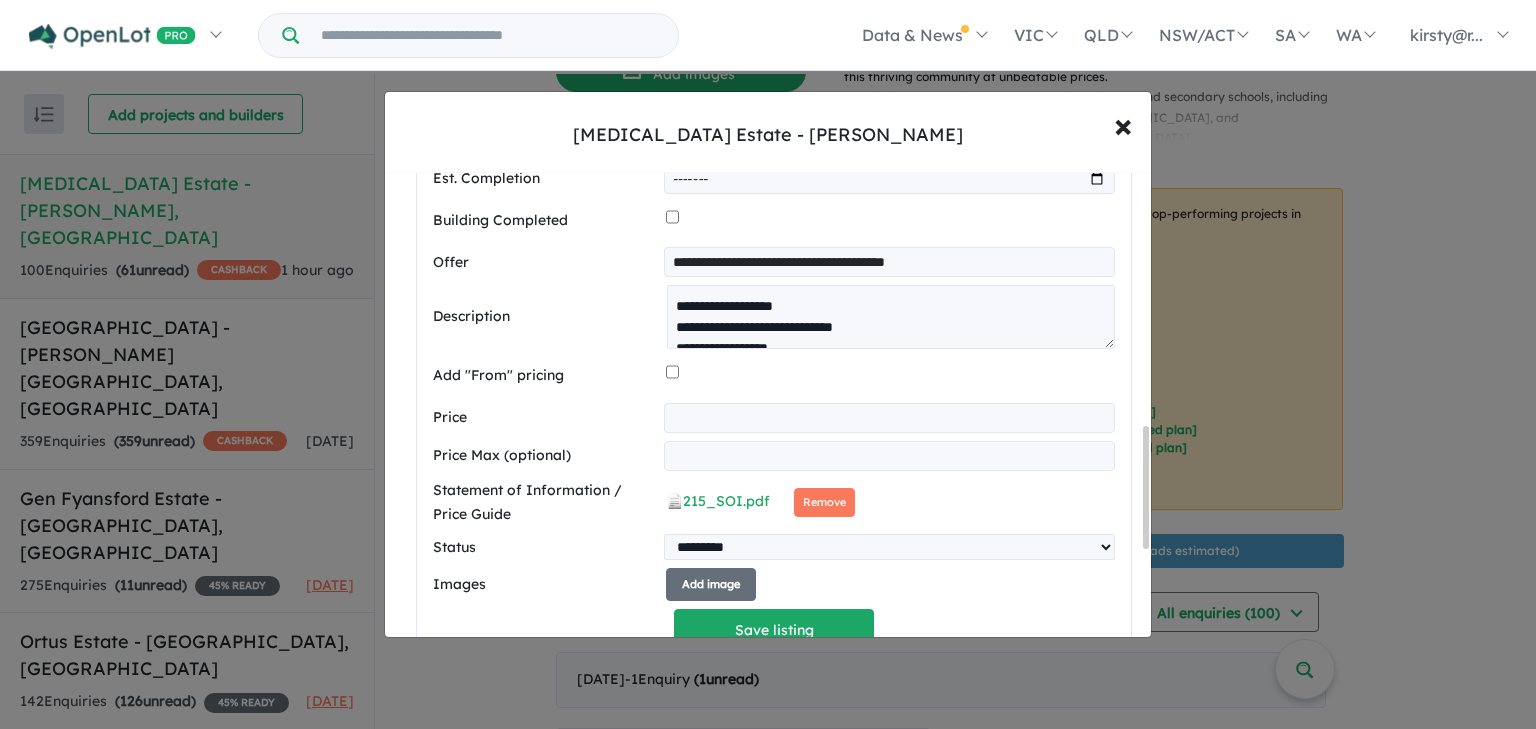 scroll, scrollTop: 1044, scrollLeft: 0, axis: vertical 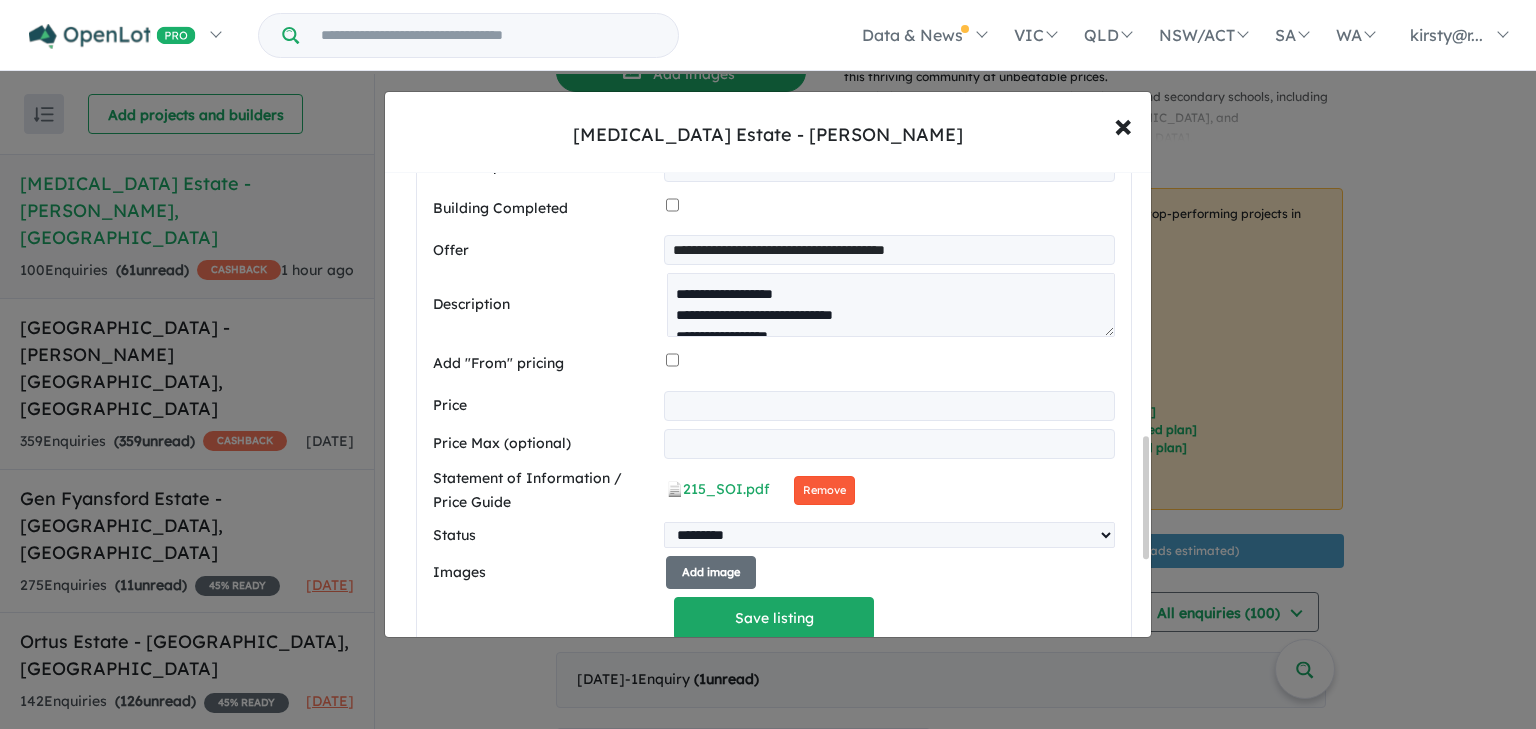 type on "*********" 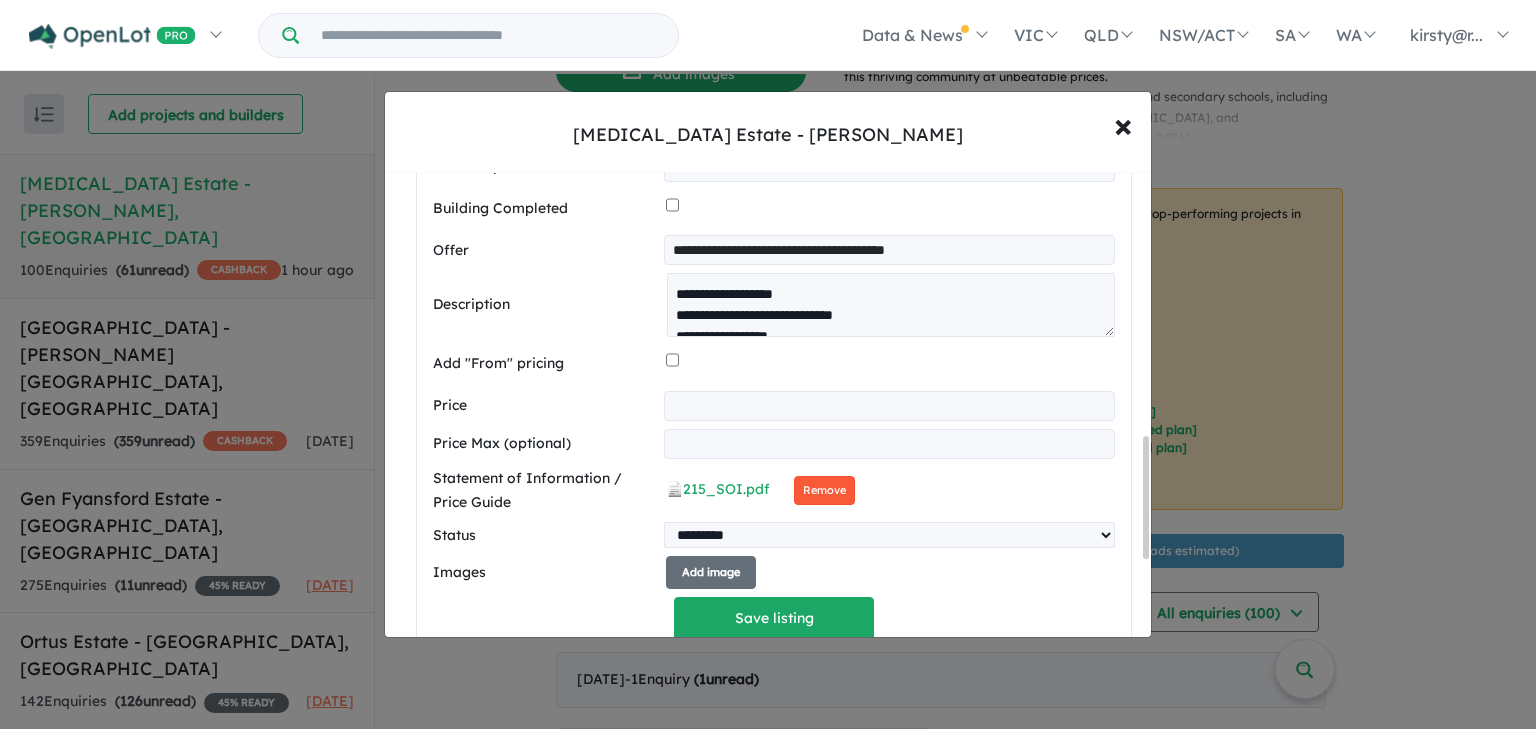 click on "Remove" at bounding box center (824, 490) 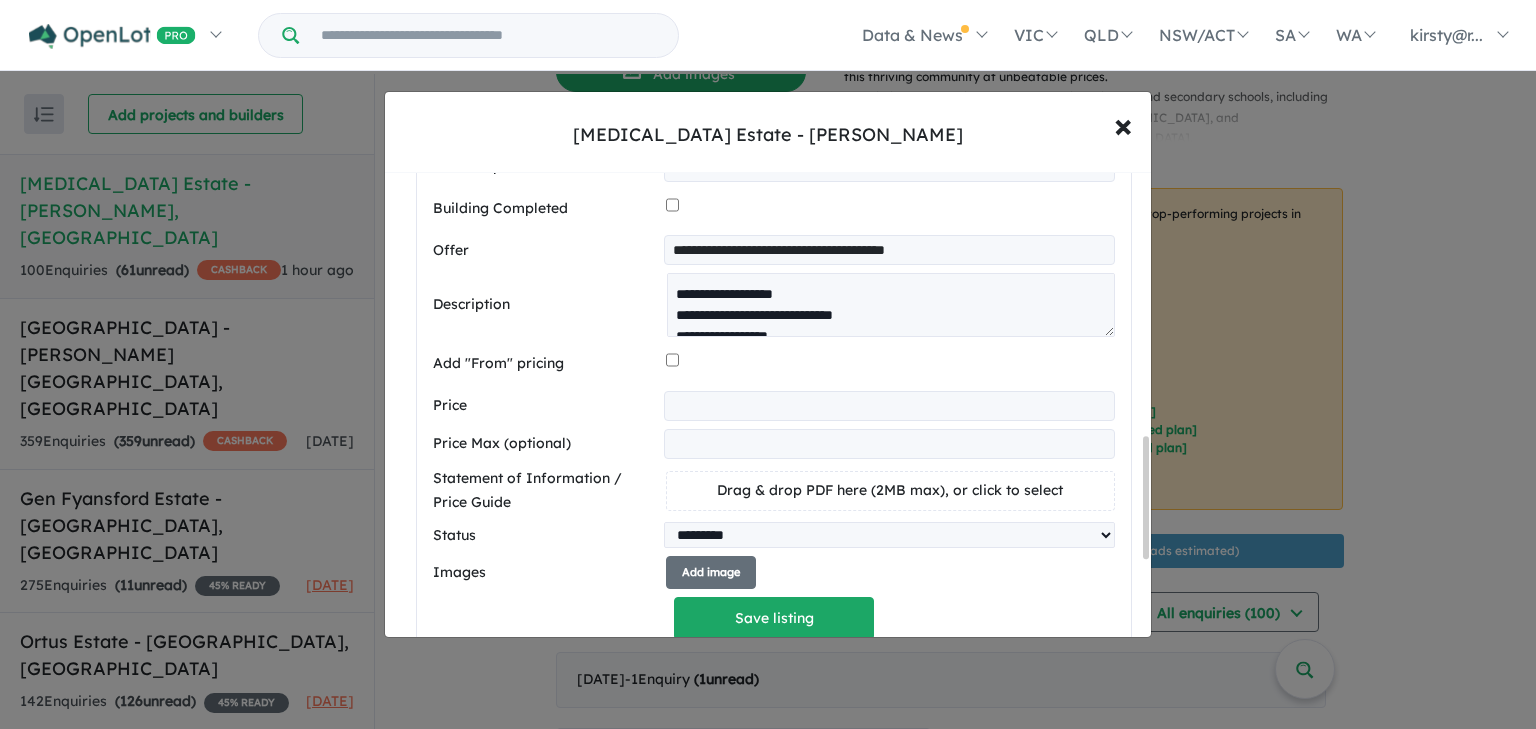 click on "Drag & drop PDF here (2MB max), or click to select" at bounding box center [890, 490] 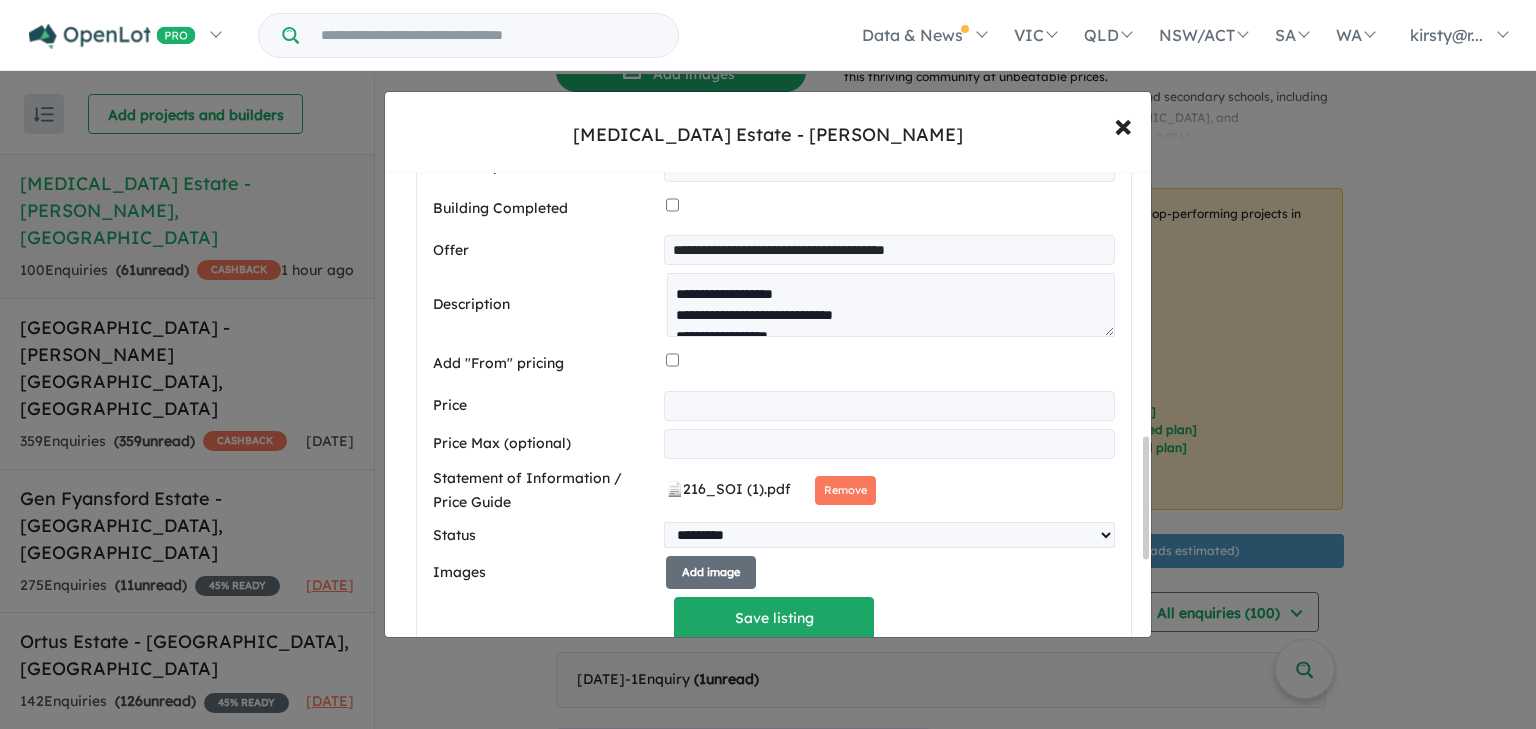 scroll, scrollTop: 1124, scrollLeft: 0, axis: vertical 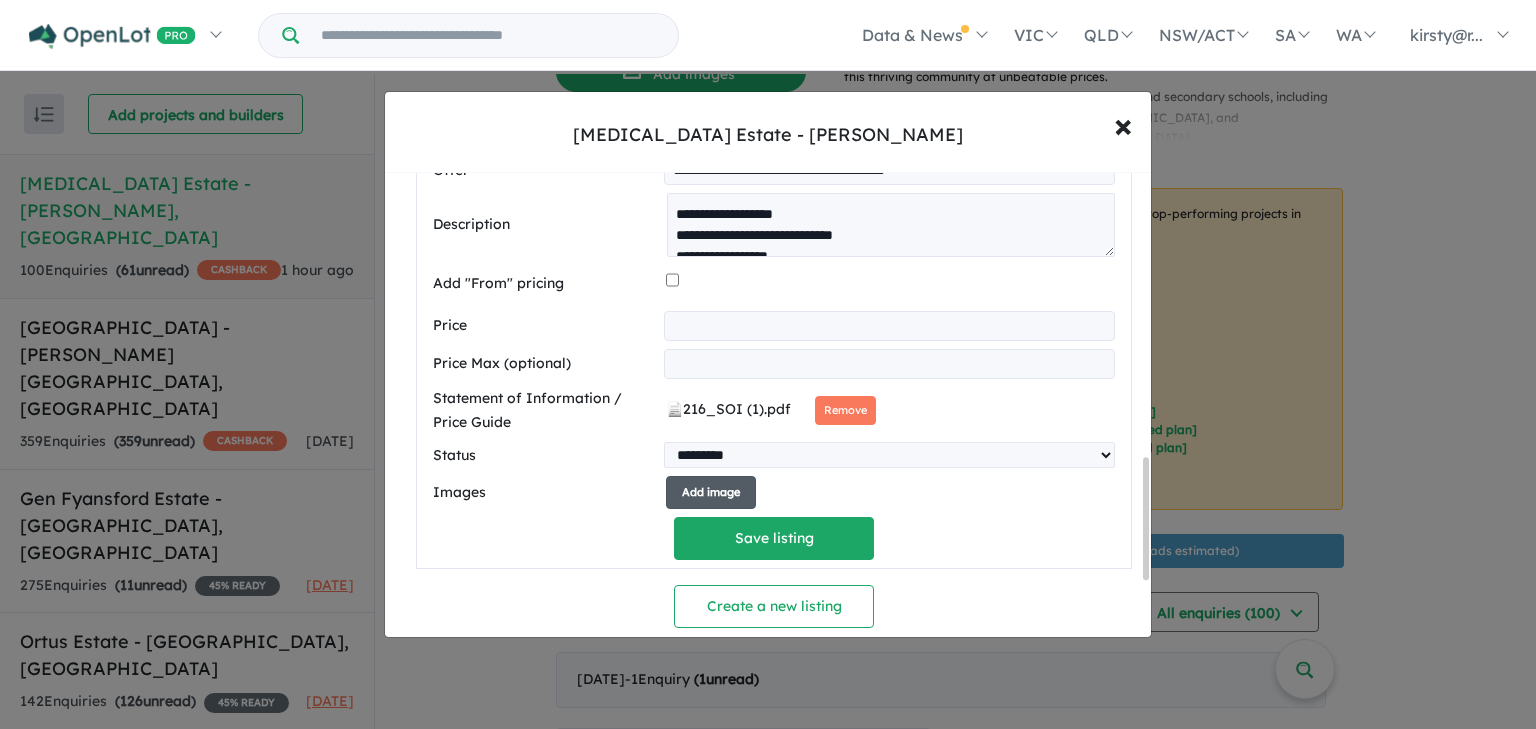 click on "Add image" at bounding box center [711, 492] 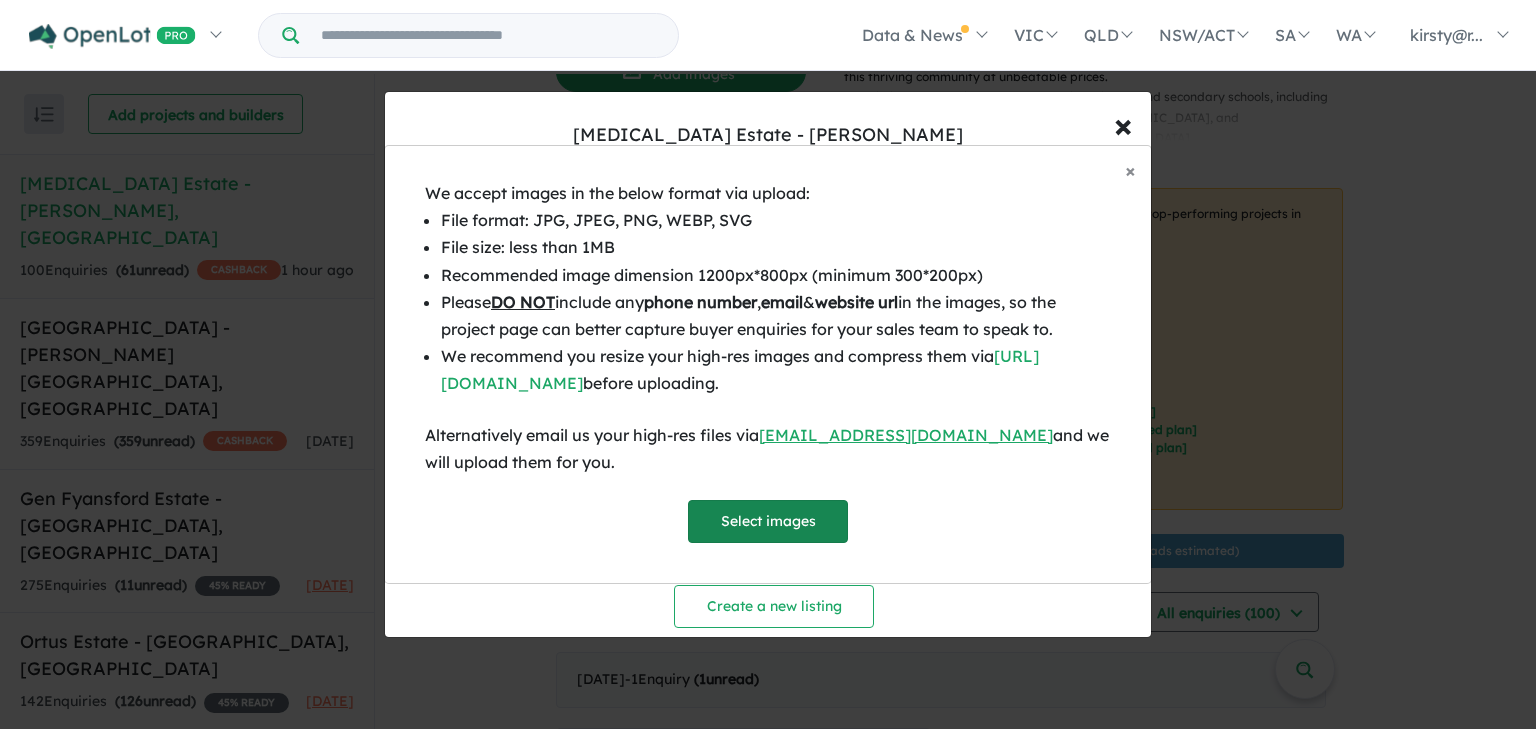 click on "Select images" at bounding box center [768, 521] 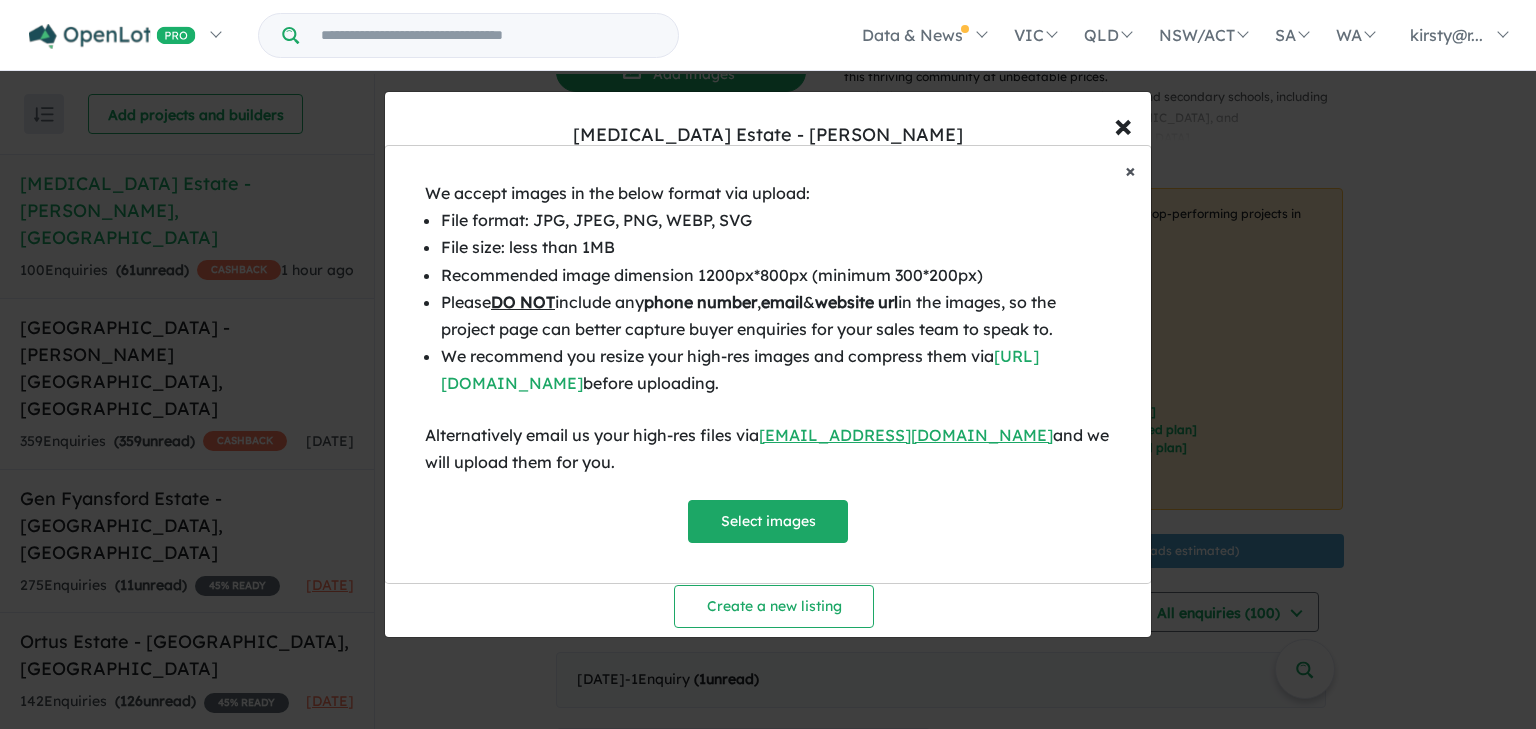 click on "× Close" at bounding box center [1130, 171] 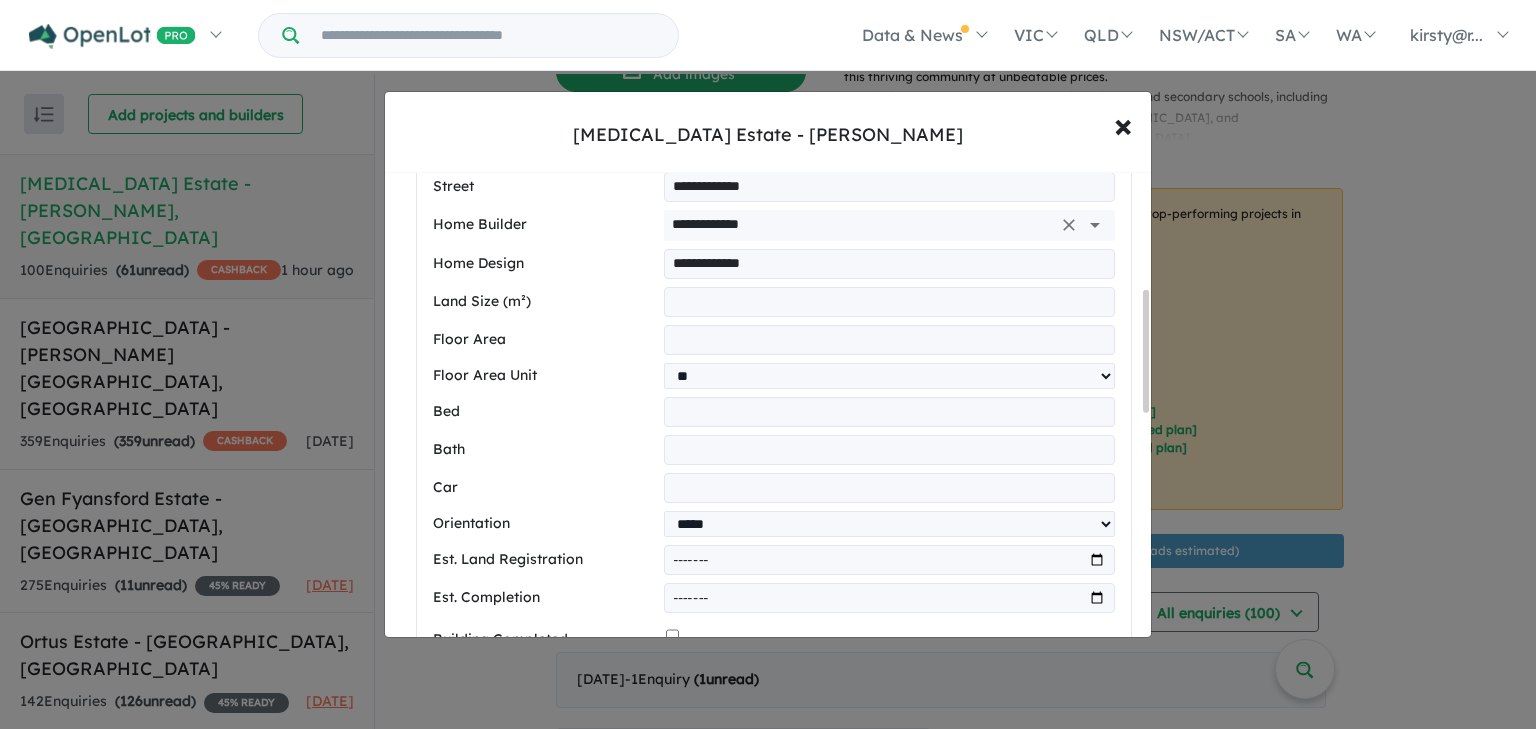scroll, scrollTop: 484, scrollLeft: 0, axis: vertical 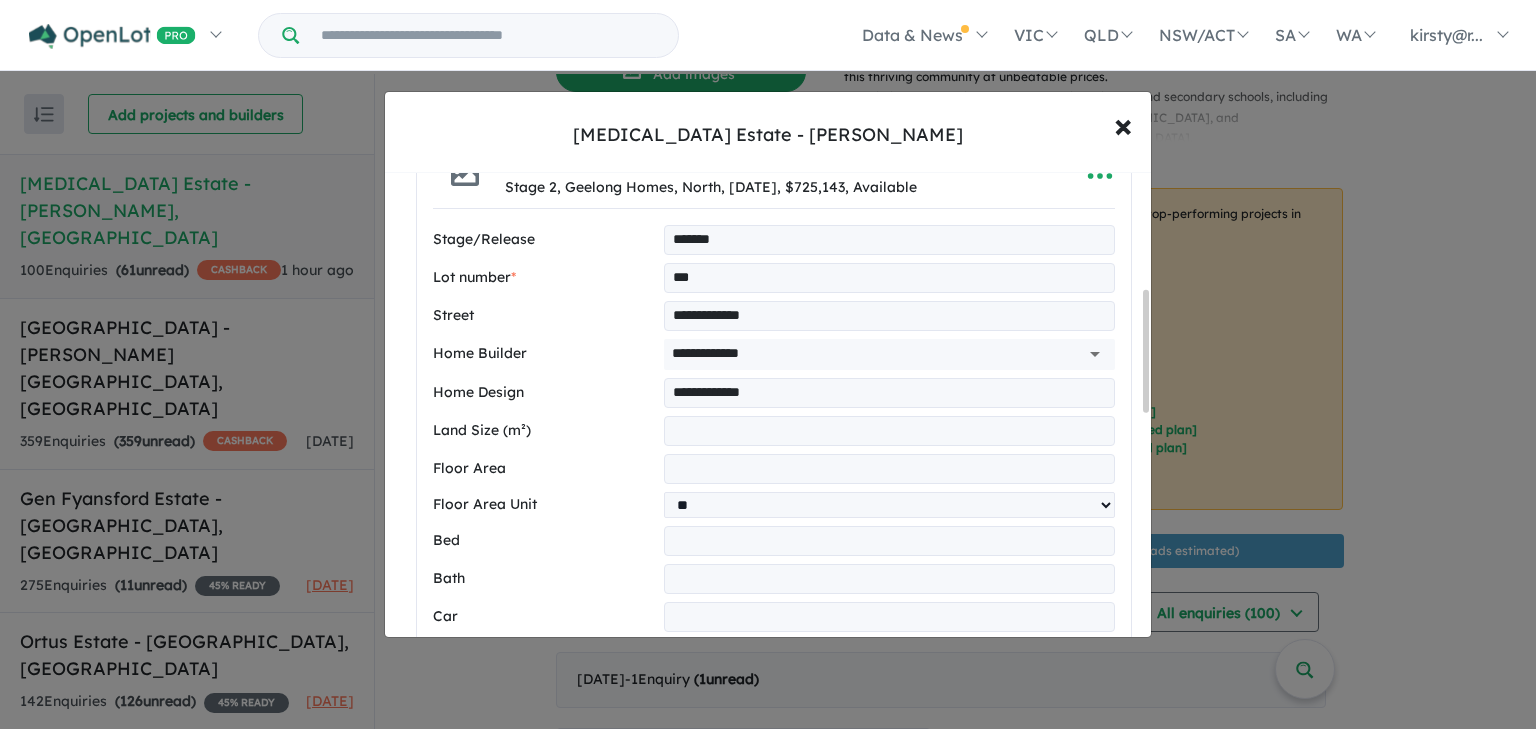 drag, startPoint x: 653, startPoint y: 389, endPoint x: 535, endPoint y: 388, distance: 118.004234 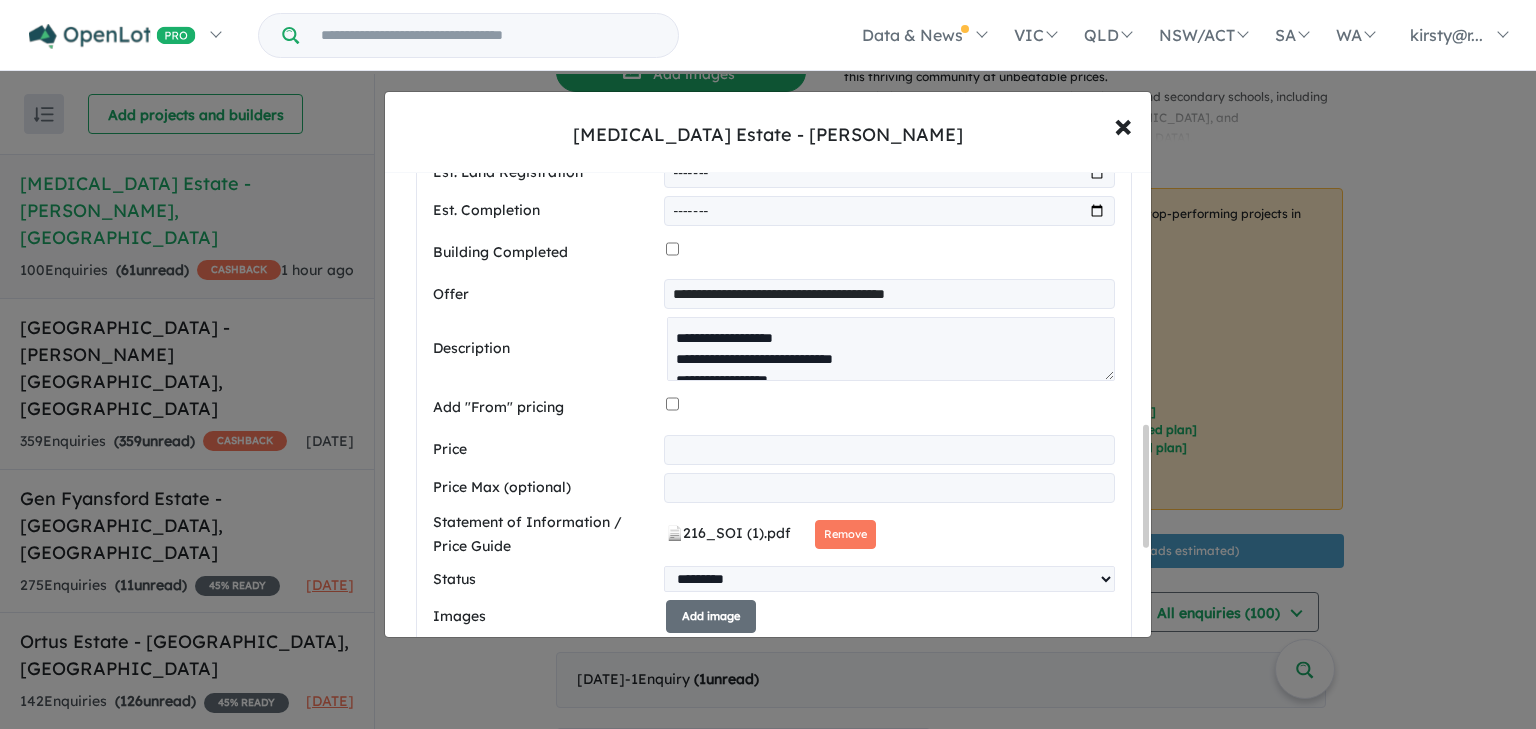 scroll, scrollTop: 1204, scrollLeft: 0, axis: vertical 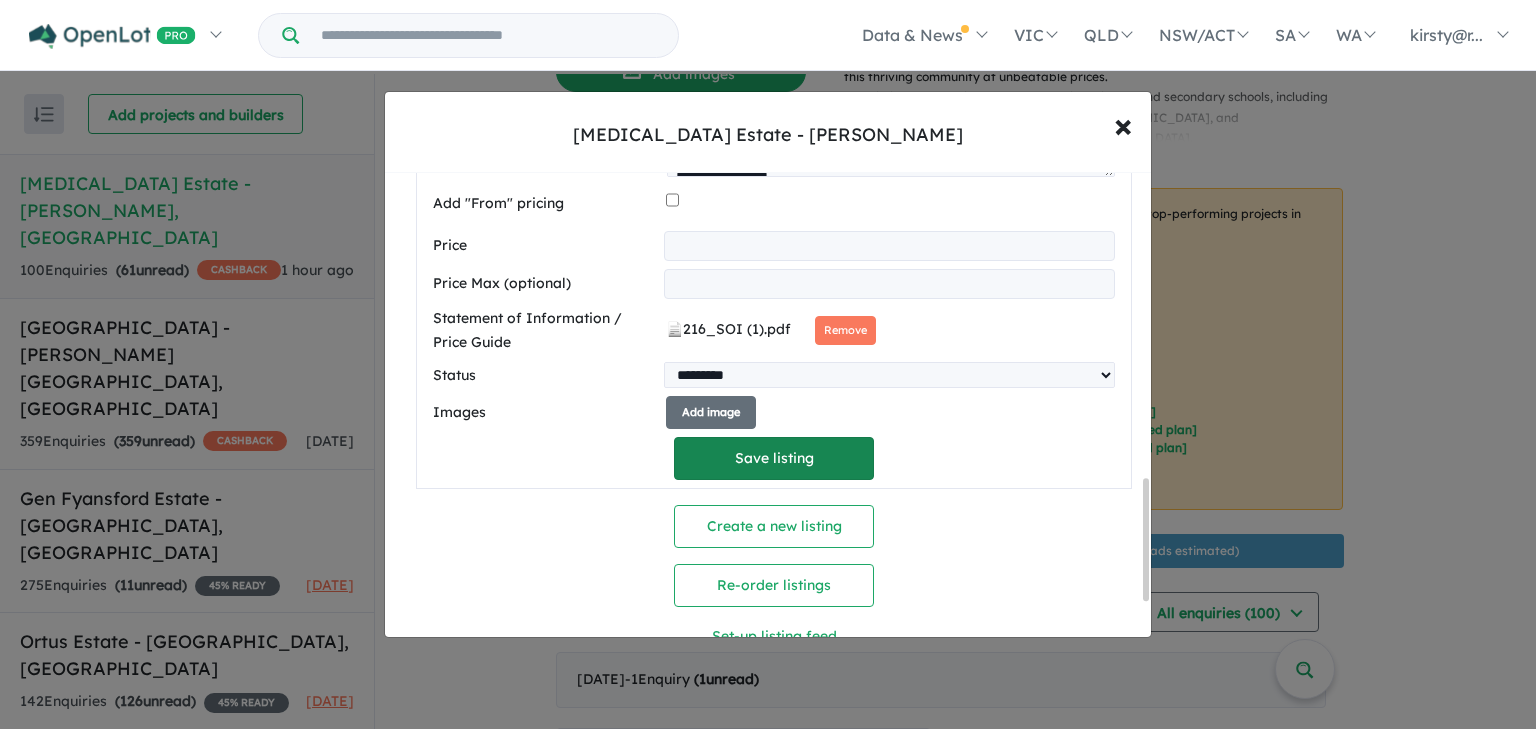 click on "Save listing" at bounding box center [774, 458] 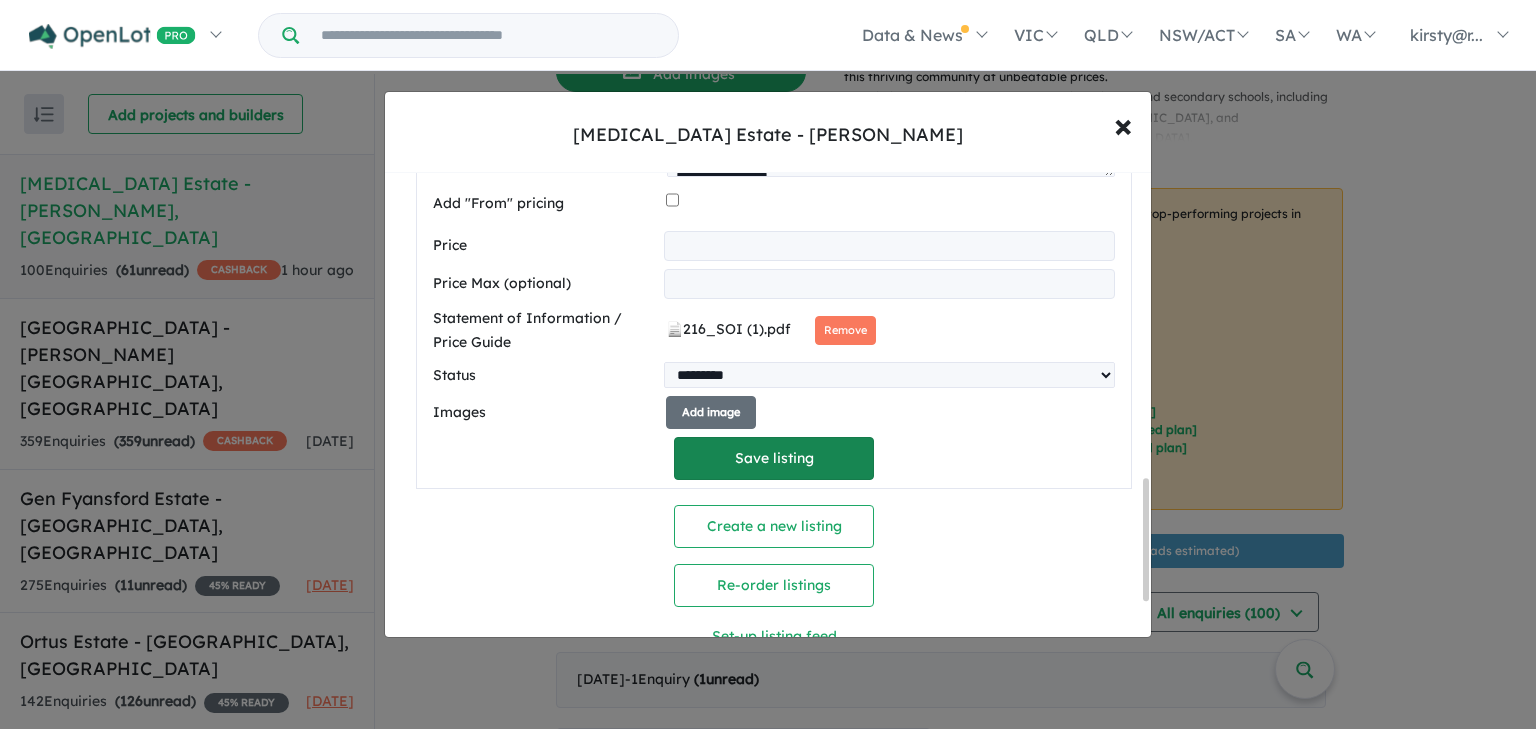 select on "*****" 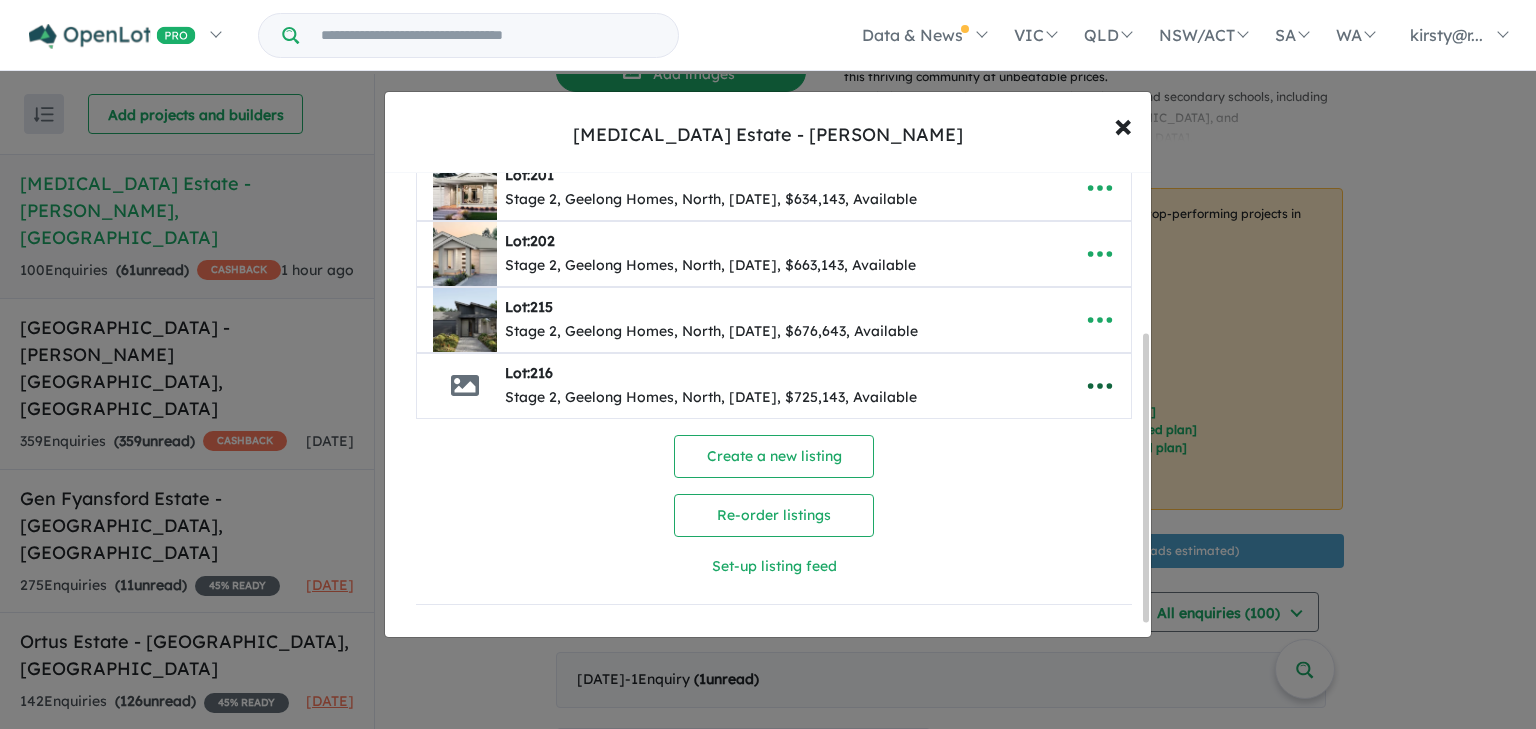 scroll, scrollTop: 280, scrollLeft: 0, axis: vertical 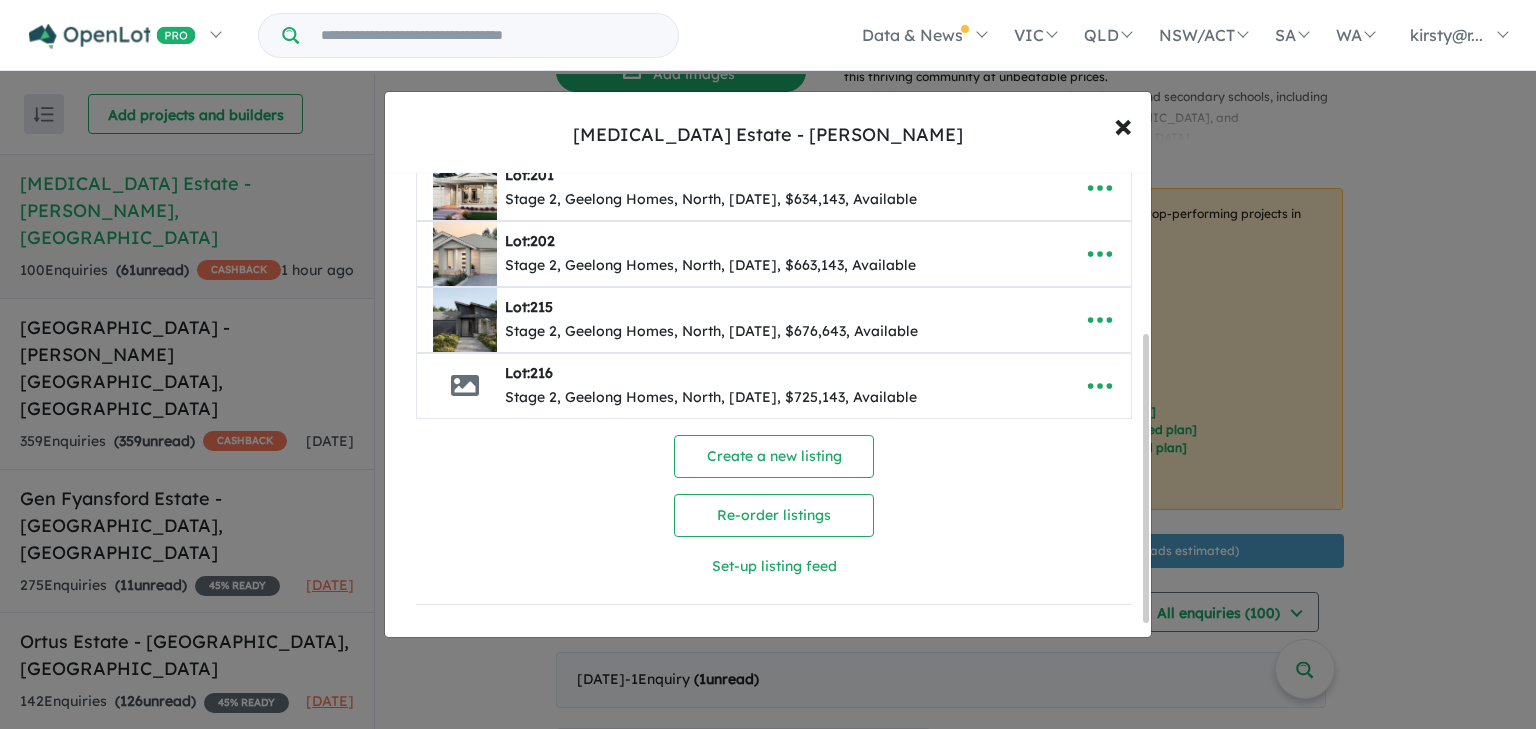 drag, startPoint x: 1096, startPoint y: 382, endPoint x: 916, endPoint y: 444, distance: 190.37857 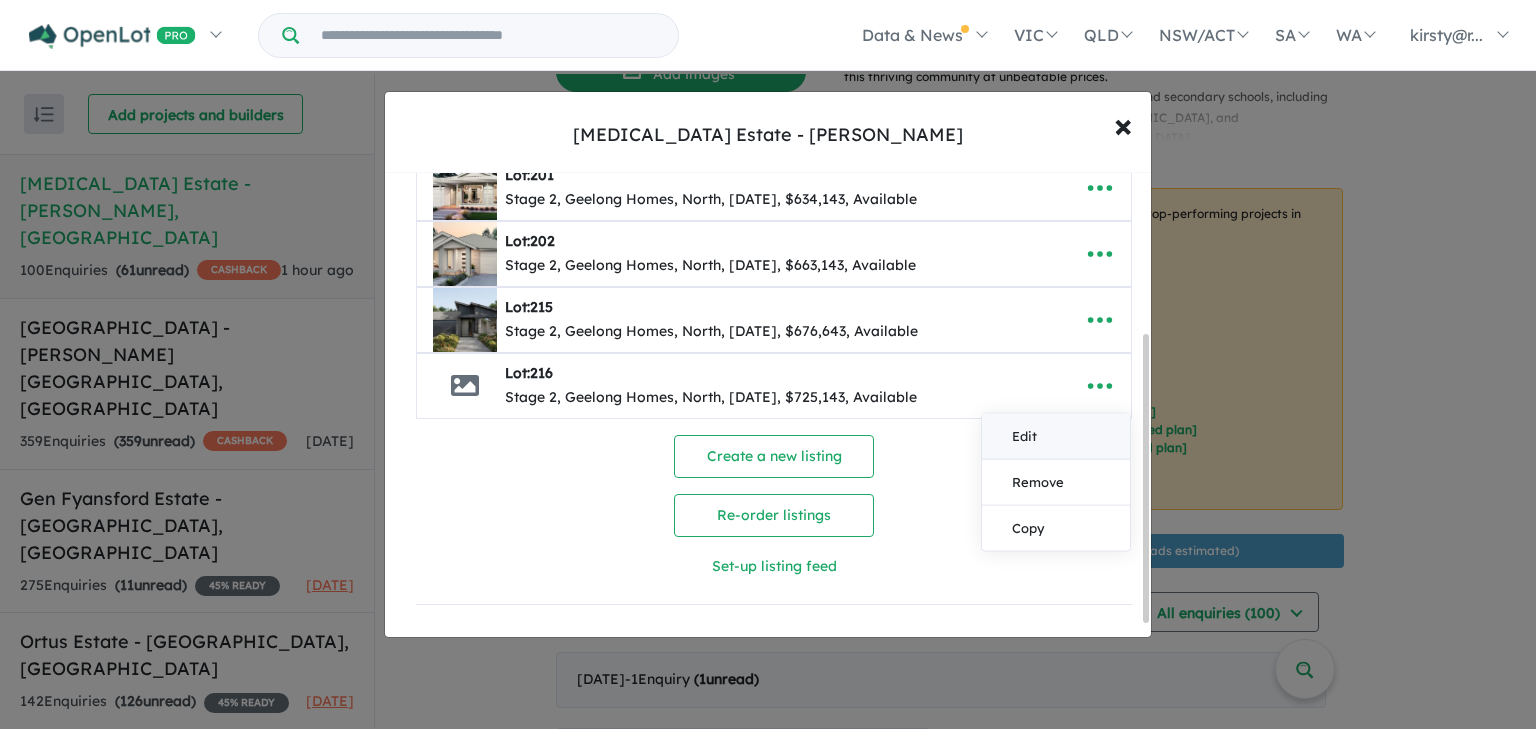 click on "Edit" at bounding box center [1056, 436] 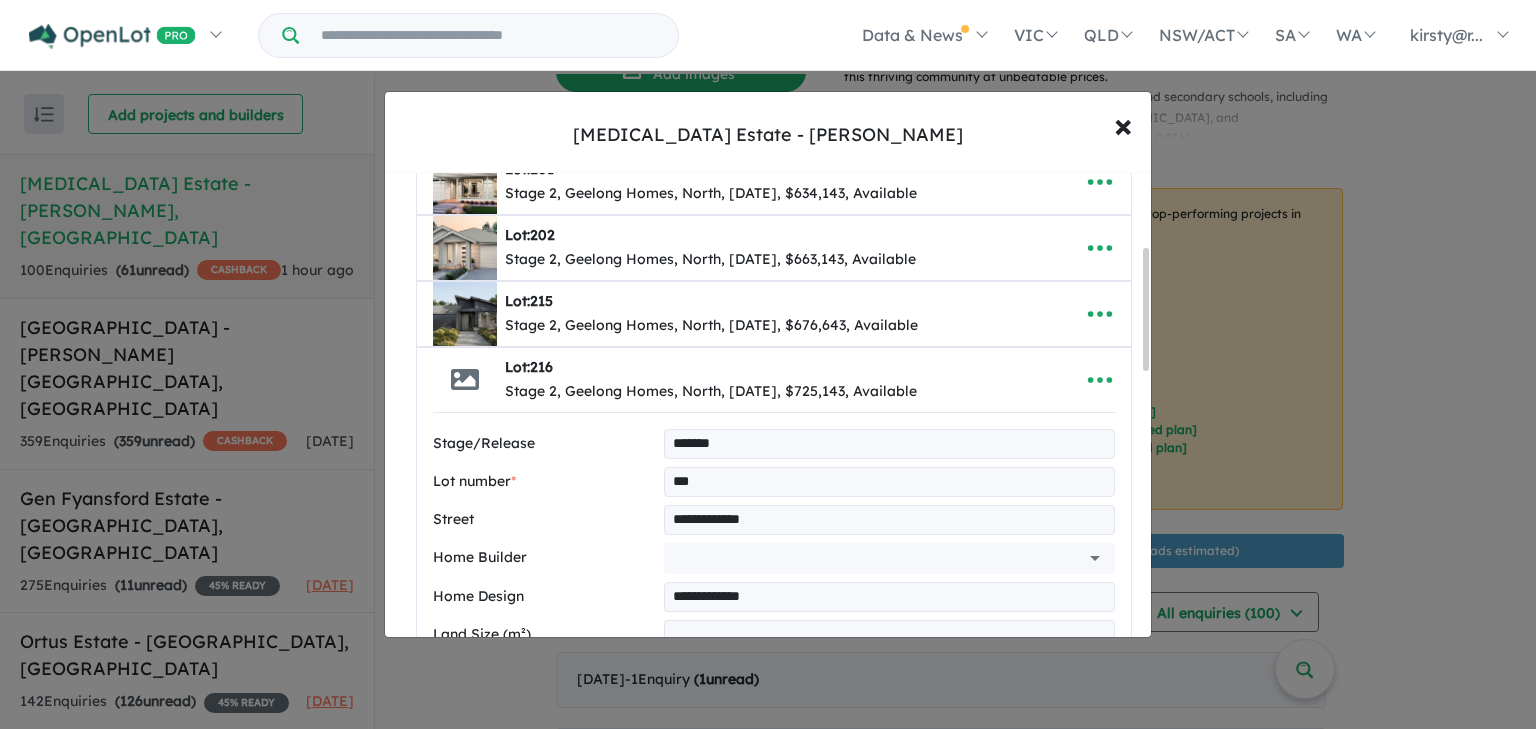 type on "**********" 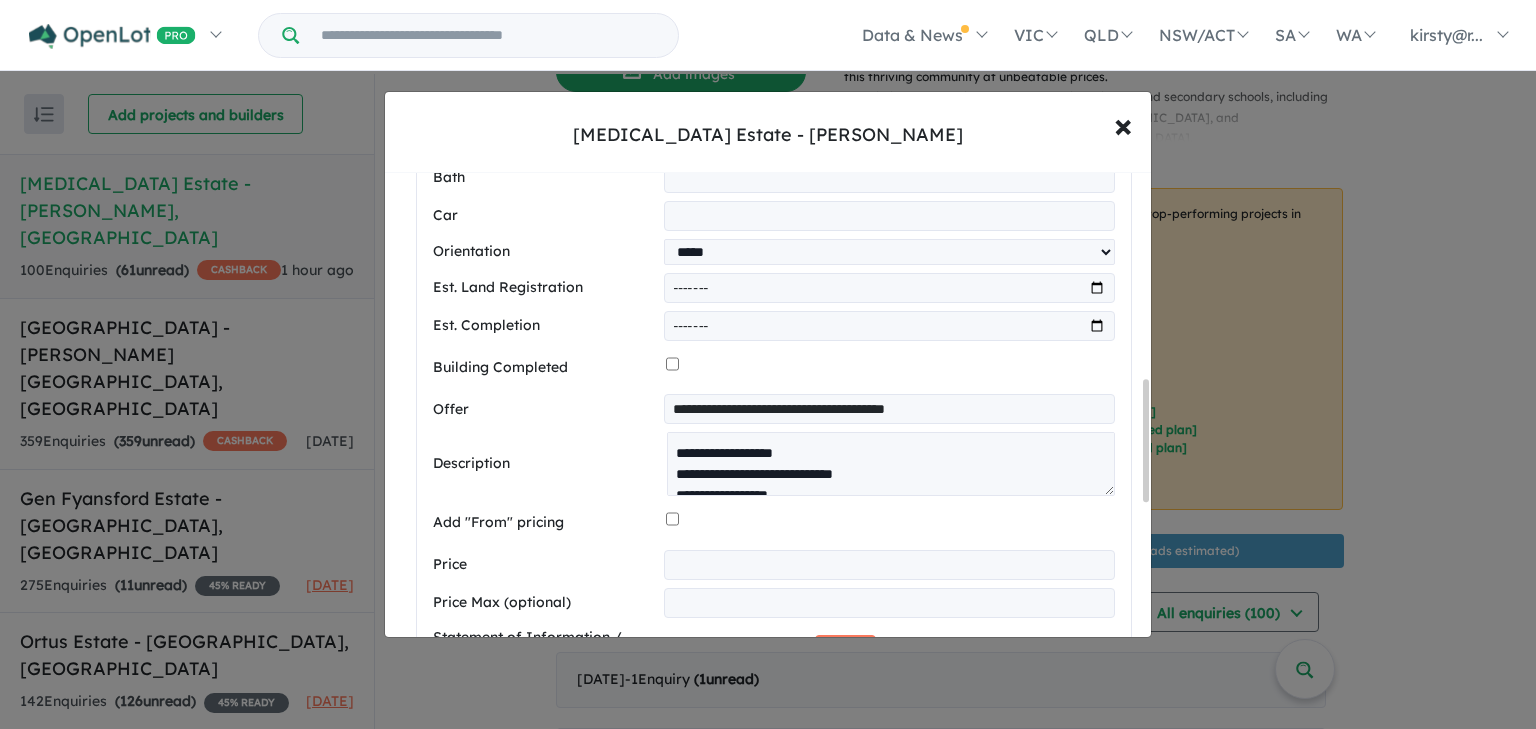 scroll, scrollTop: 804, scrollLeft: 0, axis: vertical 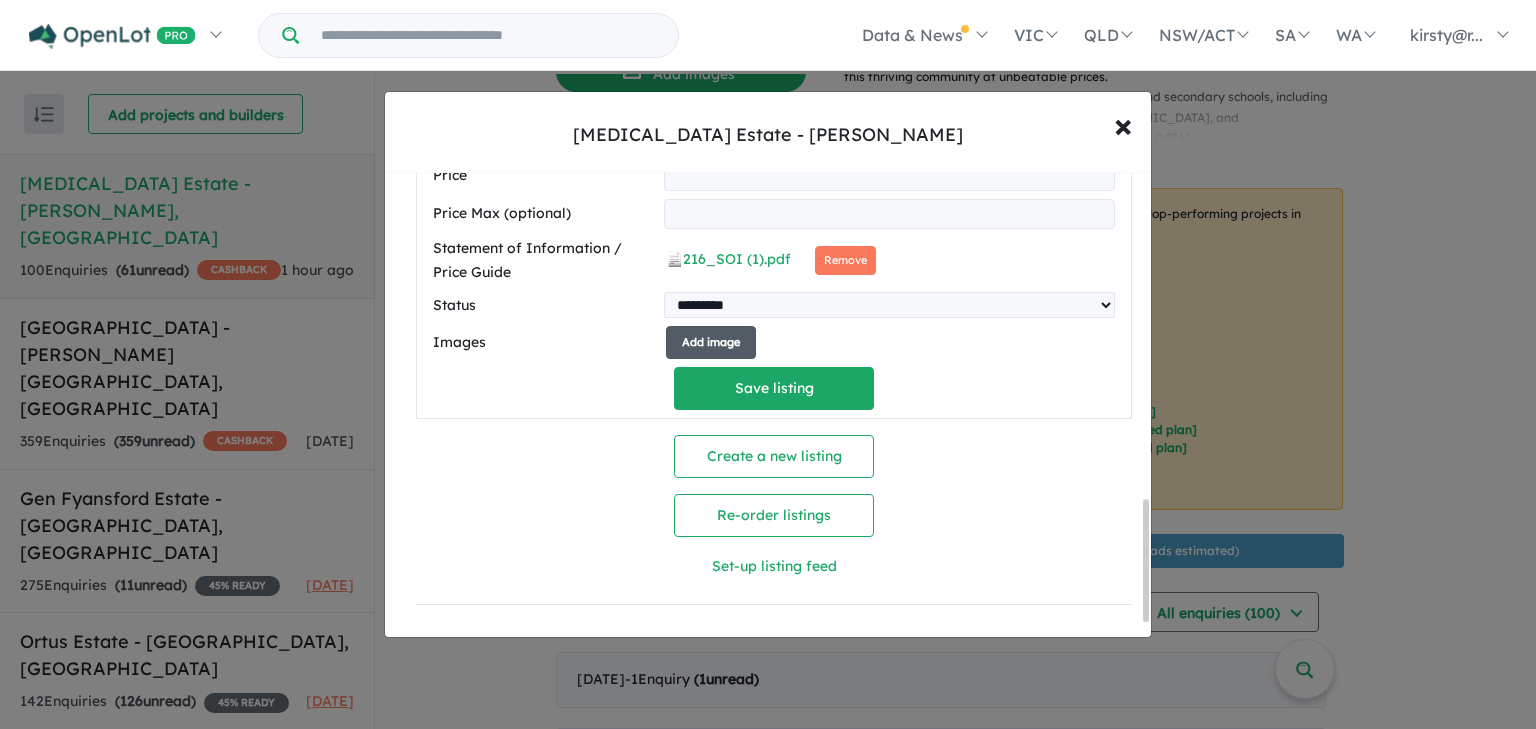 click on "Add image" at bounding box center [711, 342] 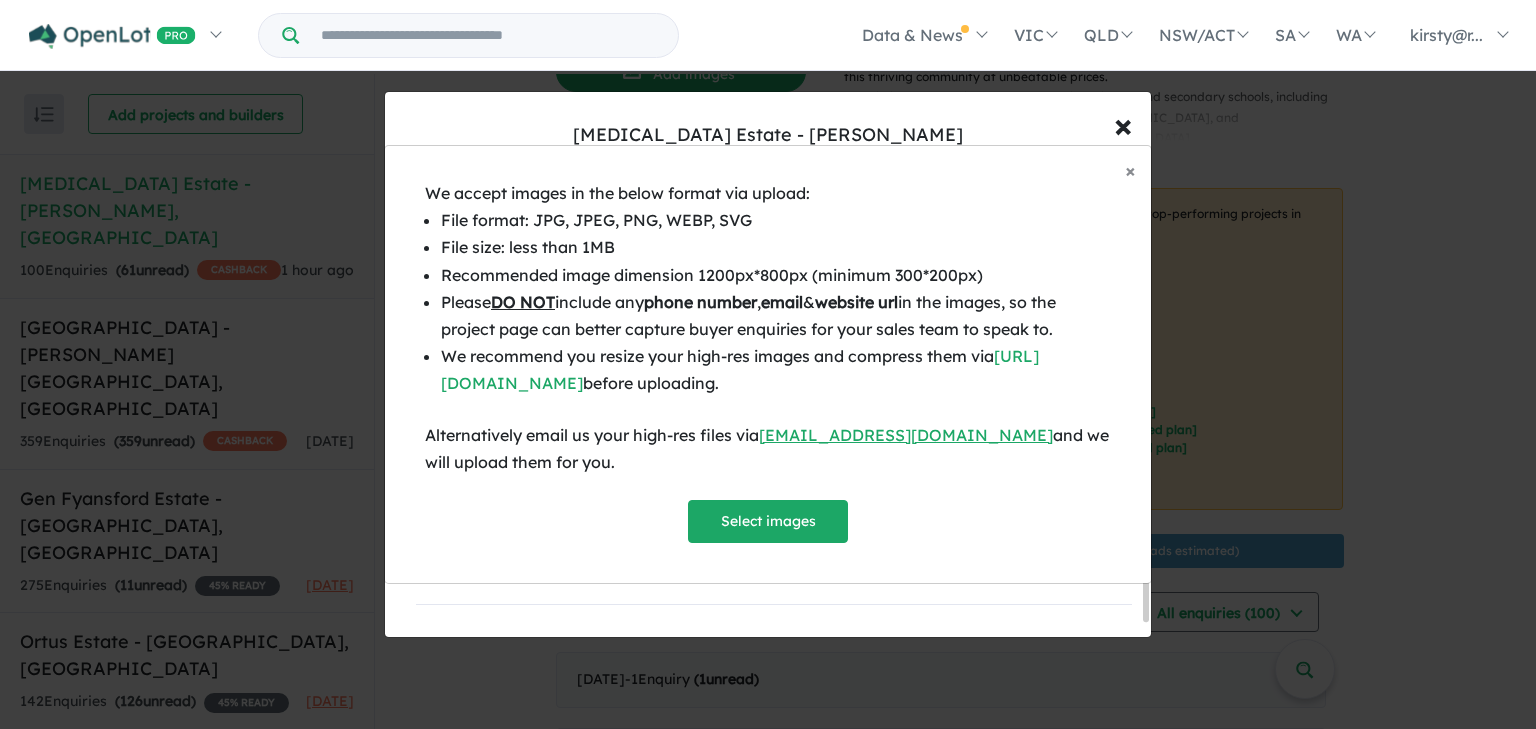 click on "We accept images in the below format via upload: File format: JPG, JPEG, PNG, WEBP, SVG File size: less than 1MB Recommended image dimension 1200px*800px (minimum 300*200px) Please  DO NOT  include any  phone number ,  email  &  website url  in the images, so the project page can better capture buyer enquiries for your sales team to speak to. We recommend you resize your high-res images and compress them via  [URL][DOMAIN_NAME]  before uploading. Alternatively email us your high-res files via  [EMAIL_ADDRESS][DOMAIN_NAME]  and we will upload them for you. Select images" at bounding box center (768, 361) 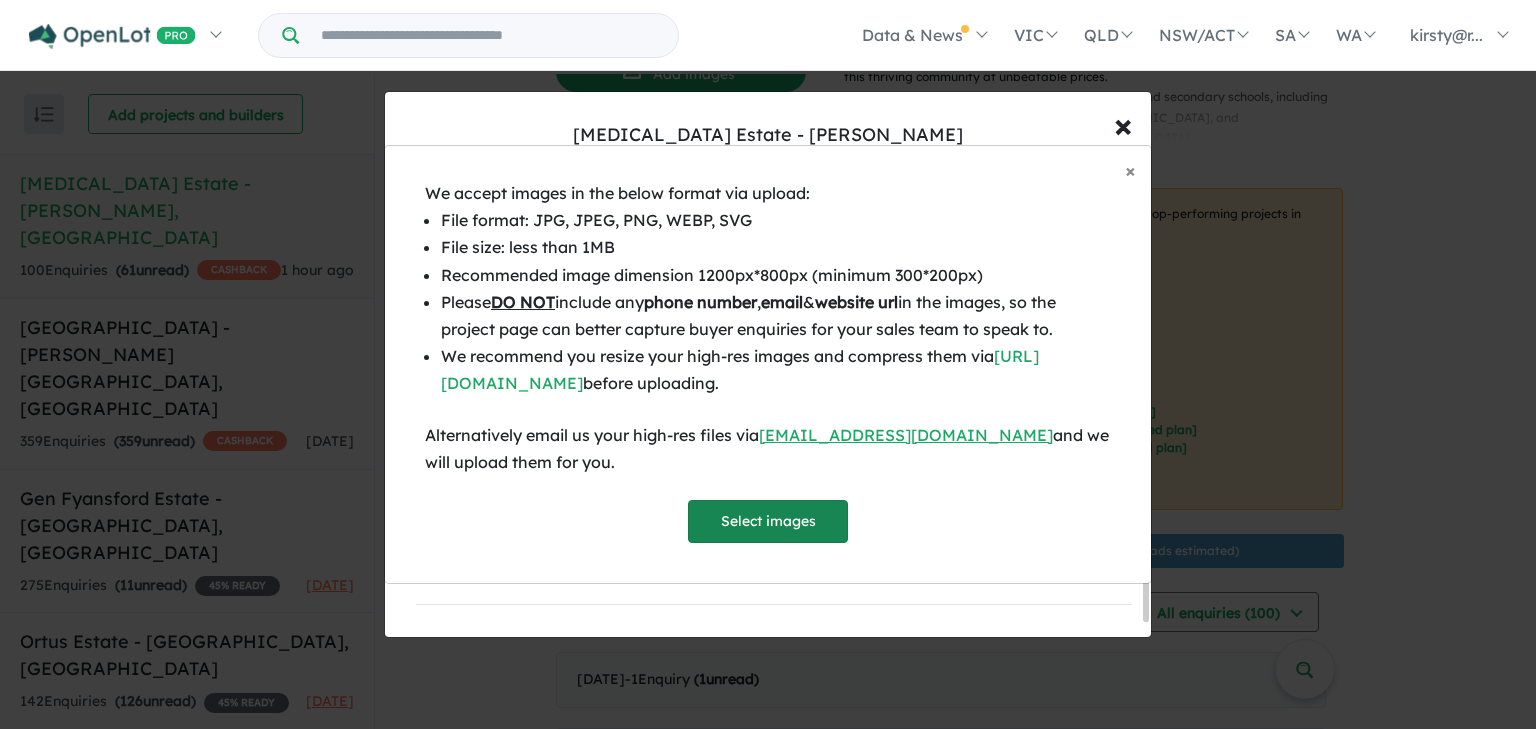click on "Select images" at bounding box center (768, 521) 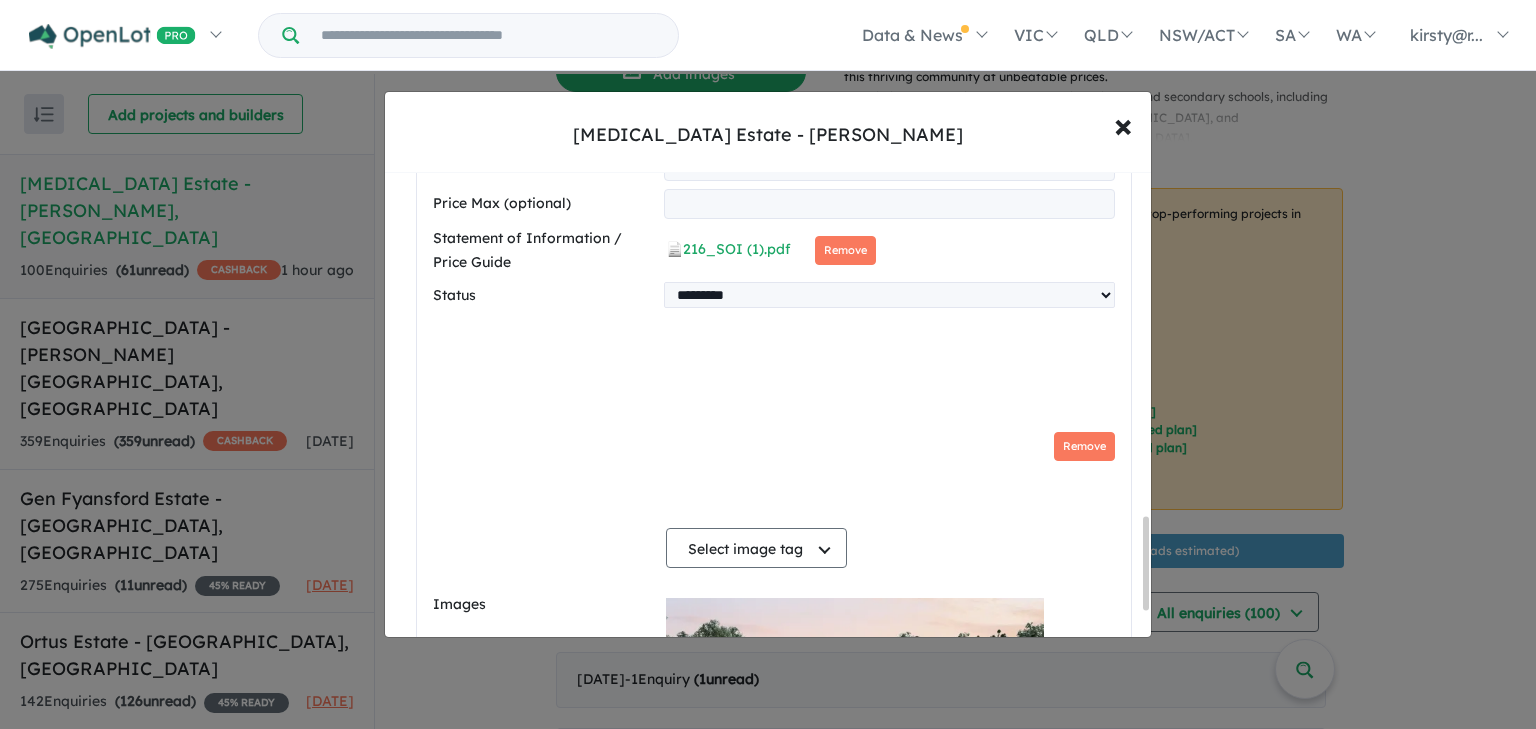 scroll, scrollTop: 1768, scrollLeft: 0, axis: vertical 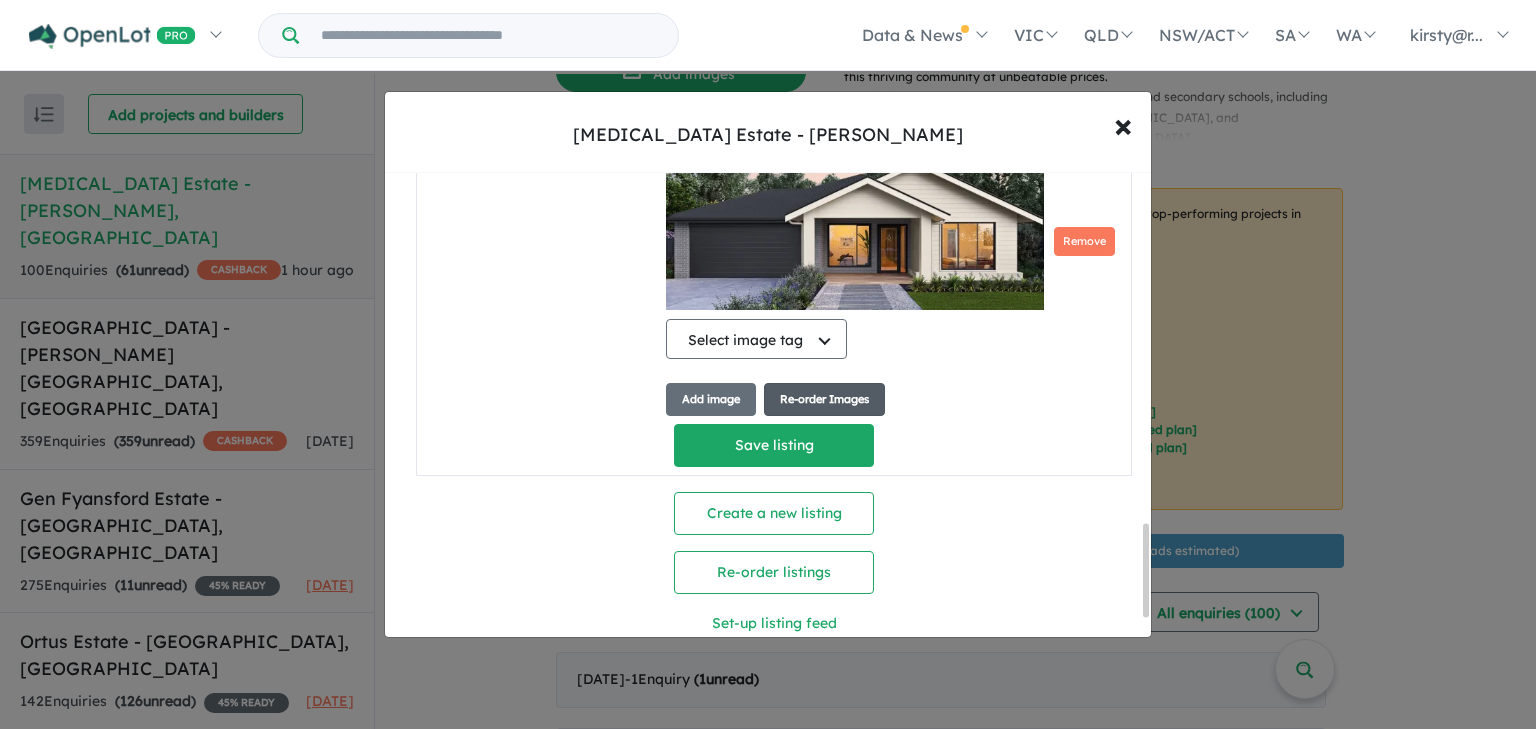 click on "Re-order Images" at bounding box center (824, 399) 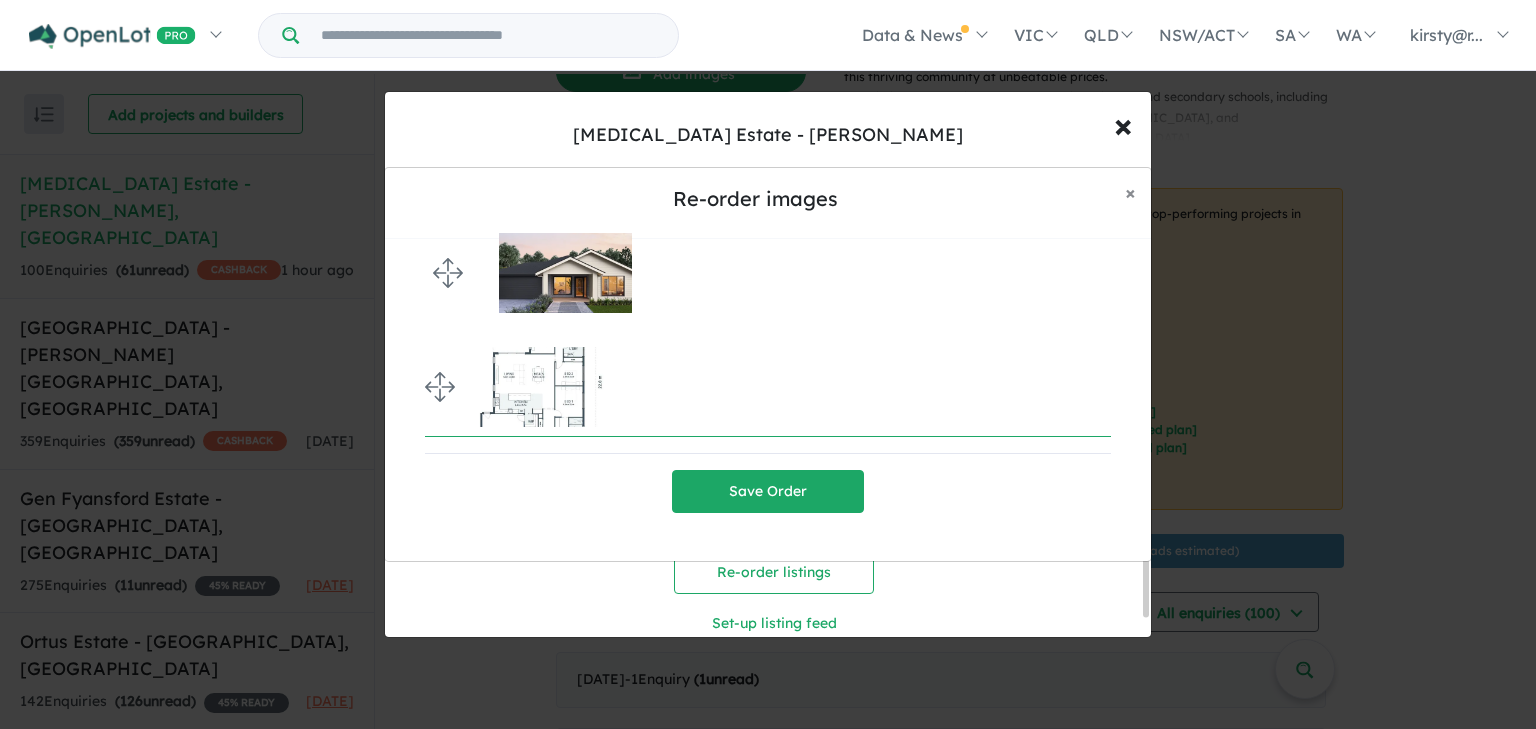 drag, startPoint x: 454, startPoint y: 392, endPoint x: 433, endPoint y: 263, distance: 130.69812 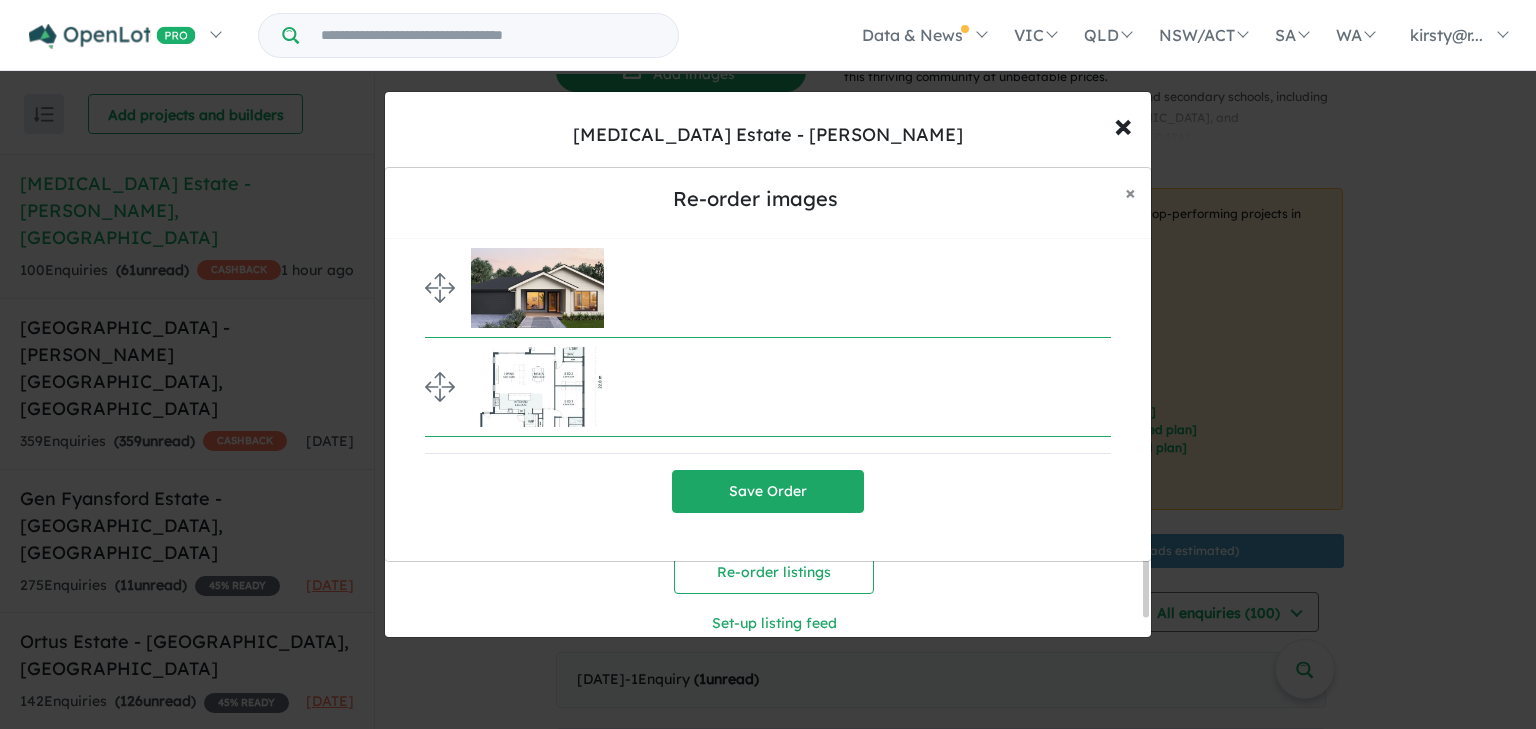 click on "Save Order" at bounding box center [768, 491] 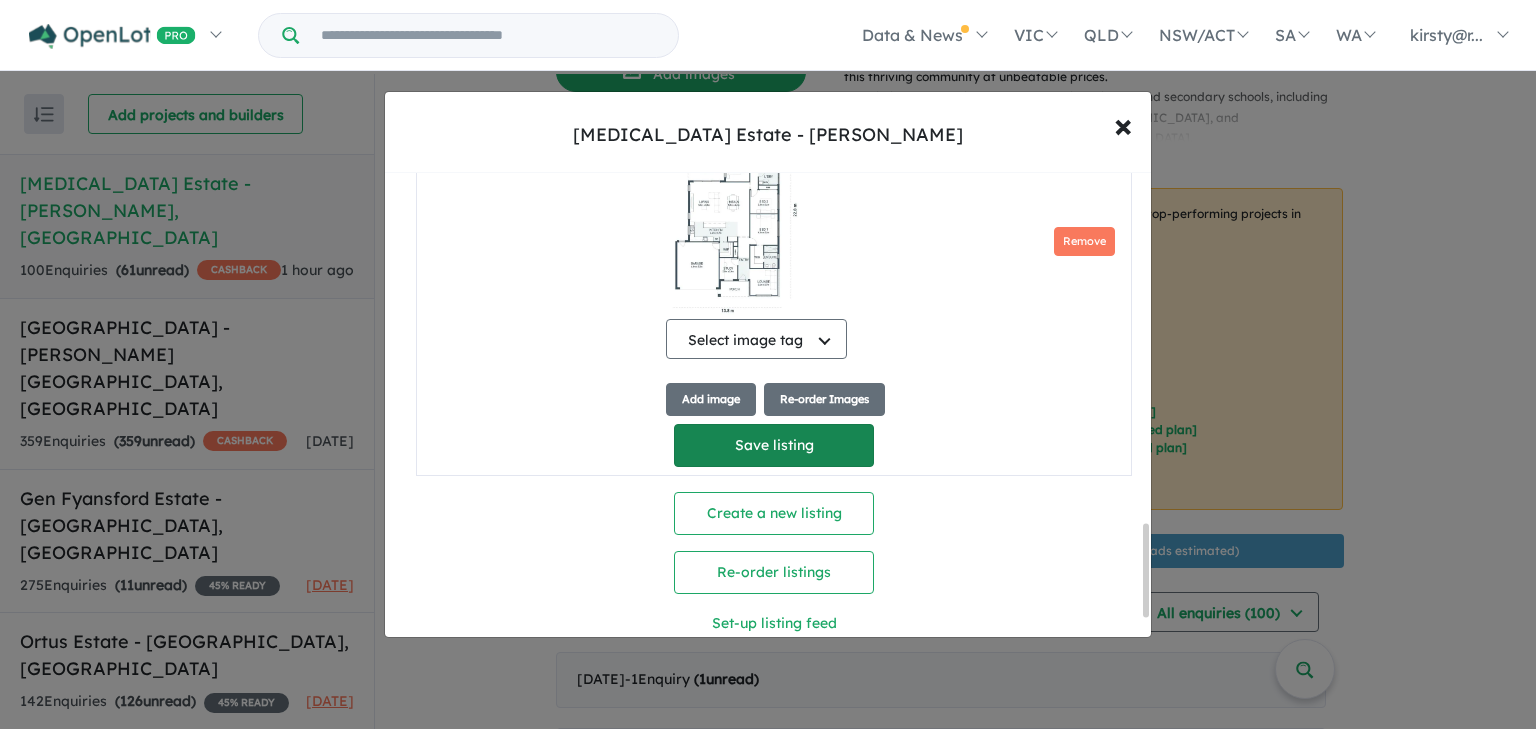 click on "Save listing" at bounding box center (774, 445) 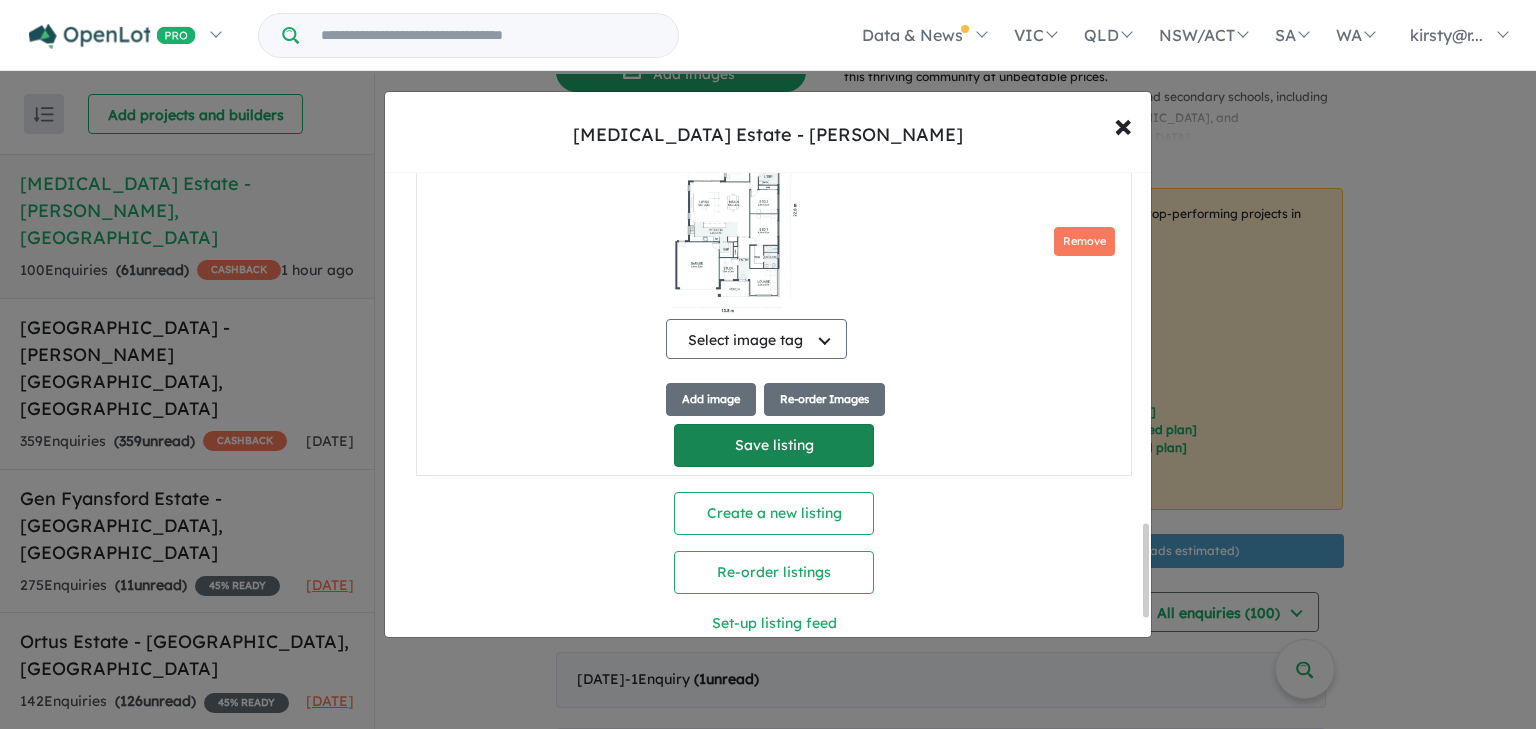 scroll, scrollTop: 324, scrollLeft: 0, axis: vertical 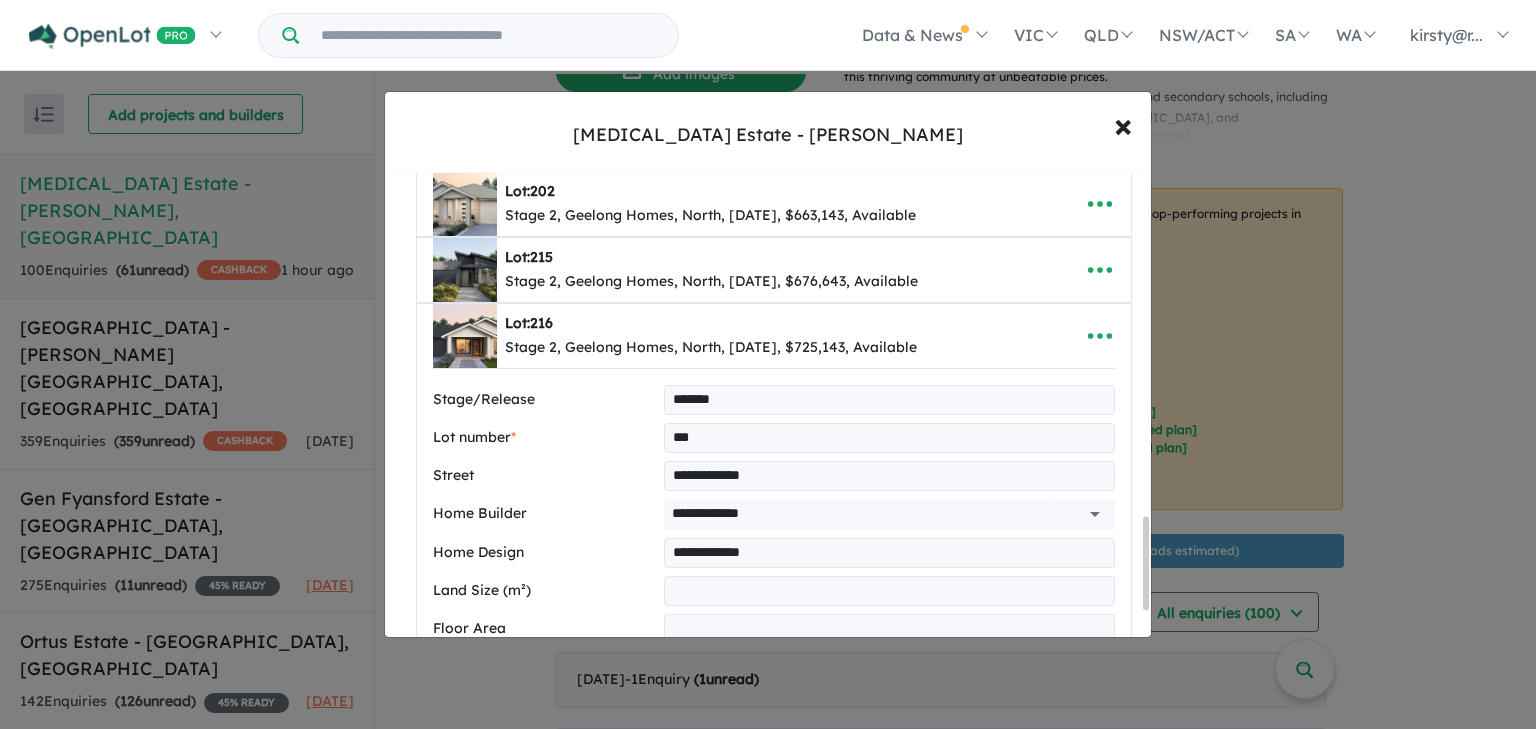 select on "*****" 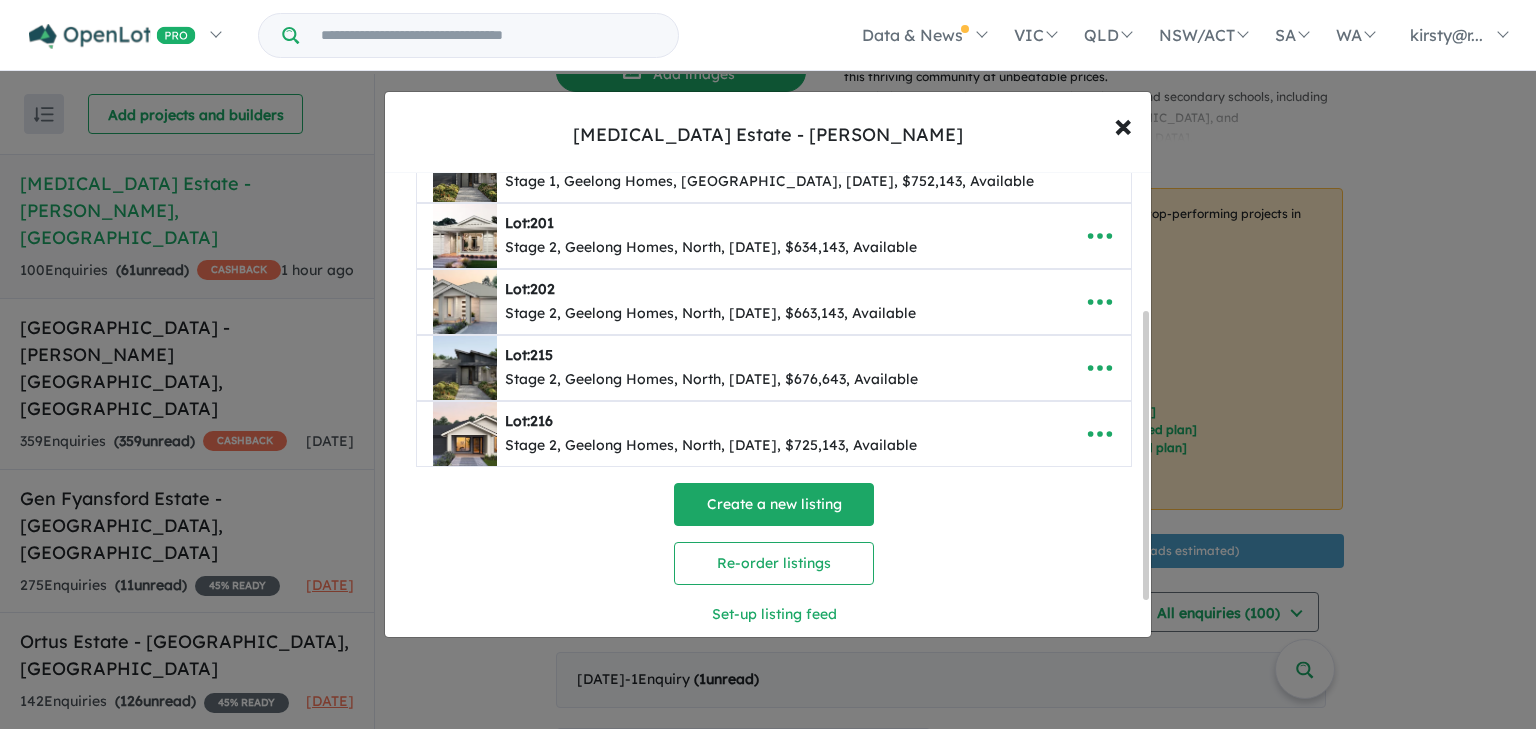 scroll, scrollTop: 280, scrollLeft: 0, axis: vertical 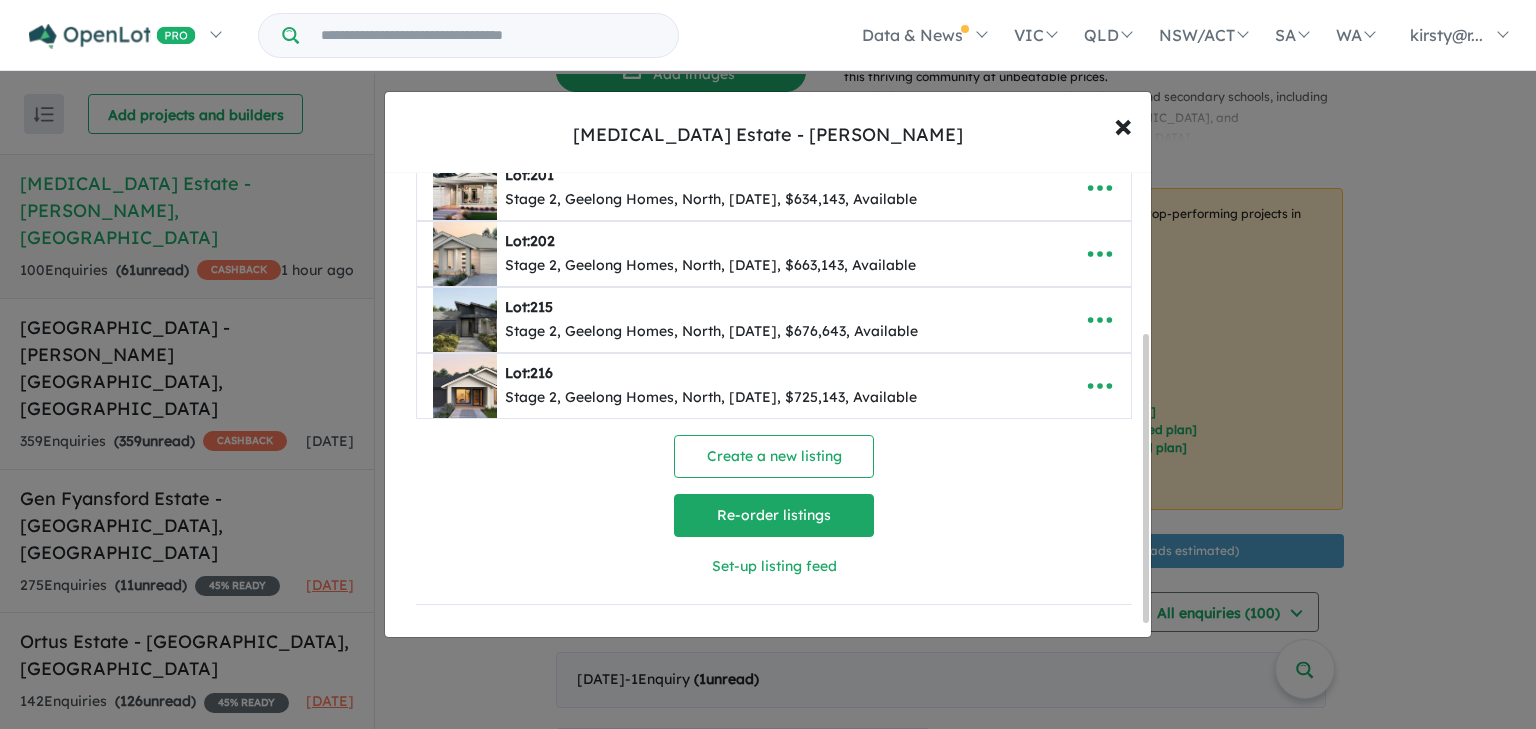 click on "Re-order listings" at bounding box center [774, 515] 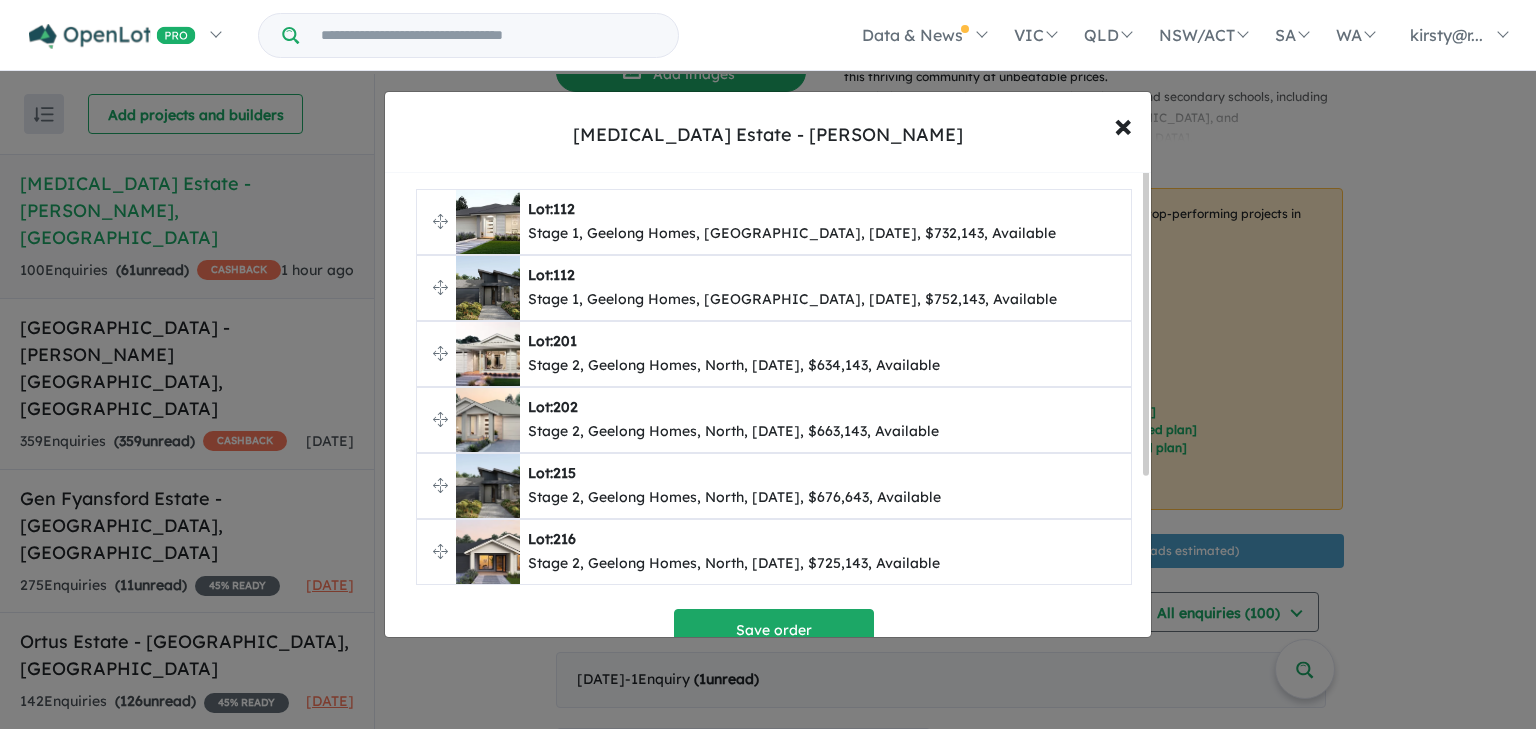 scroll, scrollTop: 0, scrollLeft: 0, axis: both 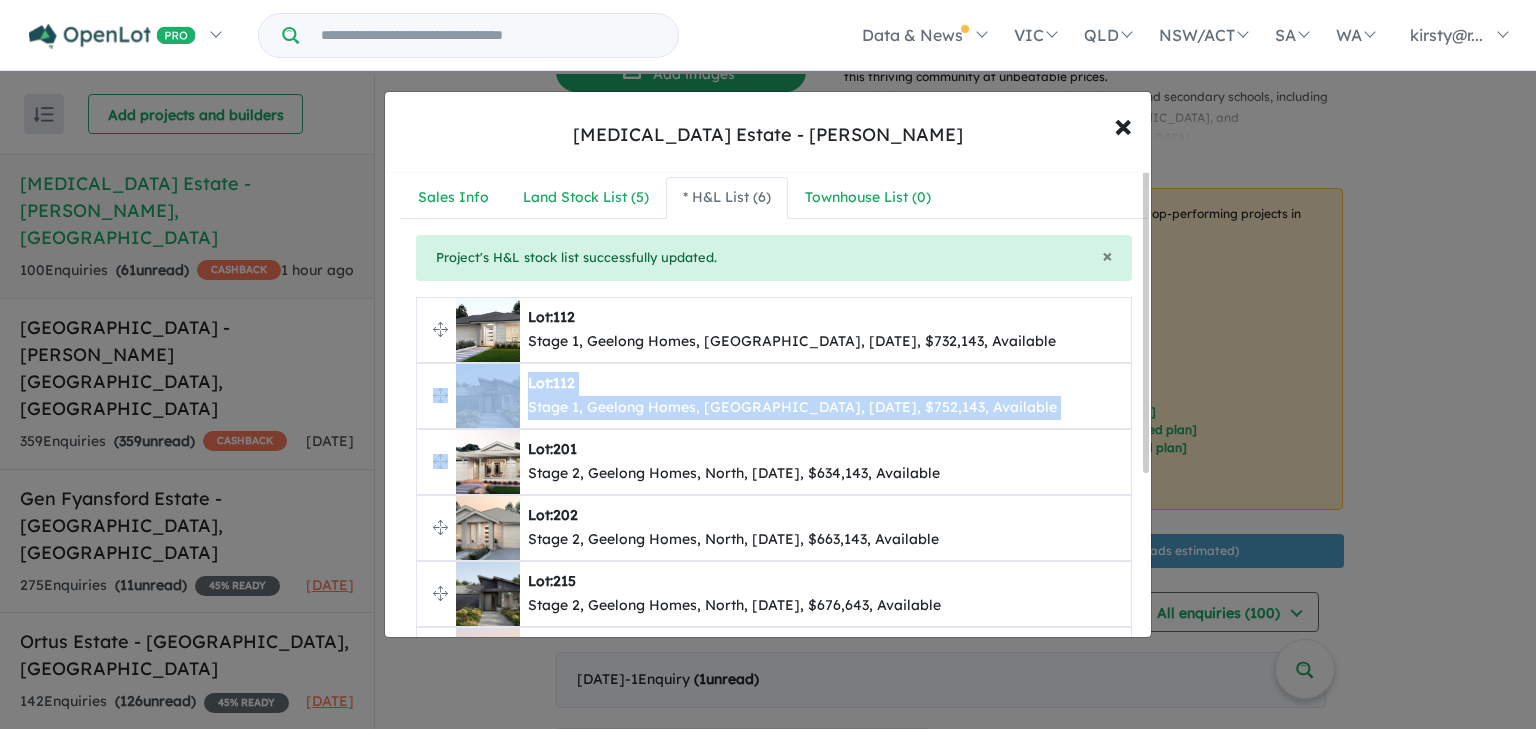 drag, startPoint x: 444, startPoint y: 467, endPoint x: 428, endPoint y: 358, distance: 110.16805 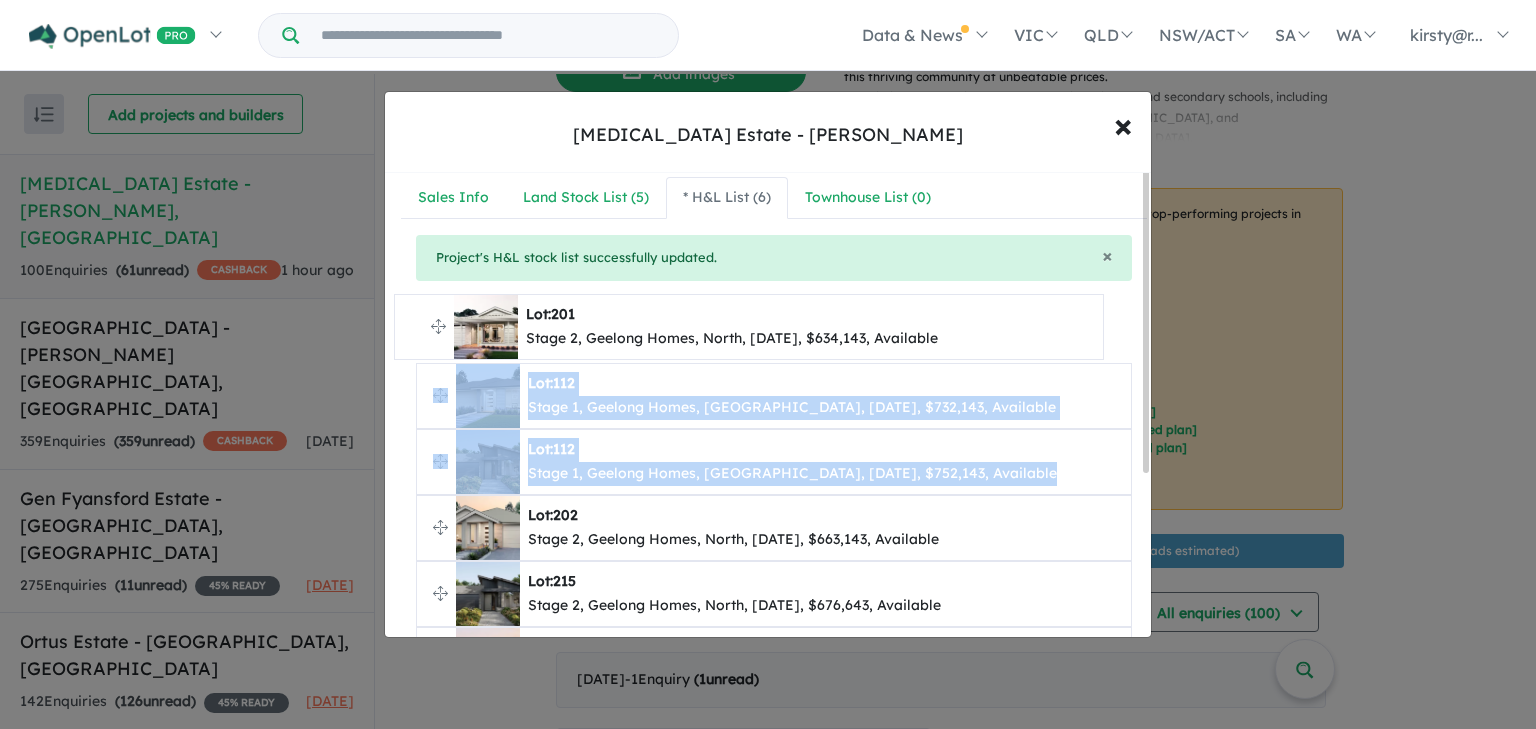 drag, startPoint x: 443, startPoint y: 457, endPoint x: 421, endPoint y: 324, distance: 134.80727 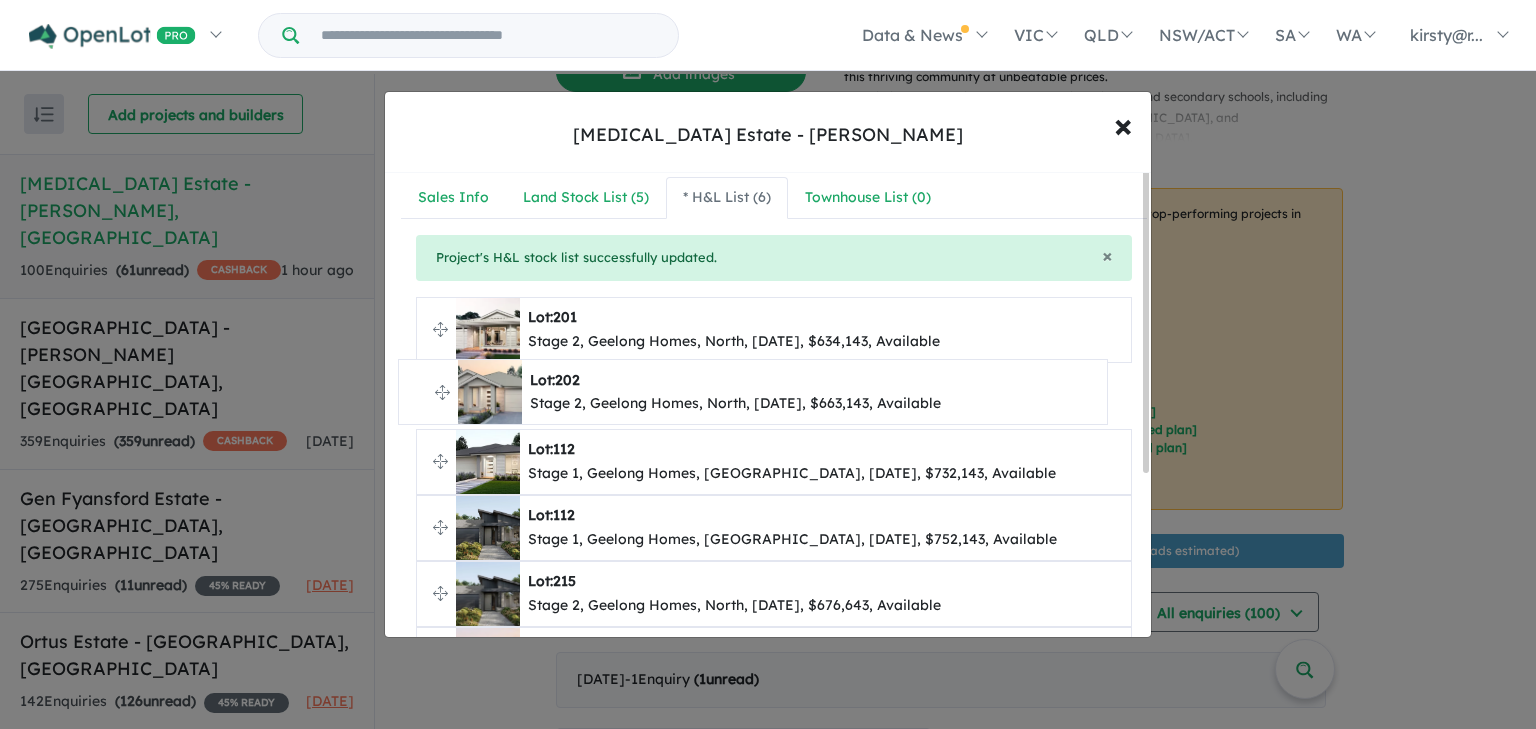 drag, startPoint x: 435, startPoint y: 524, endPoint x: 417, endPoint y: 388, distance: 137.186 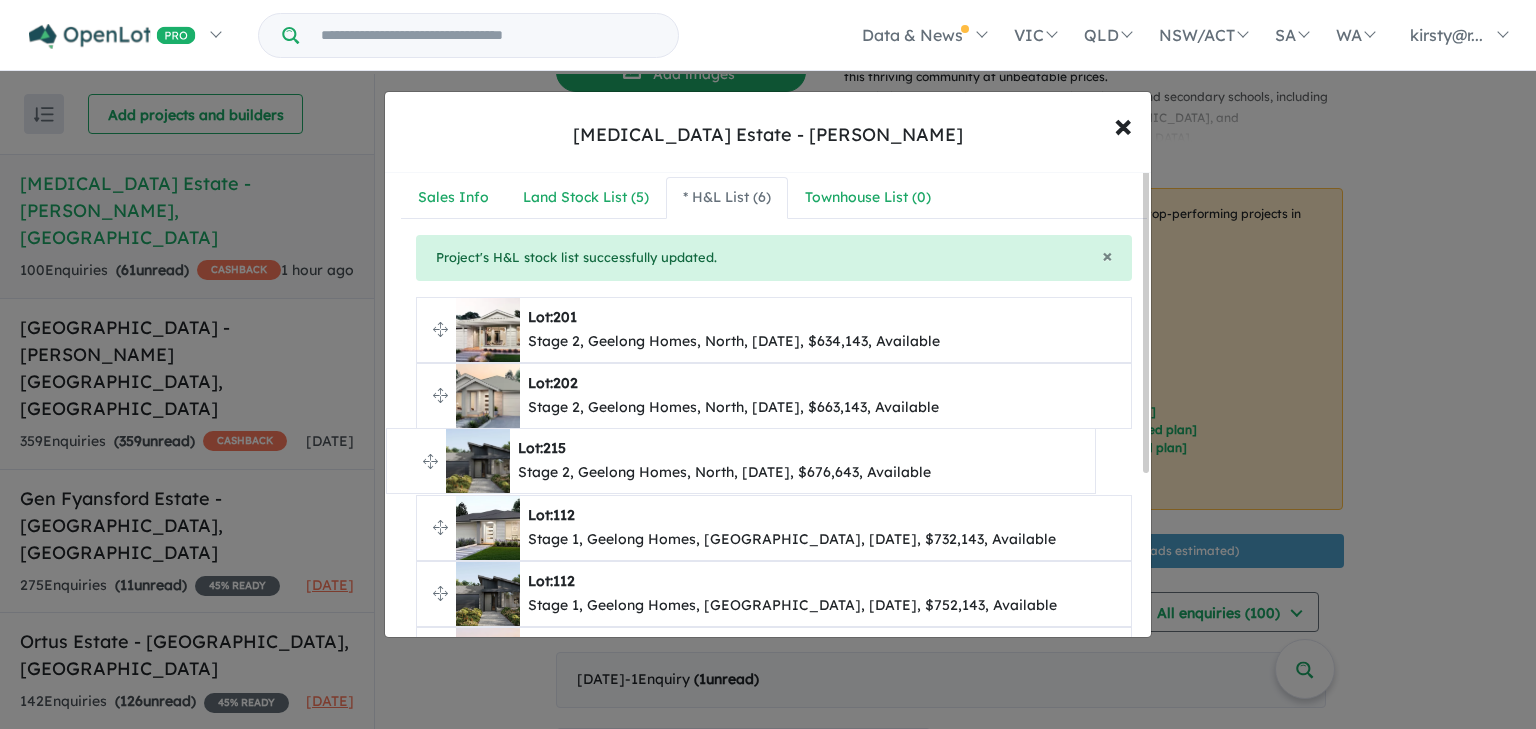 drag, startPoint x: 439, startPoint y: 591, endPoint x: 409, endPoint y: 460, distance: 134.39122 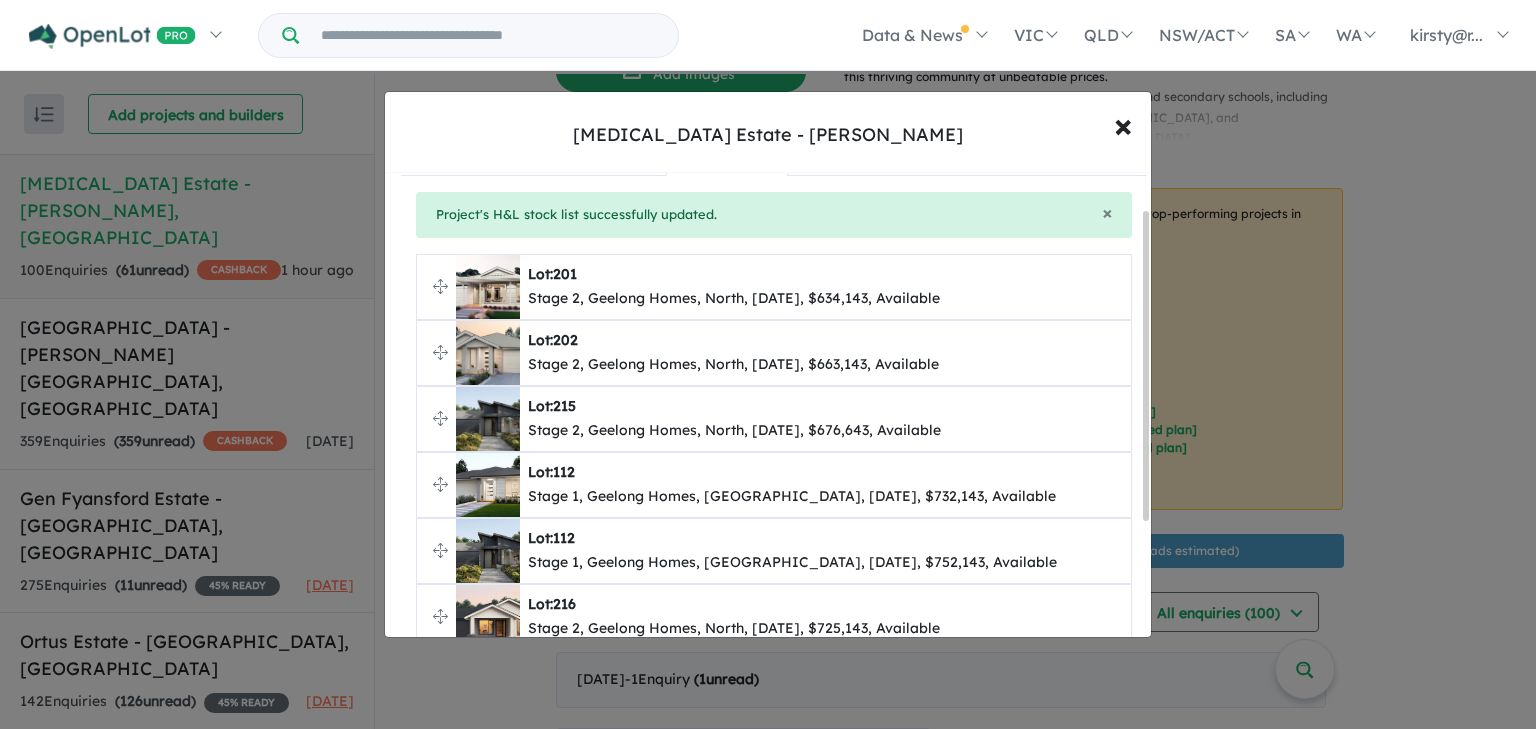 scroll, scrollTop: 80, scrollLeft: 0, axis: vertical 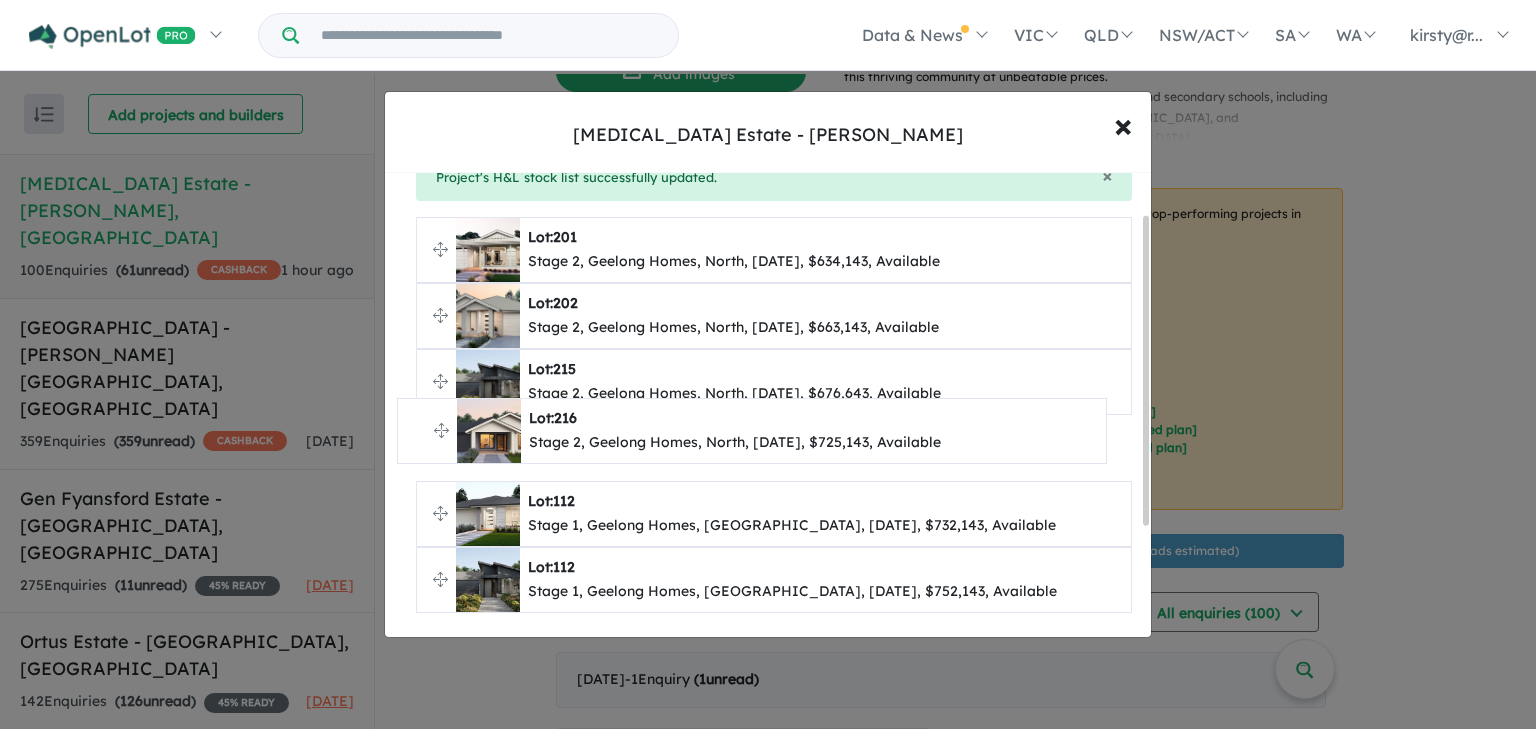 drag, startPoint x: 433, startPoint y: 578, endPoint x: 414, endPoint y: 432, distance: 147.23111 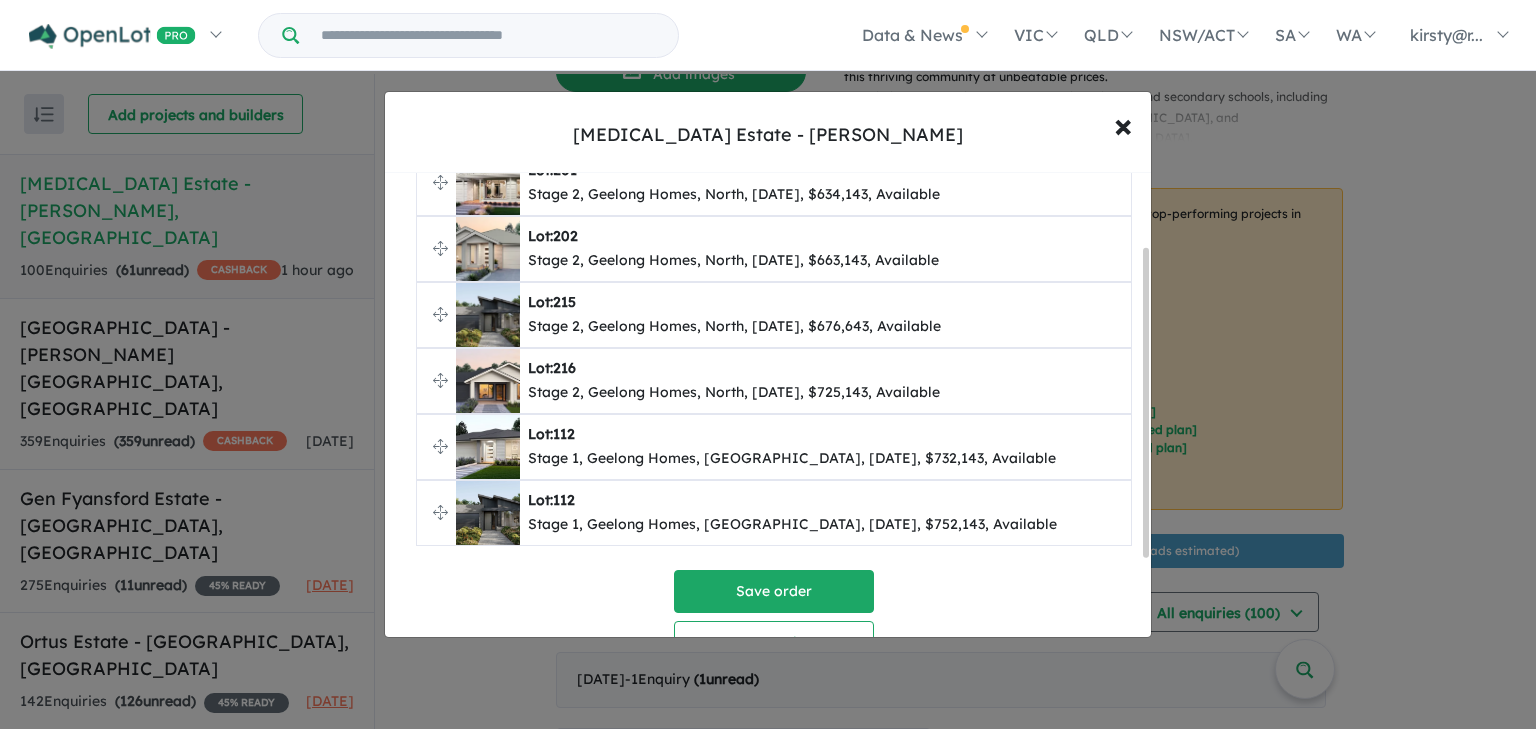 scroll, scrollTop: 228, scrollLeft: 0, axis: vertical 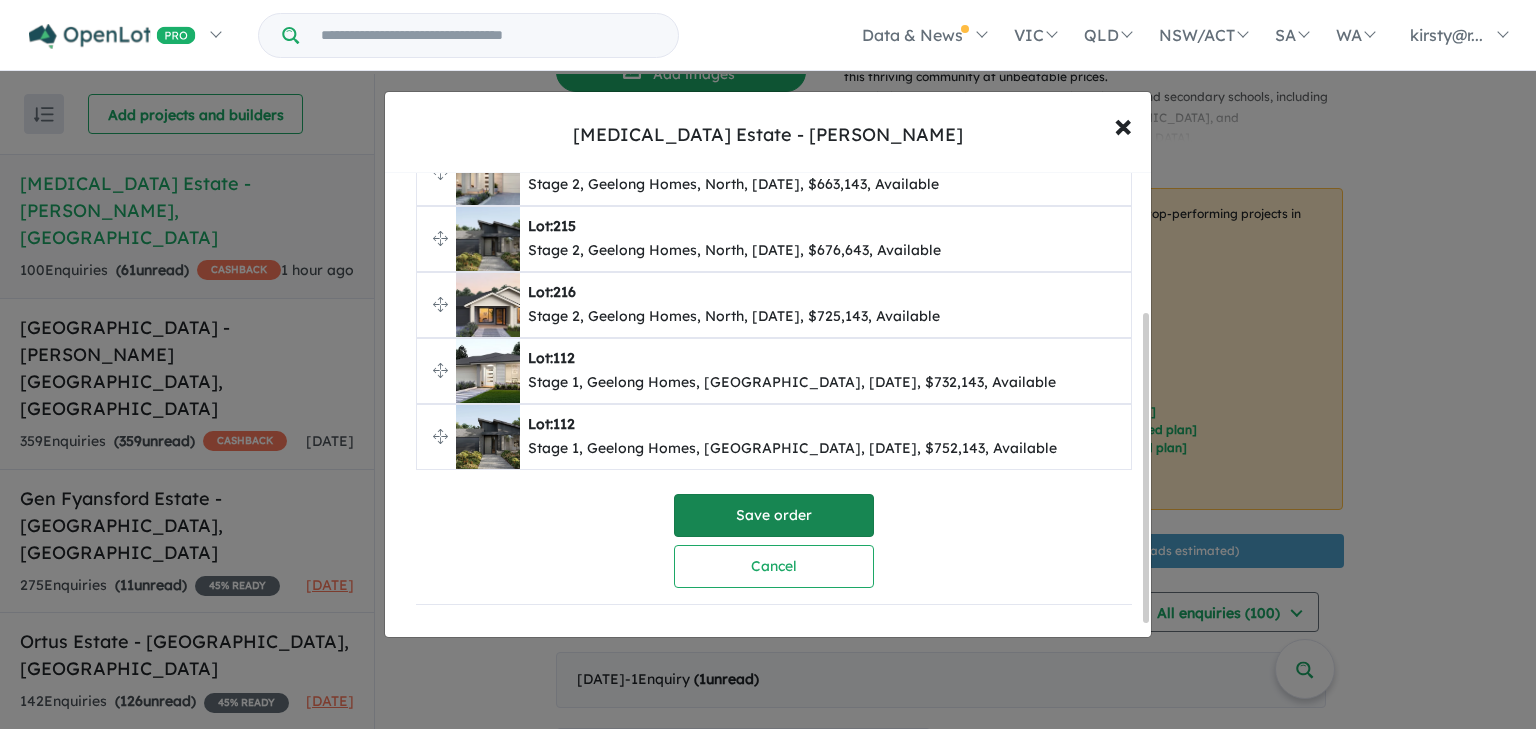 click on "Save order" at bounding box center [774, 515] 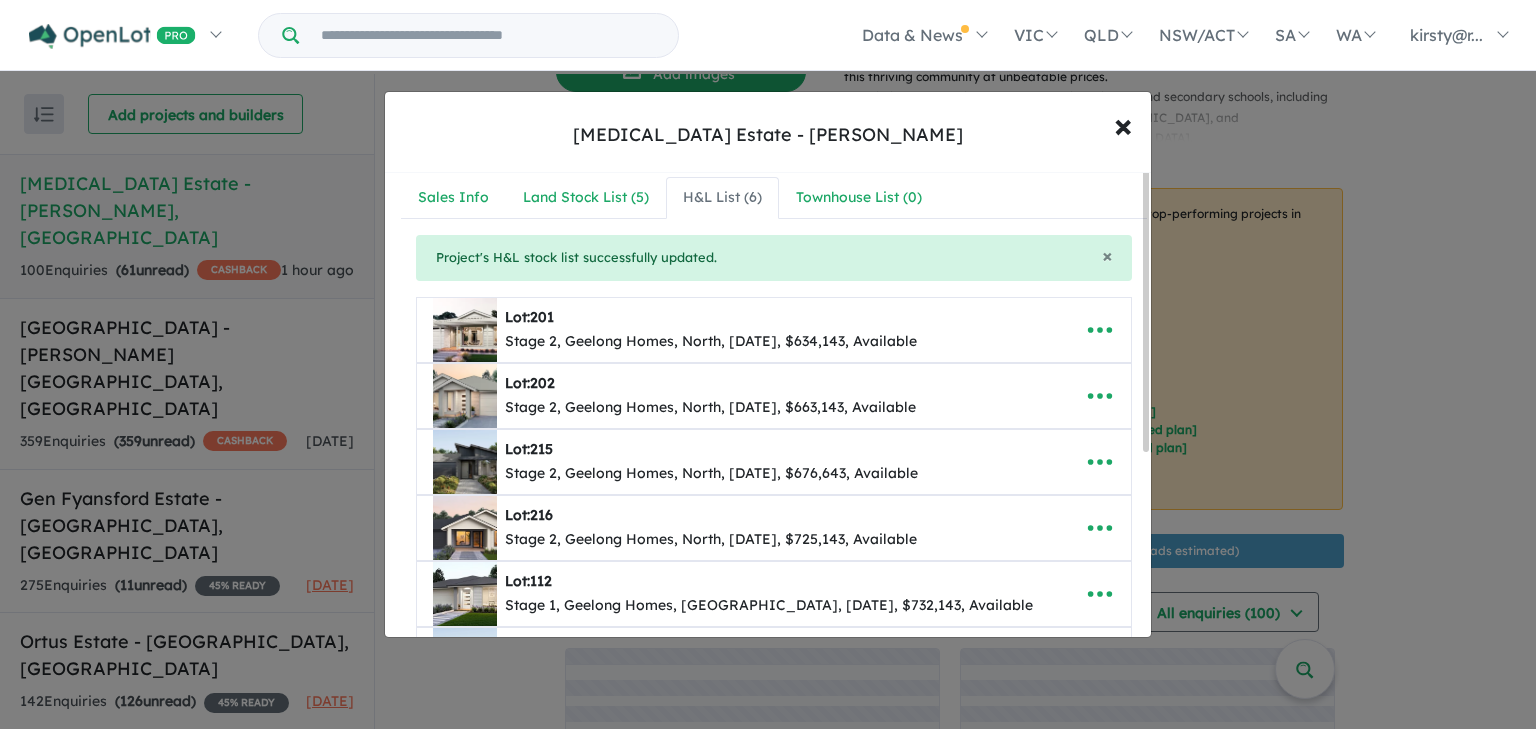 scroll, scrollTop: 0, scrollLeft: 0, axis: both 